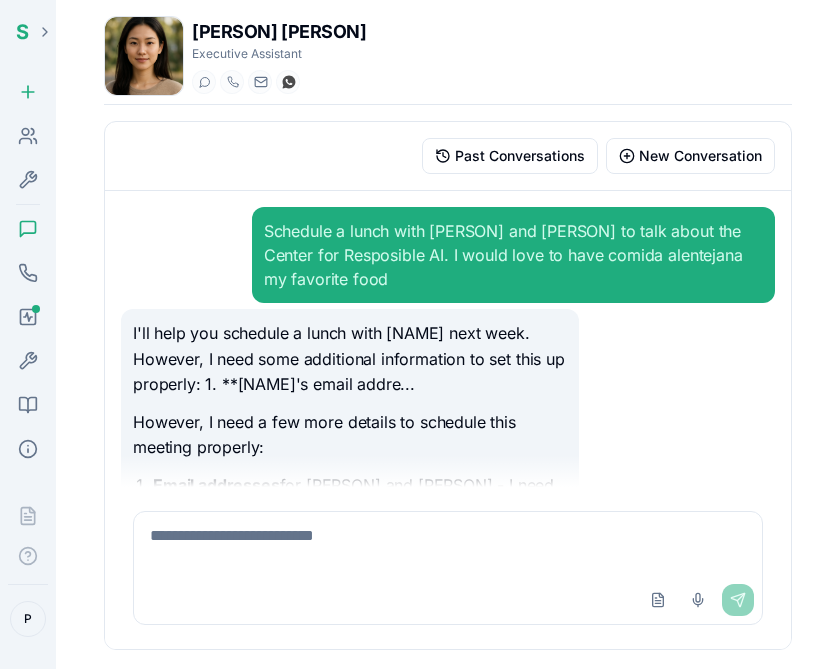 scroll, scrollTop: 0, scrollLeft: 0, axis: both 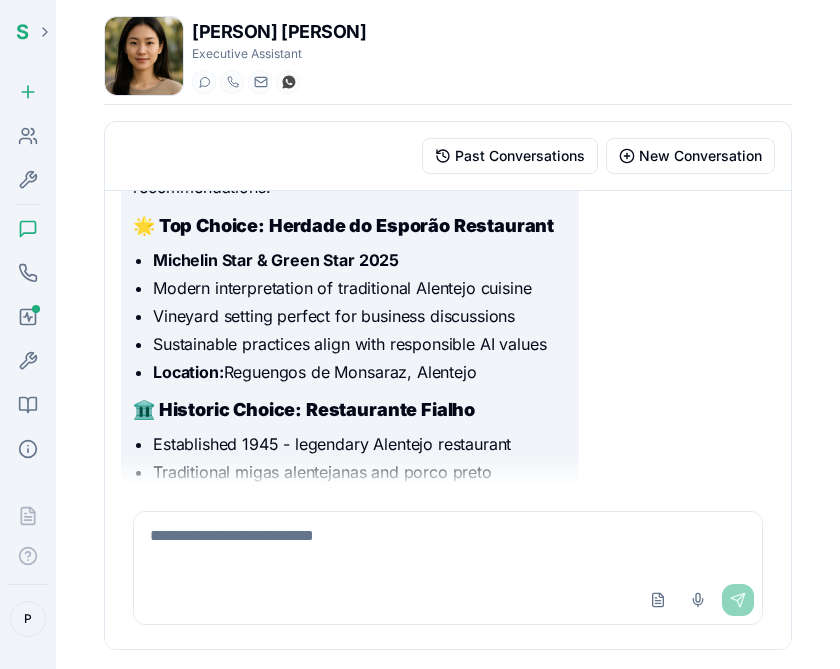 click 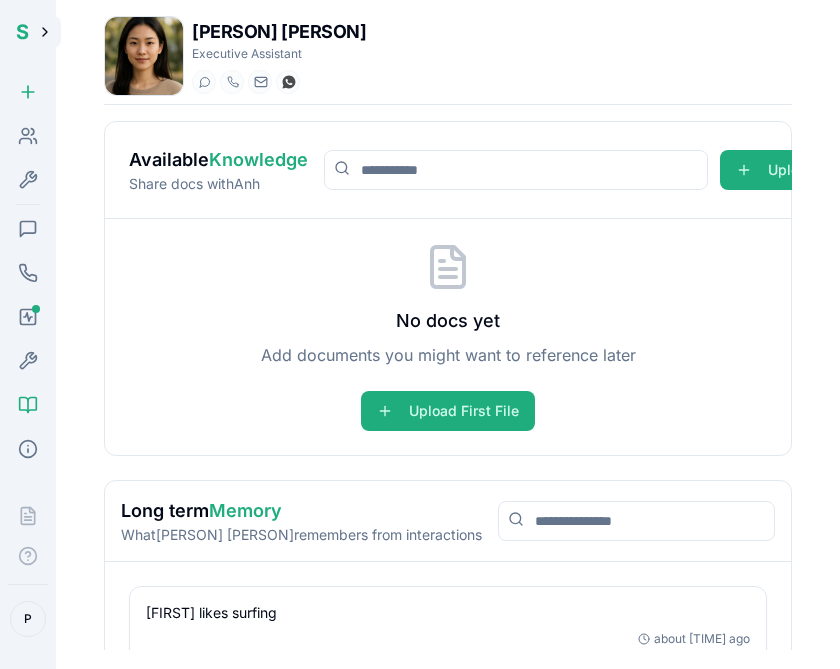 click at bounding box center (45, 32) 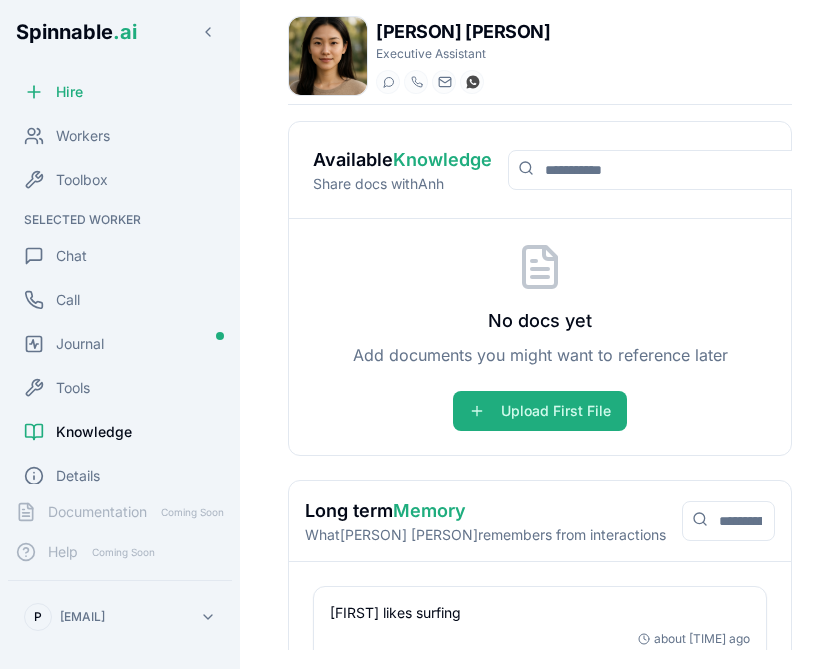 click on "Knowledge" at bounding box center [94, 432] 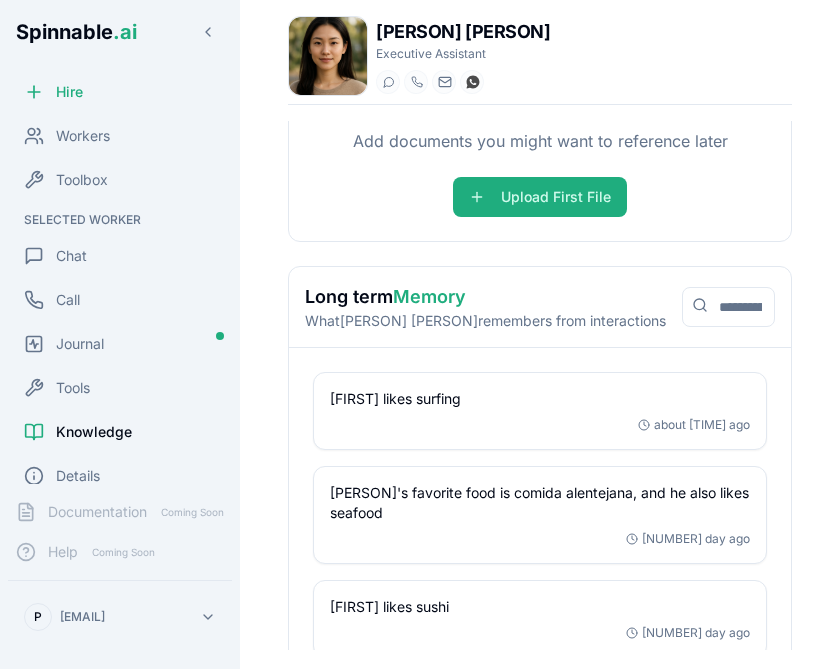 scroll, scrollTop: 247, scrollLeft: 0, axis: vertical 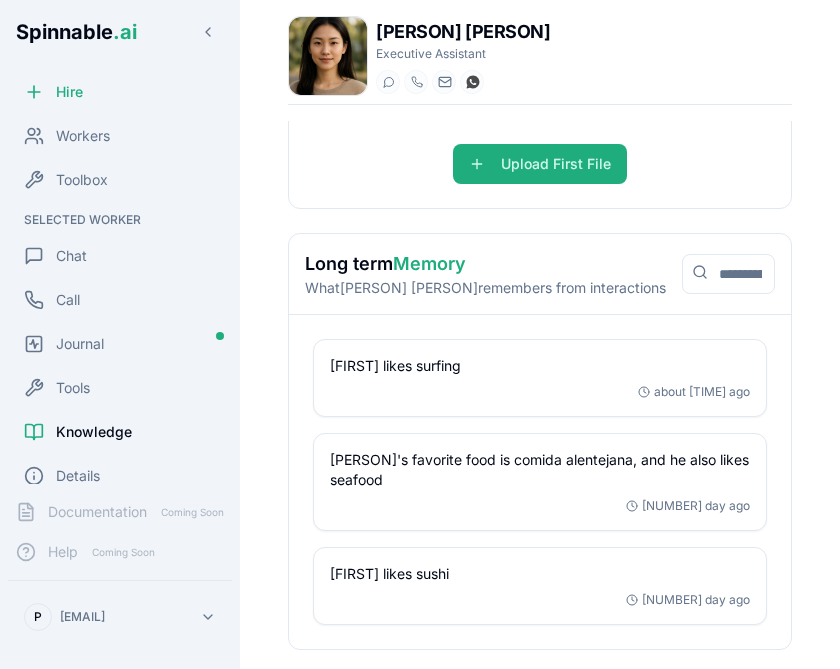 click on "[PERSON] loves surfing about [TIME] ago" at bounding box center [540, 378] 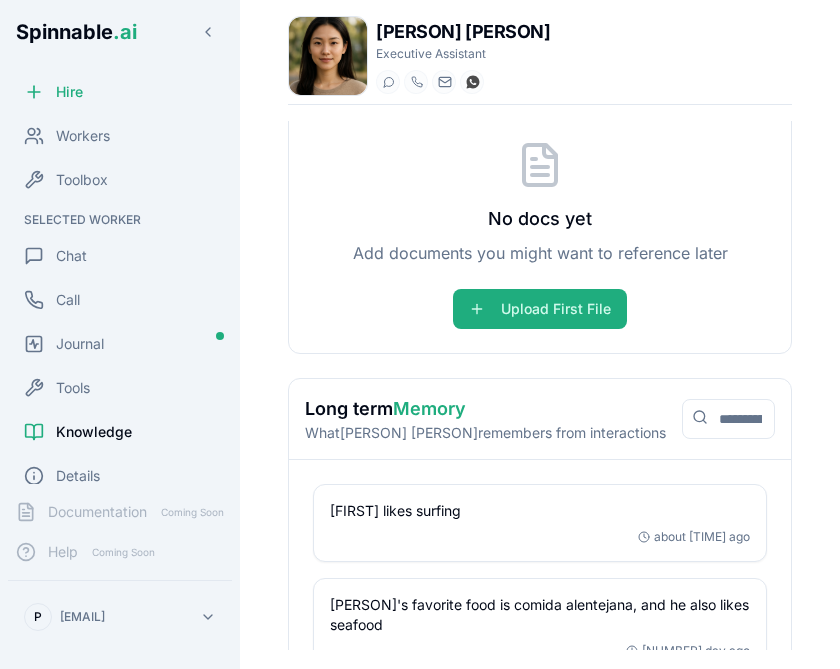 scroll, scrollTop: 103, scrollLeft: 0, axis: vertical 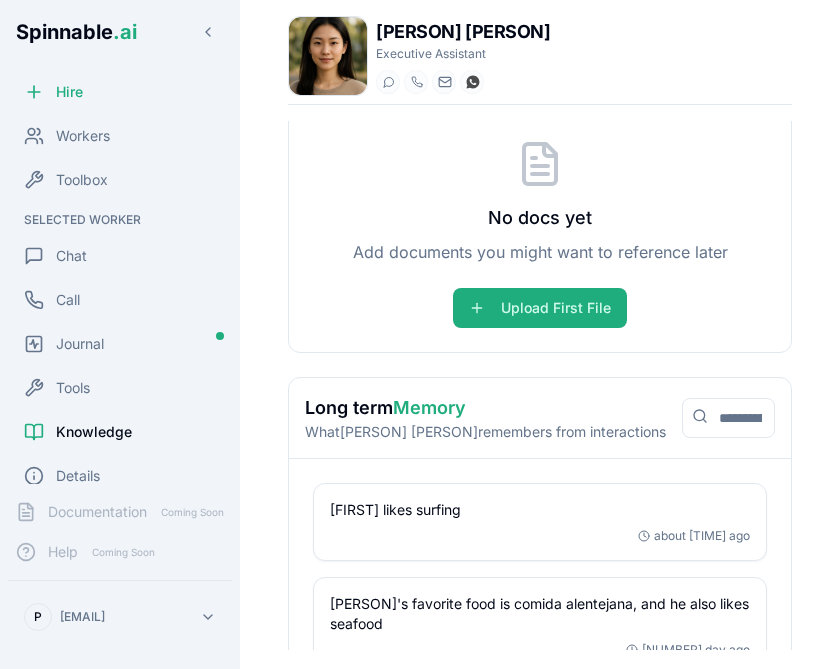 click on "[FIRST] likes surfing" at bounding box center (540, 510) 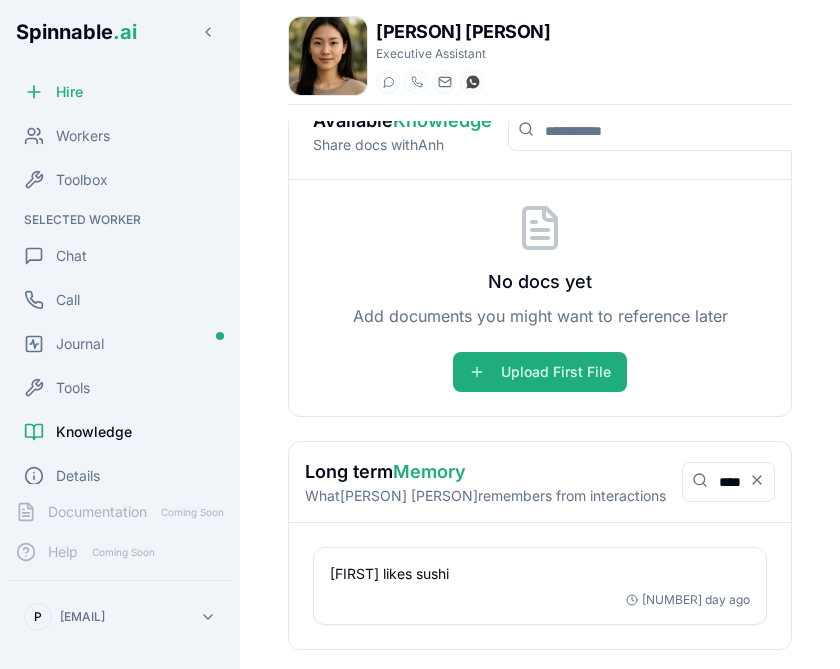 scroll, scrollTop: 39, scrollLeft: 0, axis: vertical 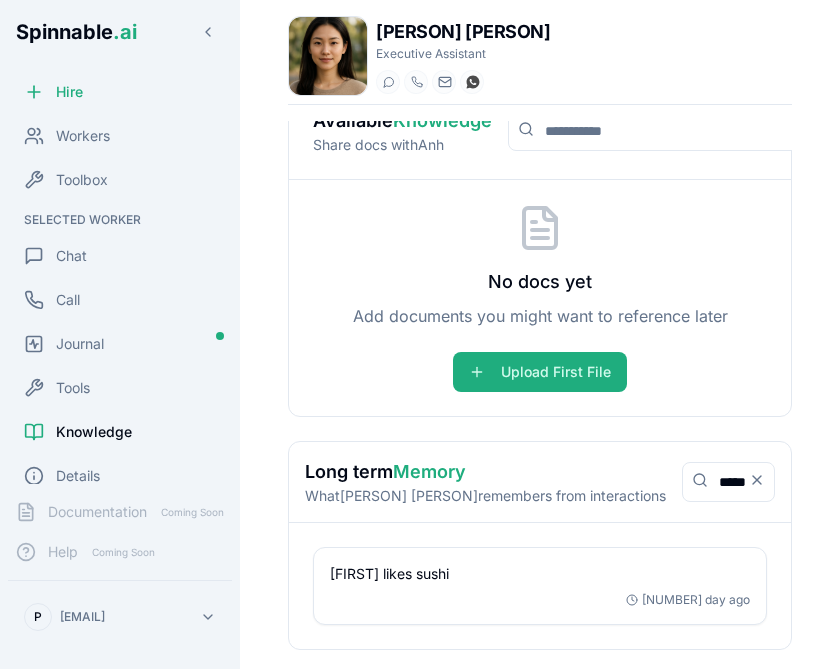 type on "*****" 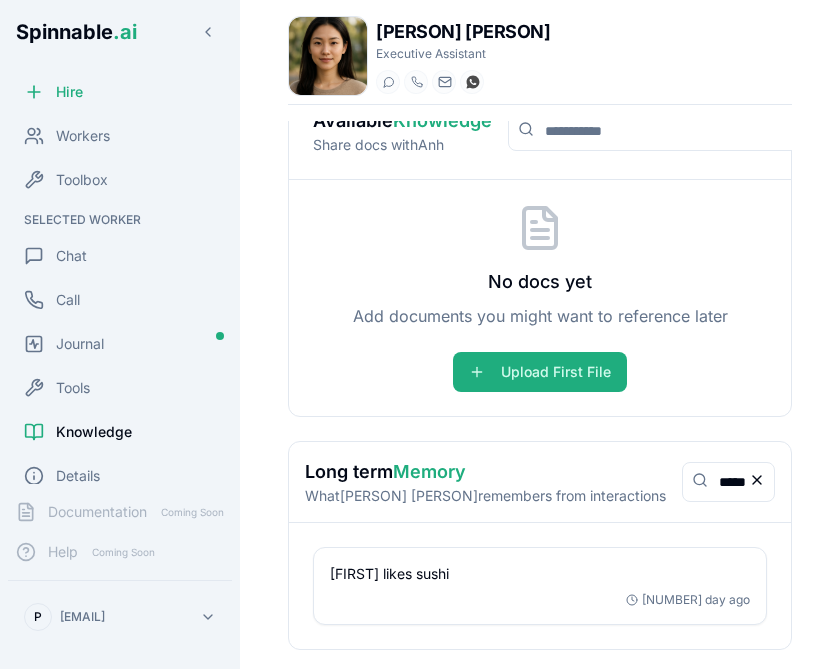click 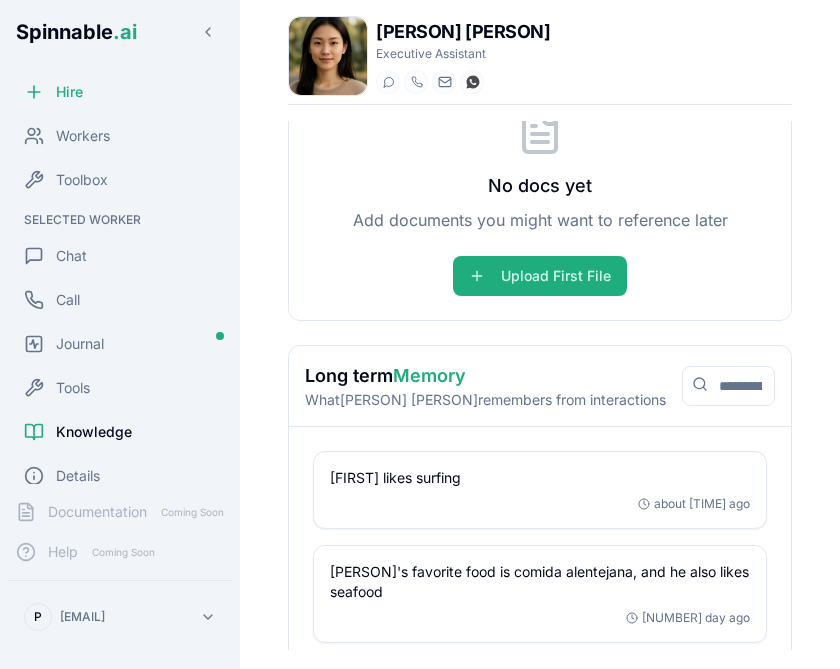 scroll, scrollTop: 247, scrollLeft: 0, axis: vertical 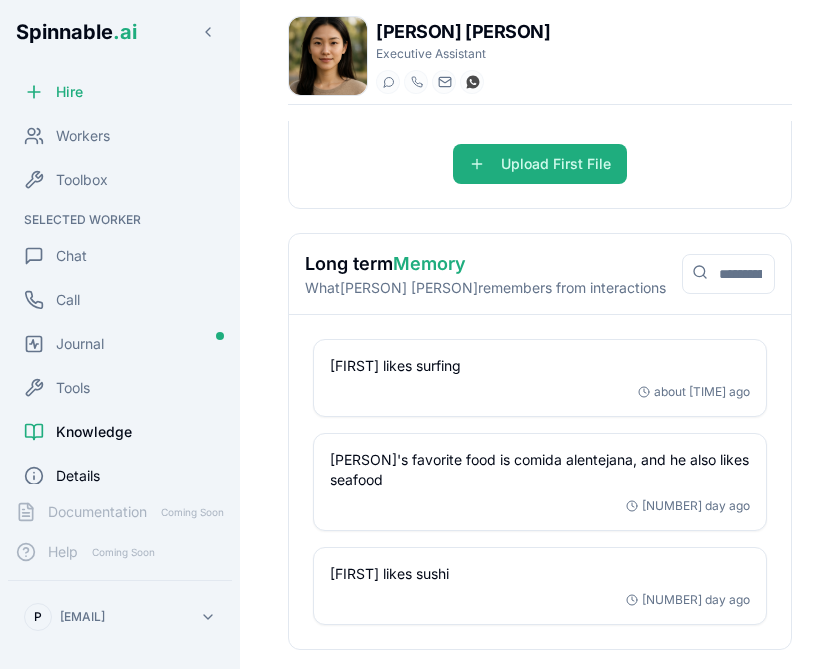 click on "Details" at bounding box center [78, 476] 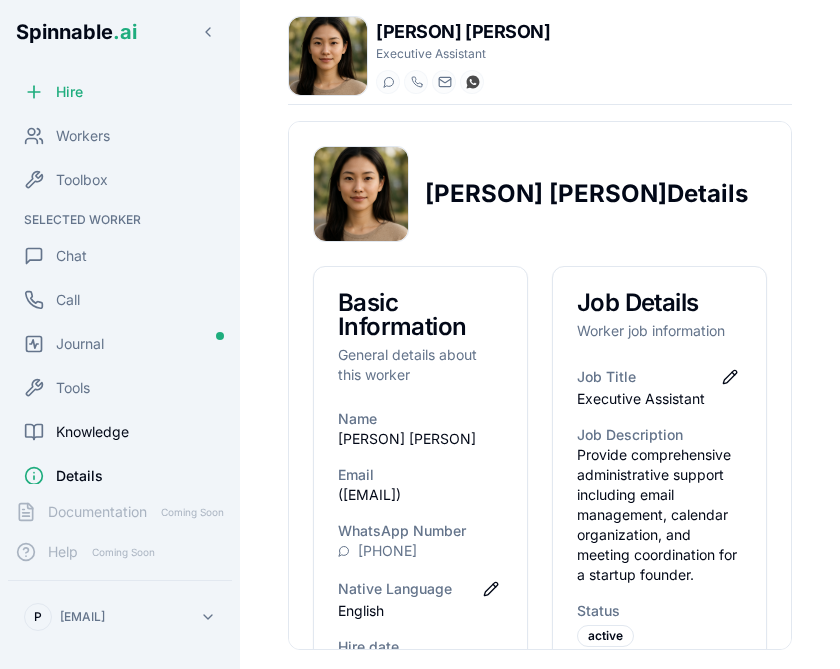 click on "Knowledge" at bounding box center (92, 432) 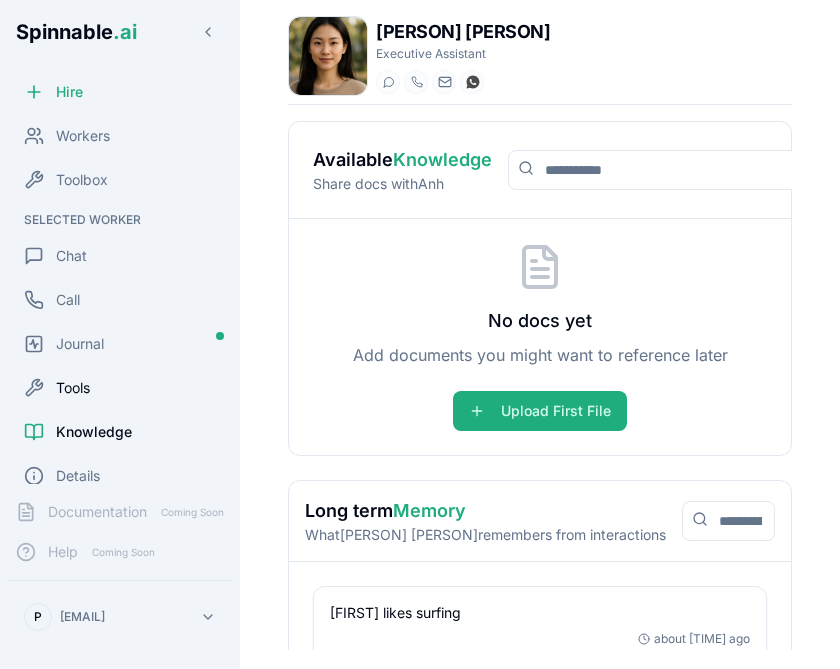 click on "Tools" at bounding box center [73, 388] 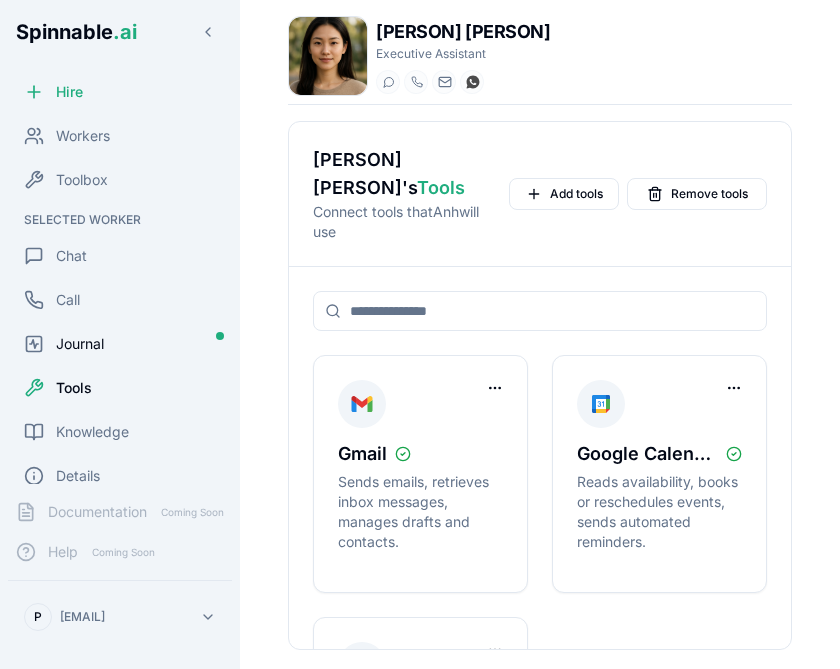 click on "Journal" at bounding box center [80, 344] 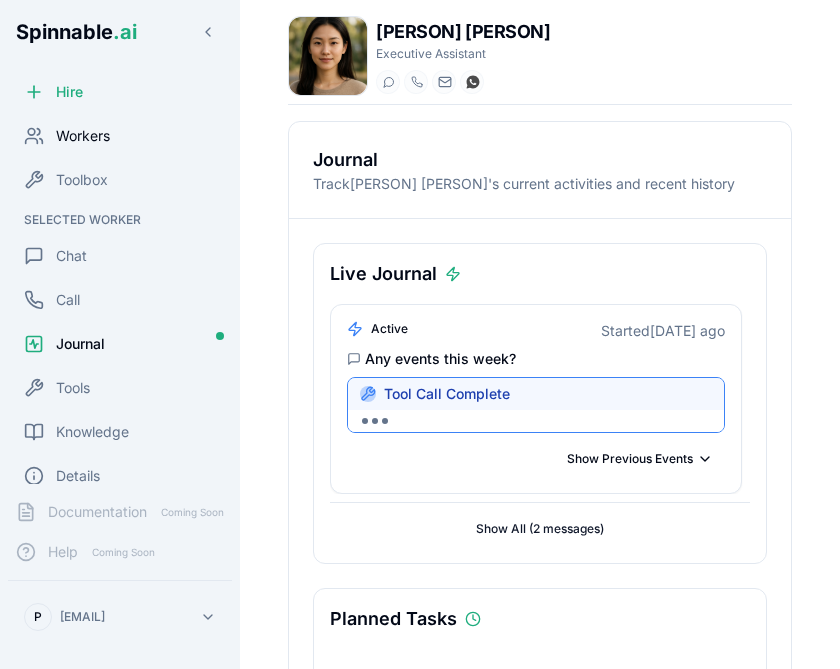 click on "Workers" at bounding box center [83, 136] 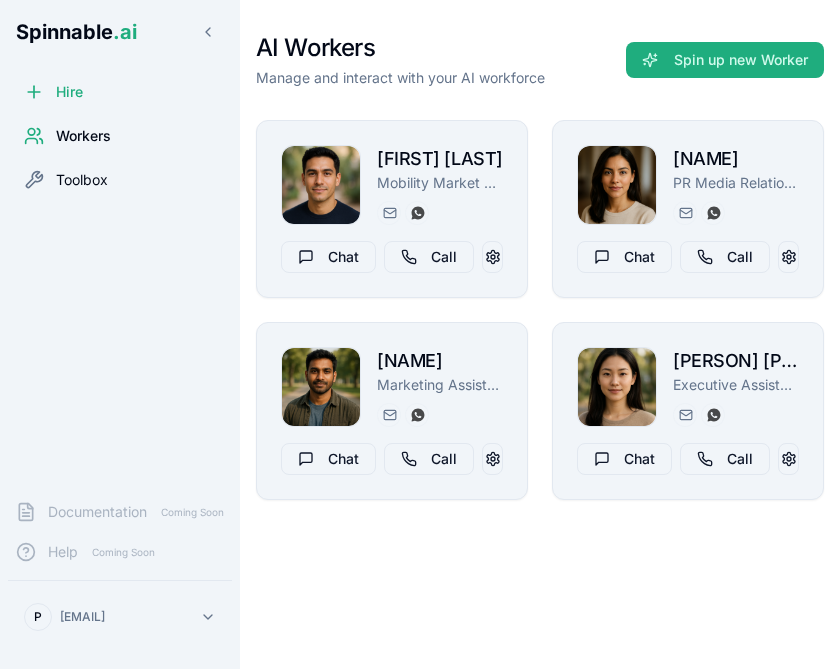click on "Toolbox" at bounding box center (82, 180) 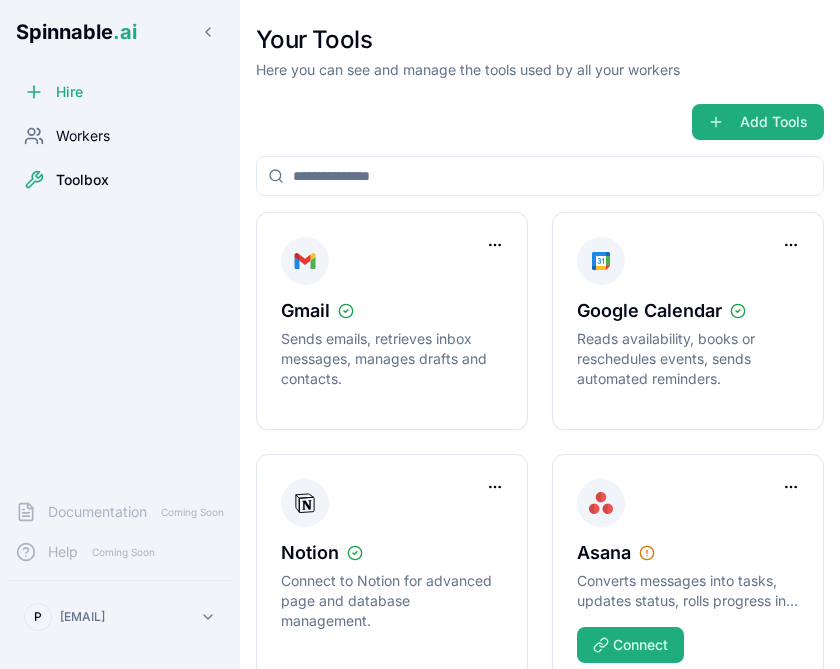 click on "Workers" at bounding box center (83, 136) 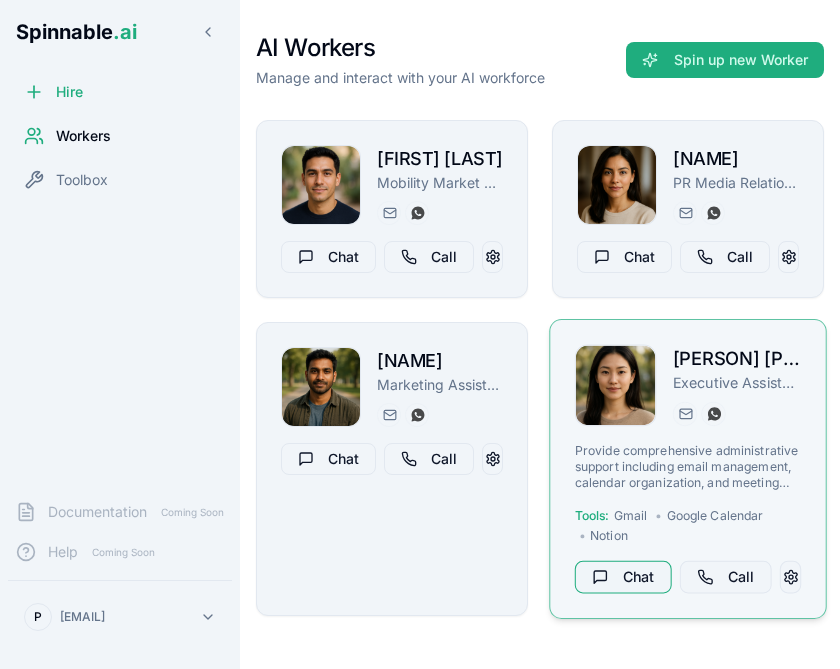 click on "Chat" at bounding box center (623, 577) 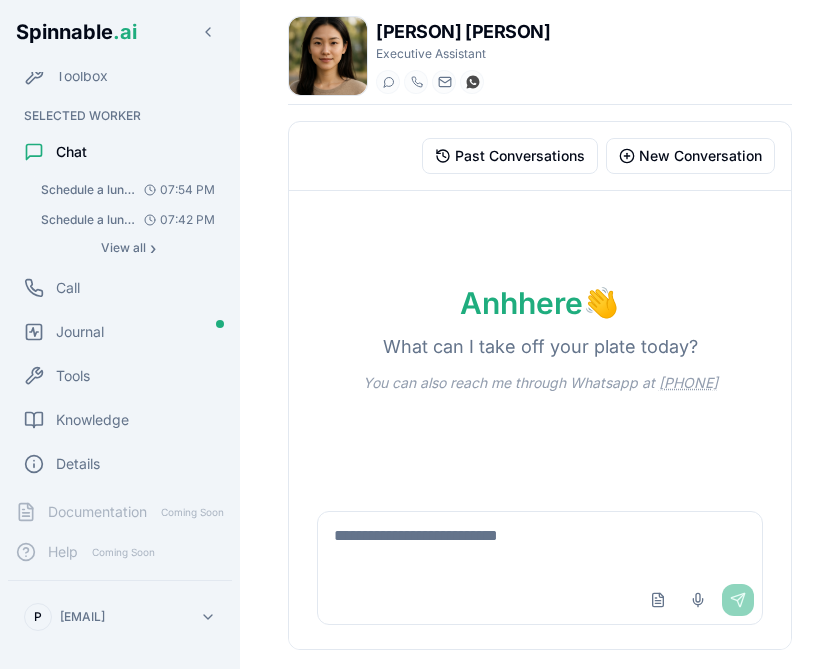 scroll, scrollTop: 0, scrollLeft: 0, axis: both 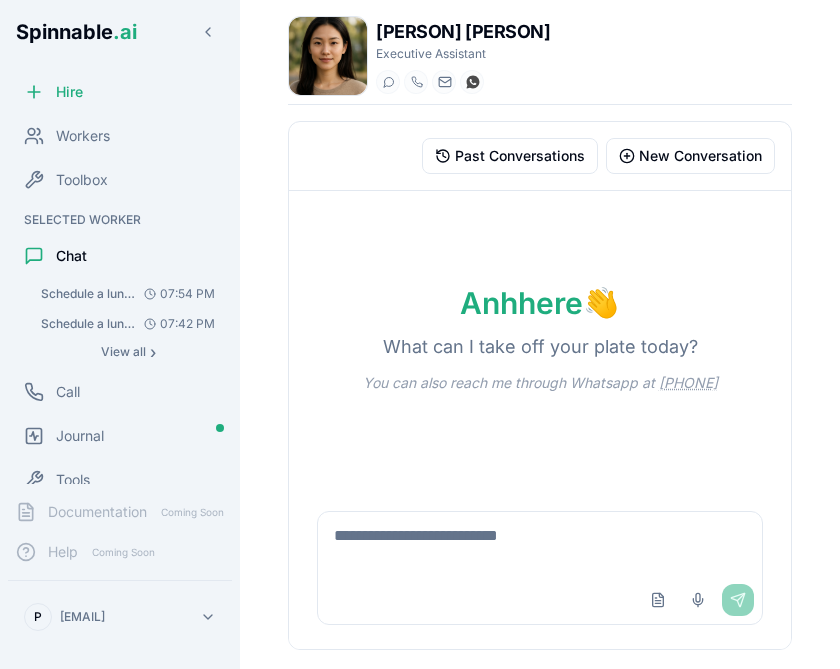 click on "Schedule a lunch with [NAME] and [NAME] to talk about the Center for Resposible AI. I would love to h..." at bounding box center (88, 294) 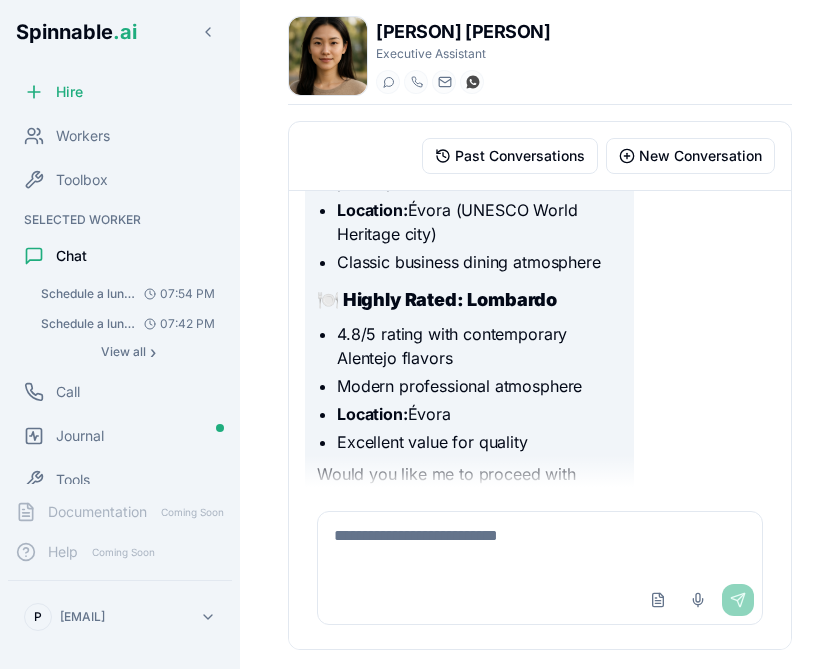 scroll, scrollTop: 2640, scrollLeft: 0, axis: vertical 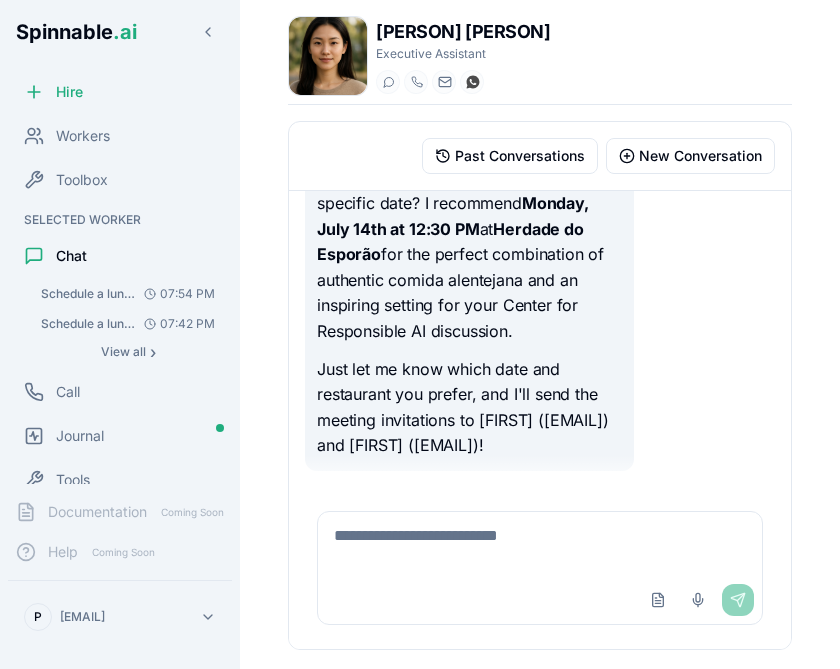 click at bounding box center [540, 544] 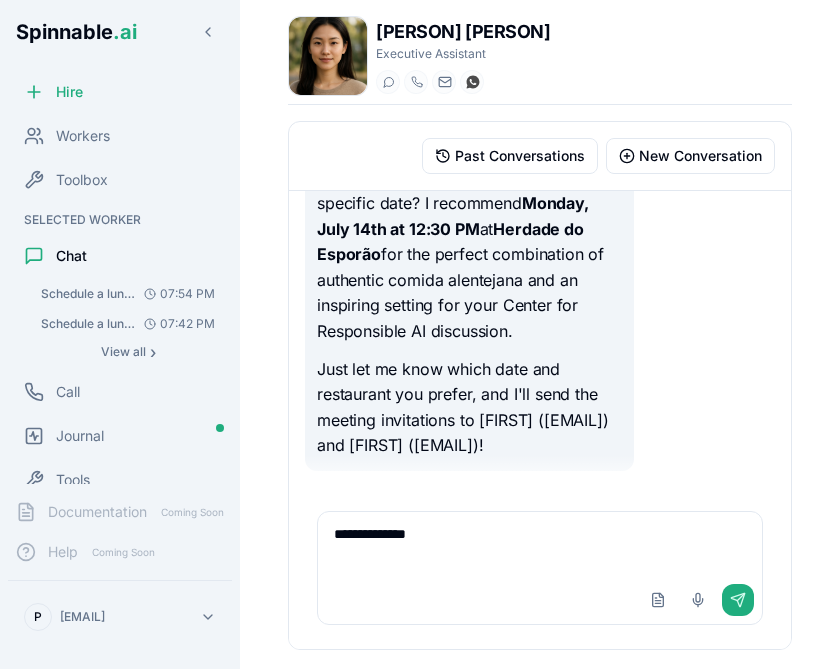 type on "**********" 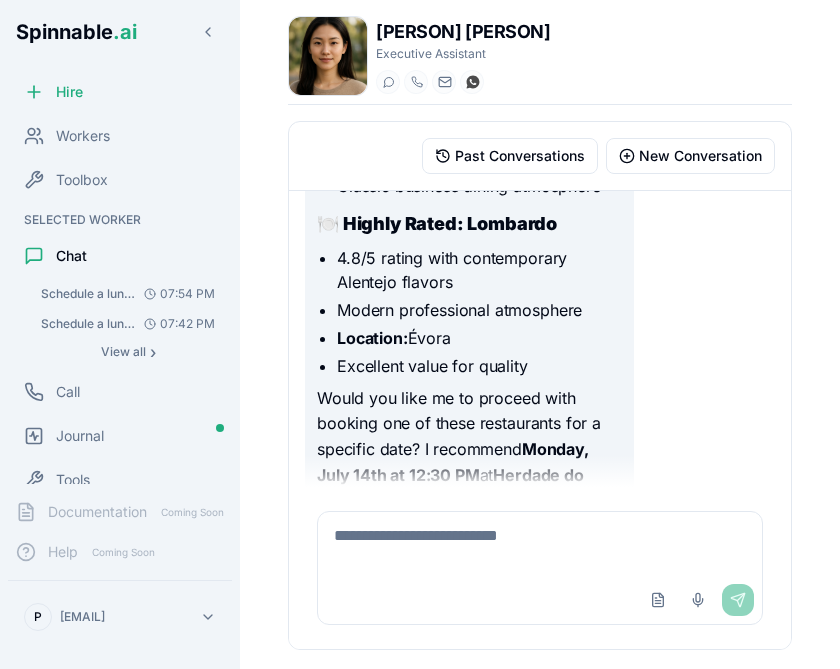 scroll, scrollTop: 2213, scrollLeft: 0, axis: vertical 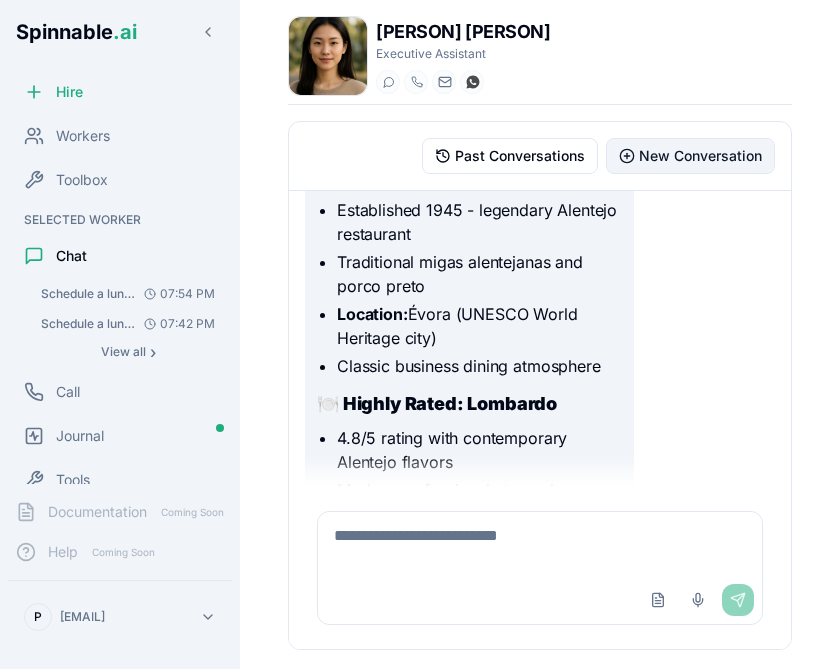 click on "New Conversation" at bounding box center [700, 156] 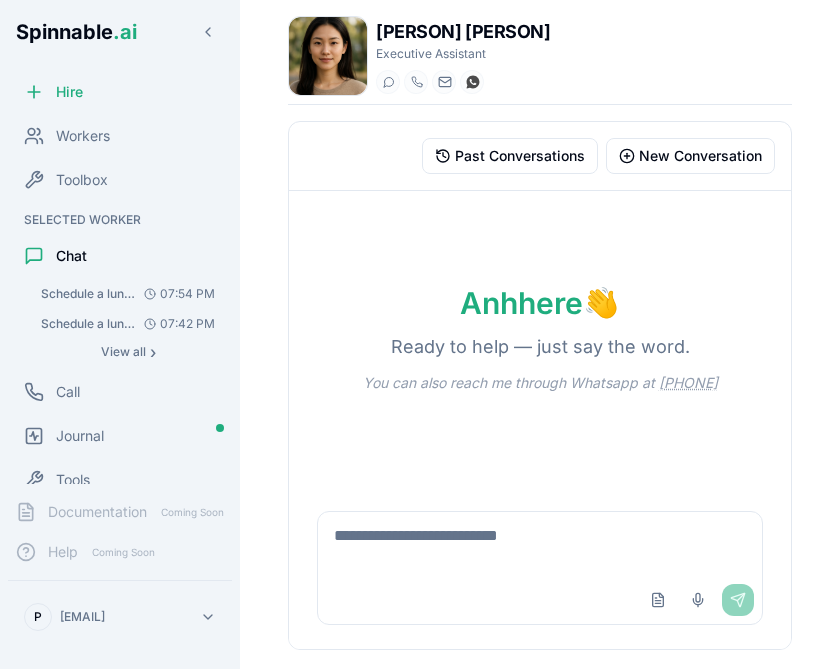 click at bounding box center [540, 544] 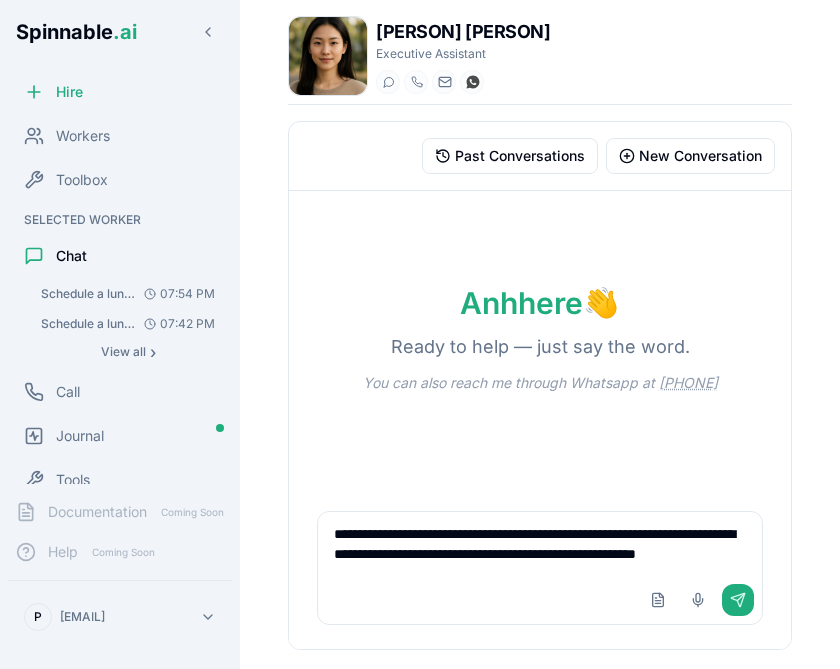 scroll, scrollTop: 6, scrollLeft: 0, axis: vertical 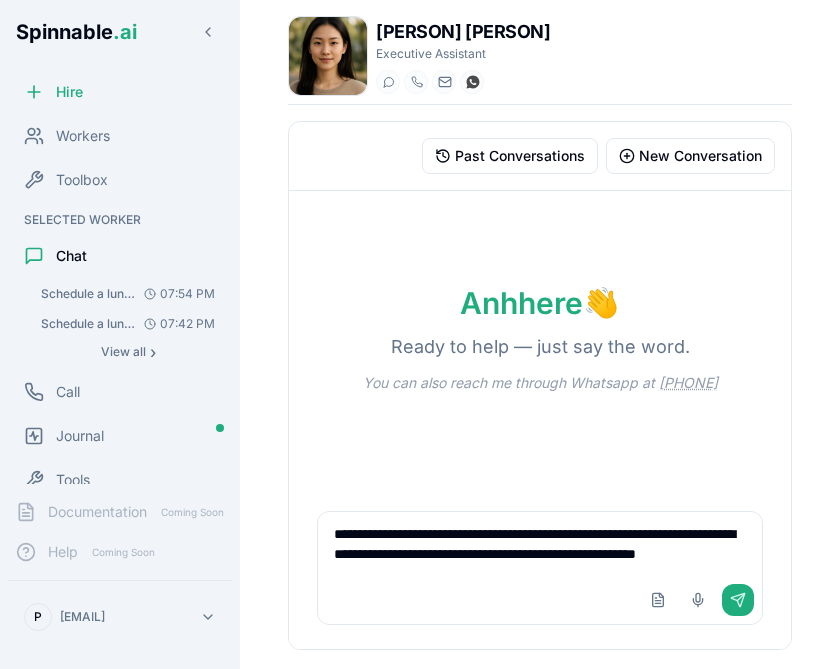 drag, startPoint x: 503, startPoint y: 547, endPoint x: 533, endPoint y: 545, distance: 30.066593 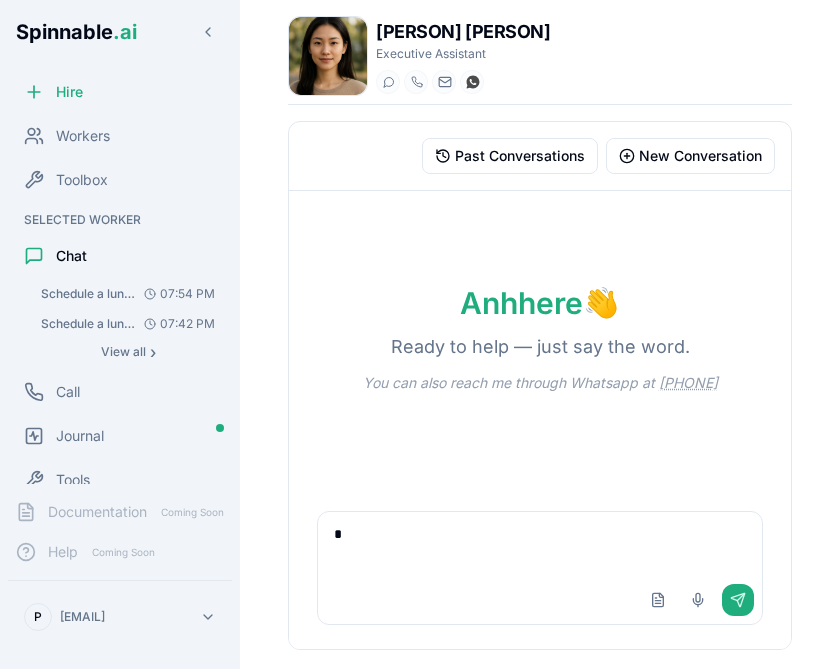 scroll, scrollTop: 0, scrollLeft: 0, axis: both 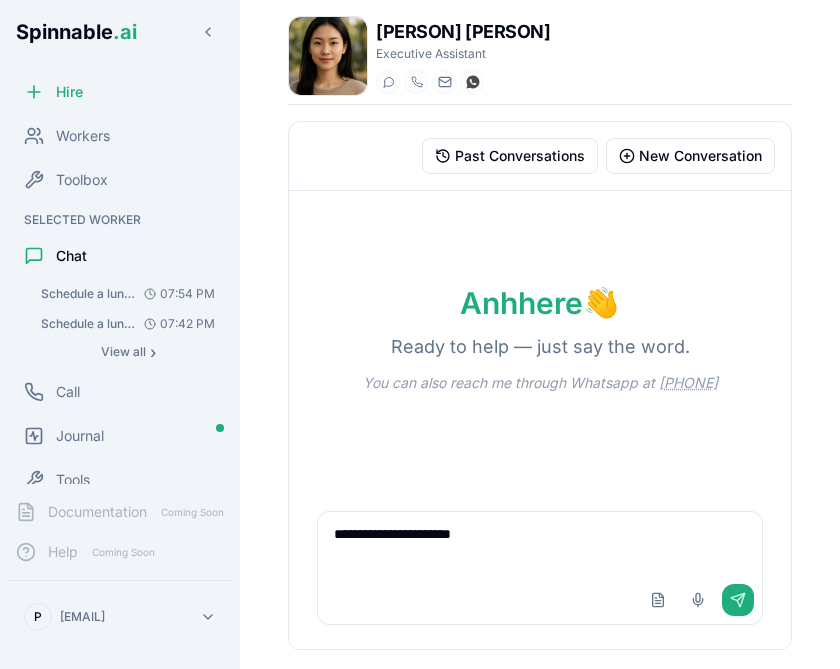 type on "**********" 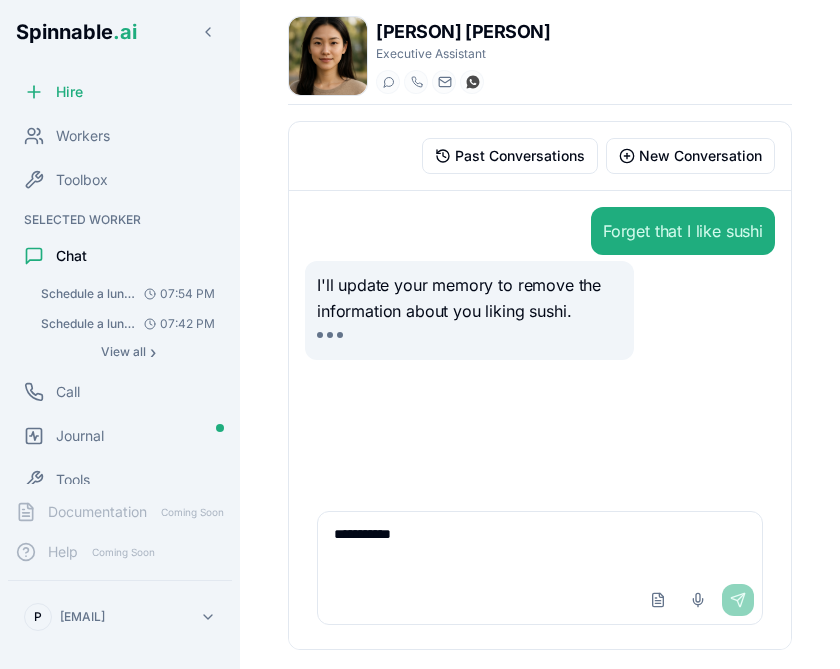 type on "**********" 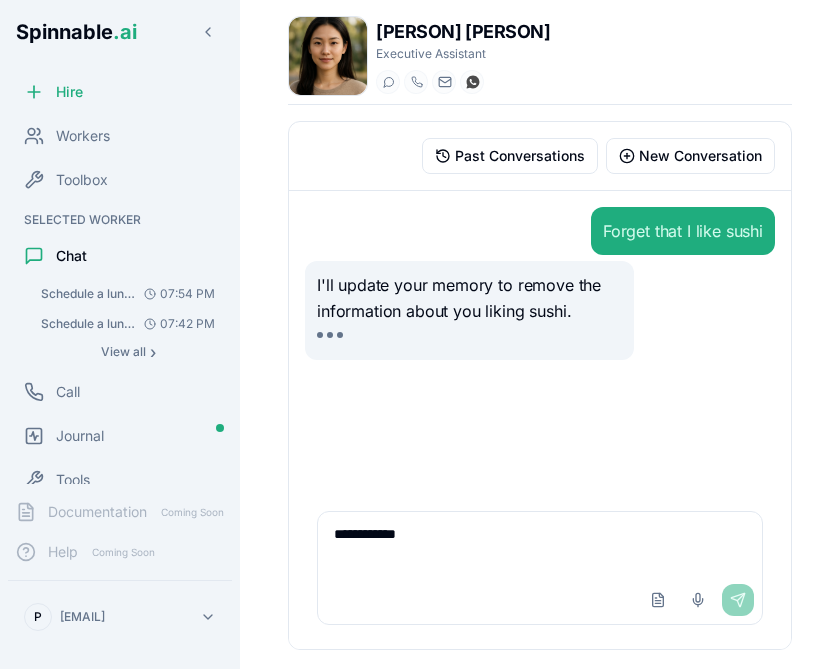 type 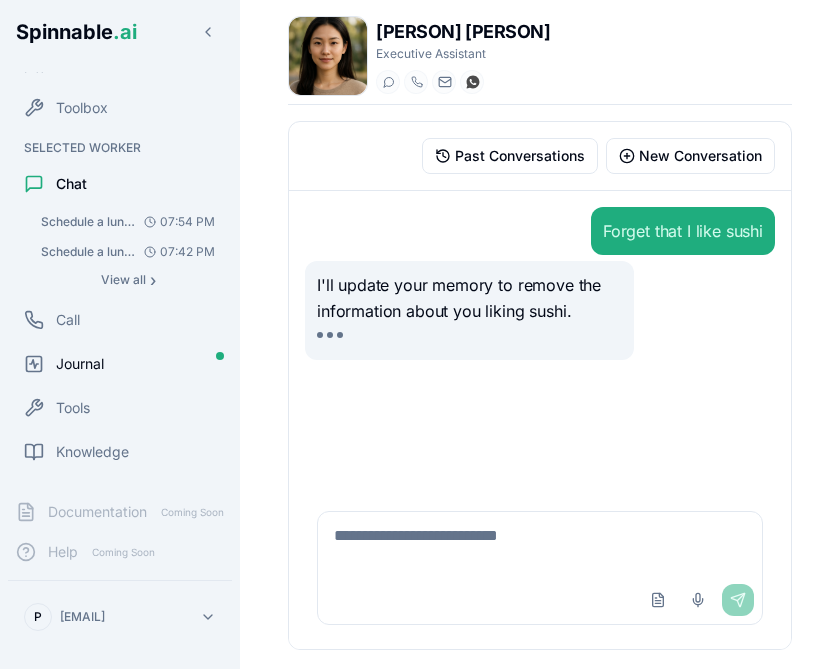 scroll, scrollTop: 104, scrollLeft: 0, axis: vertical 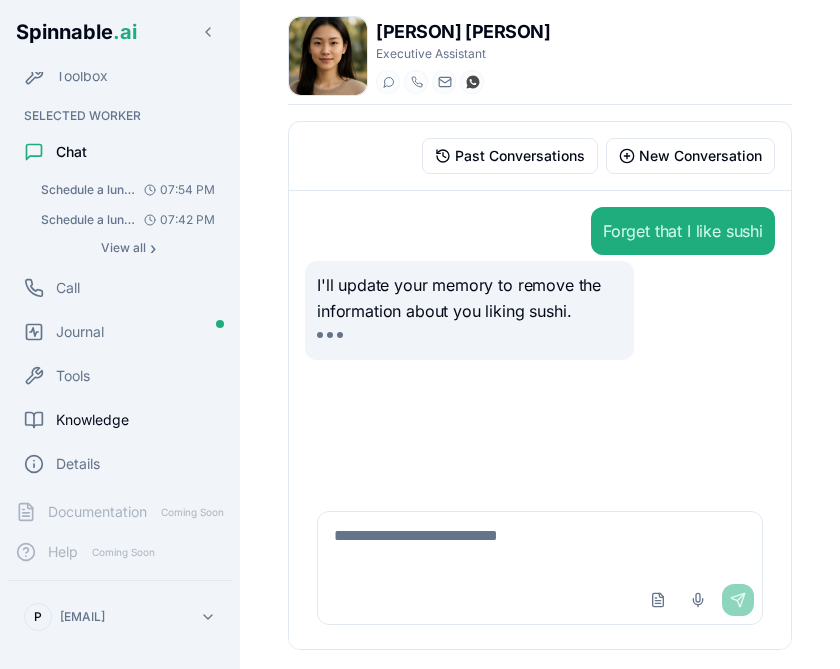 click on "Knowledge" at bounding box center (92, 420) 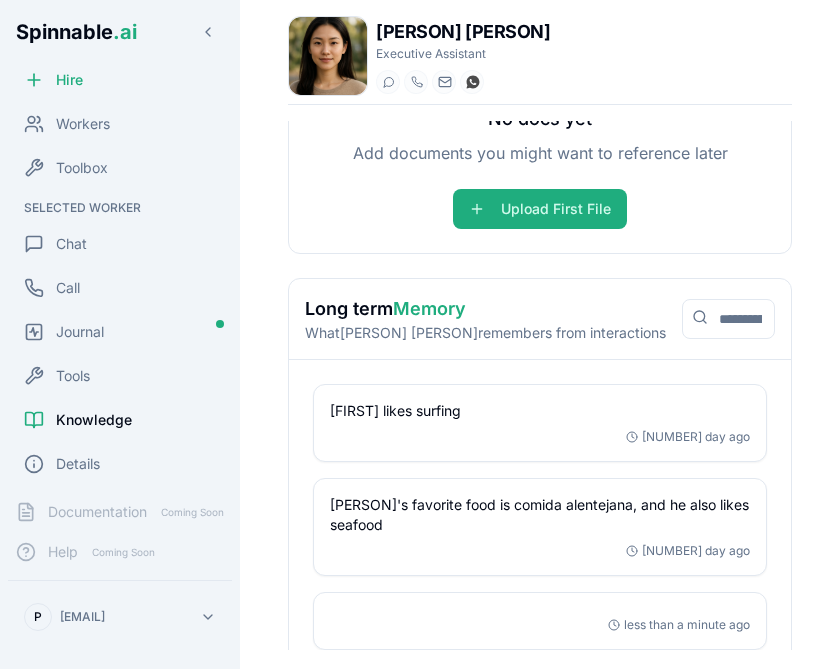 scroll, scrollTop: 227, scrollLeft: 0, axis: vertical 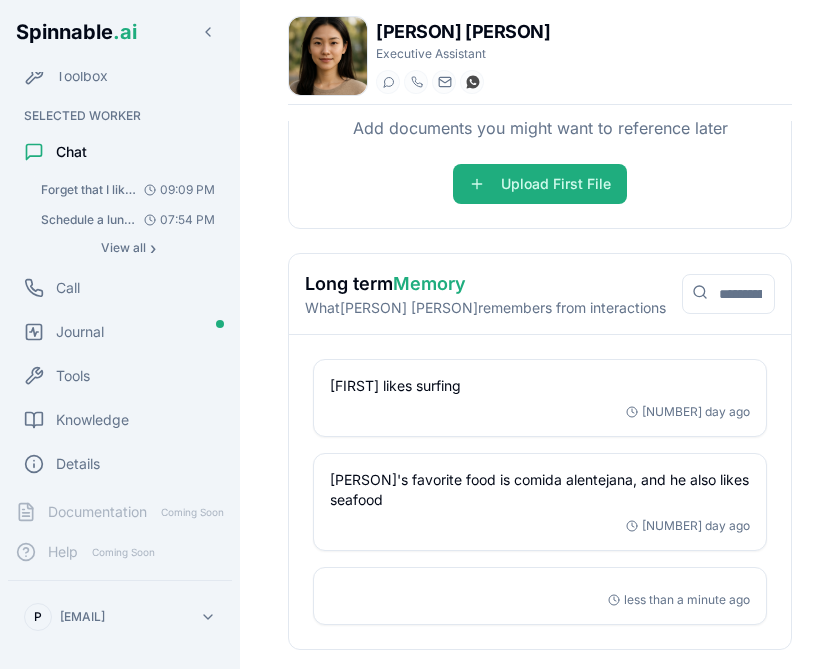 click on "Forget that I like sushi" at bounding box center [88, 190] 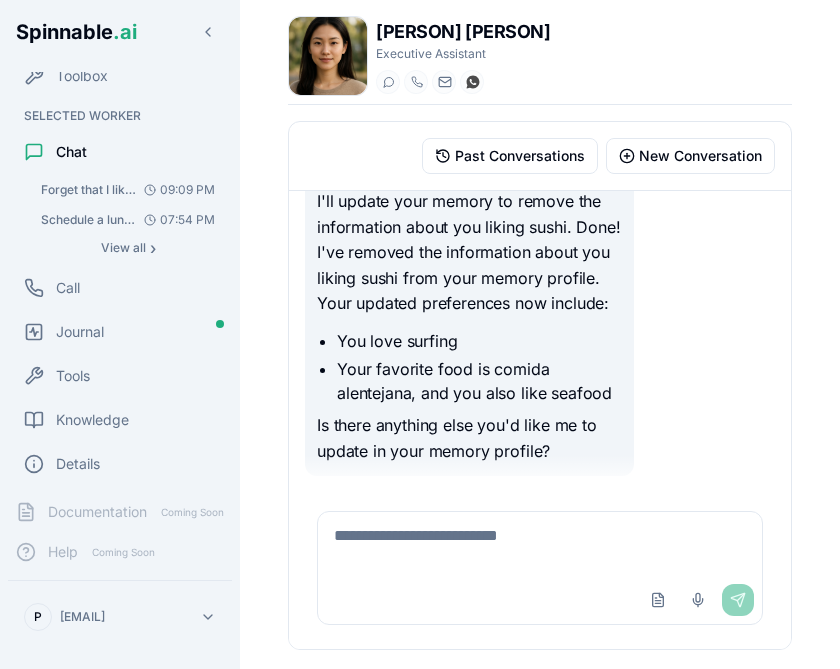 scroll, scrollTop: 89, scrollLeft: 0, axis: vertical 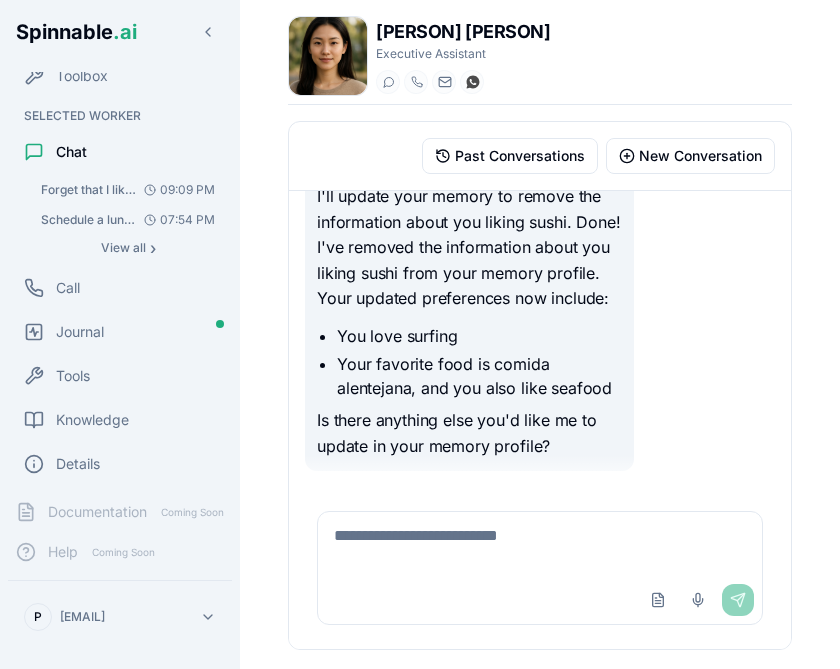click at bounding box center (540, 544) 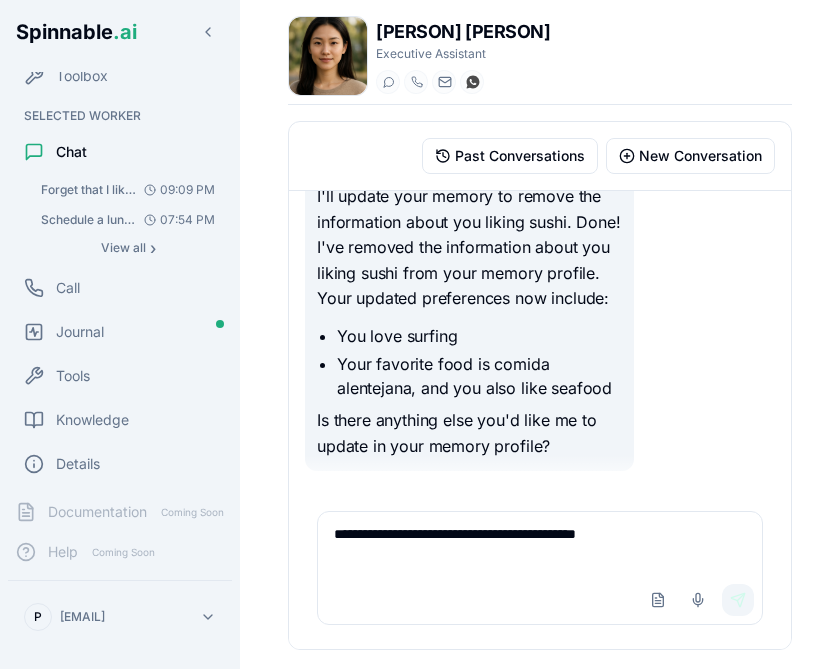 type on "**********" 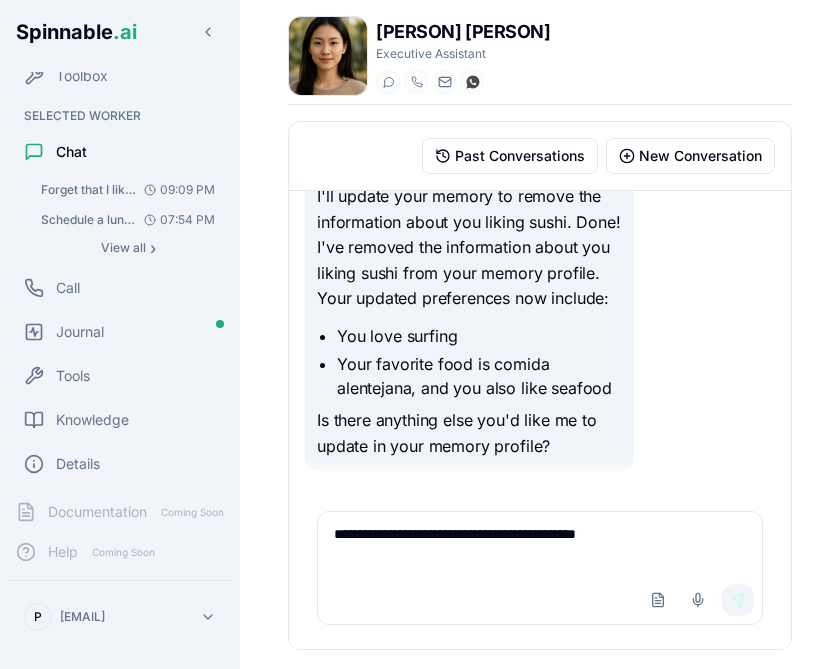 click on "Send" at bounding box center [738, 600] 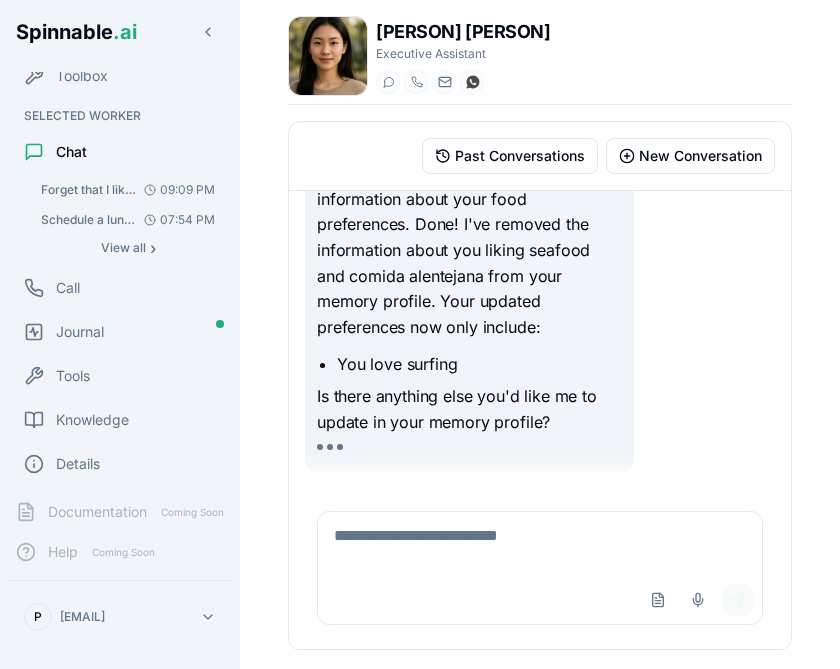 scroll, scrollTop: 481, scrollLeft: 0, axis: vertical 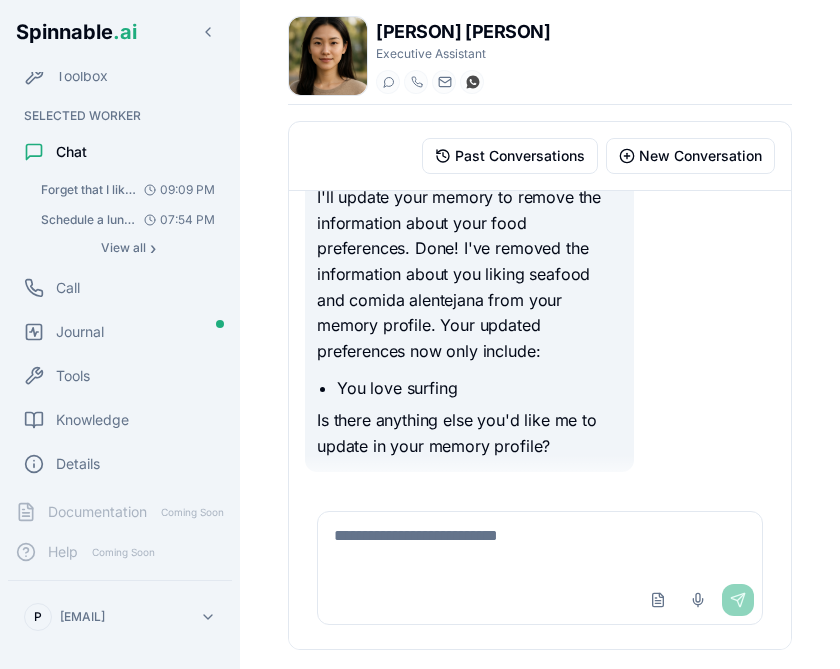 click at bounding box center (540, 544) 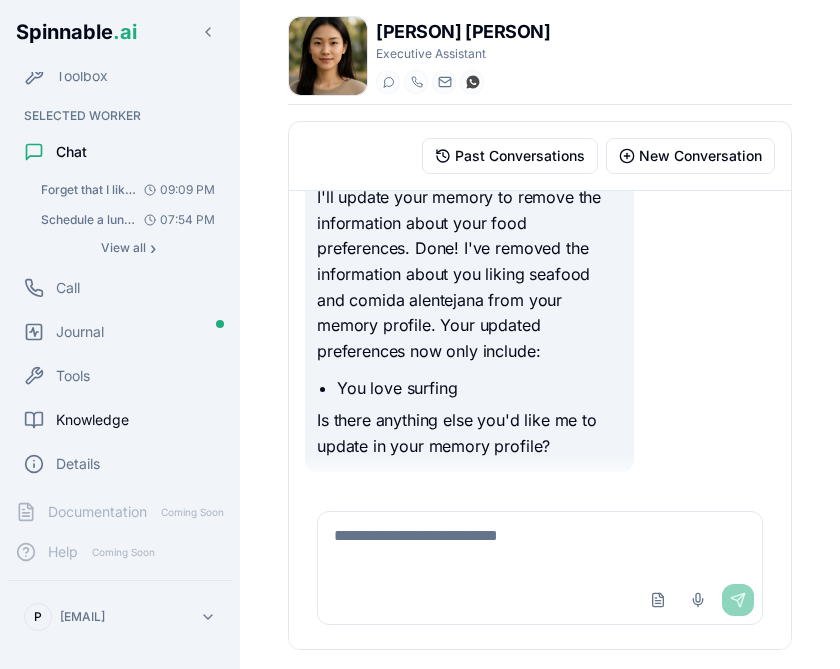 click on "Knowledge" at bounding box center (92, 420) 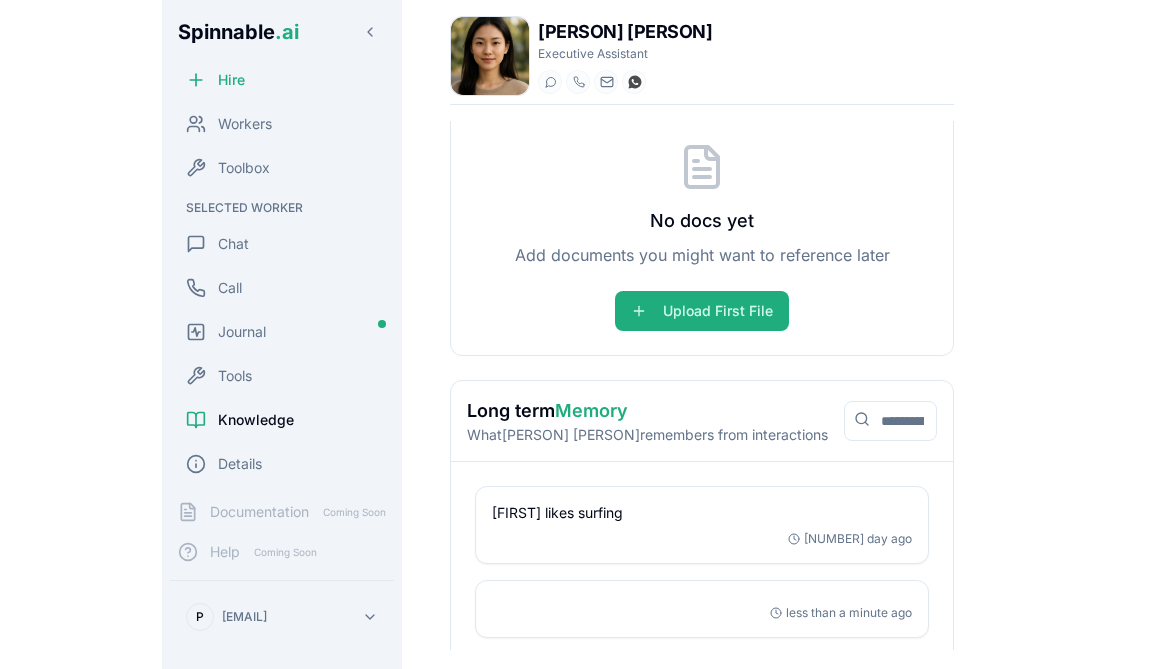 scroll, scrollTop: 85, scrollLeft: 0, axis: vertical 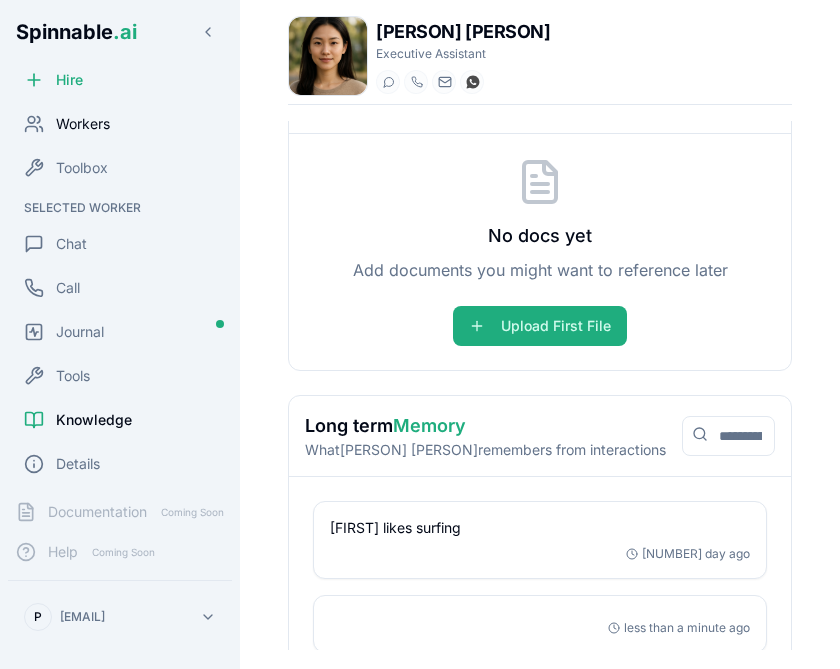 click on "Workers" at bounding box center (83, 124) 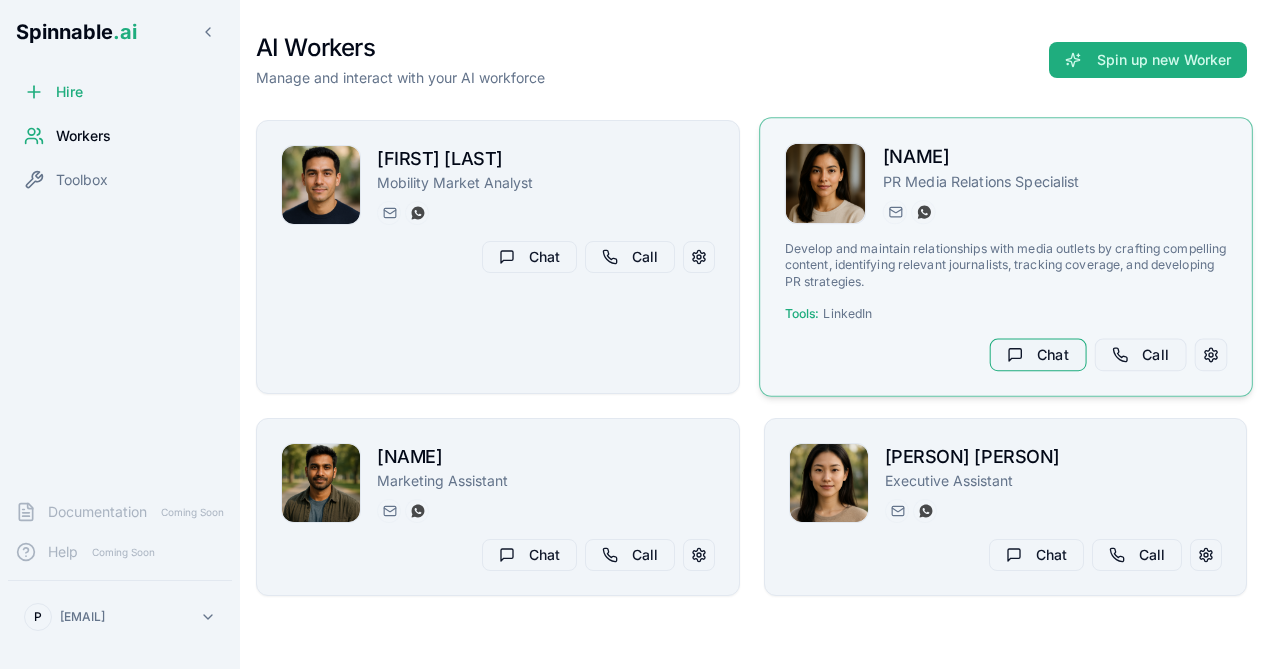 click on "Chat" at bounding box center [1037, 355] 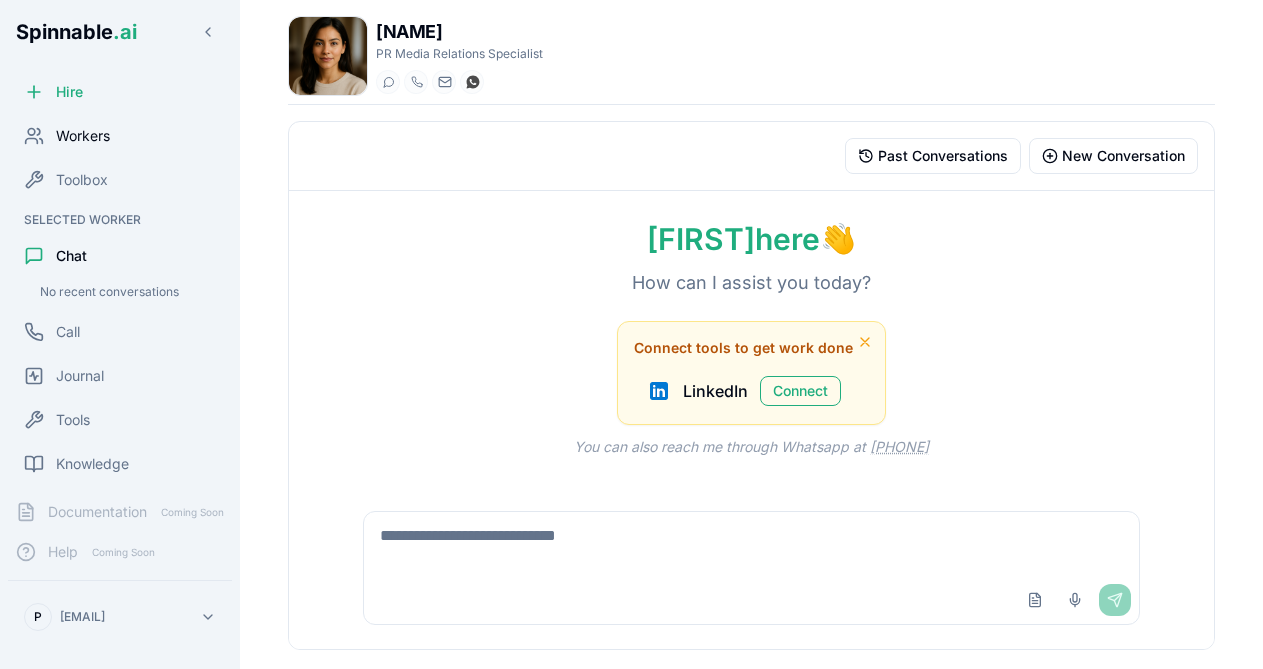 click on "Workers" at bounding box center (83, 136) 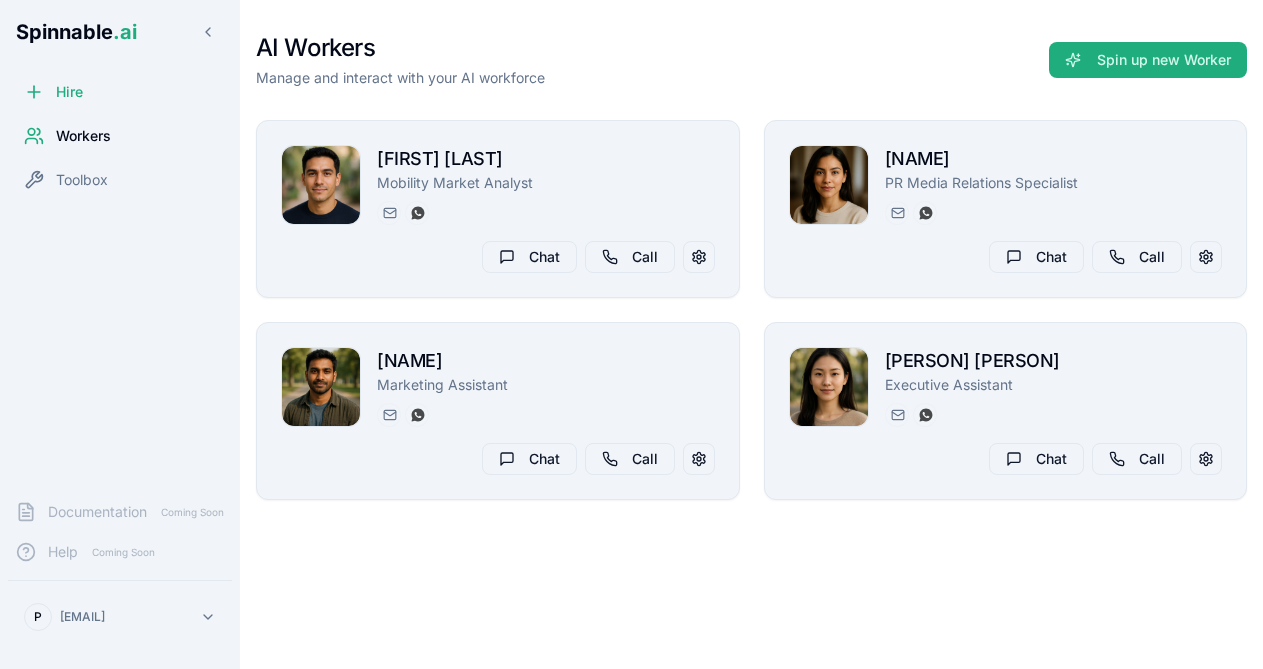 click on "AI Workers Manage and interact with your AI workforce Spin up new Worker Nicholas Jensen Mobility Market Analyst nicholas.jensen@getspinnable.ai +351 915 743 953 A specialized market analyst who researches, analyzes, and reports on trends and developments in the mobility sector. Tools: Notion • Google Sheets Chat Call Irene Silva PR Media Relations Specialist irene.silva@getspinnable.ai +351 915 743 953 Develop and maintain relationships with media outlets by crafting compelling content, identifying relevant journalists, tracking coverage, and developing PR strategies. Tools: LinkedIn Chat Call Sebastian Meyer Marketing Assistant sebastian.meyer@getspinnable.ai +351 915 743 953 A Marketing Assistant who helps communicate products through content creation, campaign management, and analytics, with a focus on LinkedIn. Tools: LinkedIn Chat Call Anh Suzuki Executive Assistant anh.suzuki@getspinnable.ai +351 915 743 953 Tools: Gmail • Google Calendar • Notion Chat Call" at bounding box center (751, 334) 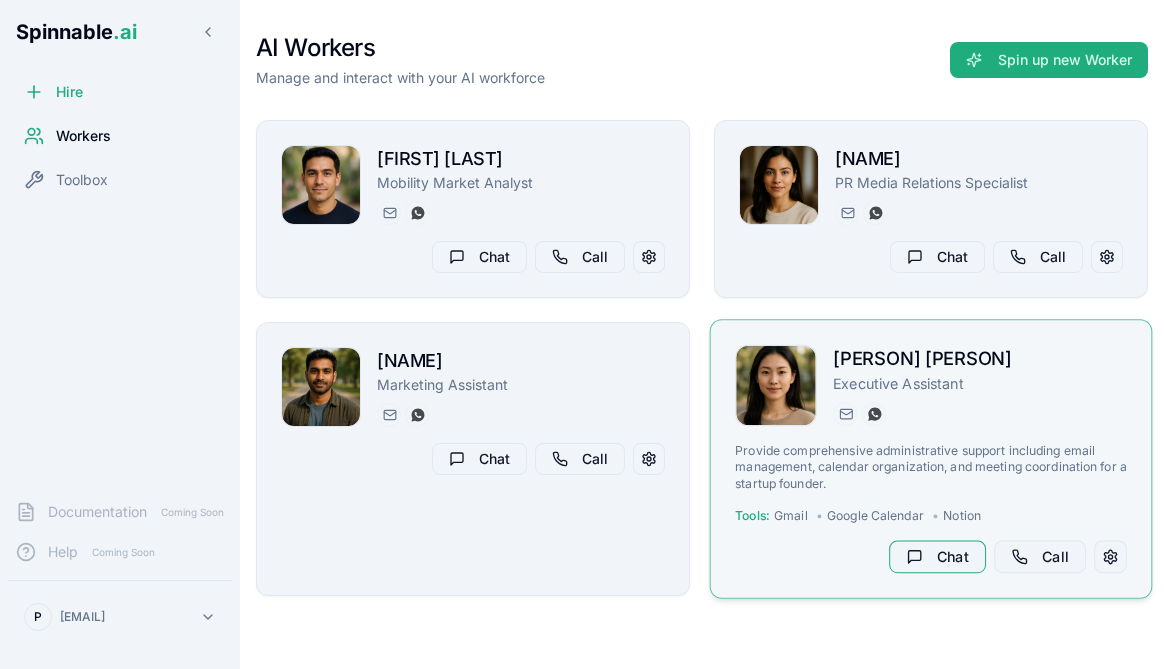 click on "Chat" at bounding box center (937, 557) 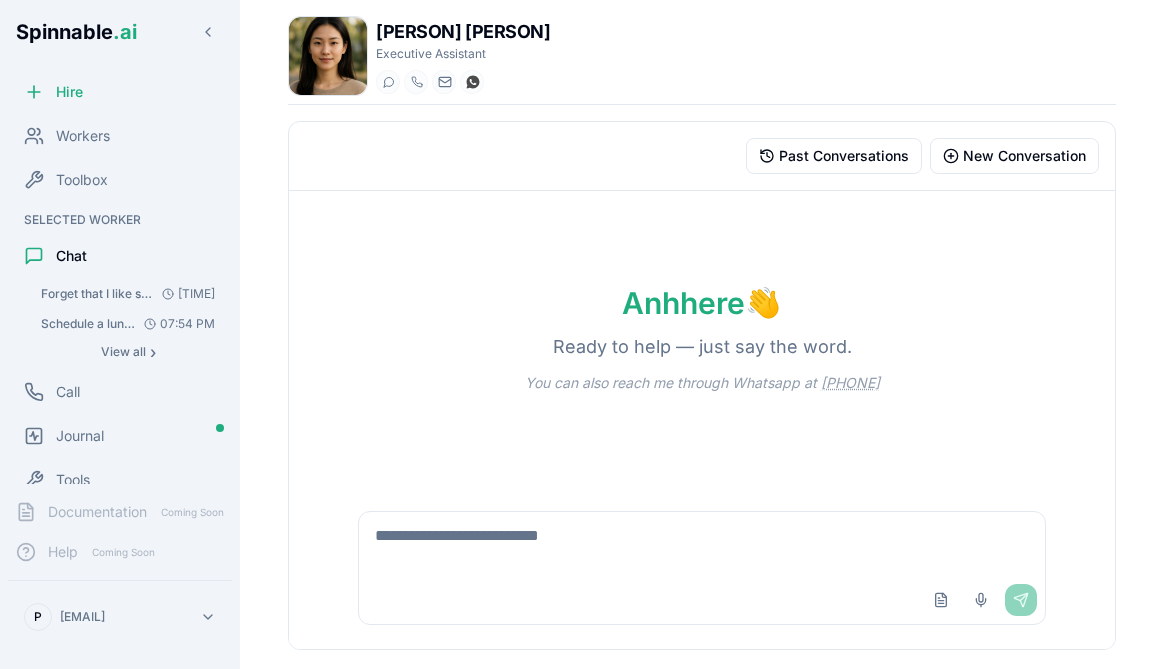 click at bounding box center (701, 544) 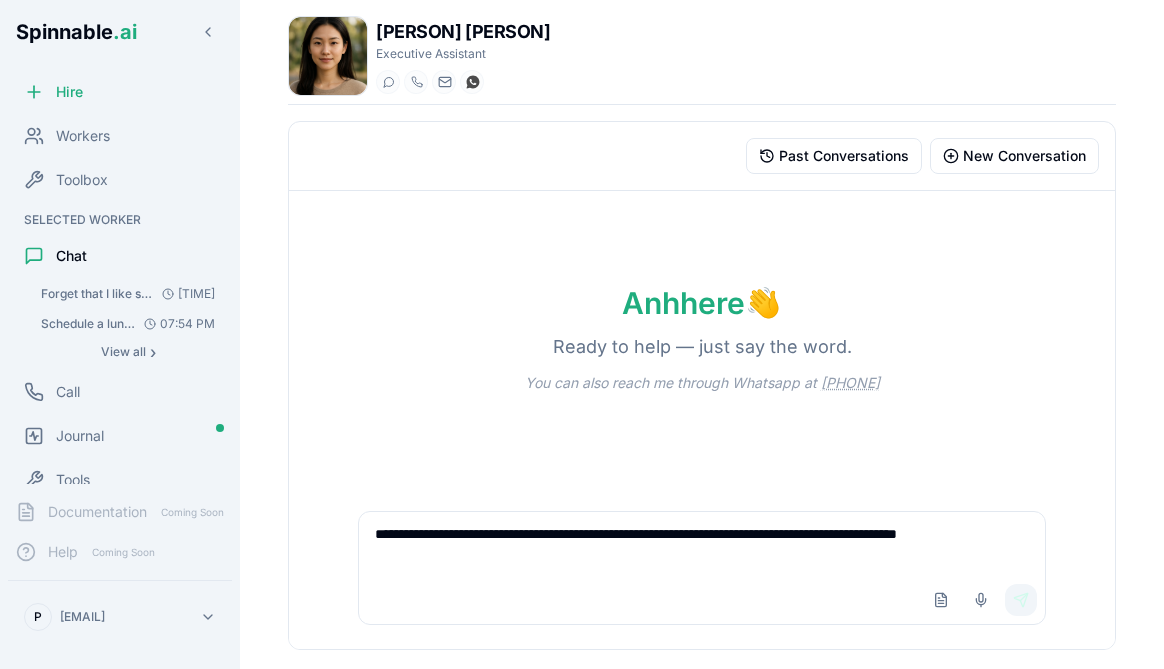 type on "**********" 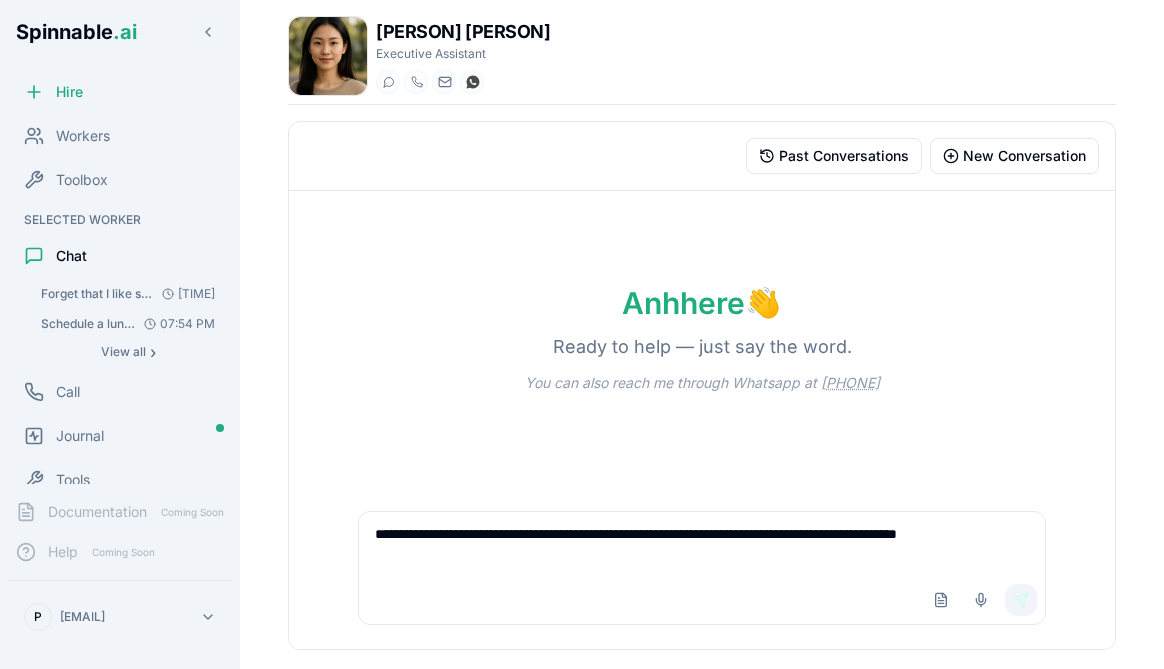 click on "Send" at bounding box center (1021, 600) 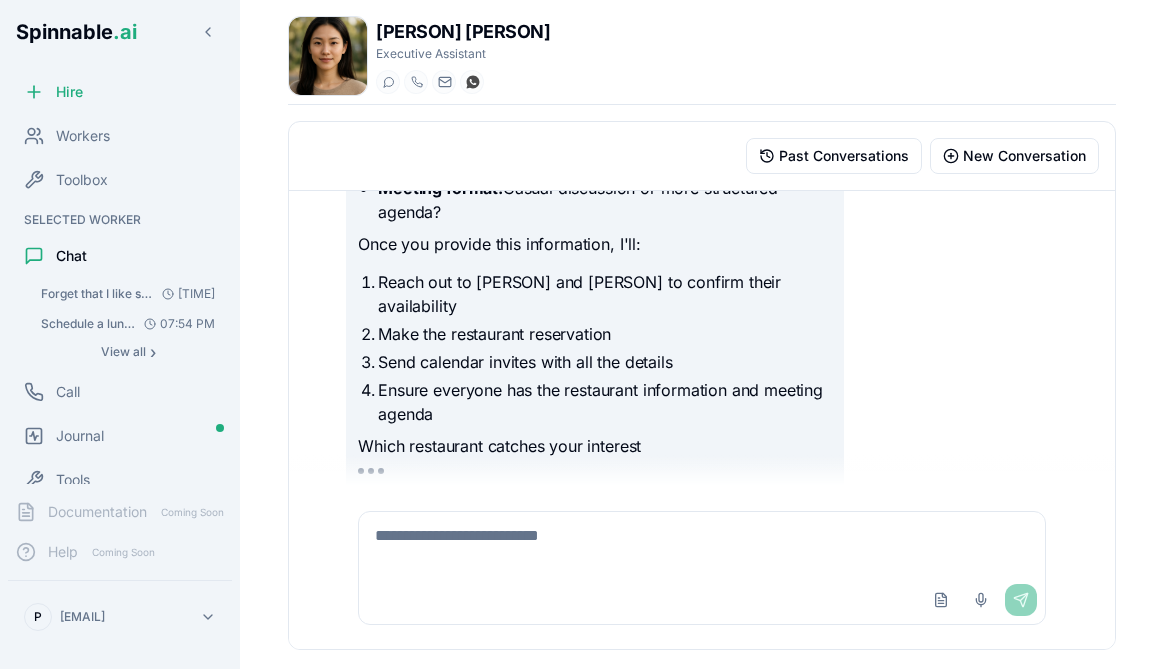 scroll, scrollTop: 1944, scrollLeft: 0, axis: vertical 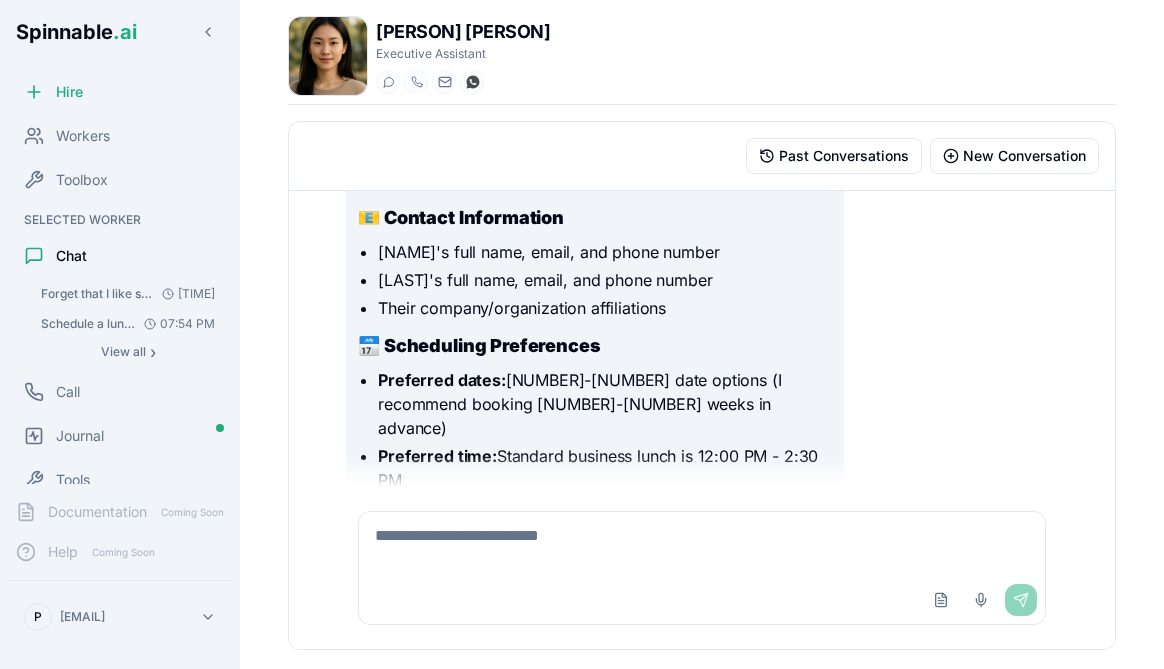 click at bounding box center (701, 544) 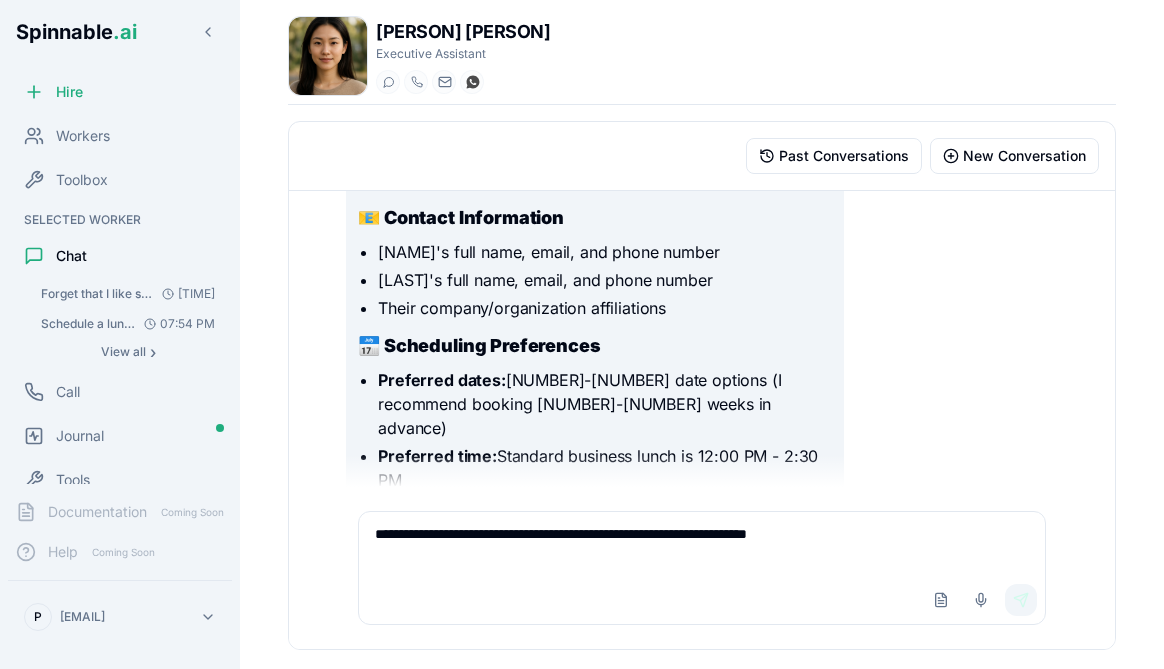 type on "**********" 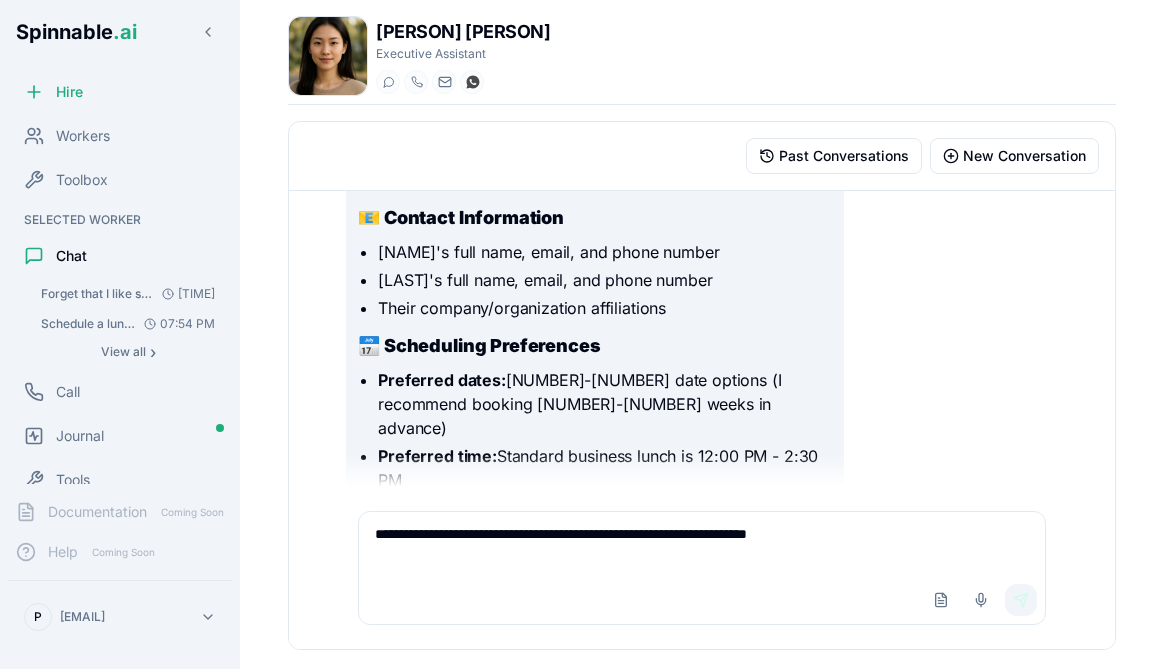 click on "Send" at bounding box center (1021, 600) 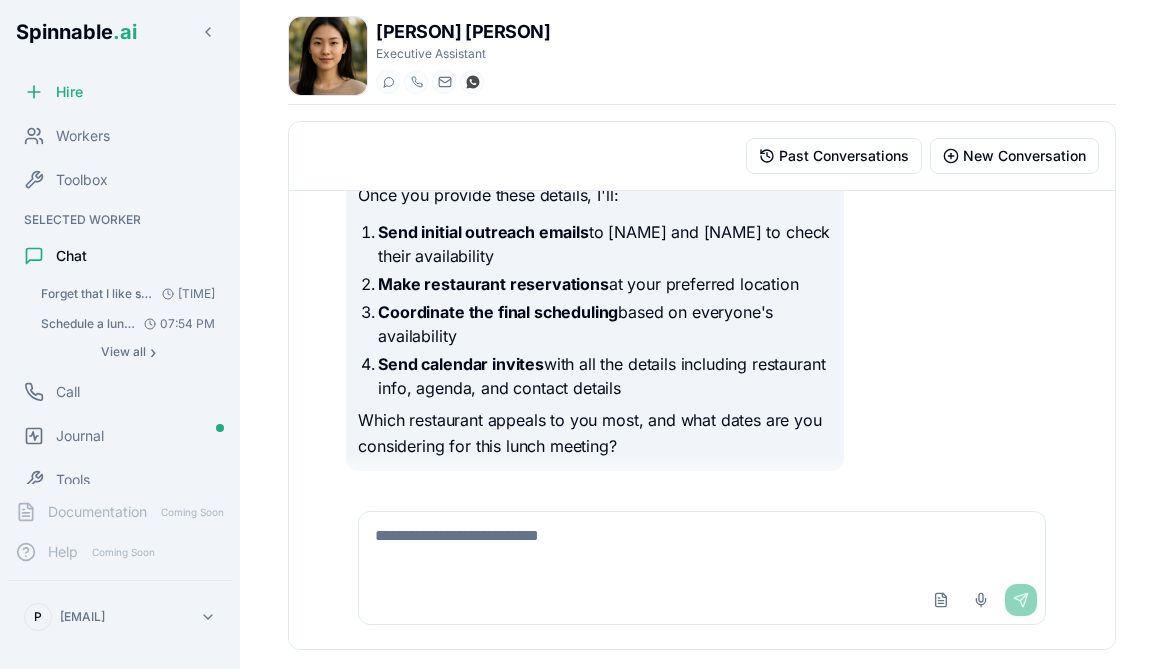 scroll, scrollTop: 3013, scrollLeft: 0, axis: vertical 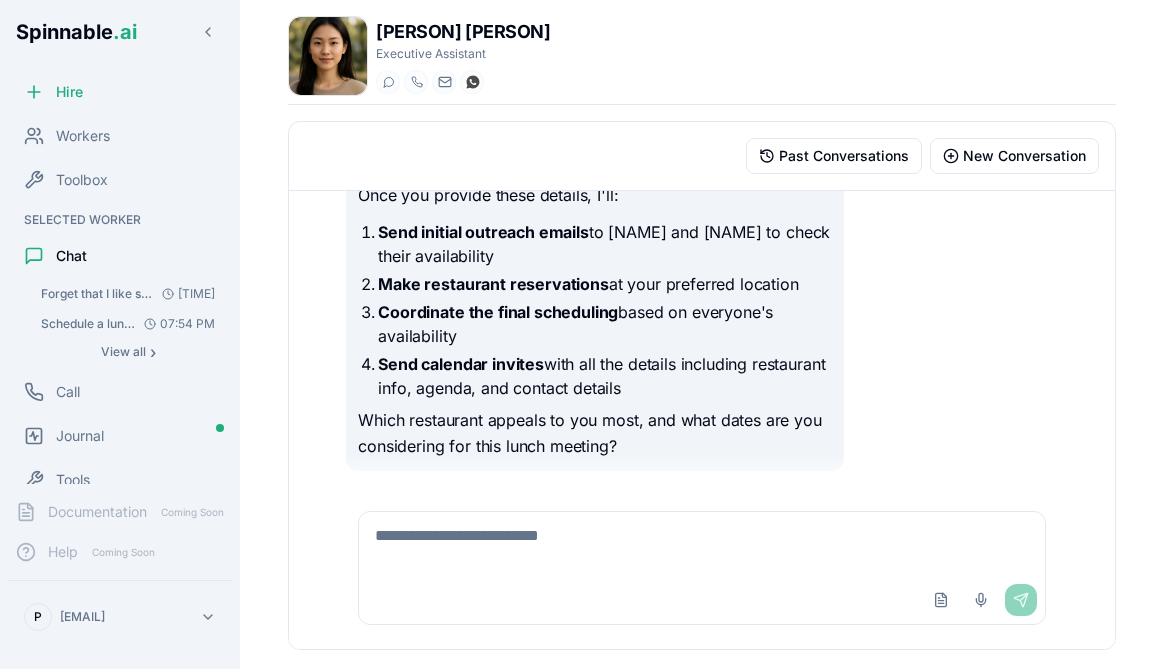 click at bounding box center [701, 544] 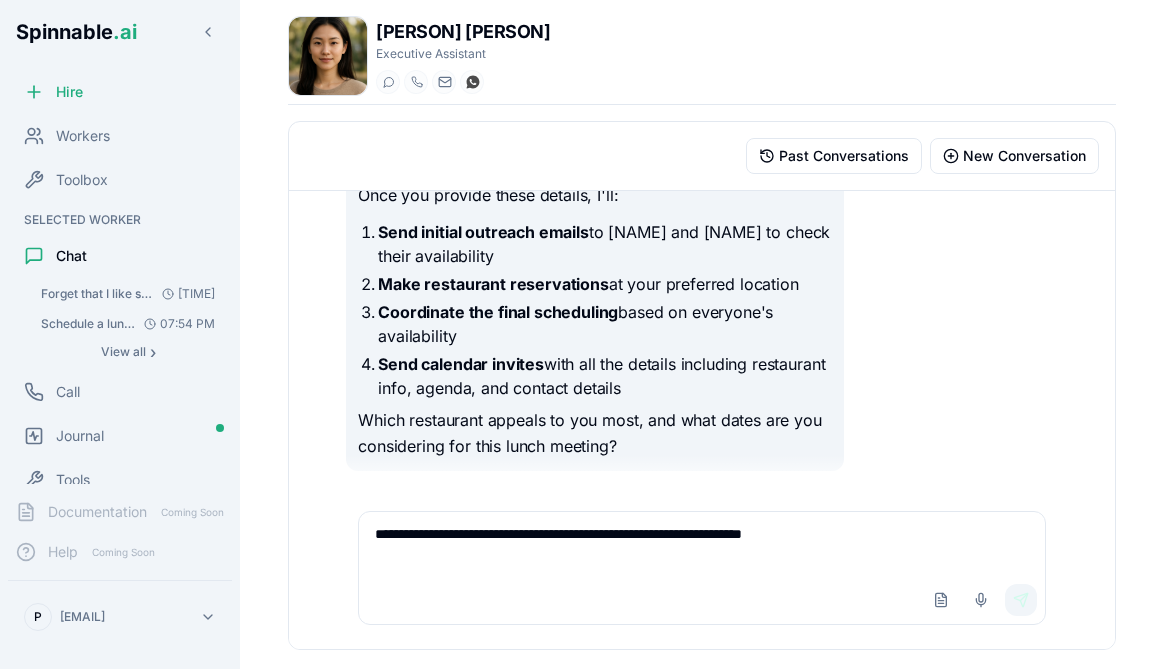 type on "**********" 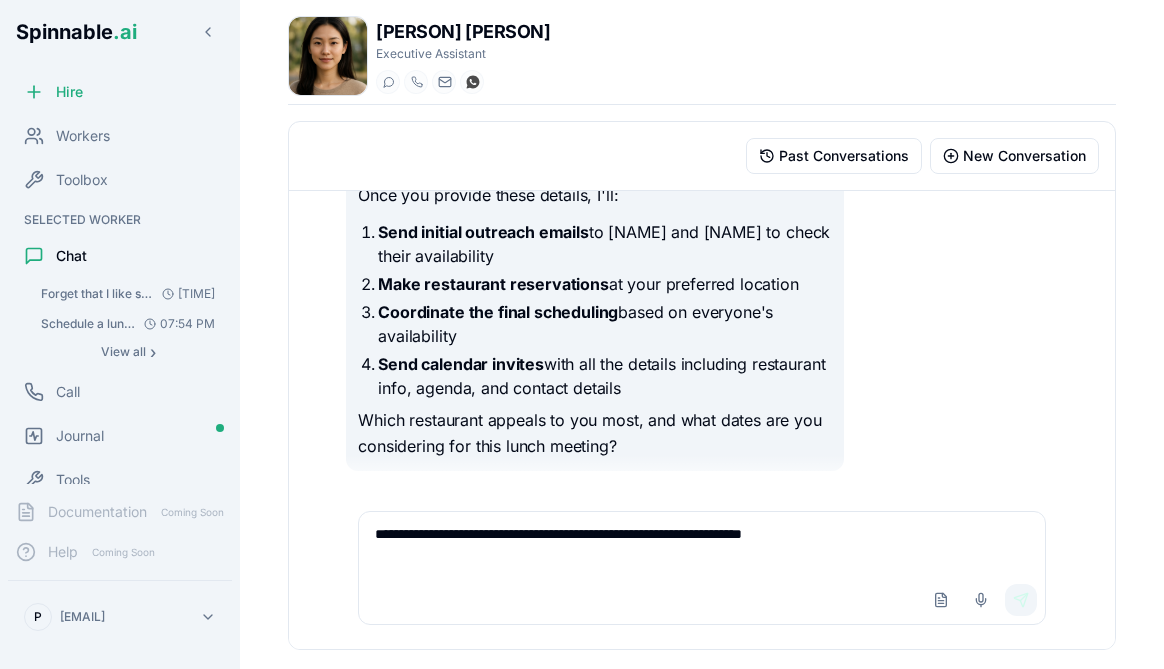 click on "Send" at bounding box center [1021, 600] 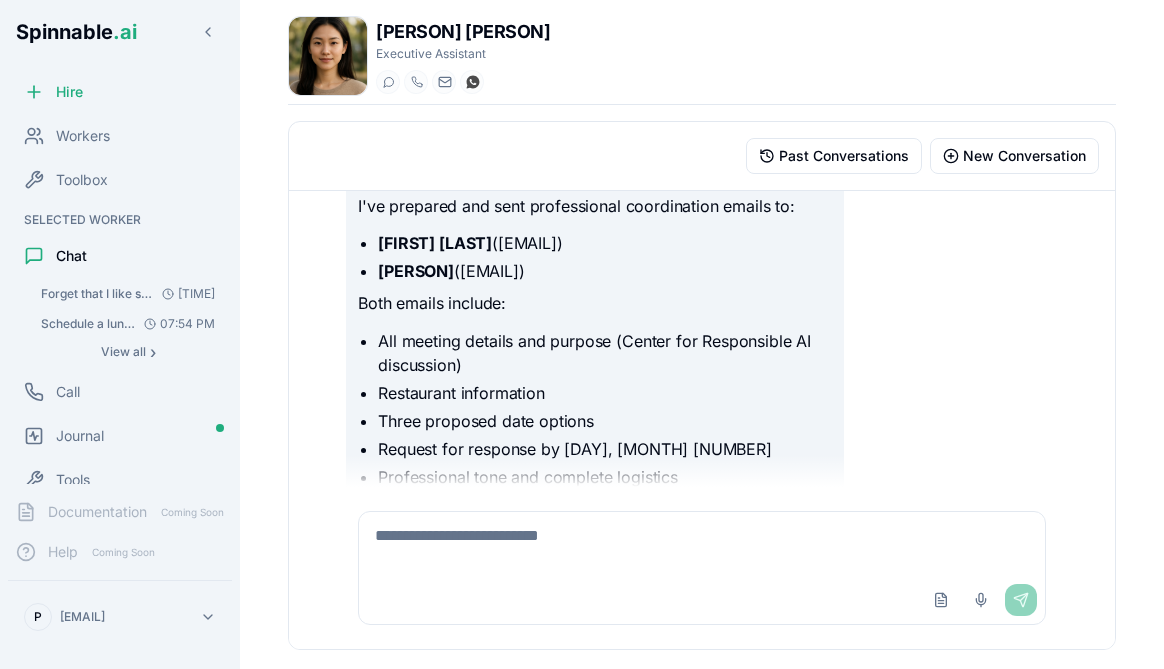 scroll, scrollTop: 5063, scrollLeft: 0, axis: vertical 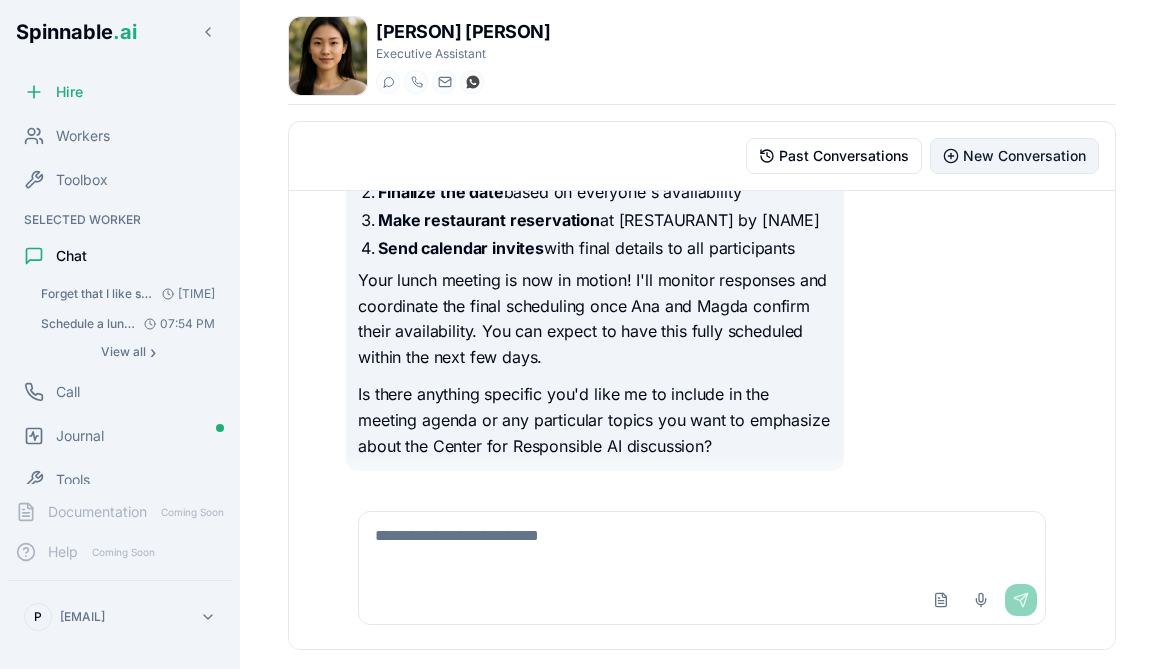 click on "New Conversation" at bounding box center (1024, 156) 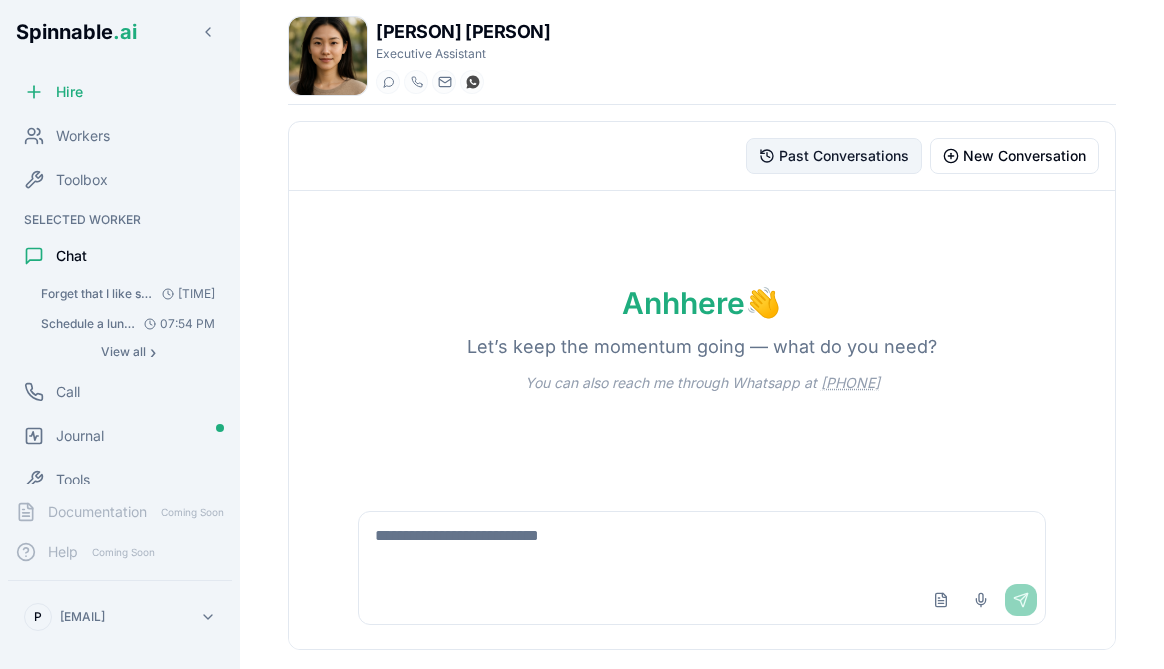 click on "Past Conversations" at bounding box center [844, 156] 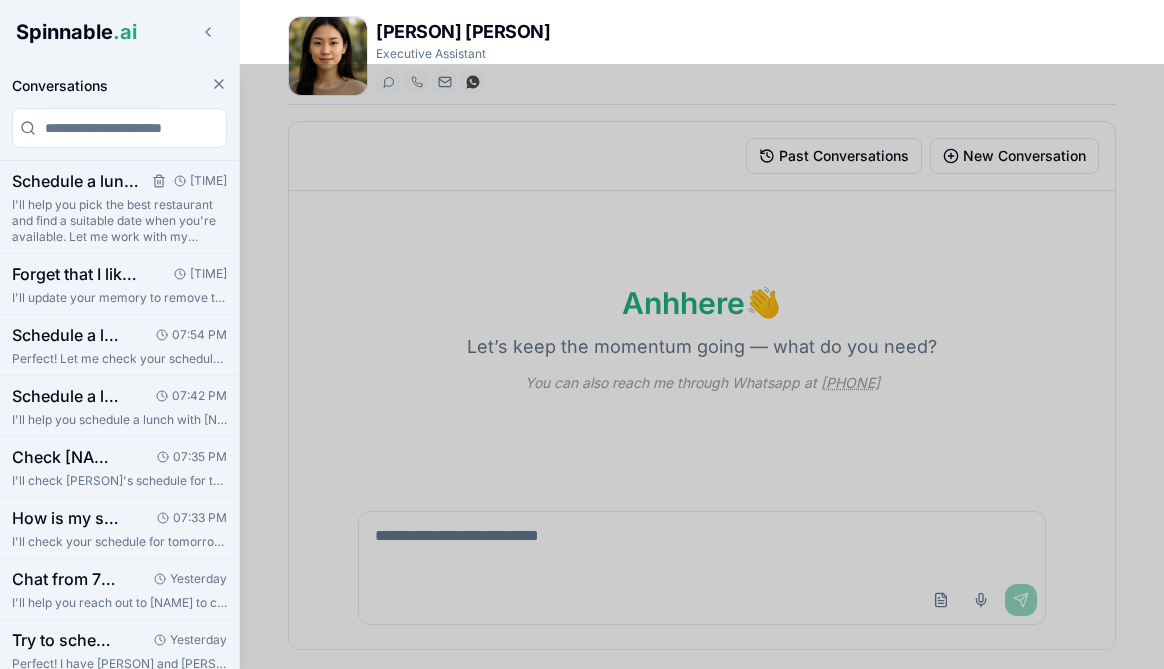 drag, startPoint x: 138, startPoint y: 190, endPoint x: 140, endPoint y: 220, distance: 30.066593 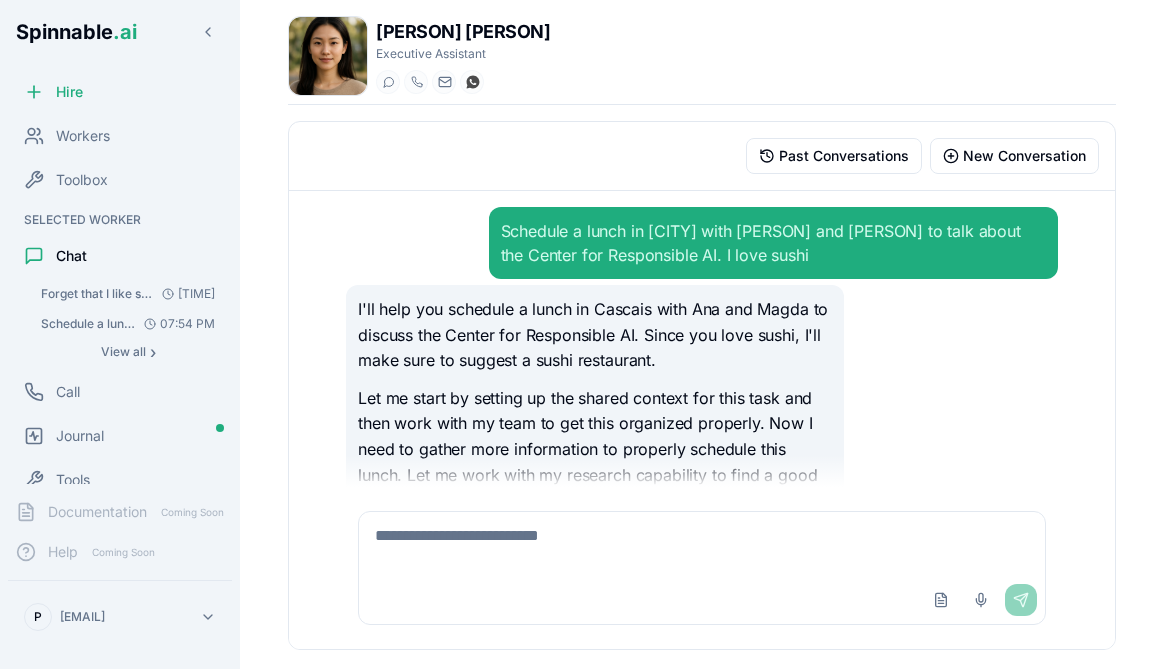 scroll, scrollTop: 5063, scrollLeft: 0, axis: vertical 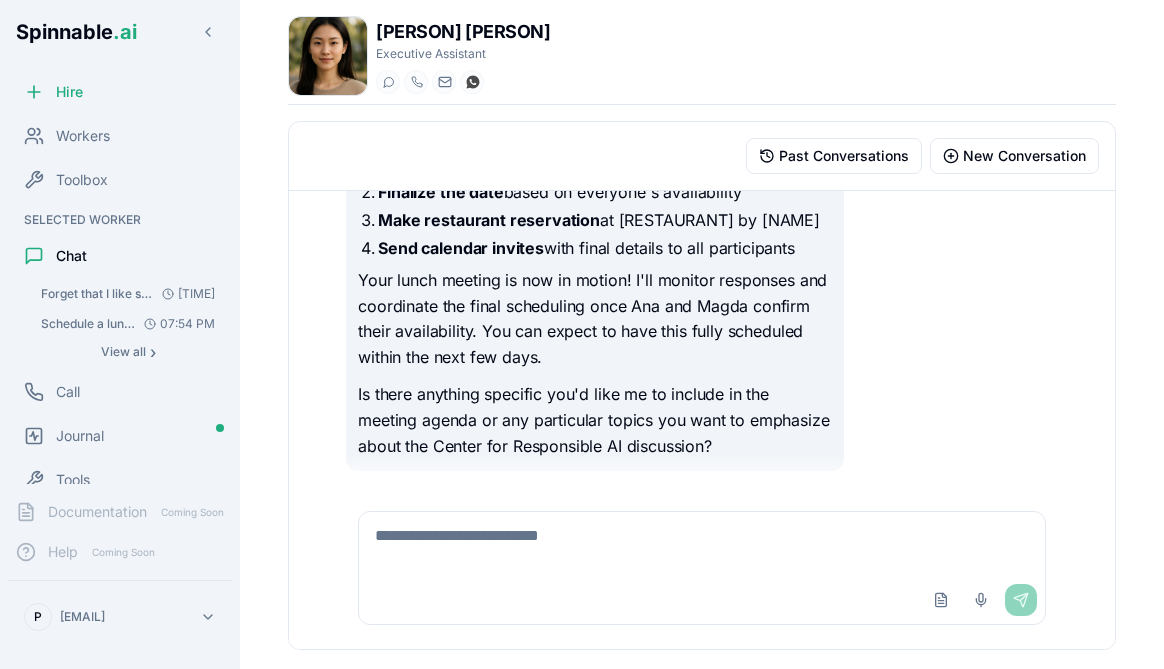 click at bounding box center [701, 544] 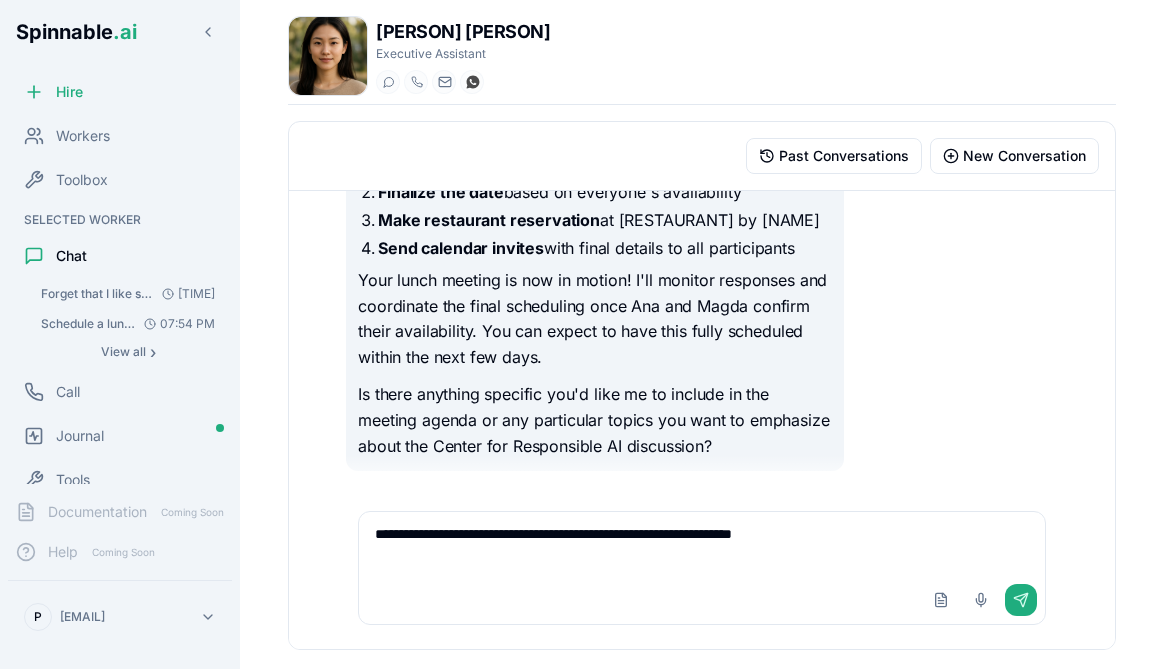 click on "**********" at bounding box center [701, 544] 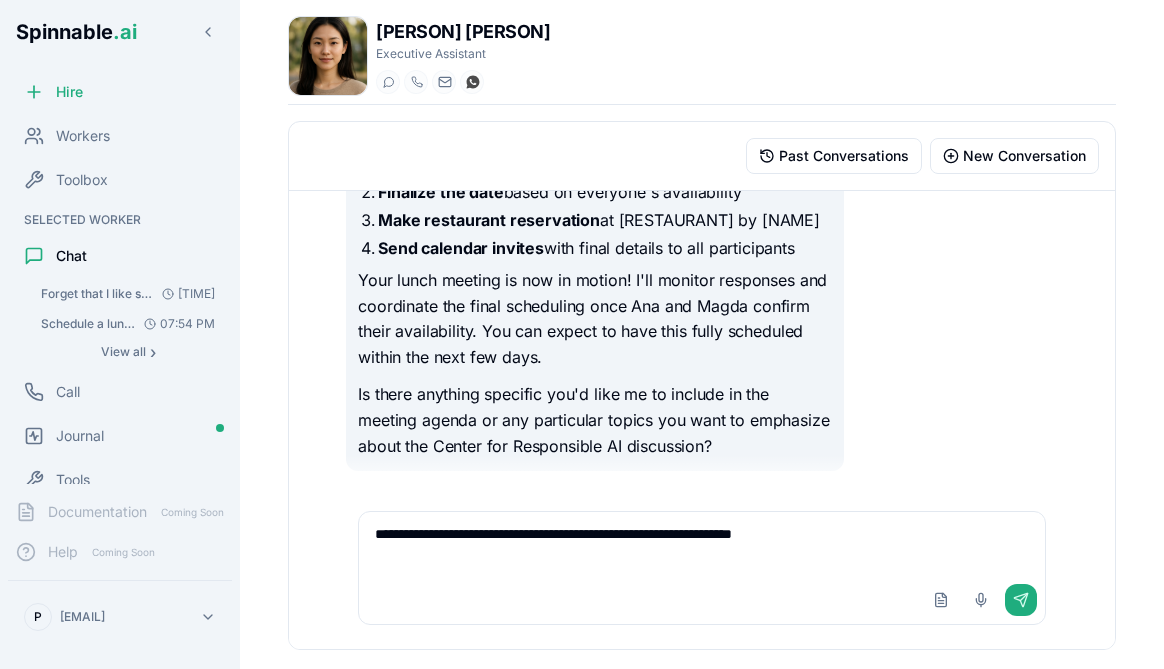 paste on "****" 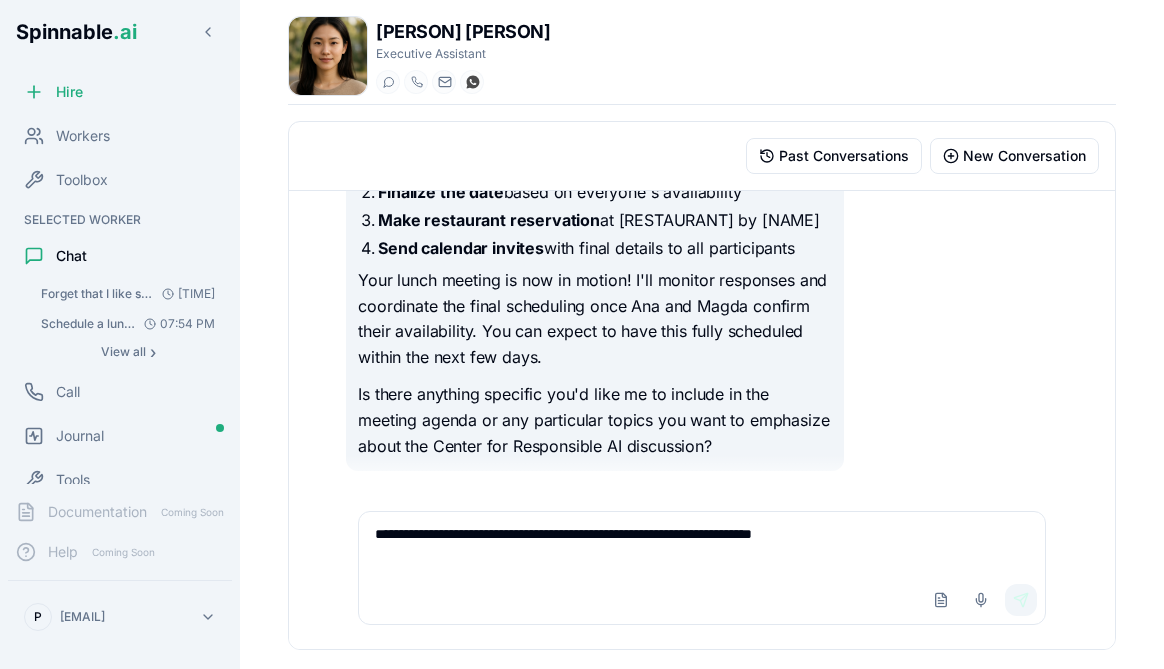 type on "**********" 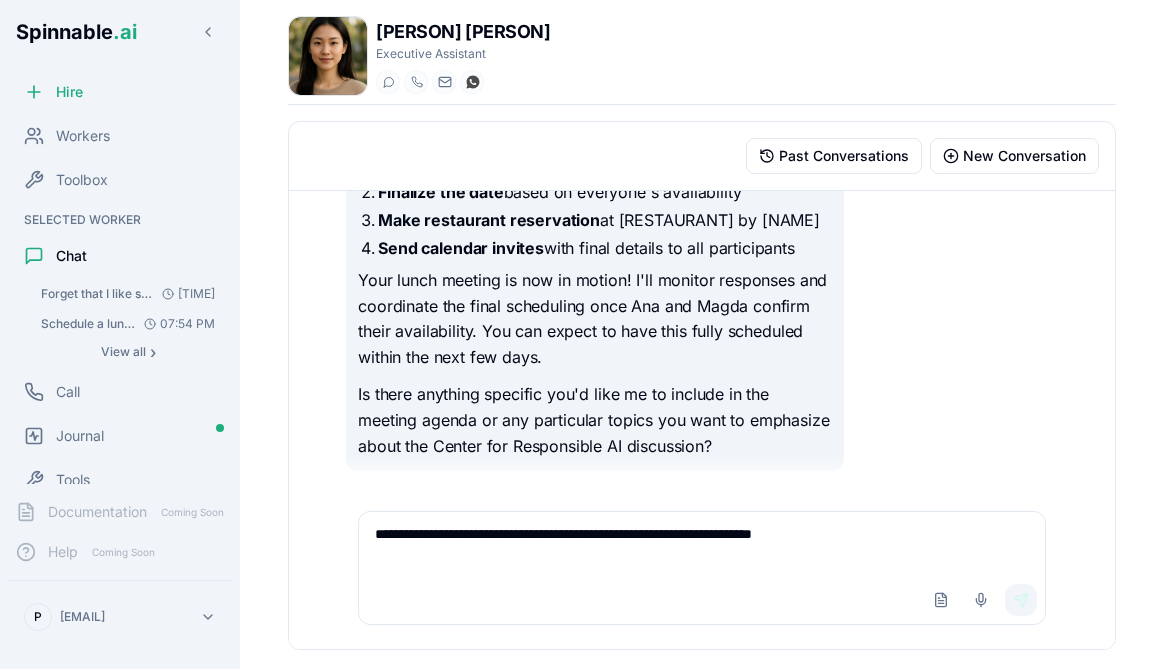 click on "Send" at bounding box center (1021, 600) 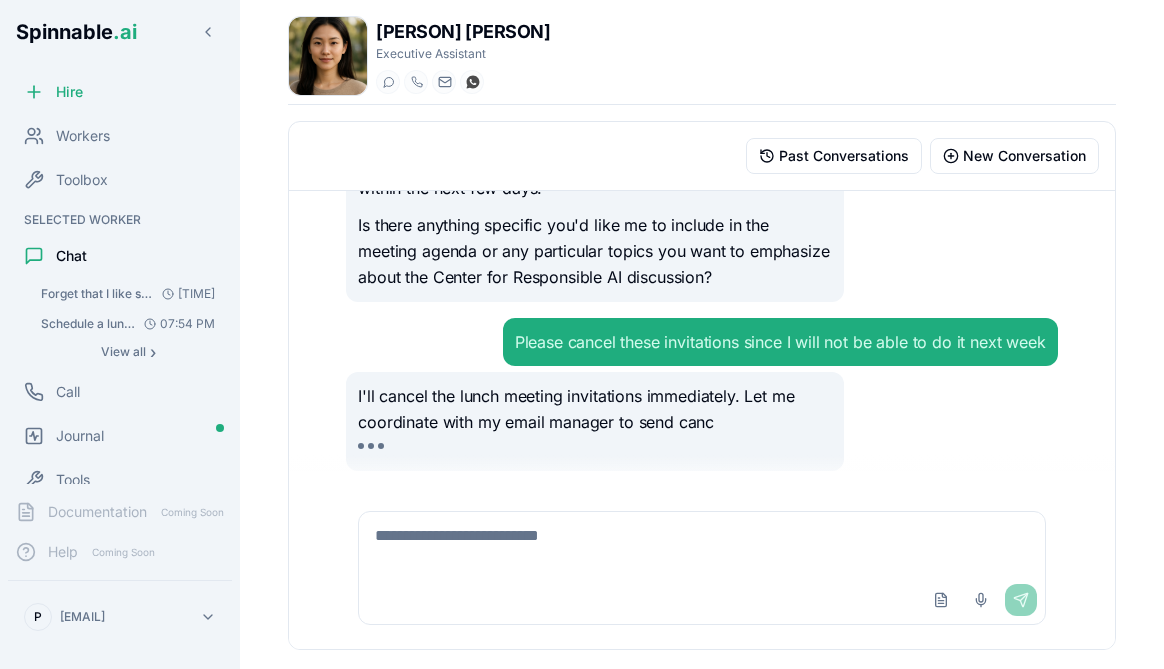 scroll, scrollTop: 5257, scrollLeft: 0, axis: vertical 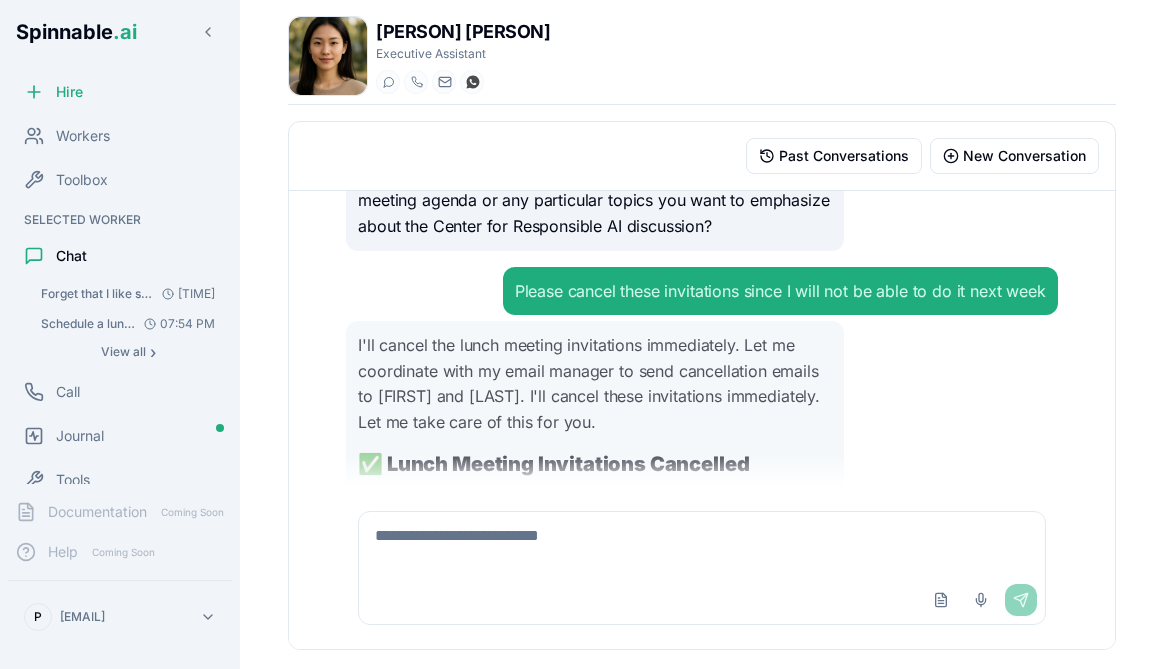click at bounding box center [701, 544] 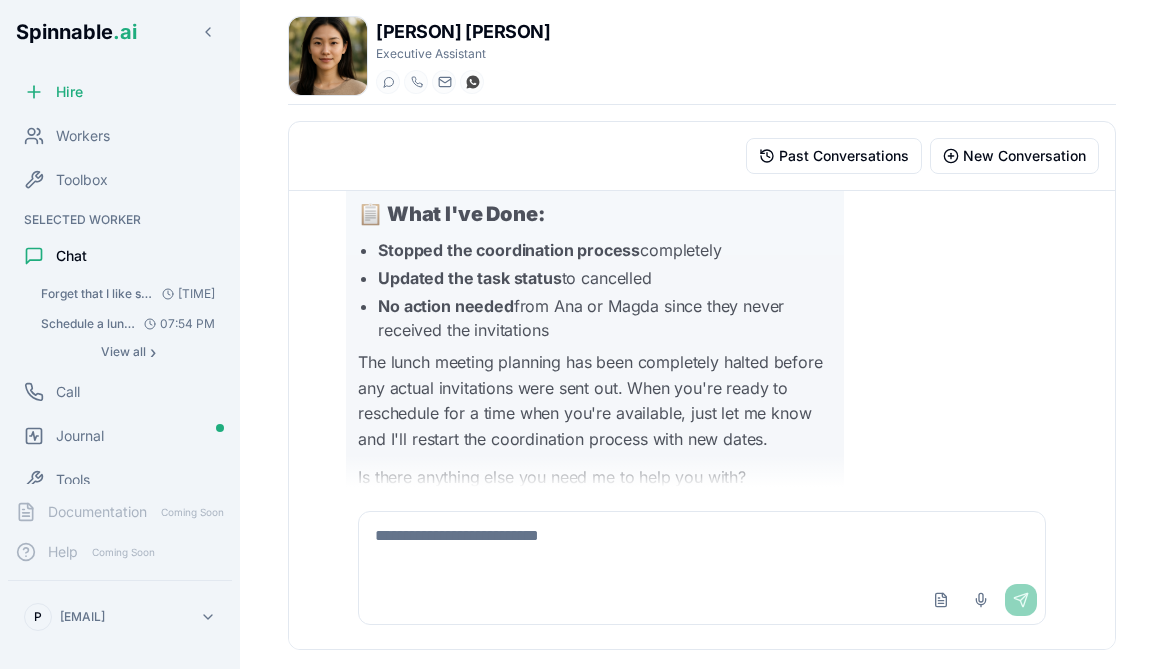 scroll, scrollTop: 6660, scrollLeft: 0, axis: vertical 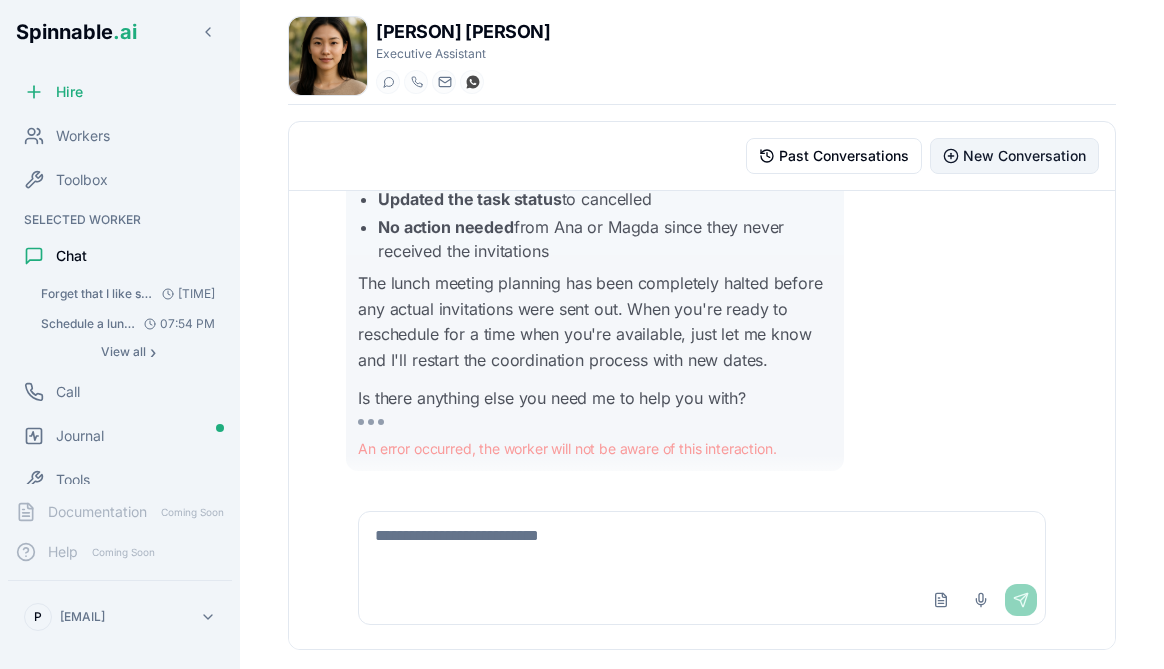 click on "New Conversation" at bounding box center (1024, 156) 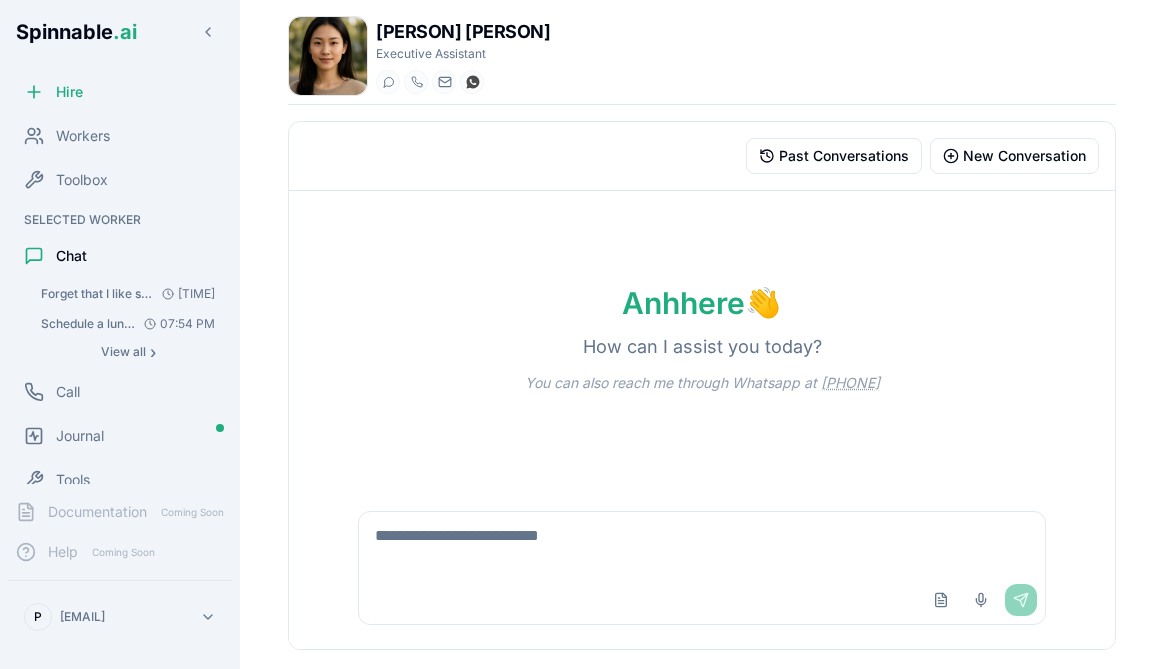 click at bounding box center [701, 544] 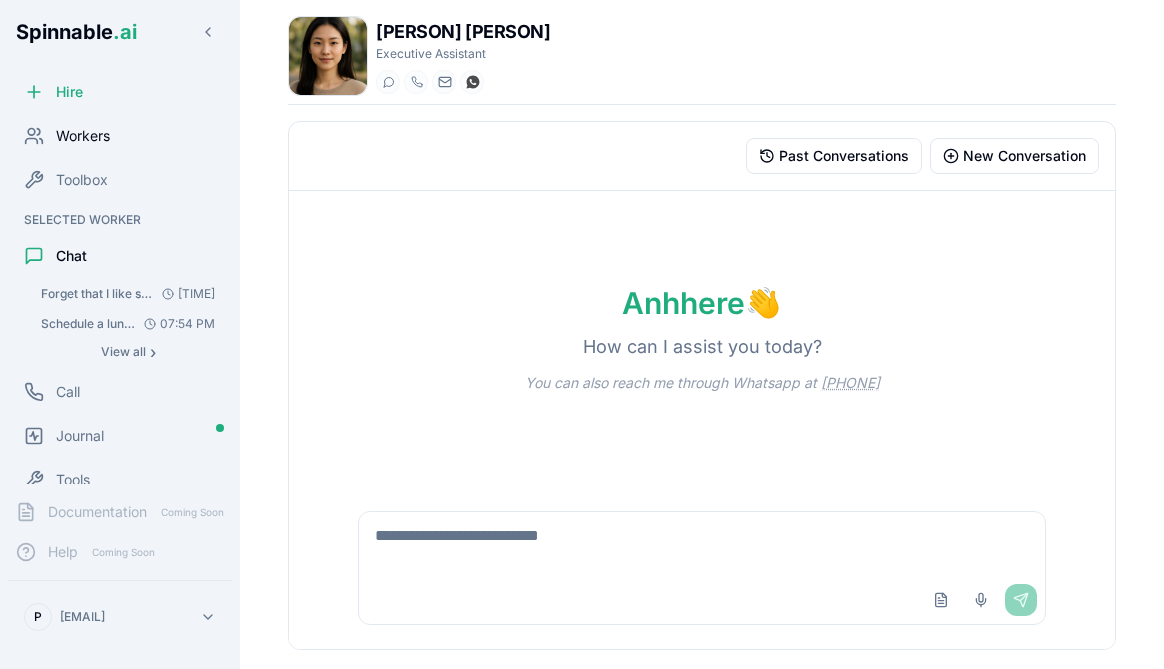 click on "Workers" at bounding box center [83, 136] 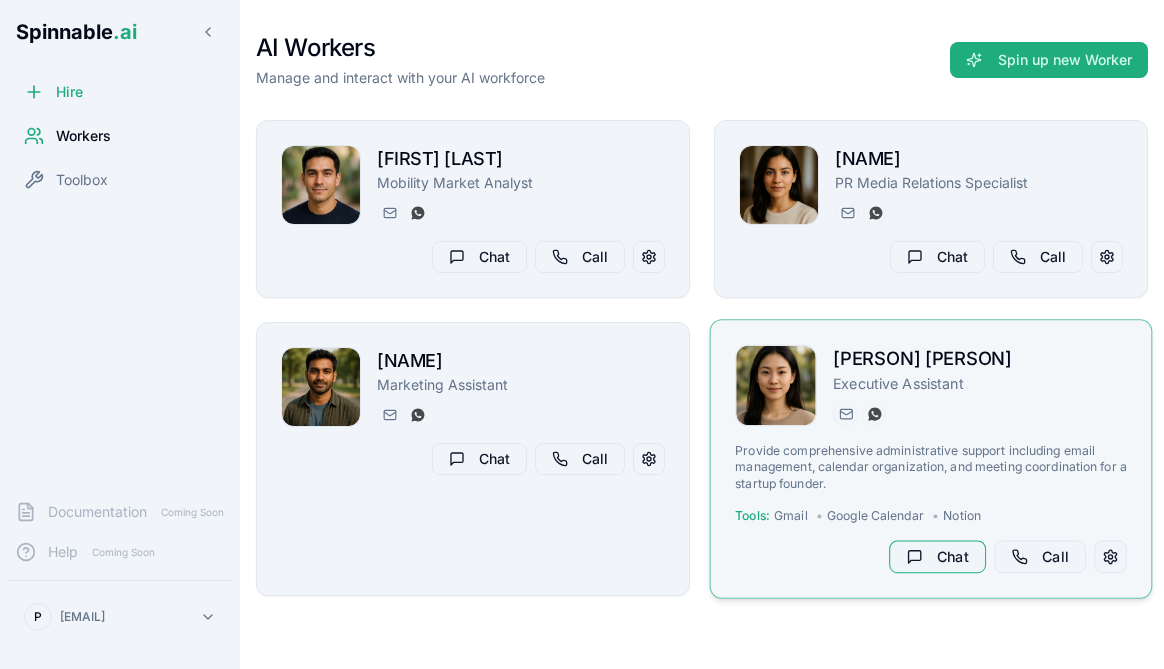 click on "Chat" at bounding box center (937, 557) 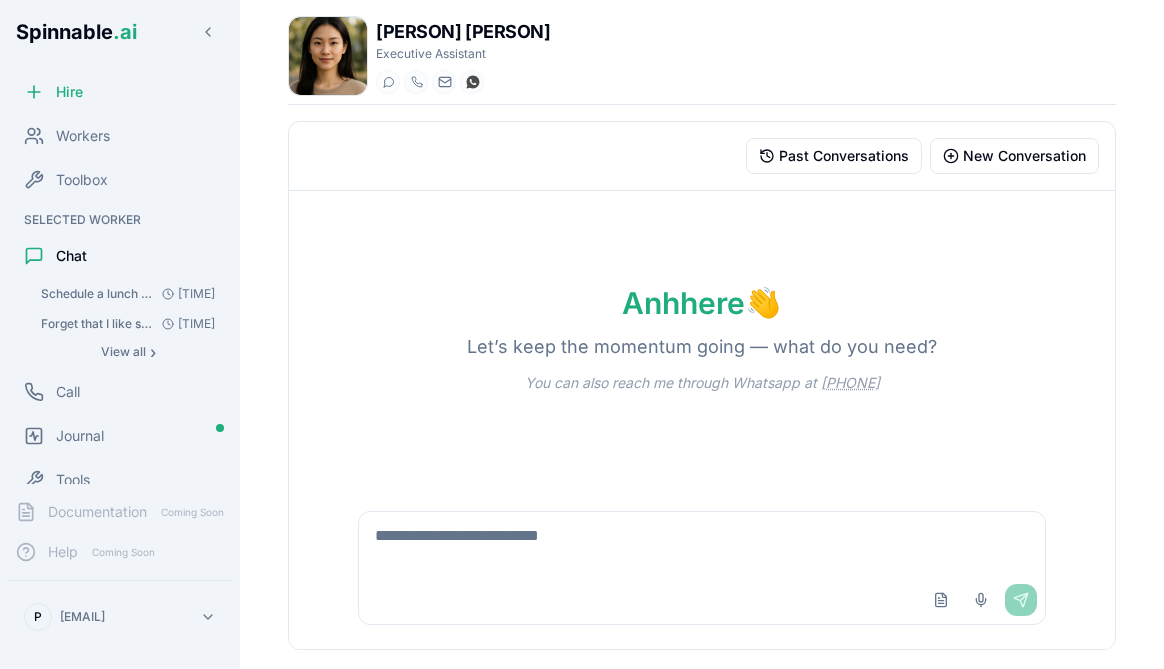 click at bounding box center [701, 544] 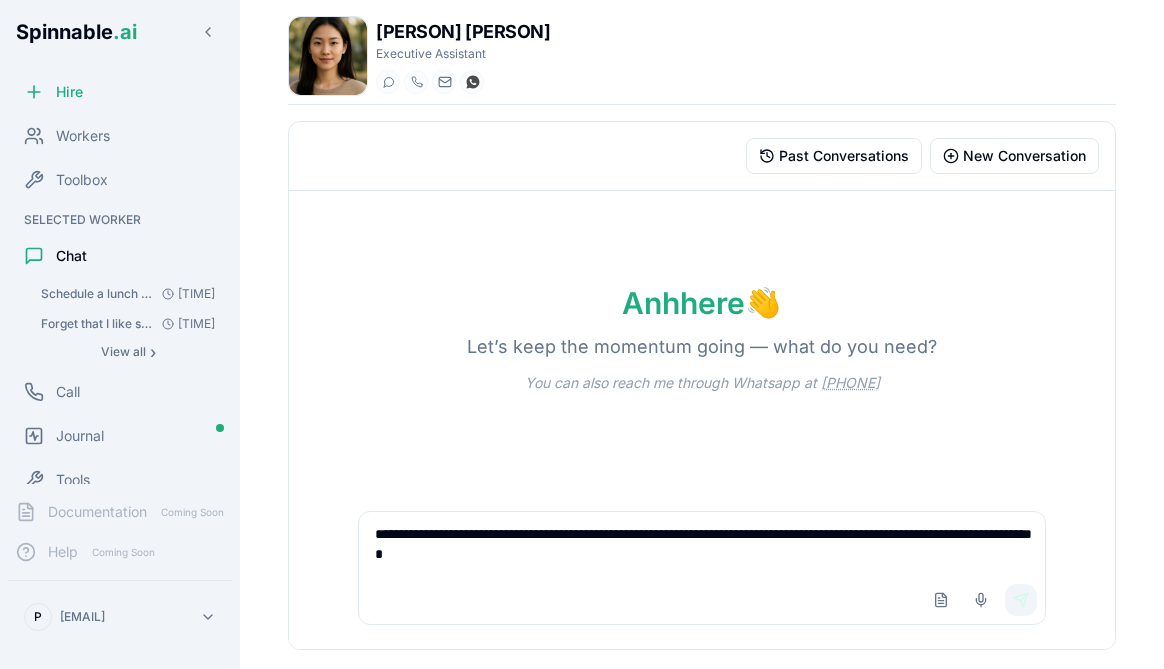 type on "**********" 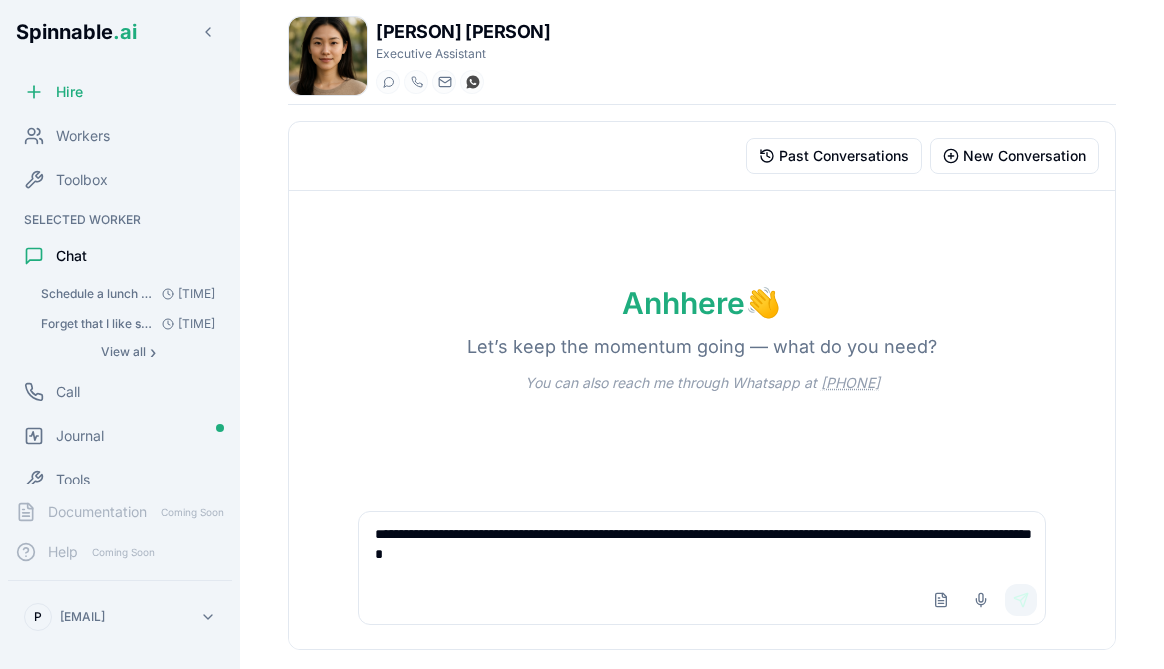 click on "Send" at bounding box center [1021, 600] 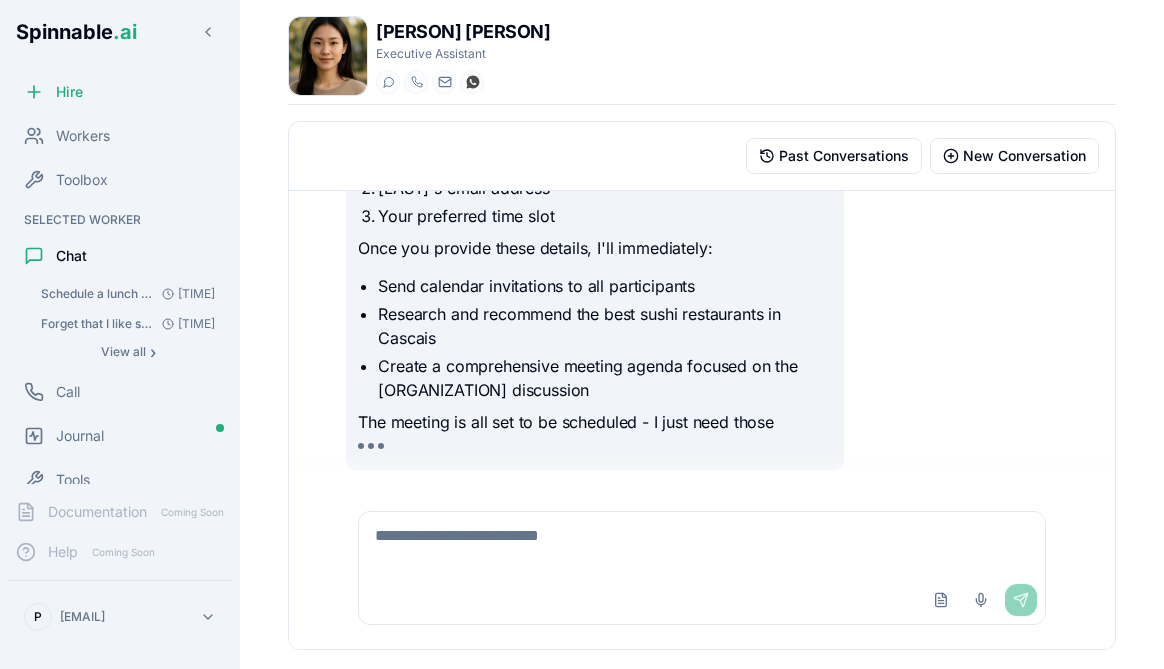 scroll, scrollTop: 946, scrollLeft: 0, axis: vertical 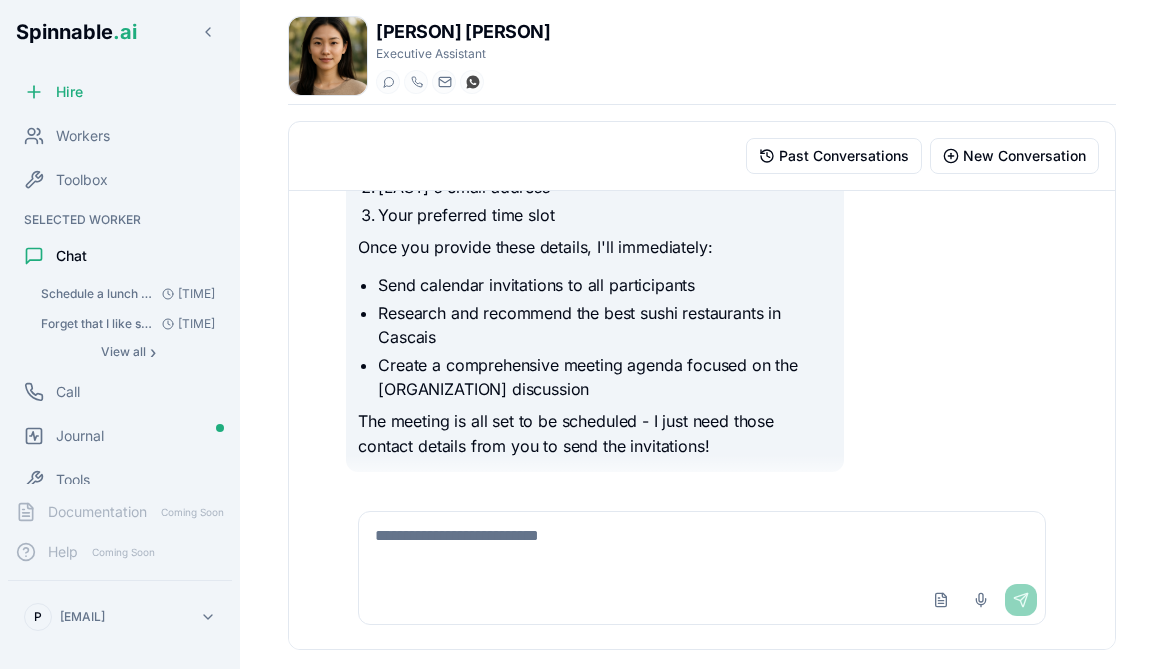 click at bounding box center [701, 544] 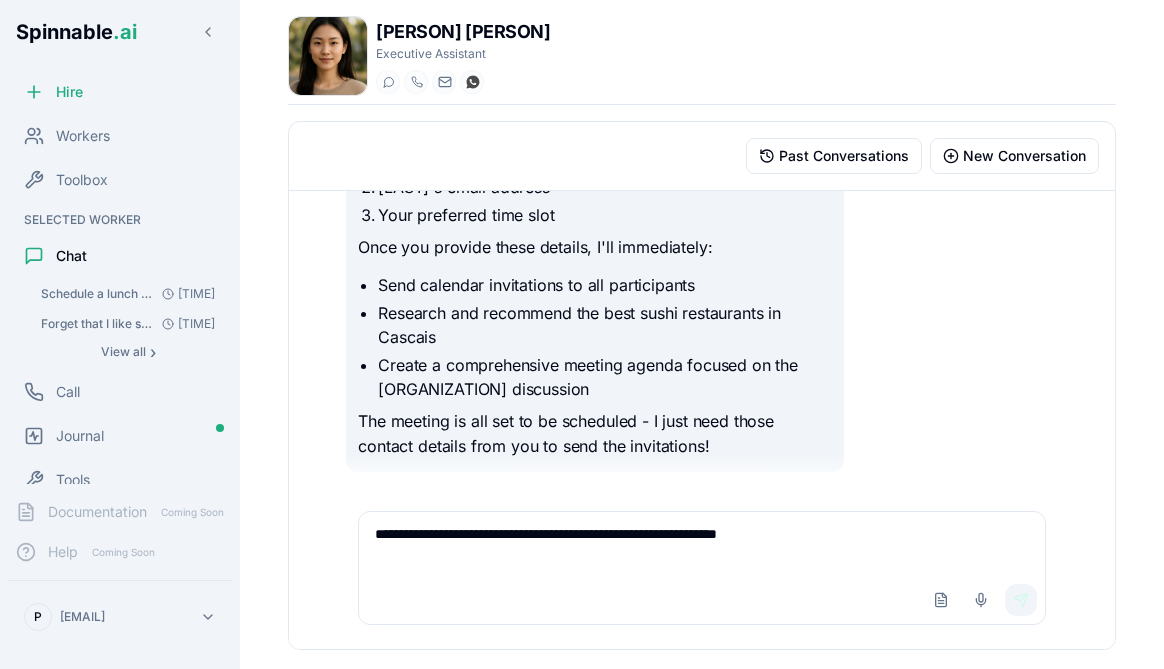 type on "**********" 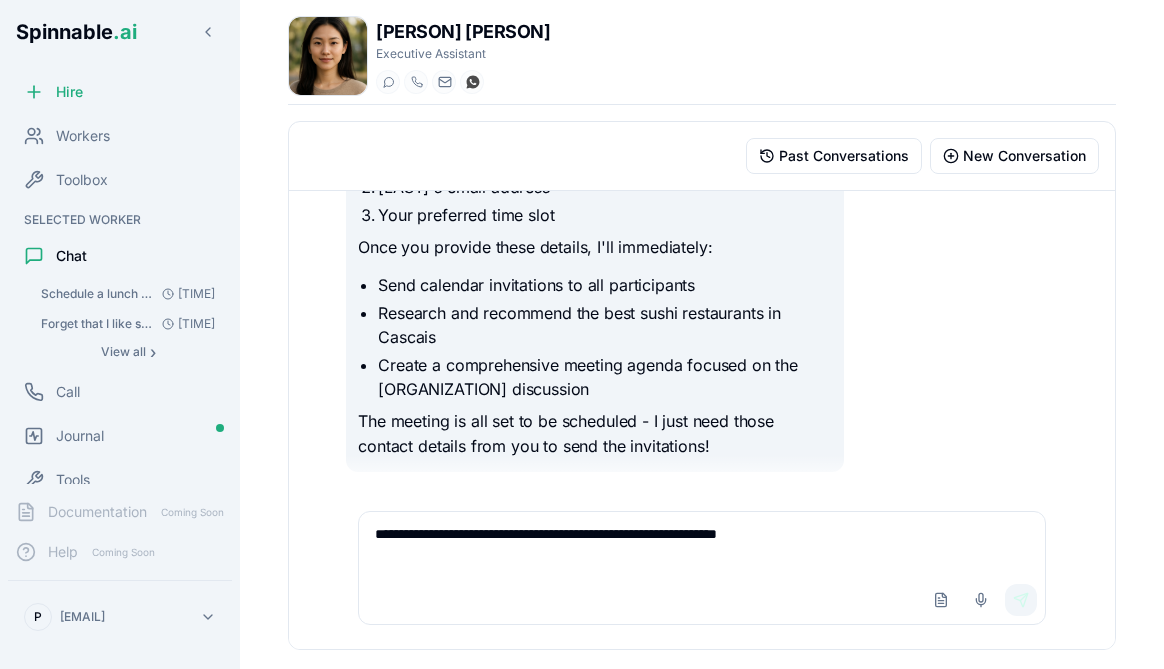 click on "Send" at bounding box center [1021, 600] 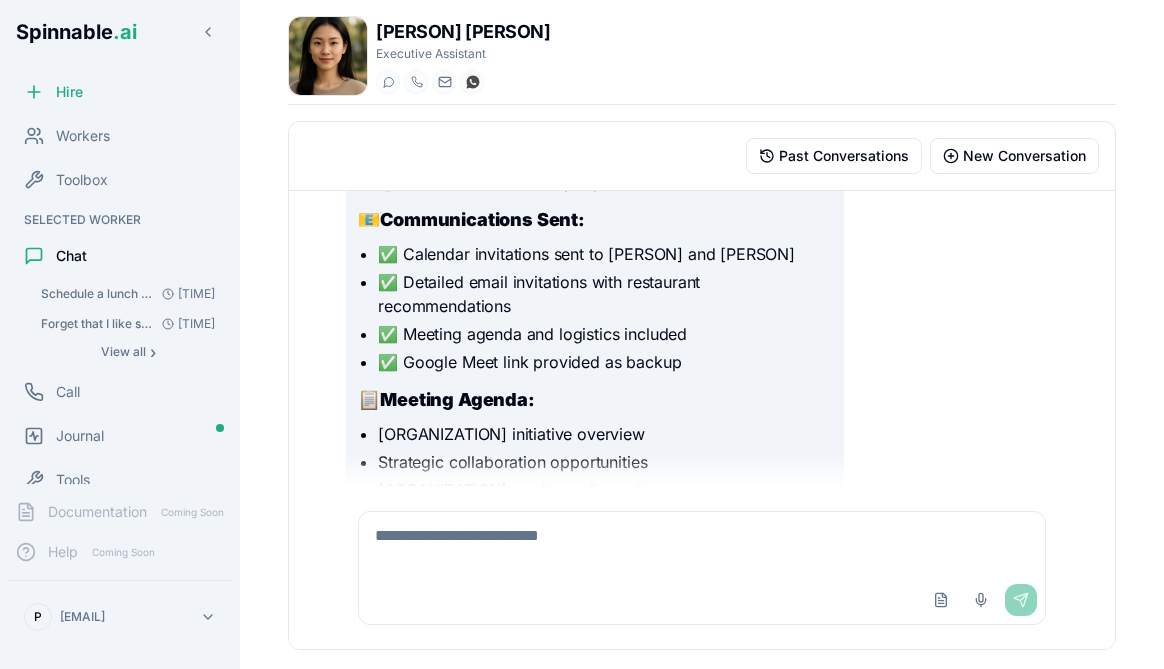 scroll, scrollTop: 2544, scrollLeft: 0, axis: vertical 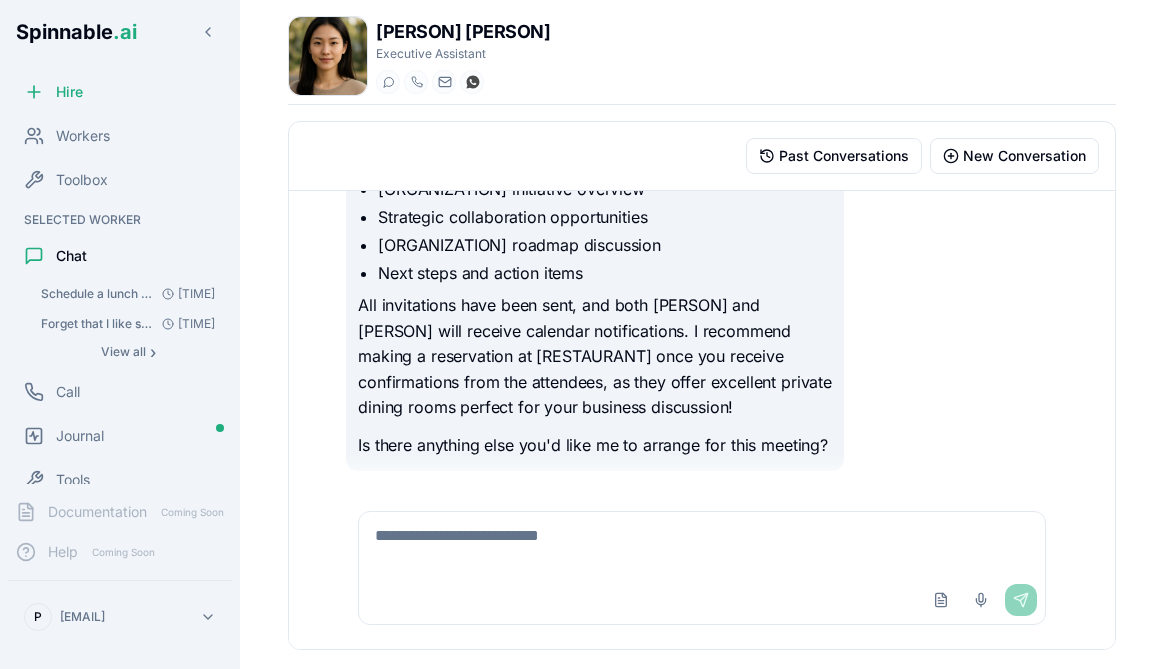 click at bounding box center (701, 544) 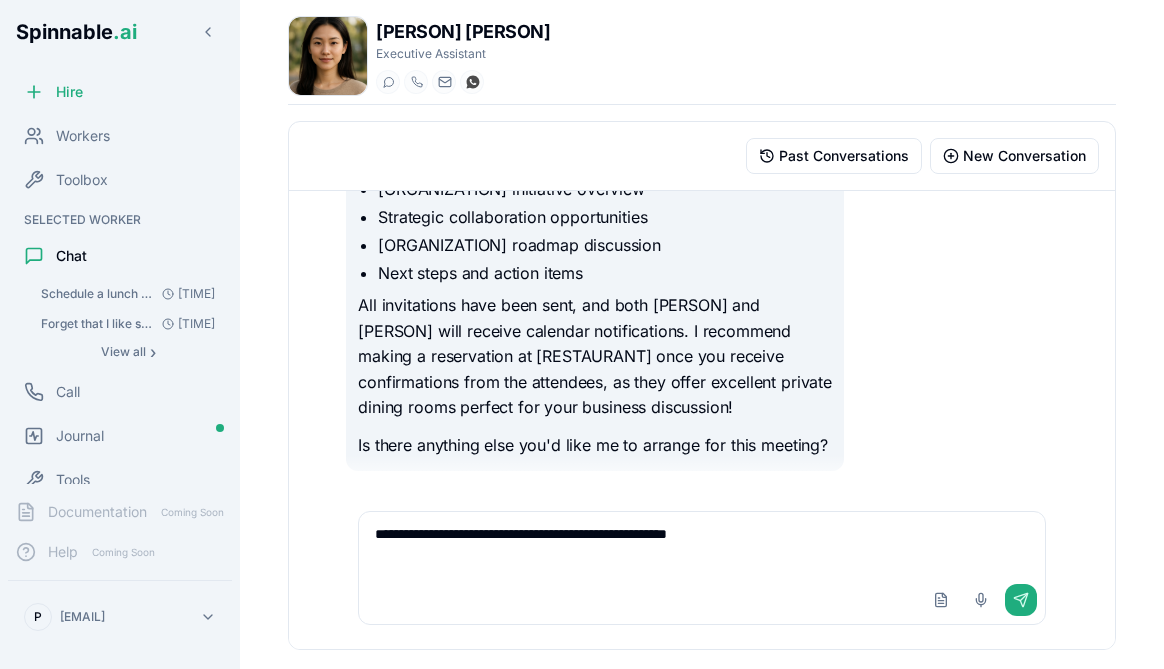type on "**********" 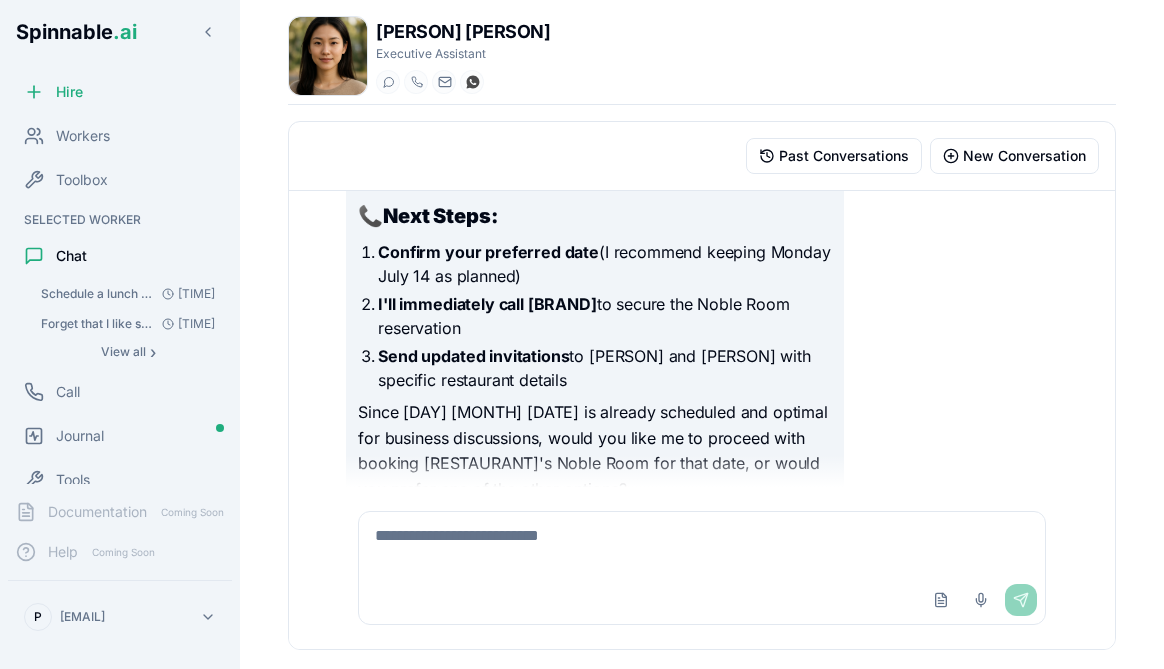 scroll, scrollTop: 3946, scrollLeft: 0, axis: vertical 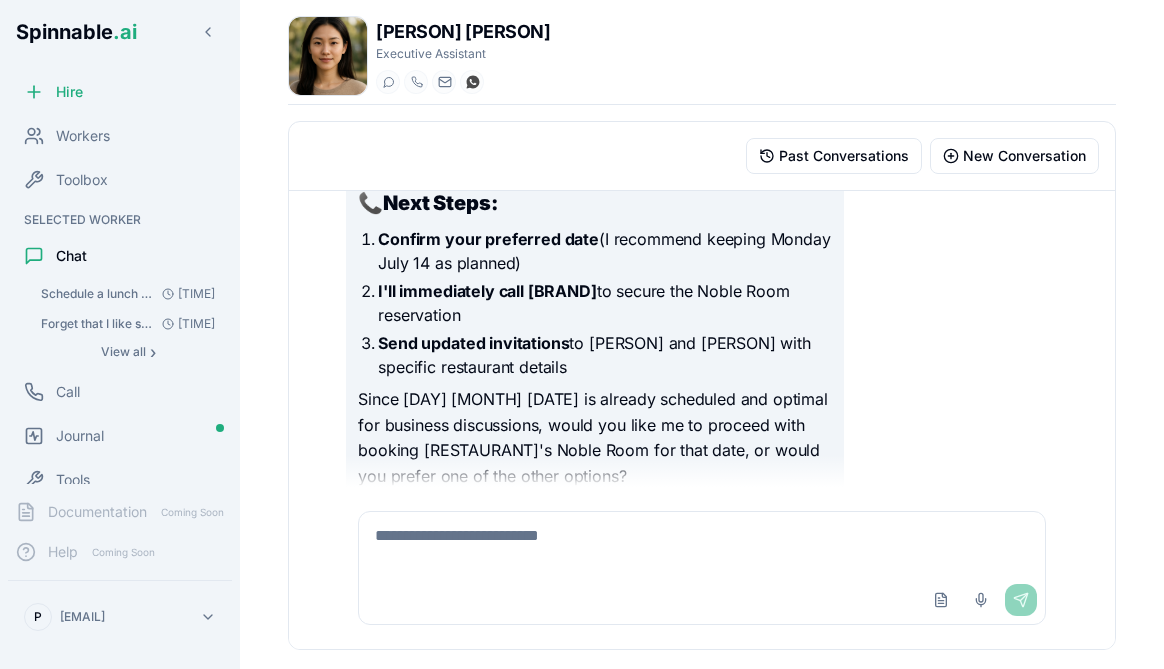 click at bounding box center (701, 544) 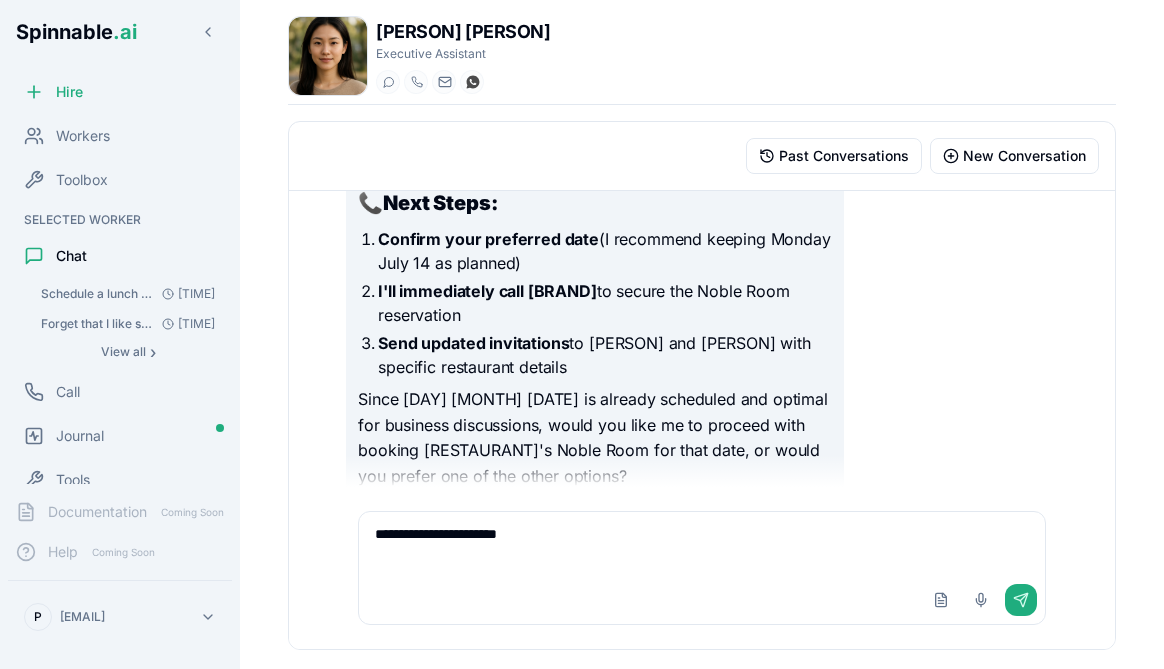 type on "**********" 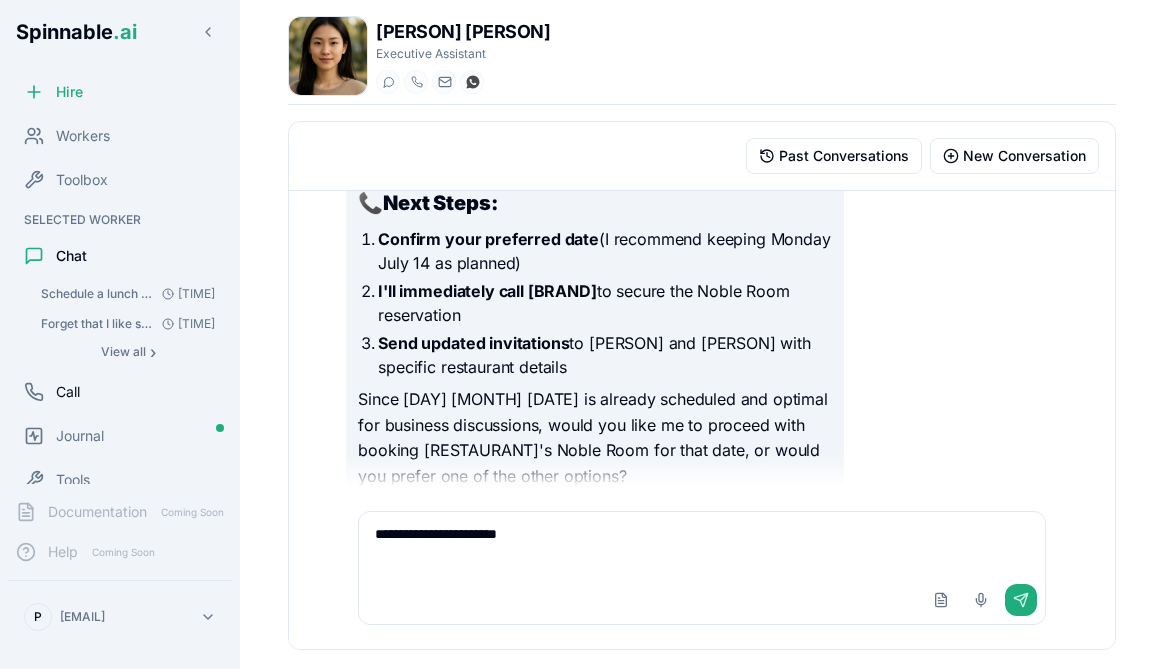 scroll, scrollTop: 104, scrollLeft: 0, axis: vertical 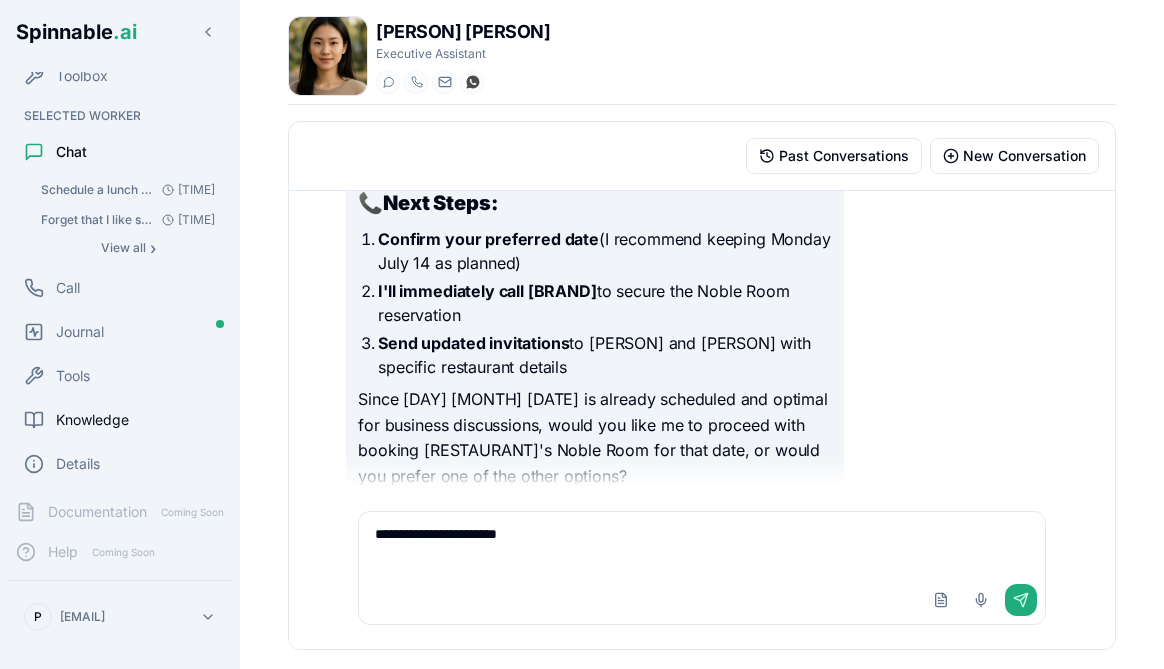 click on "Knowledge" at bounding box center [92, 420] 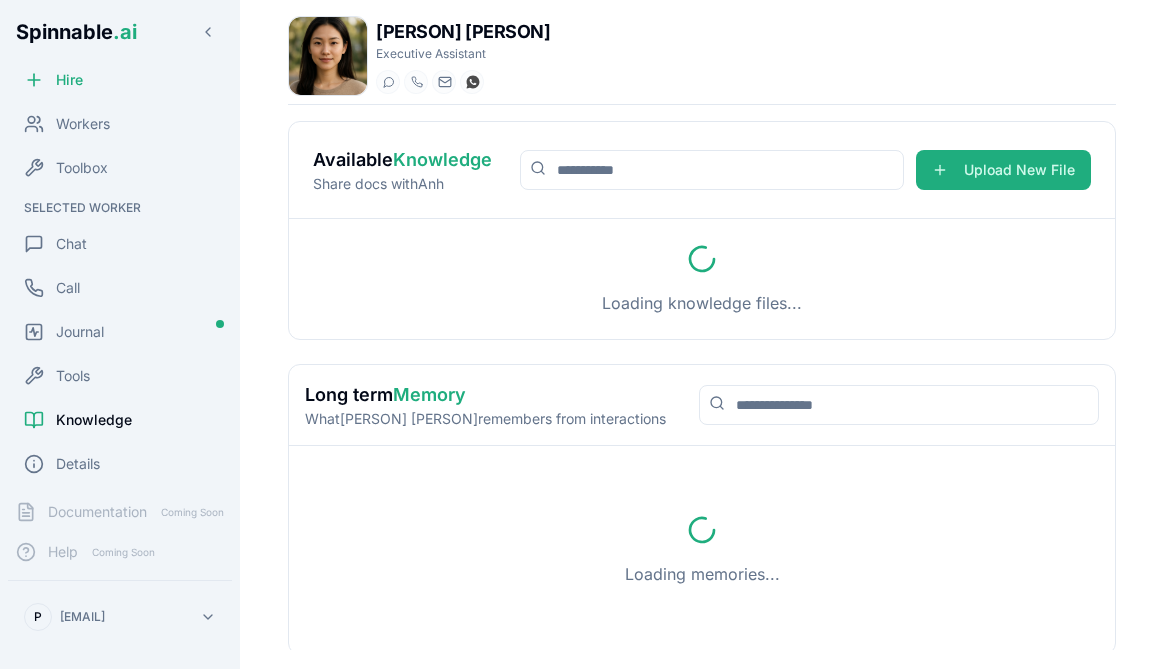 scroll, scrollTop: 12, scrollLeft: 0, axis: vertical 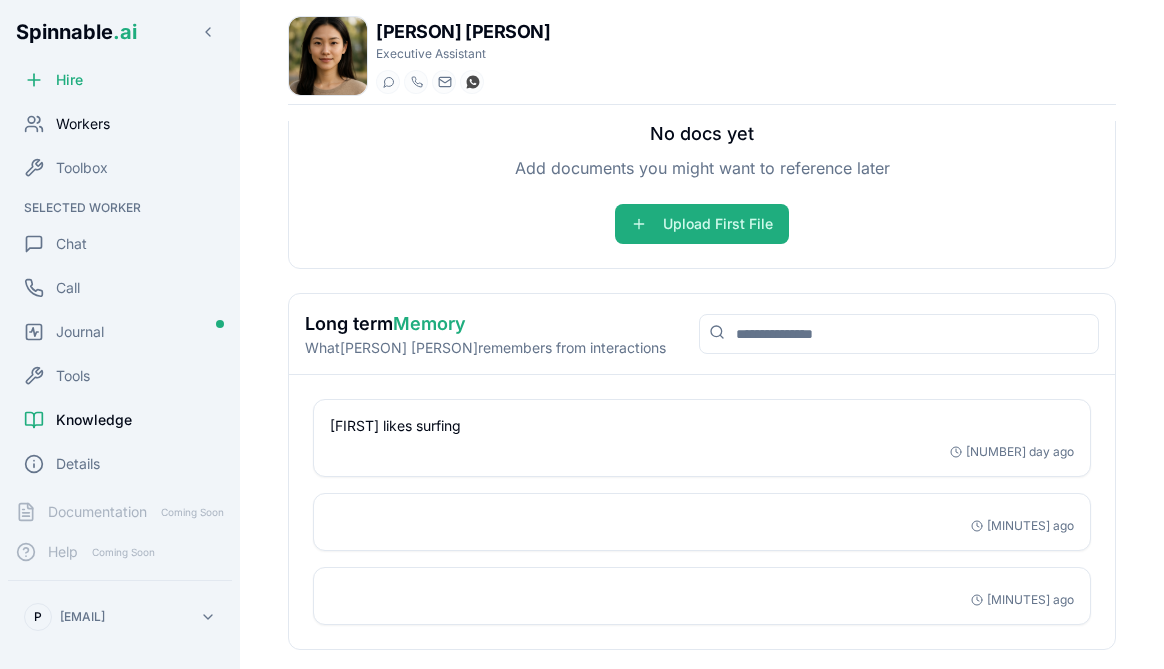 click on "Workers" at bounding box center (83, 124) 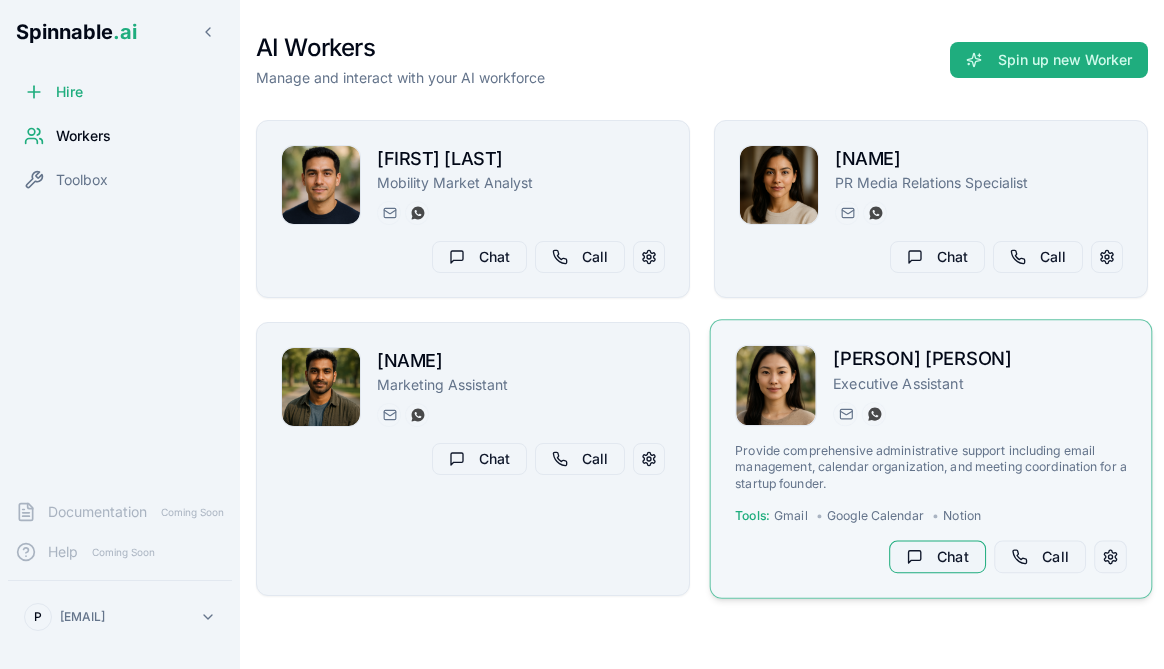 click on "Chat" at bounding box center (937, 557) 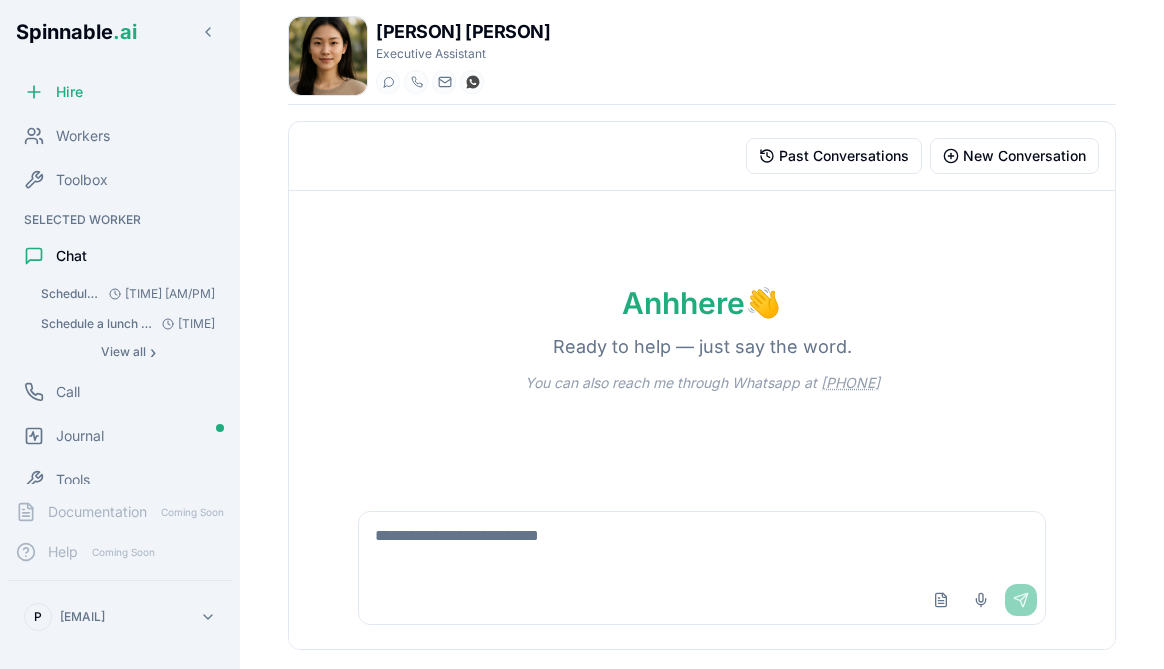 click at bounding box center (701, 544) 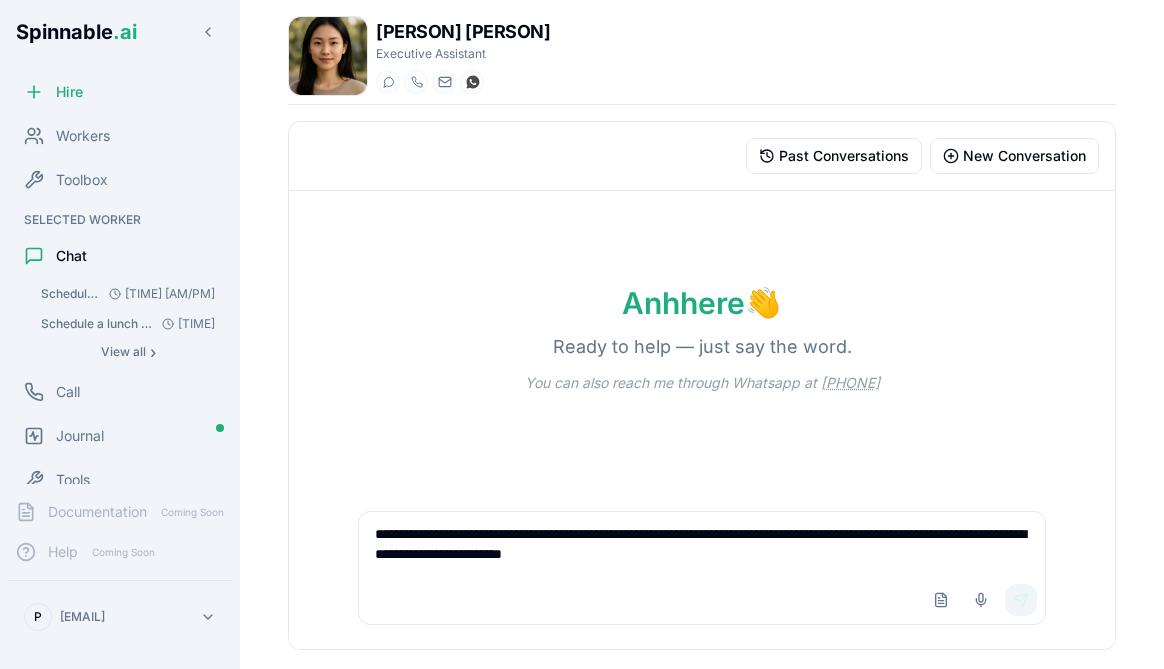 type on "**********" 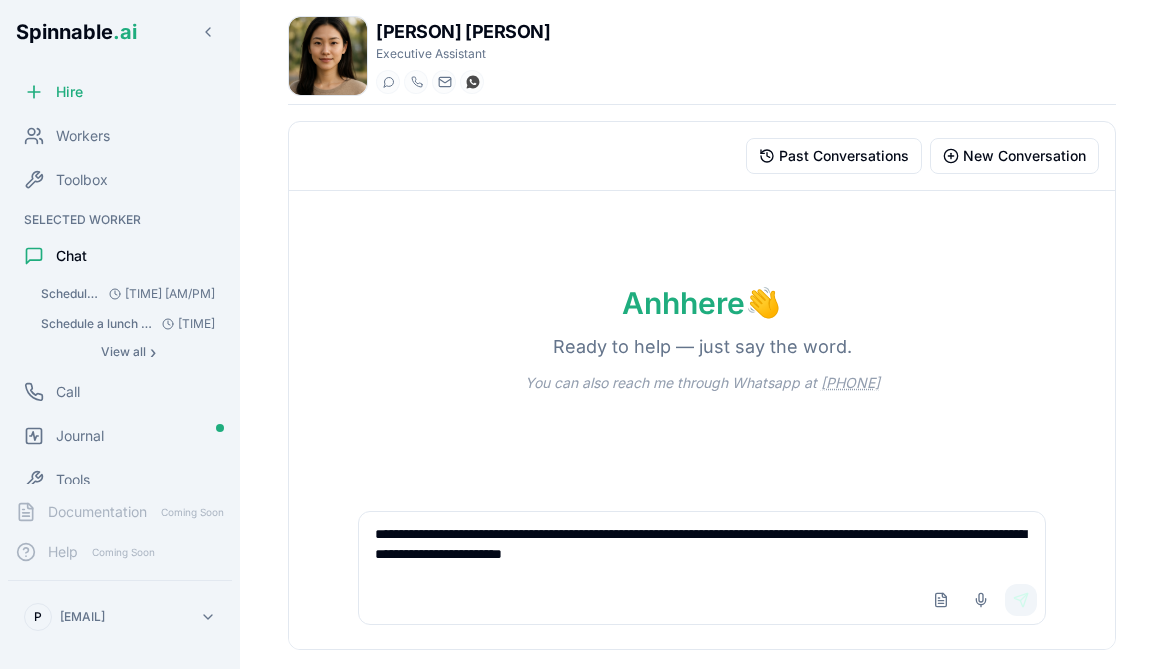 click on "Send" at bounding box center (1021, 600) 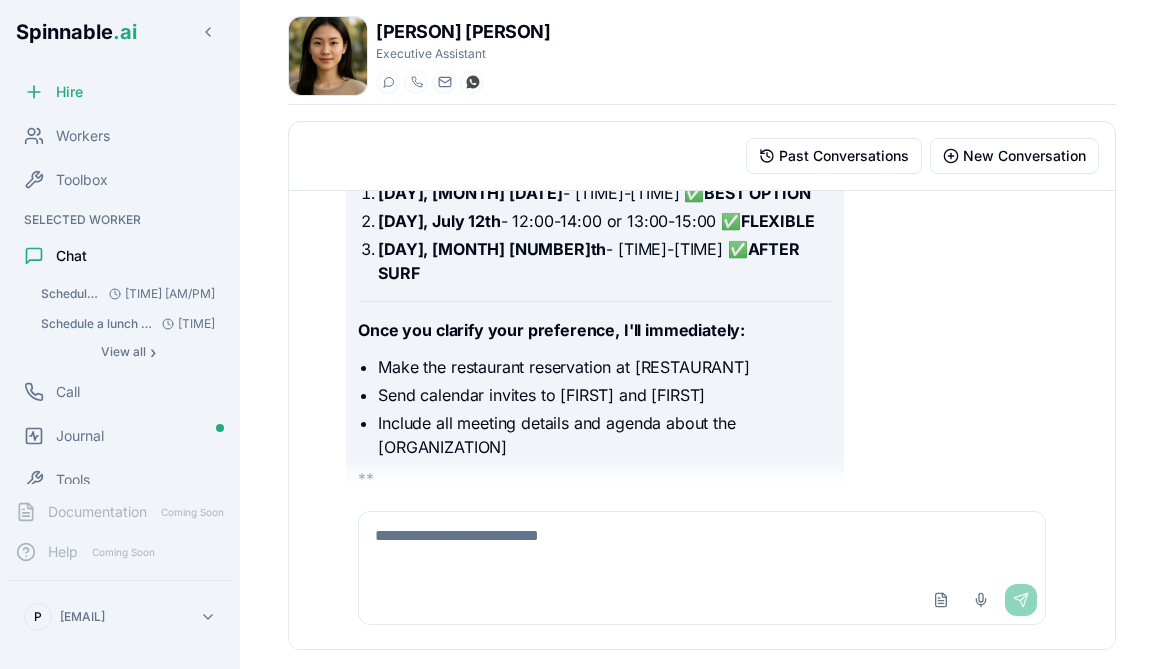scroll, scrollTop: 1324, scrollLeft: 0, axis: vertical 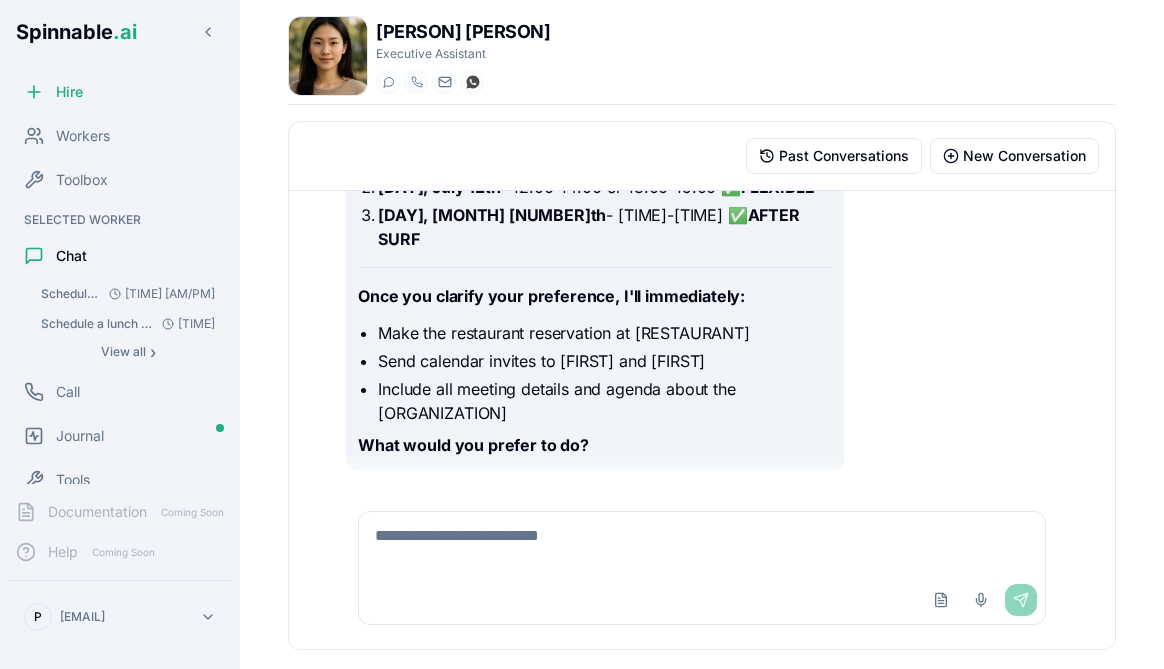 click at bounding box center [701, 544] 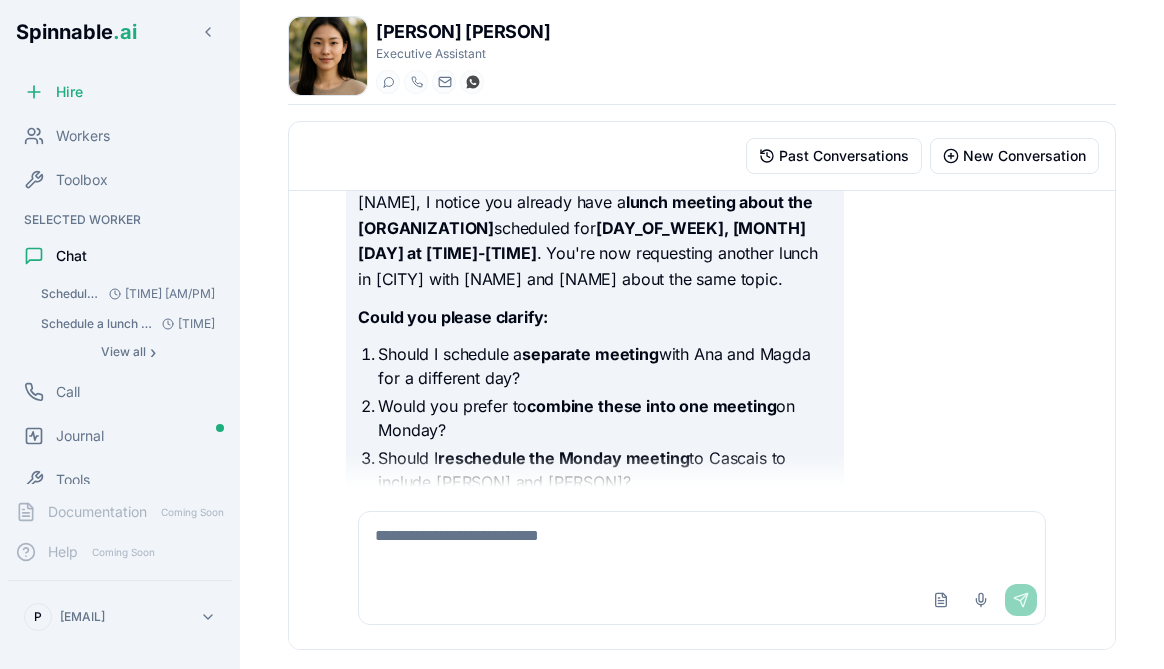 scroll, scrollTop: 597, scrollLeft: 0, axis: vertical 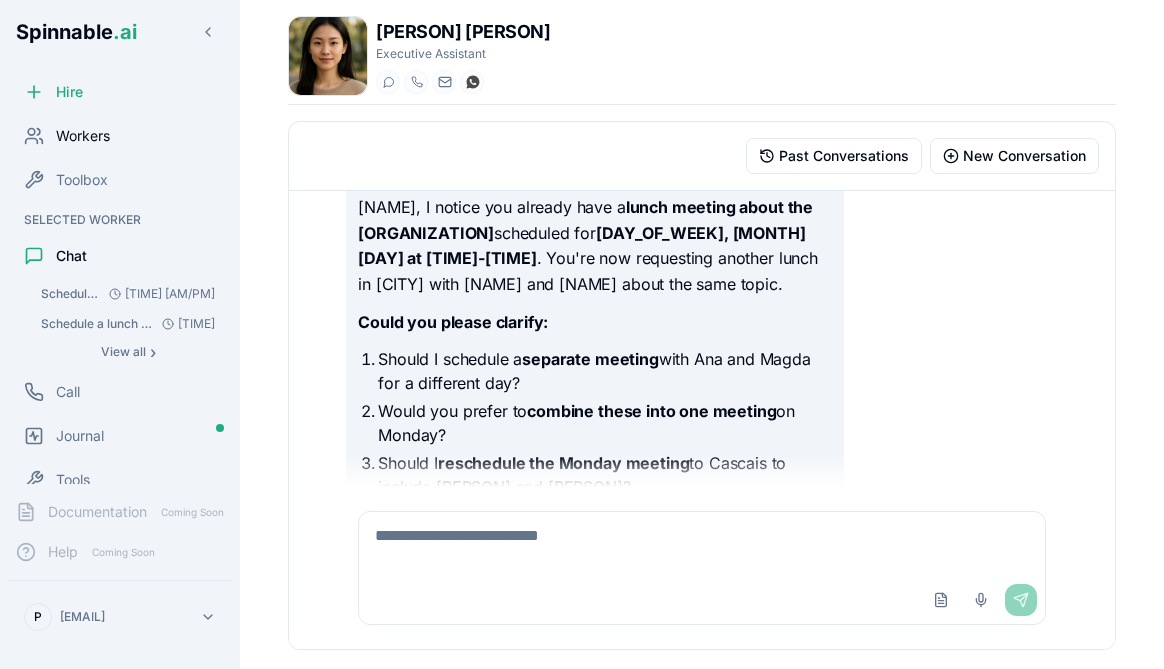 click on "Workers" at bounding box center [83, 136] 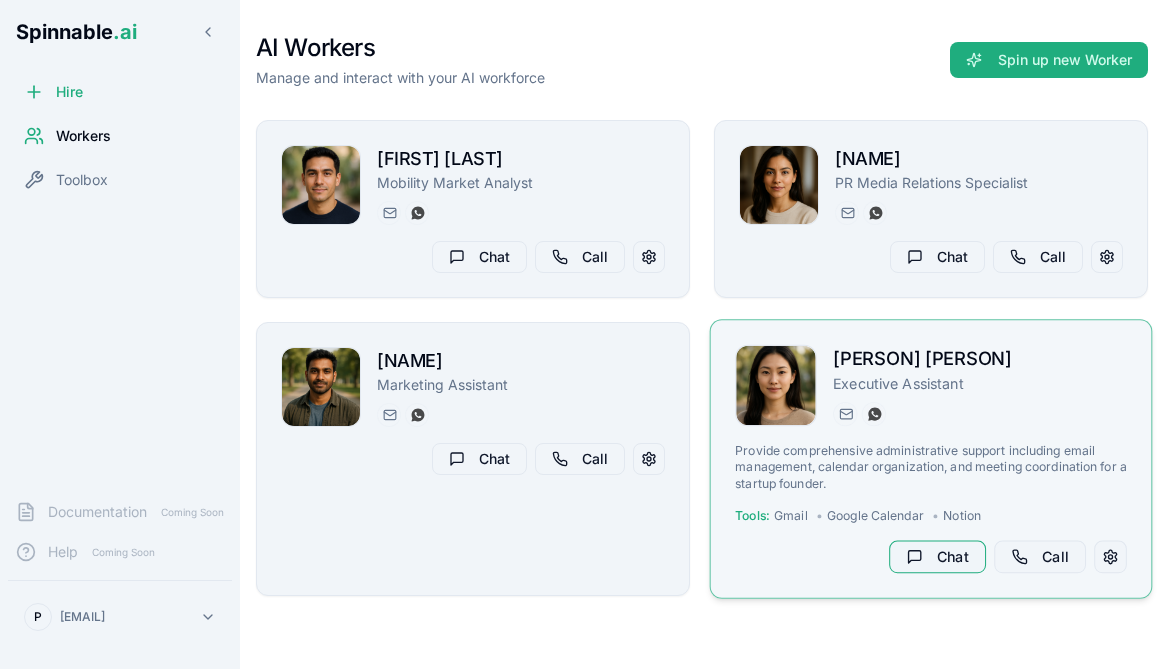 click on "Chat" at bounding box center (937, 557) 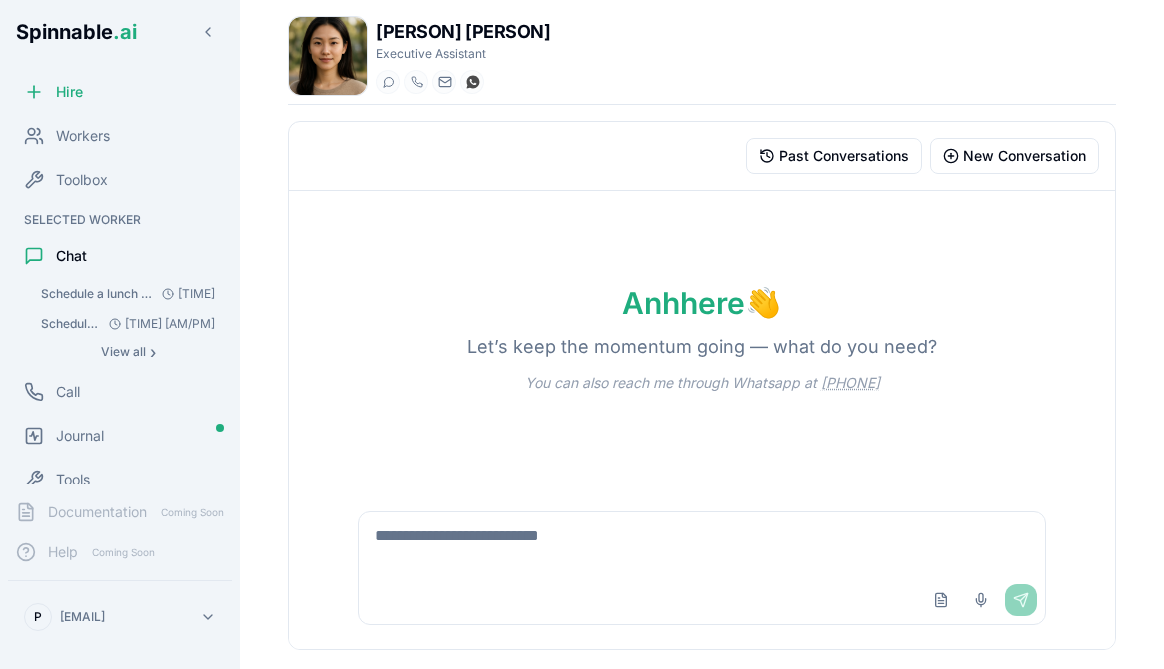 click at bounding box center [701, 544] 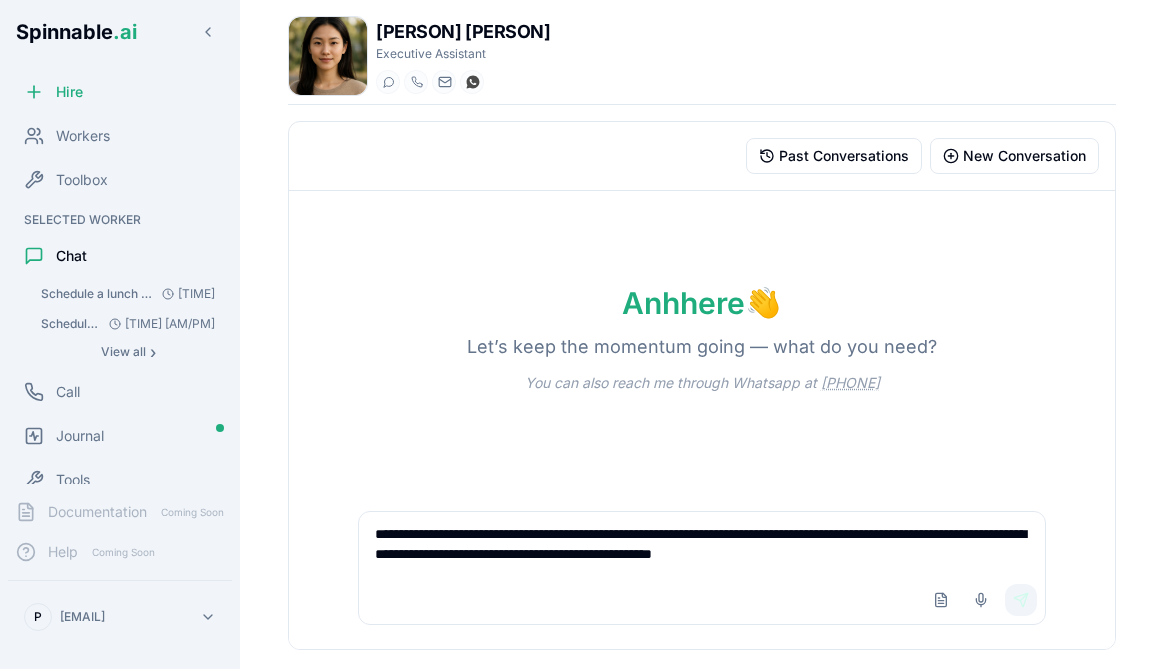 type on "**********" 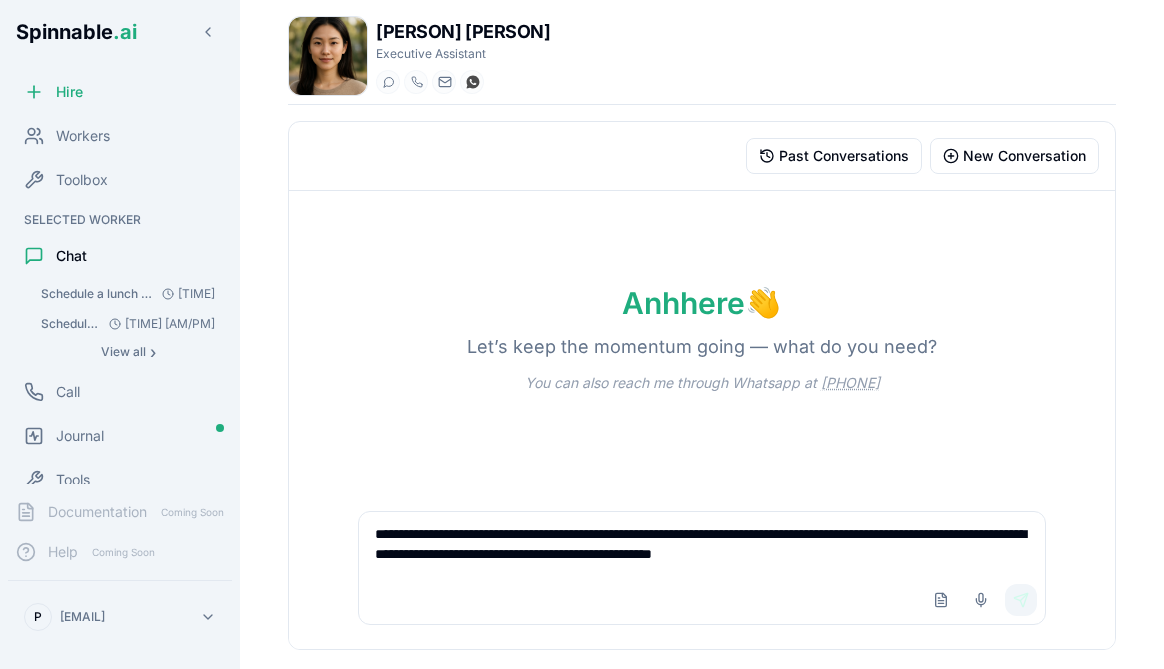 click on "Send" at bounding box center [1021, 600] 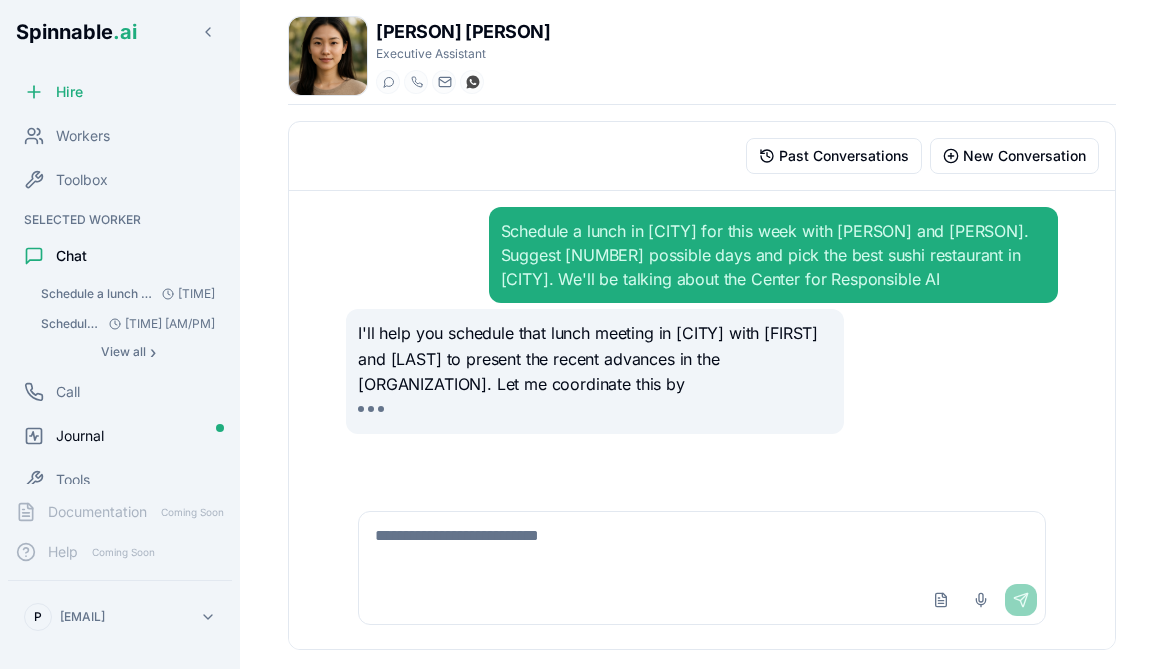 click on "Journal" at bounding box center (120, 436) 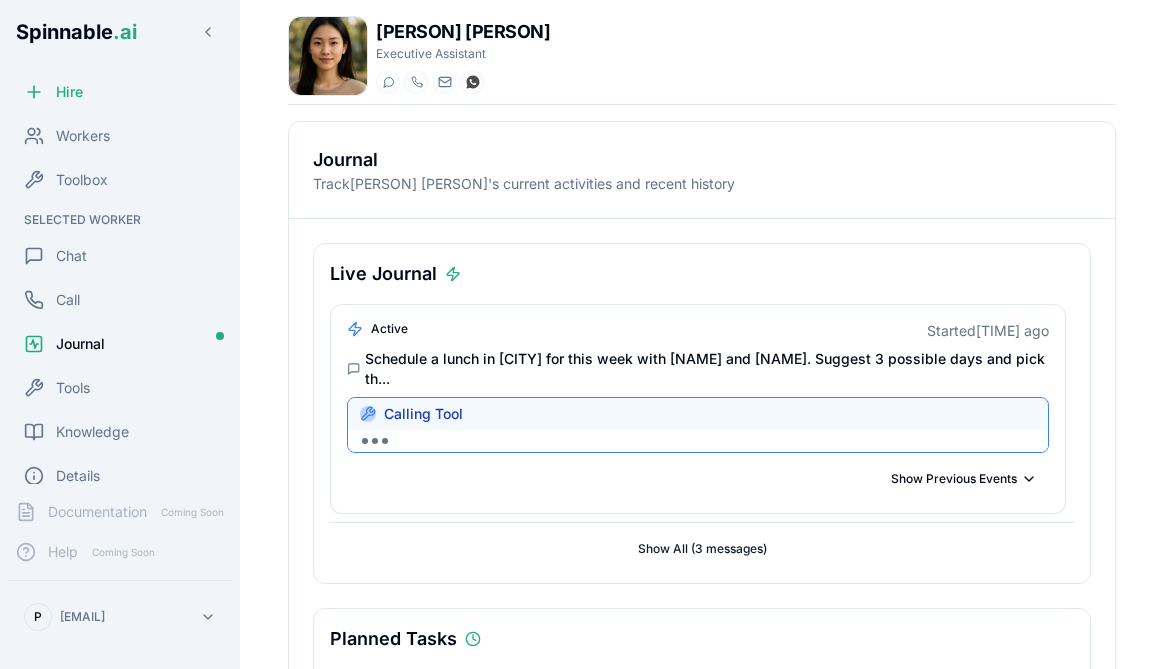 click on "Calling Tool" at bounding box center (423, 414) 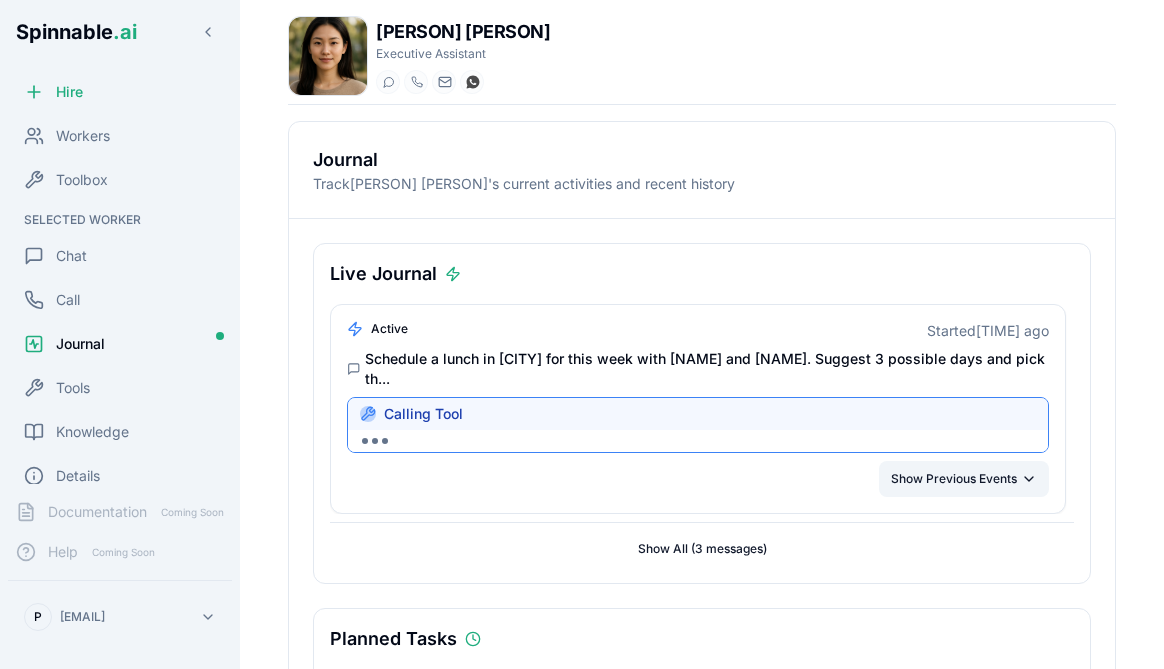 click on "Show Previous Events" at bounding box center [964, 479] 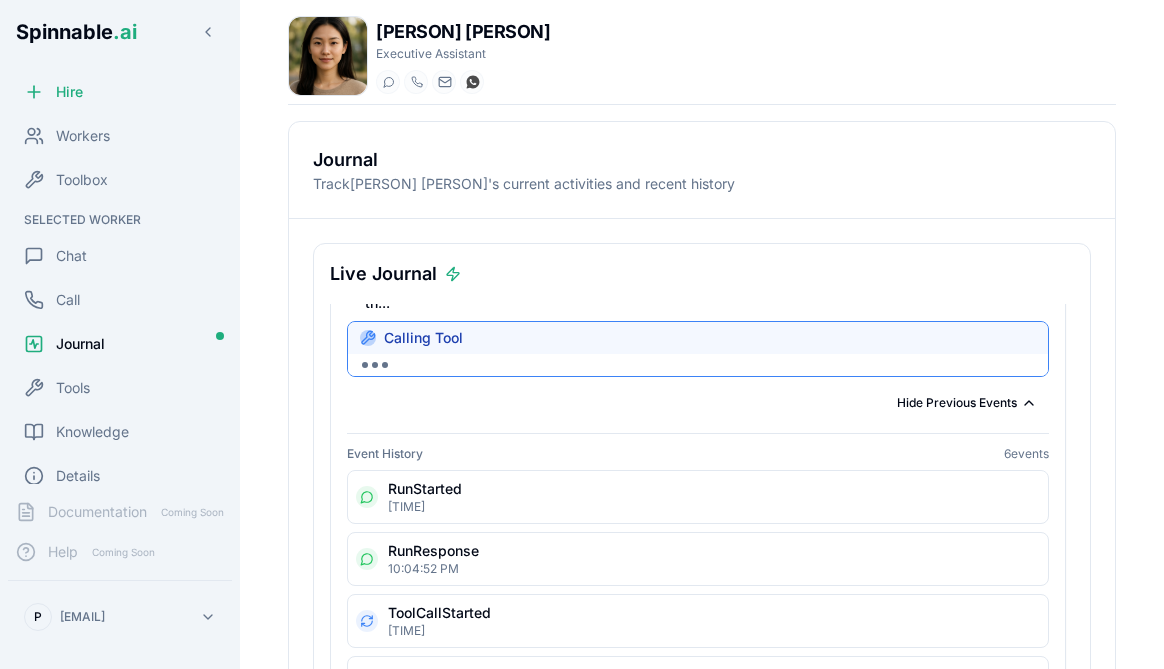 scroll, scrollTop: 82, scrollLeft: 0, axis: vertical 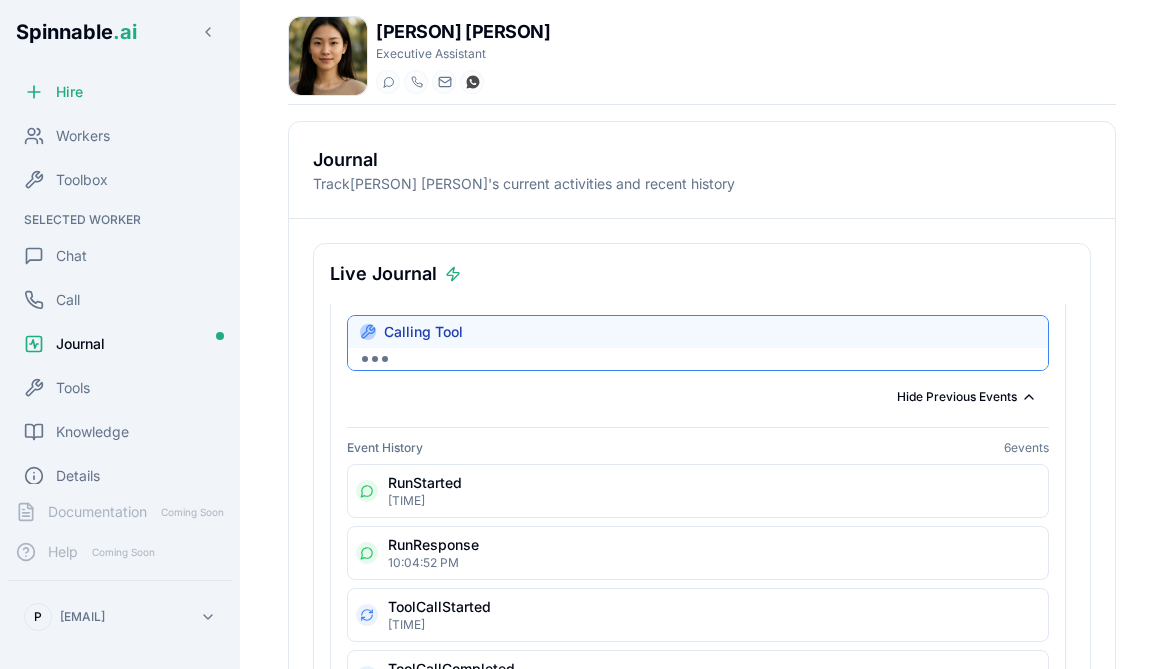 click on "RunStarted 10:04:50 PM" at bounding box center [698, 491] 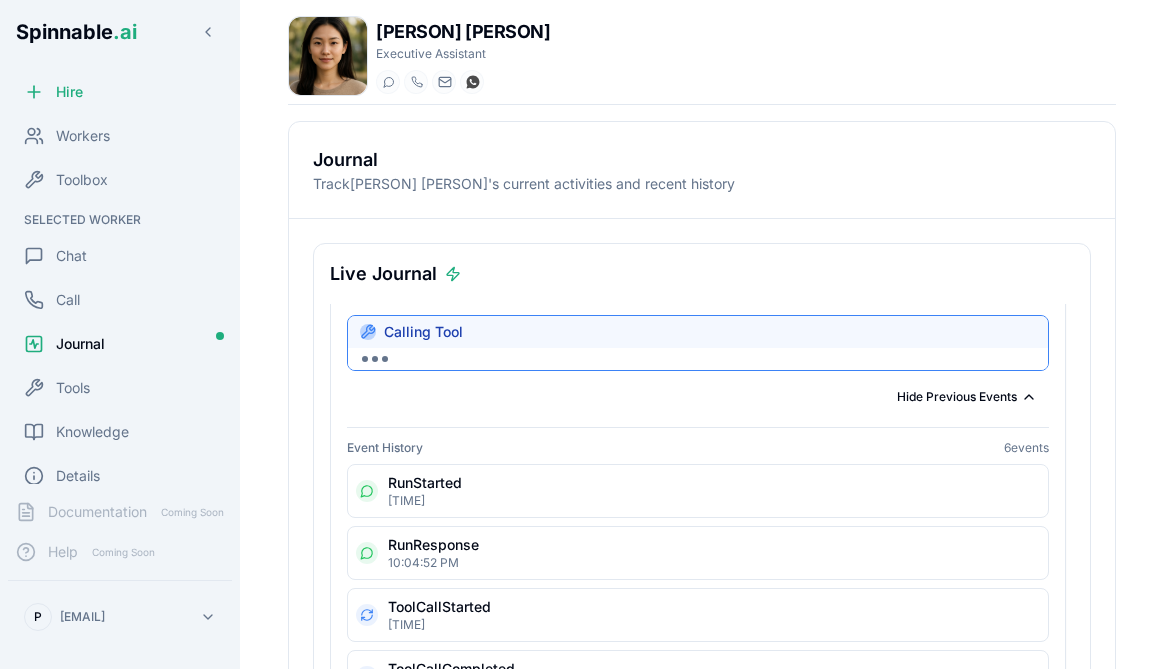 click on "Calling Tool" at bounding box center [698, 332] 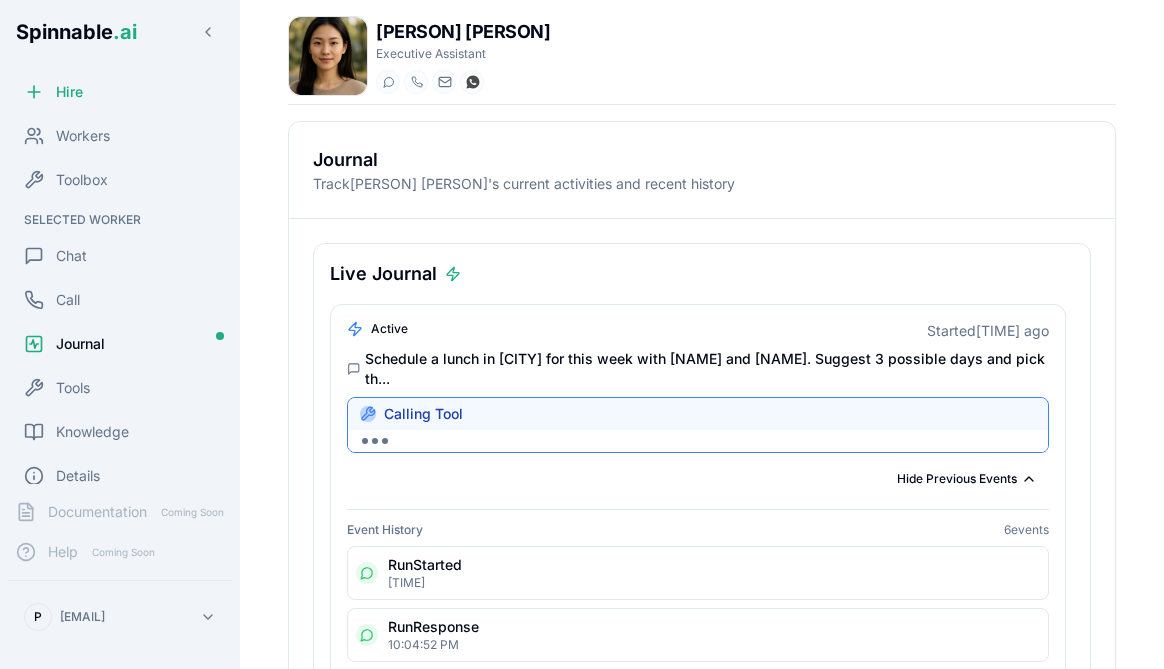 click on "active Started  10 minutes ago Schedule a lunch in Cascais for this week with Ana and Magda. Suggest 3 possible days and pick th... Calling Tool Hide Previous Events  Event History 6  events RunStarted 10:04:50 PM RunResponse 10:04:52 PM ToolCallStarted 10:04:55 PM ToolCallCompleted 10:04:55 PM RunResponse 10:05:00 PM" at bounding box center [698, 584] 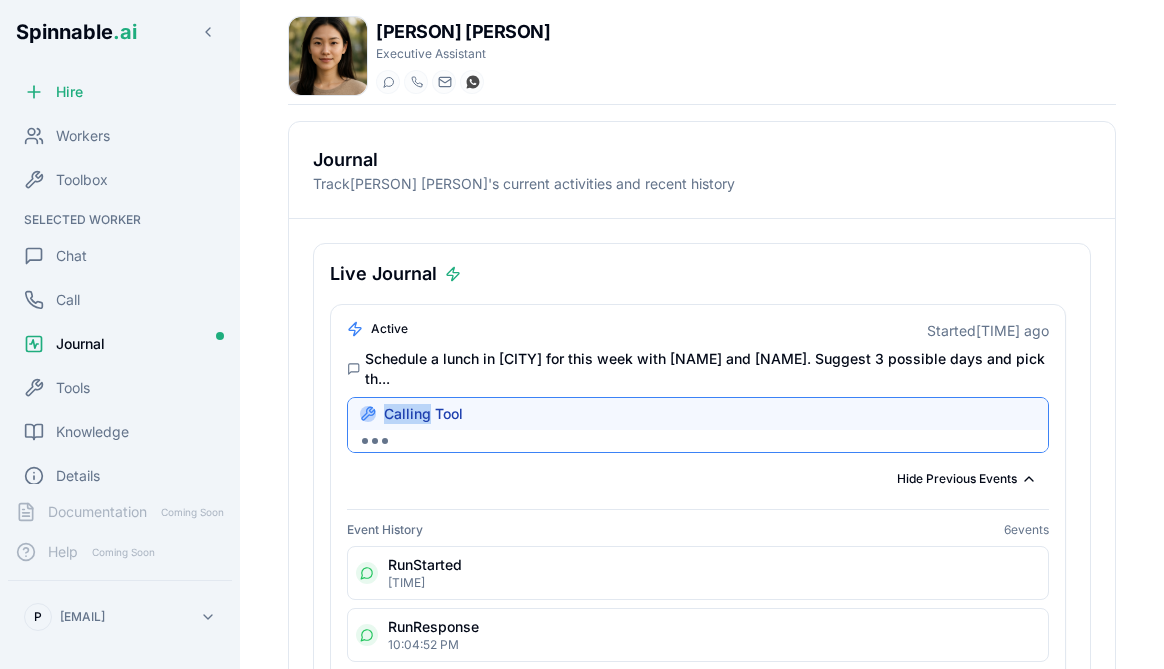click 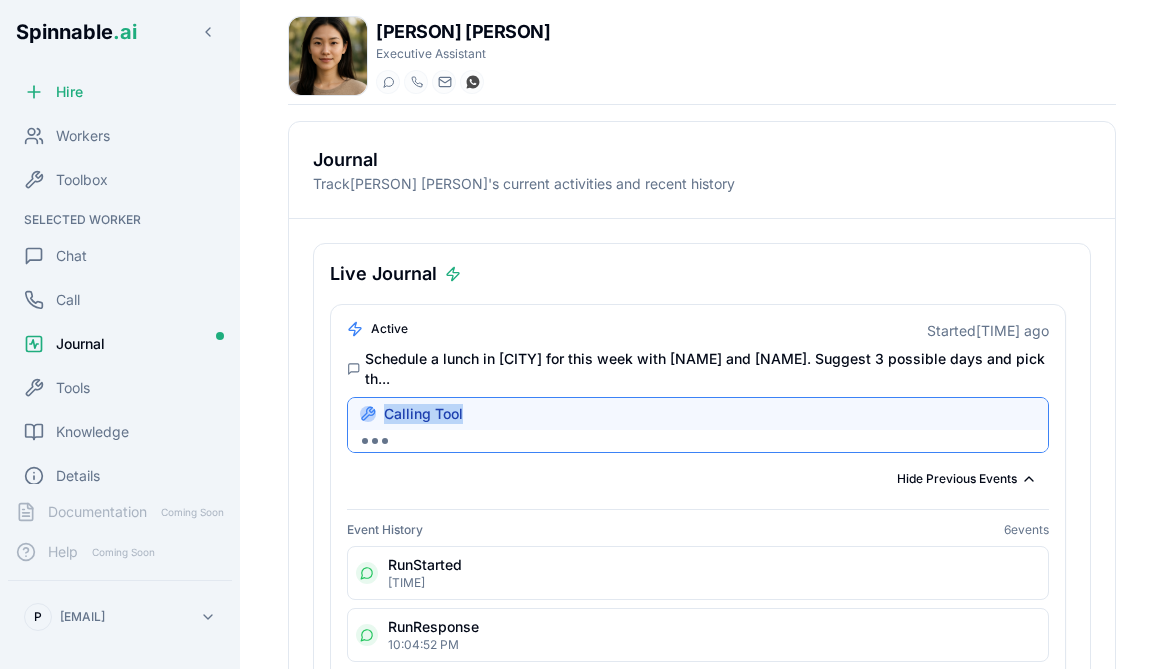 click 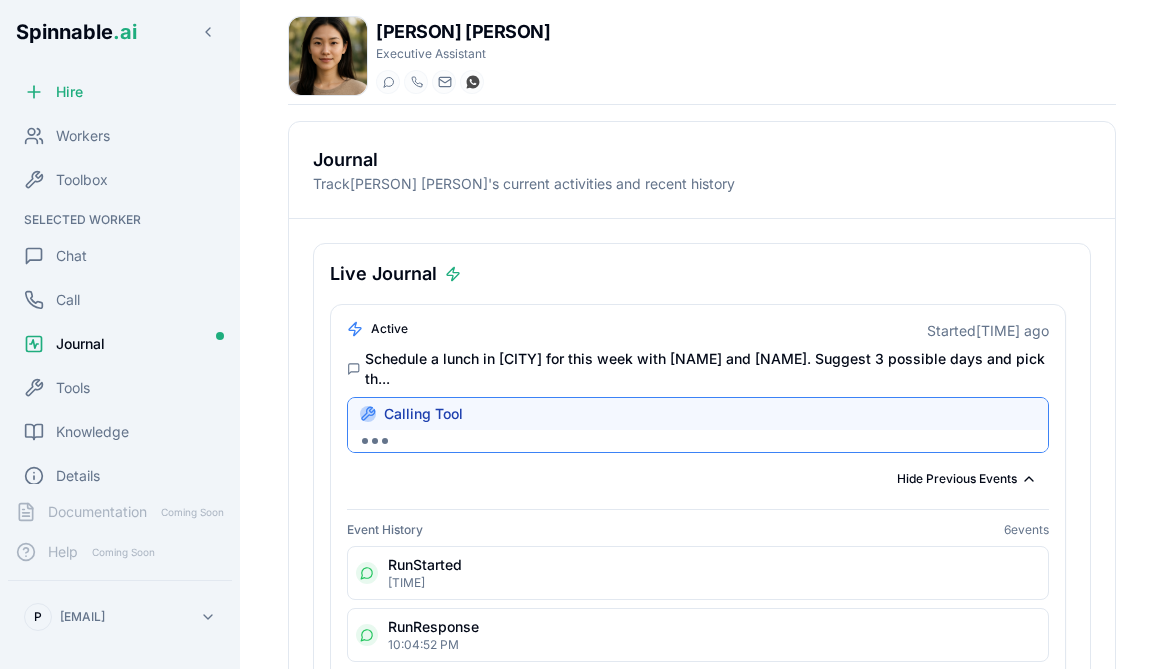 click 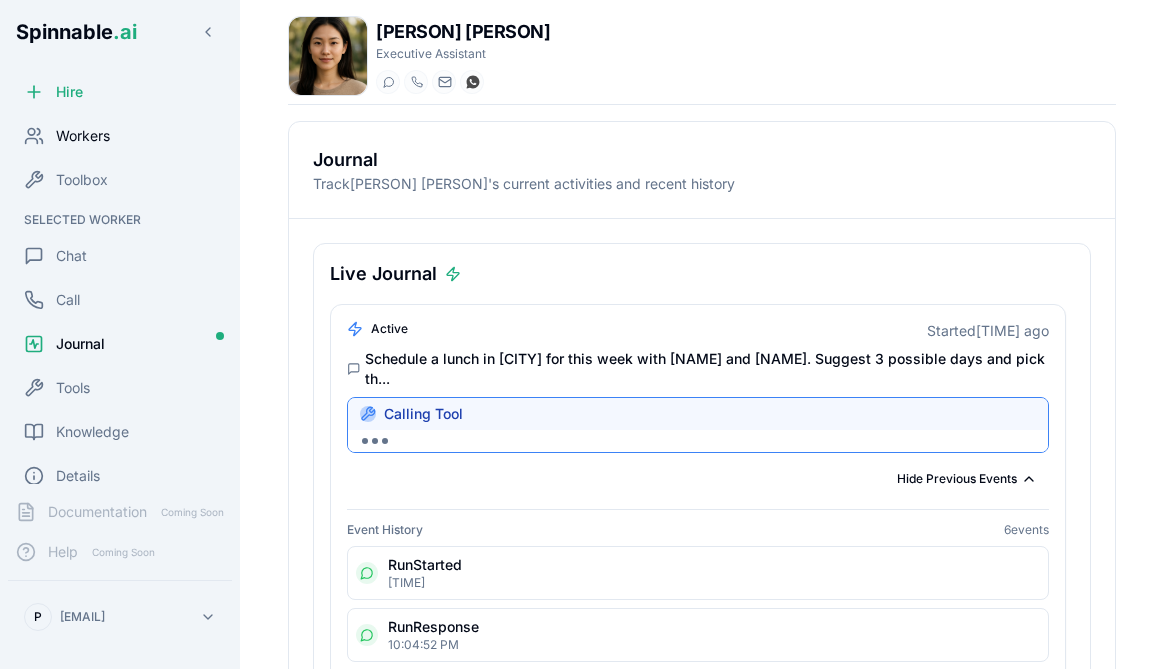click on "Workers" at bounding box center [83, 136] 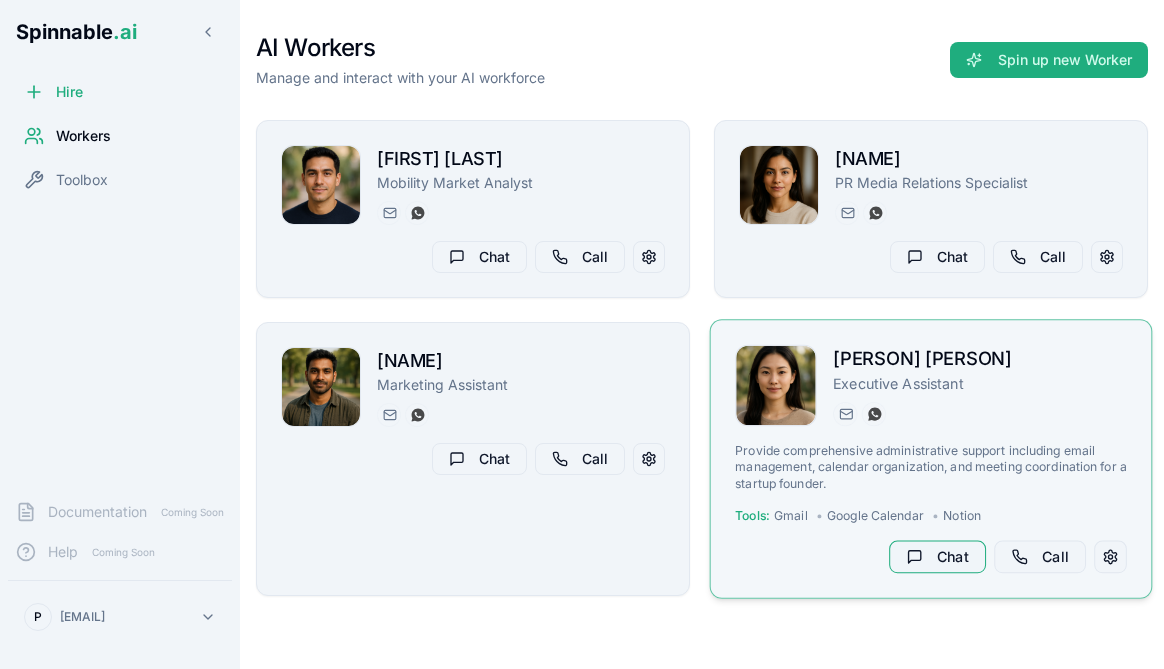 click on "Chat" at bounding box center [937, 557] 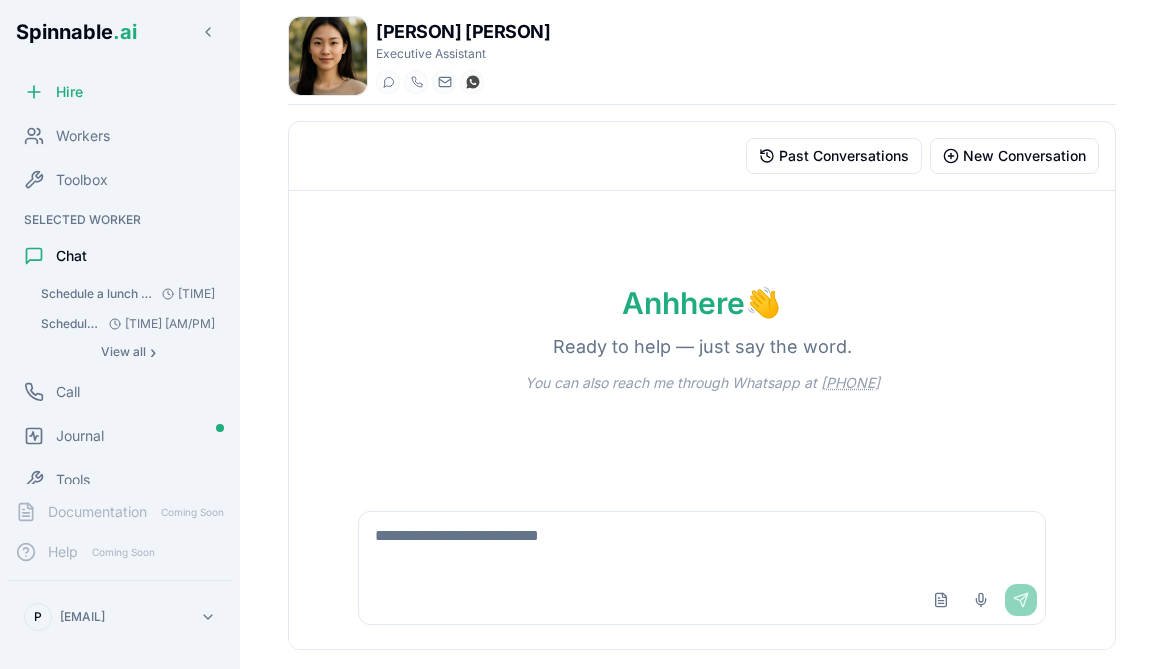 click at bounding box center (701, 544) 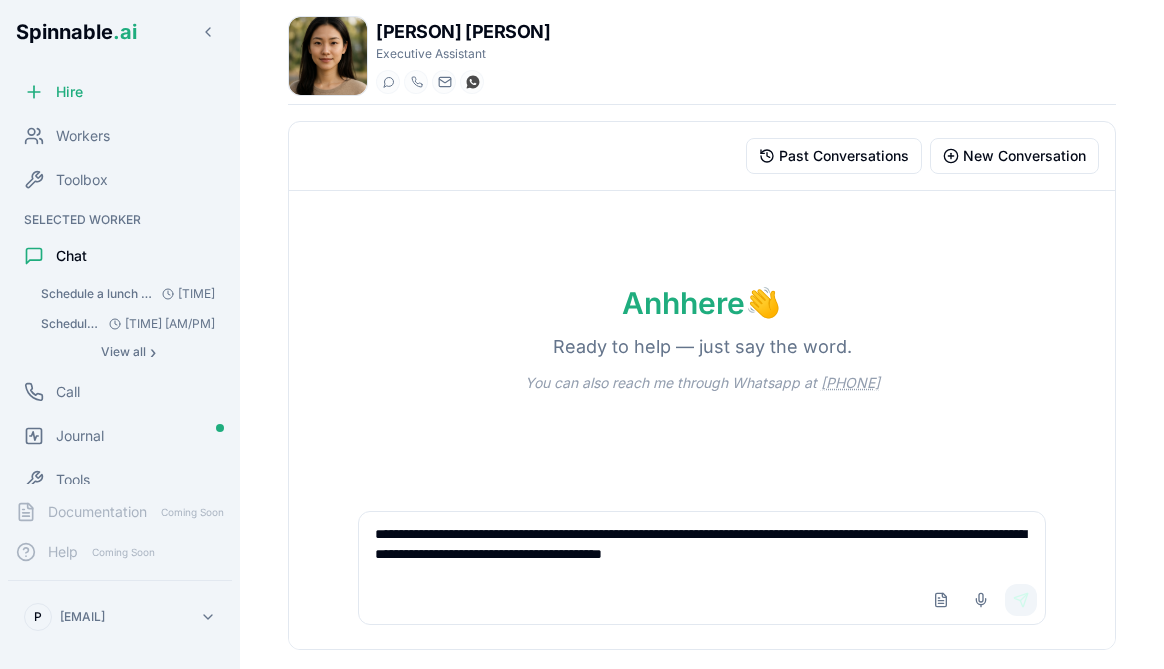 type on "**********" 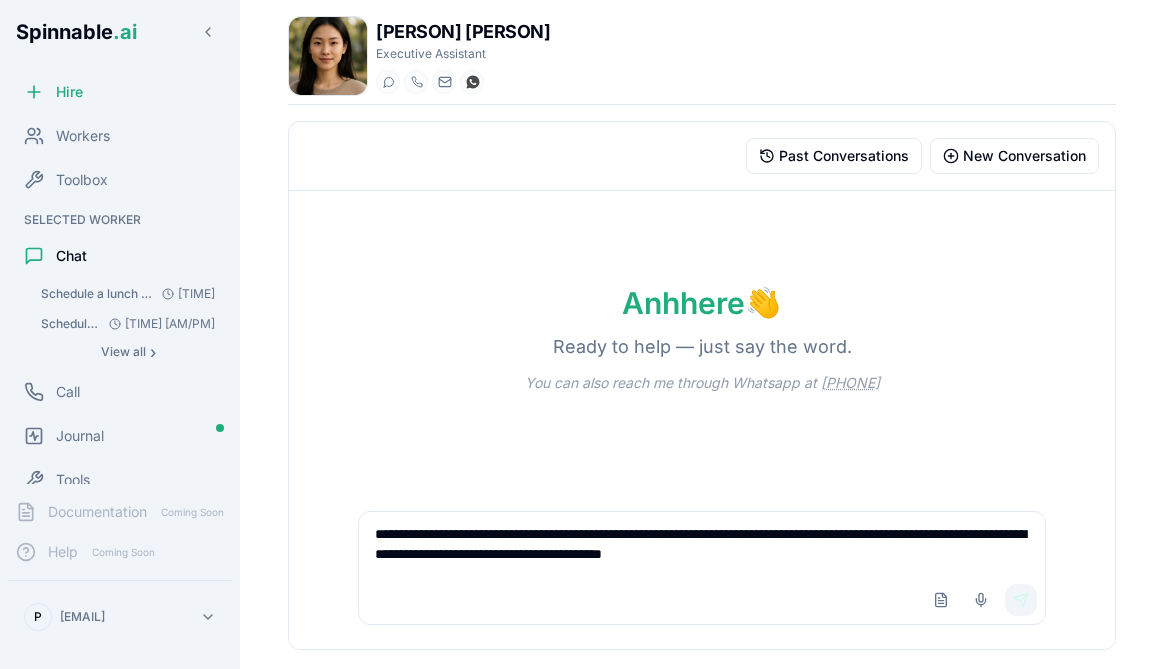 click on "Send" at bounding box center (1021, 600) 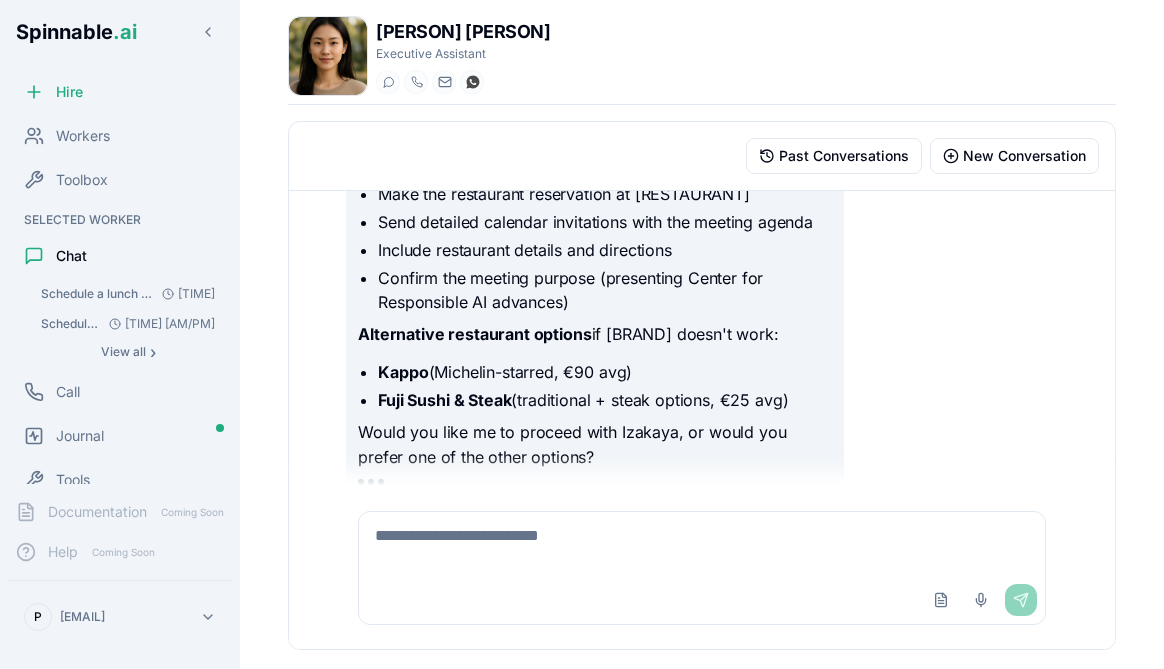 scroll, scrollTop: 1346, scrollLeft: 0, axis: vertical 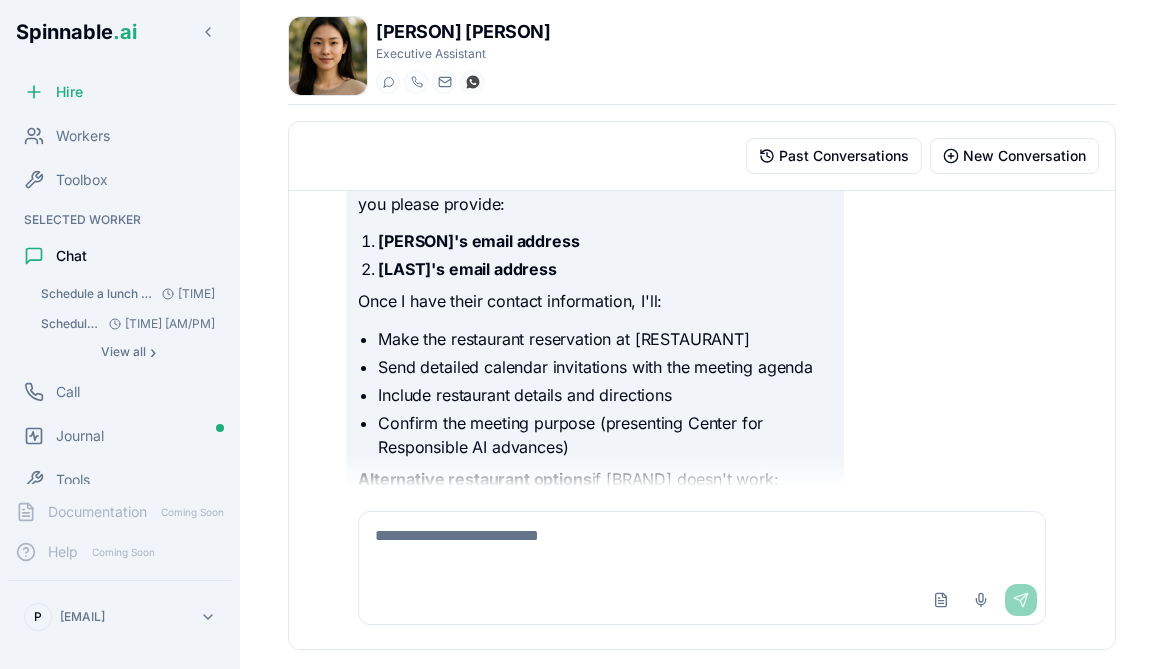 click at bounding box center [701, 544] 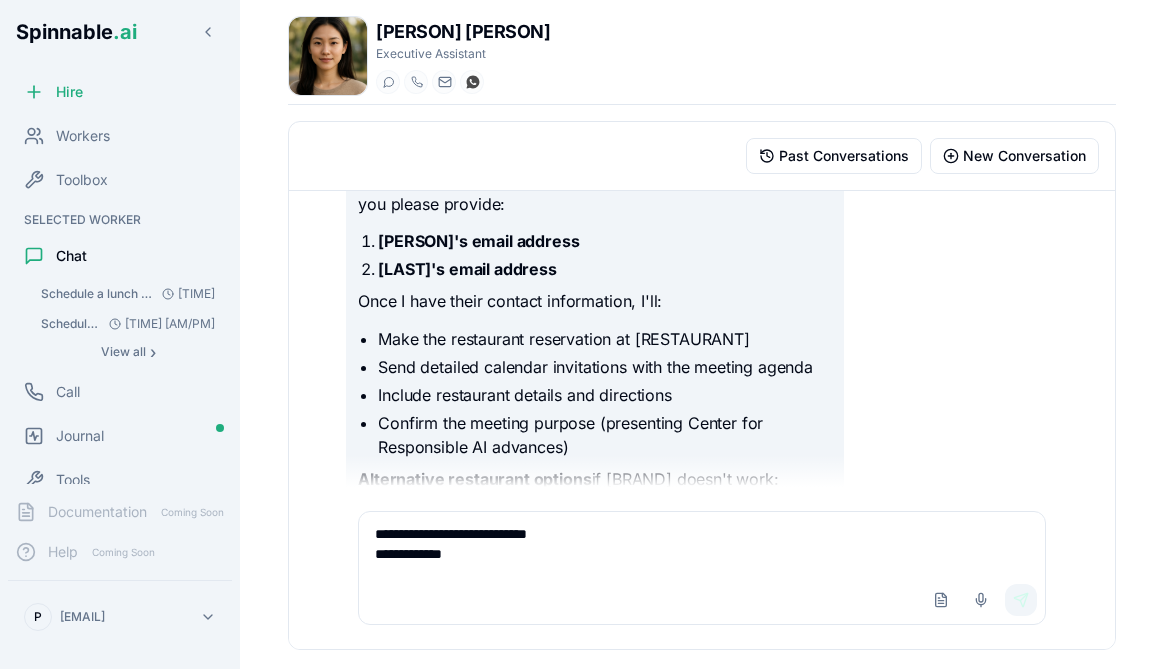 type on "**********" 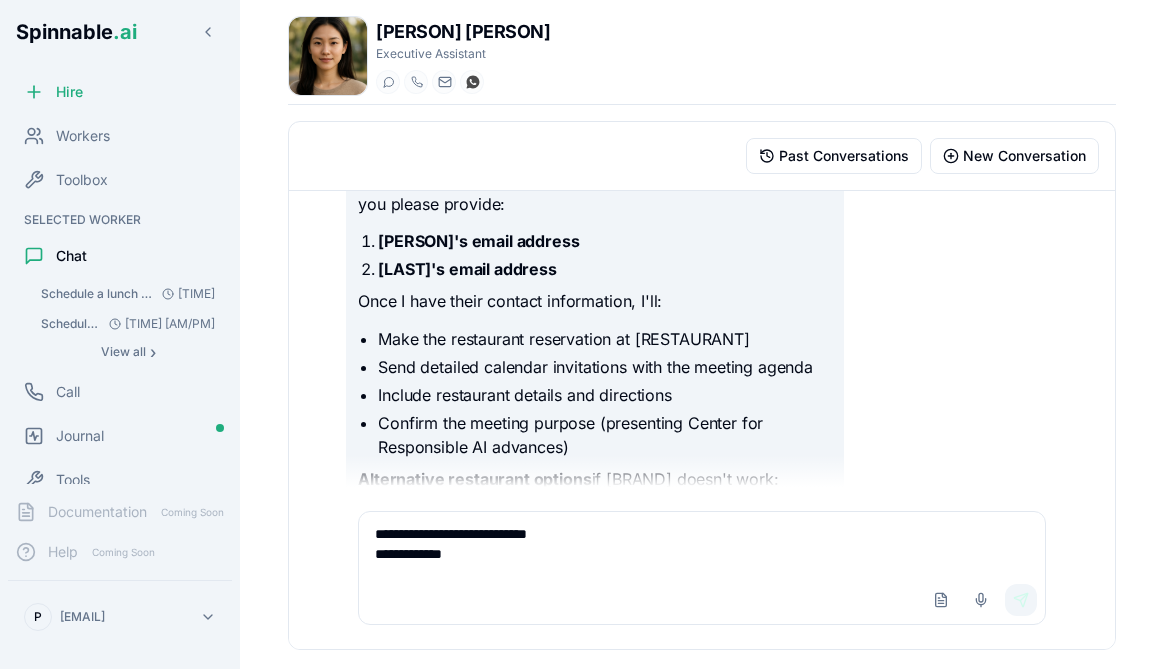 click on "Send" at bounding box center [1021, 600] 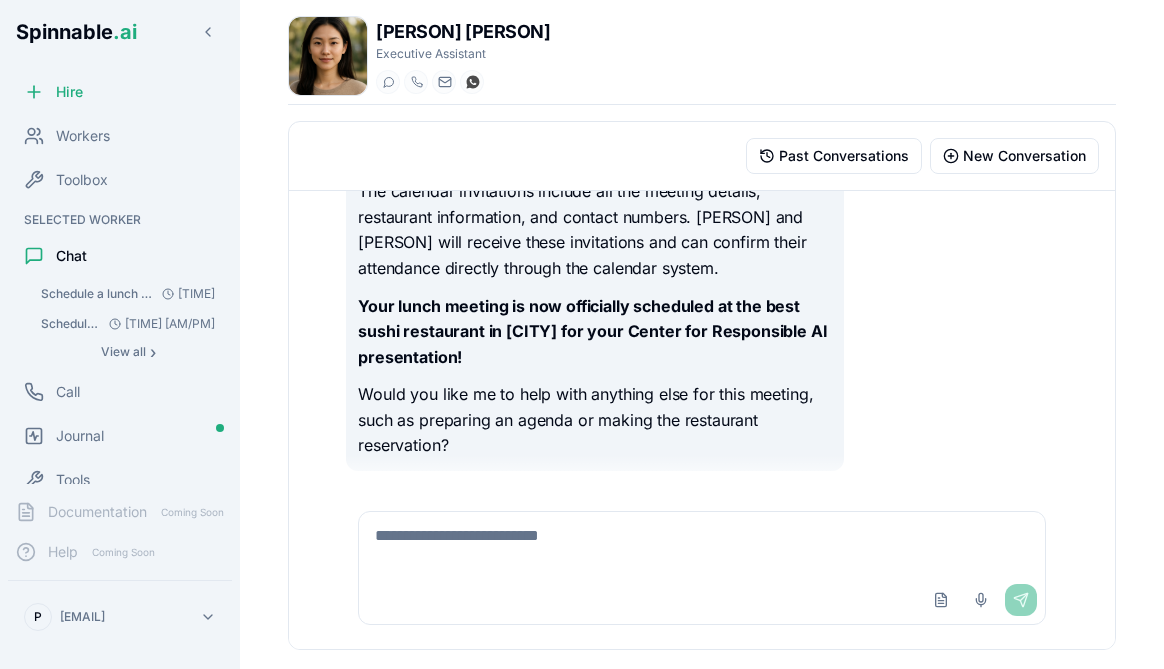 scroll, scrollTop: 2853, scrollLeft: 0, axis: vertical 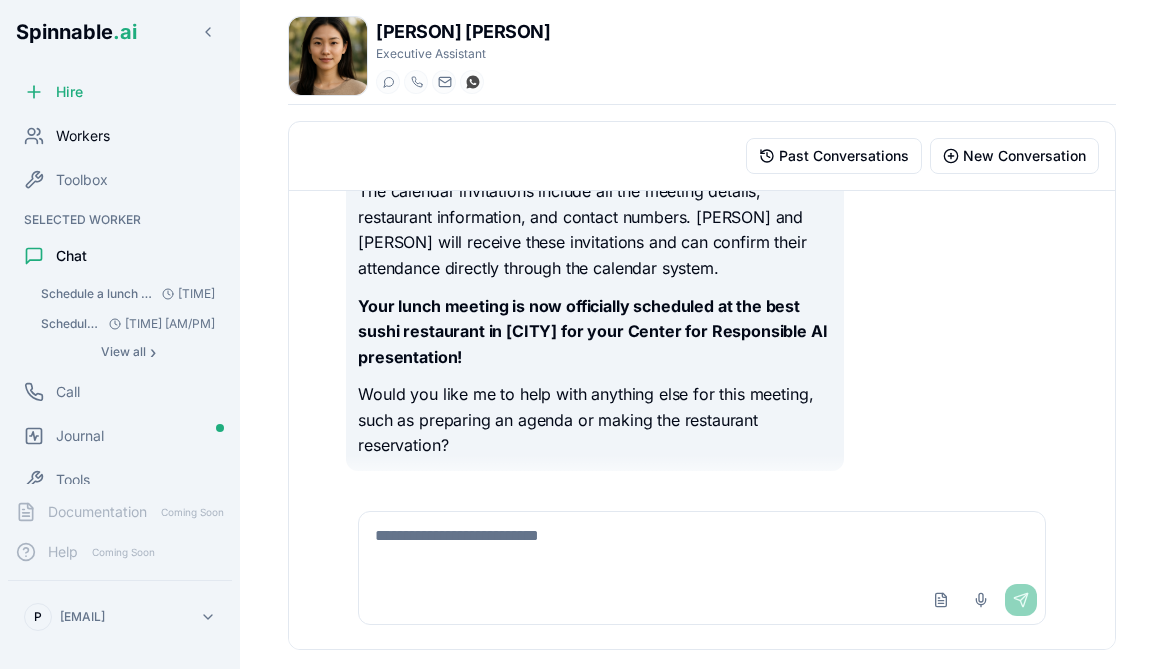 click on "Workers" at bounding box center (83, 136) 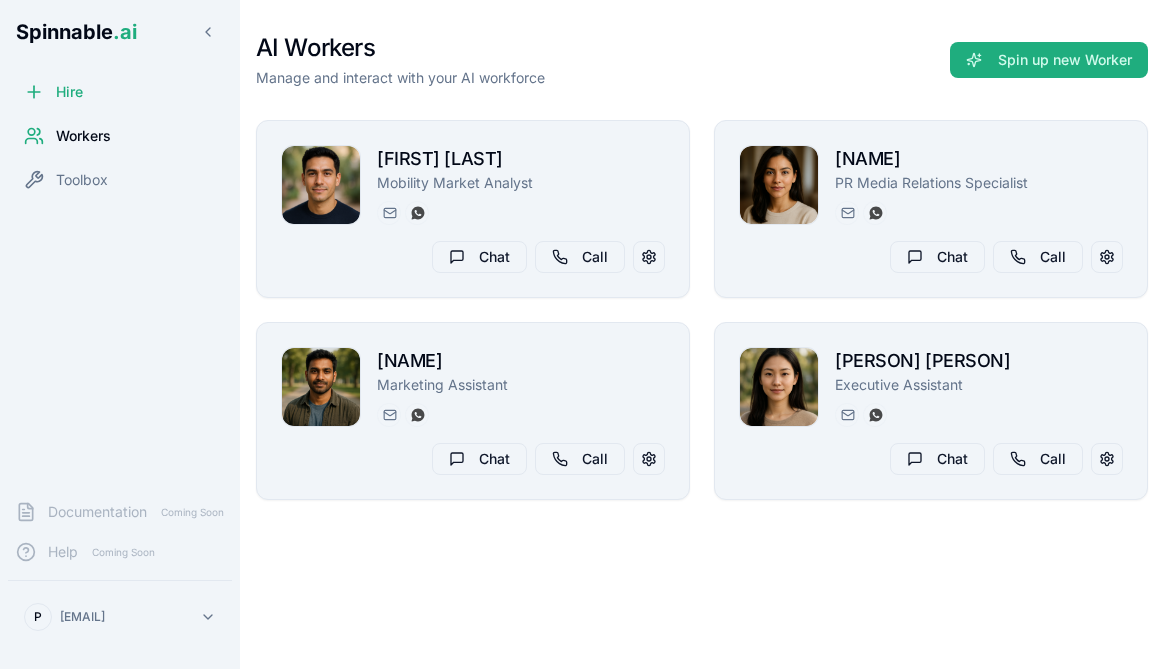 click on "Workers" at bounding box center [83, 136] 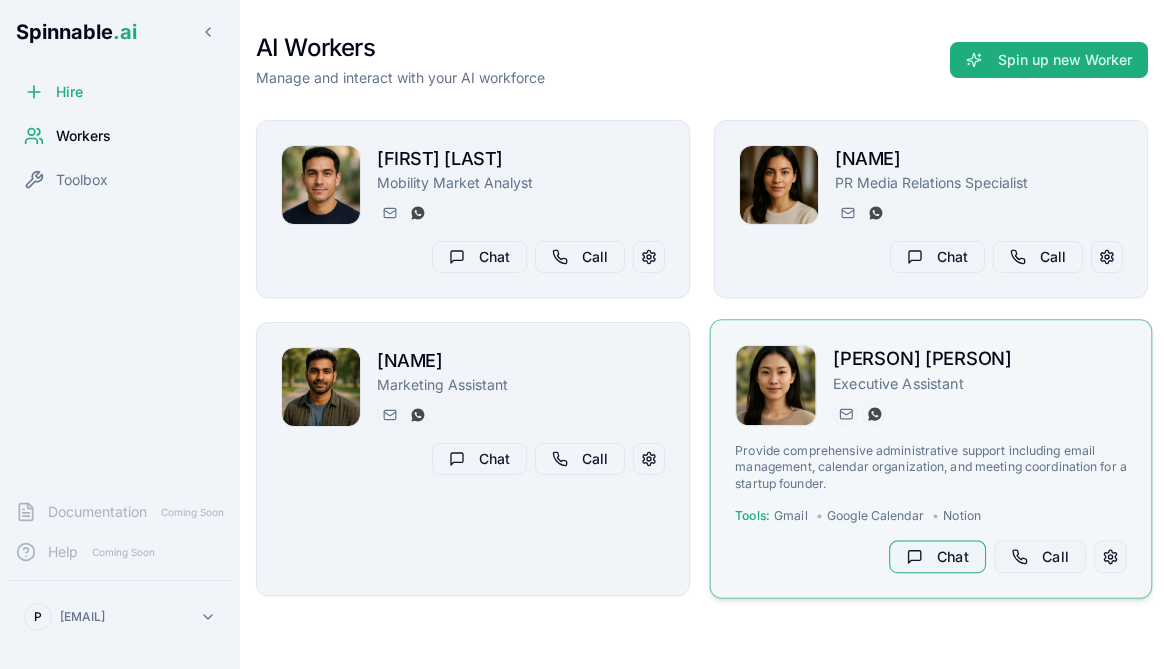 click on "Chat" at bounding box center (937, 557) 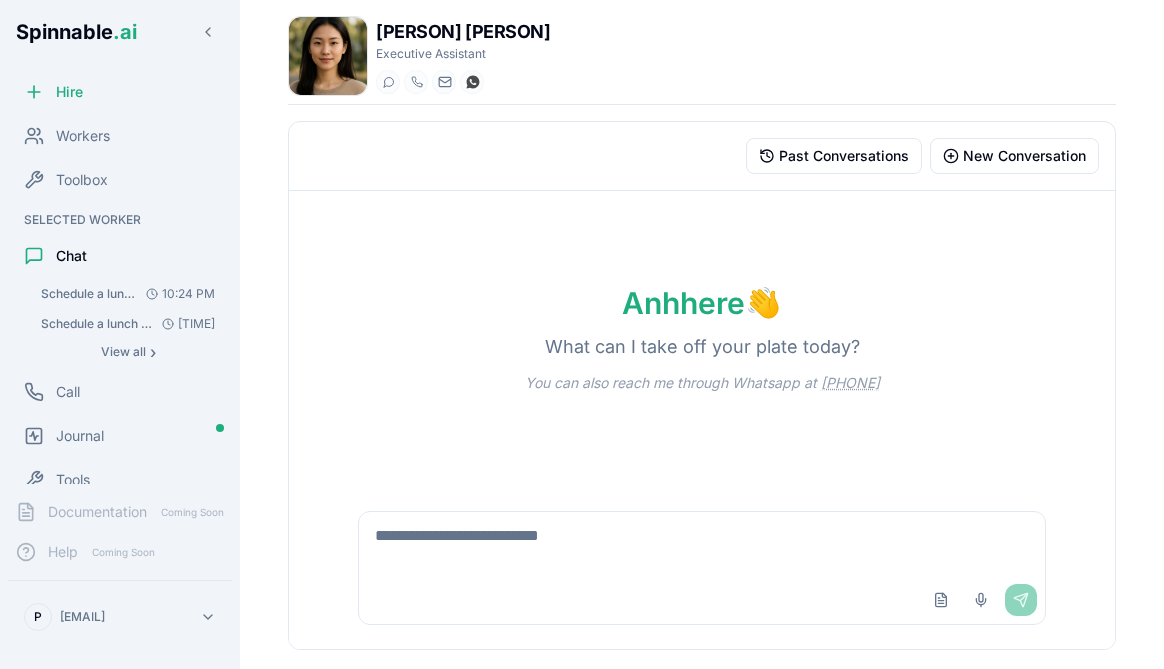 click at bounding box center (701, 544) 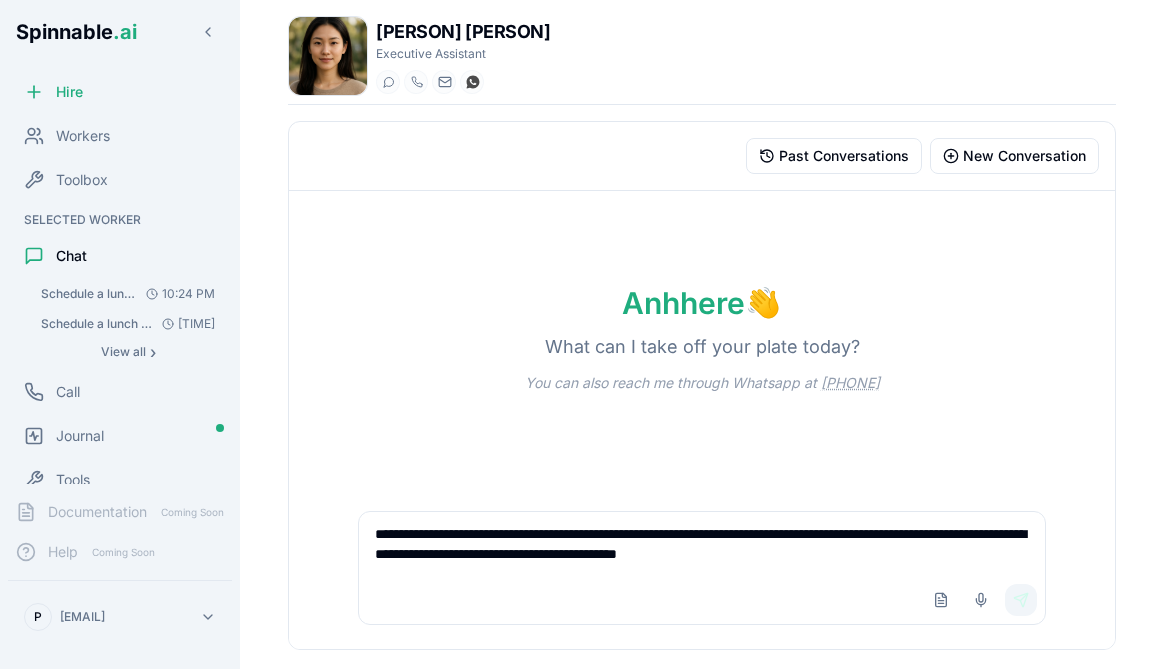 type on "**********" 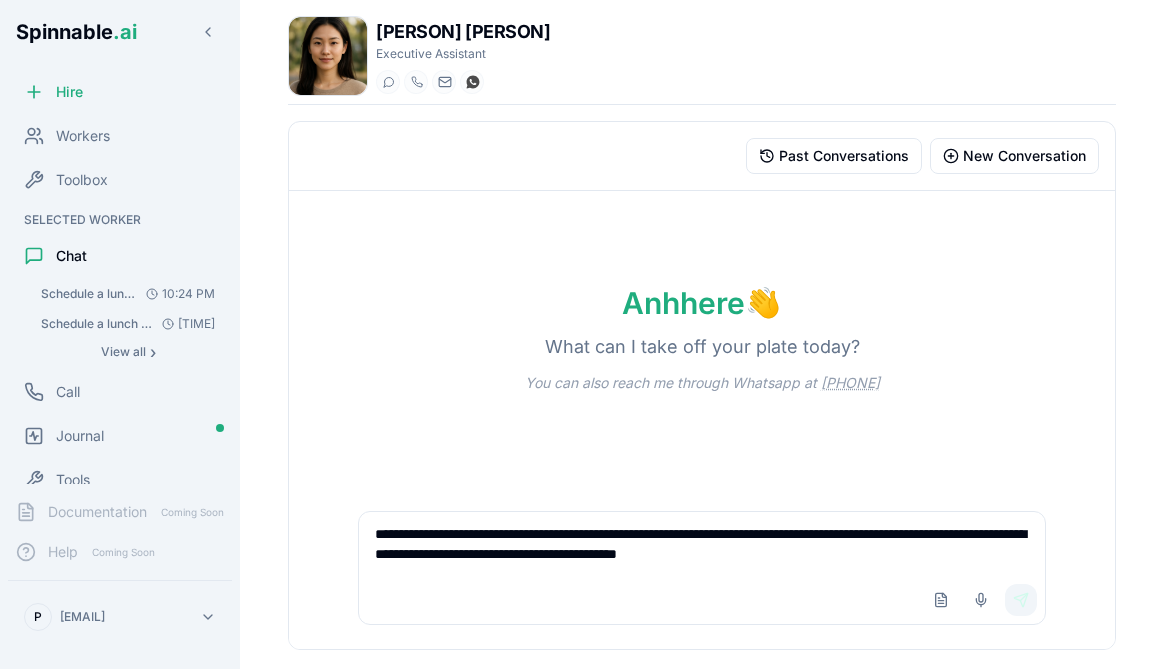 click on "Send" at bounding box center (1021, 600) 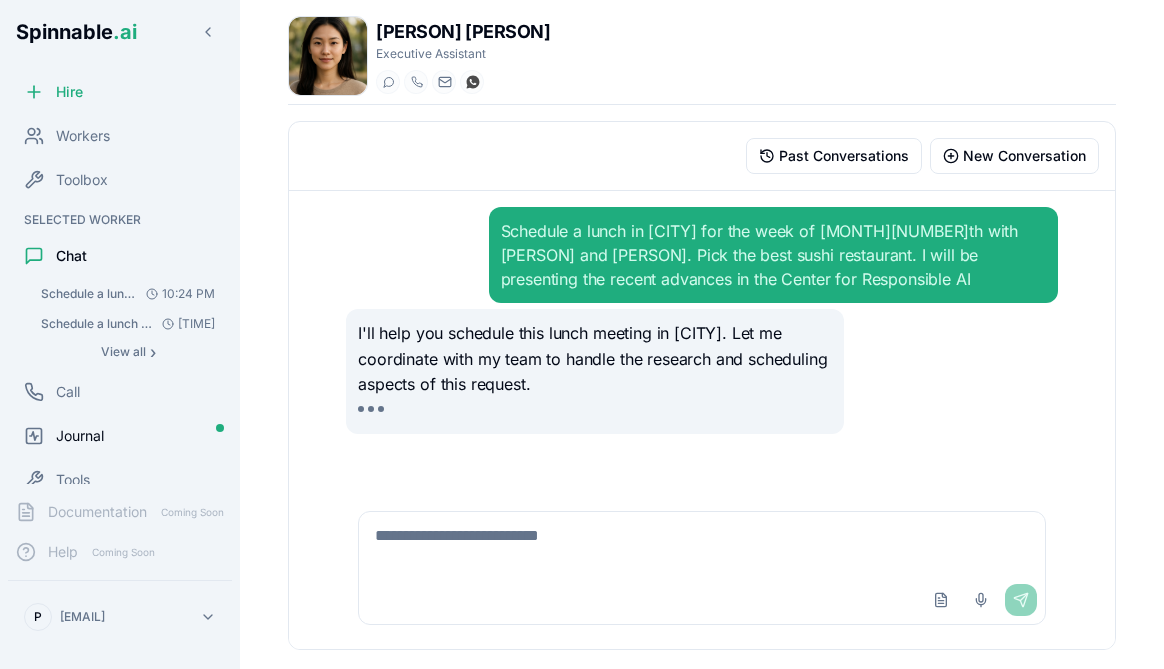 click on "Journal" at bounding box center [120, 436] 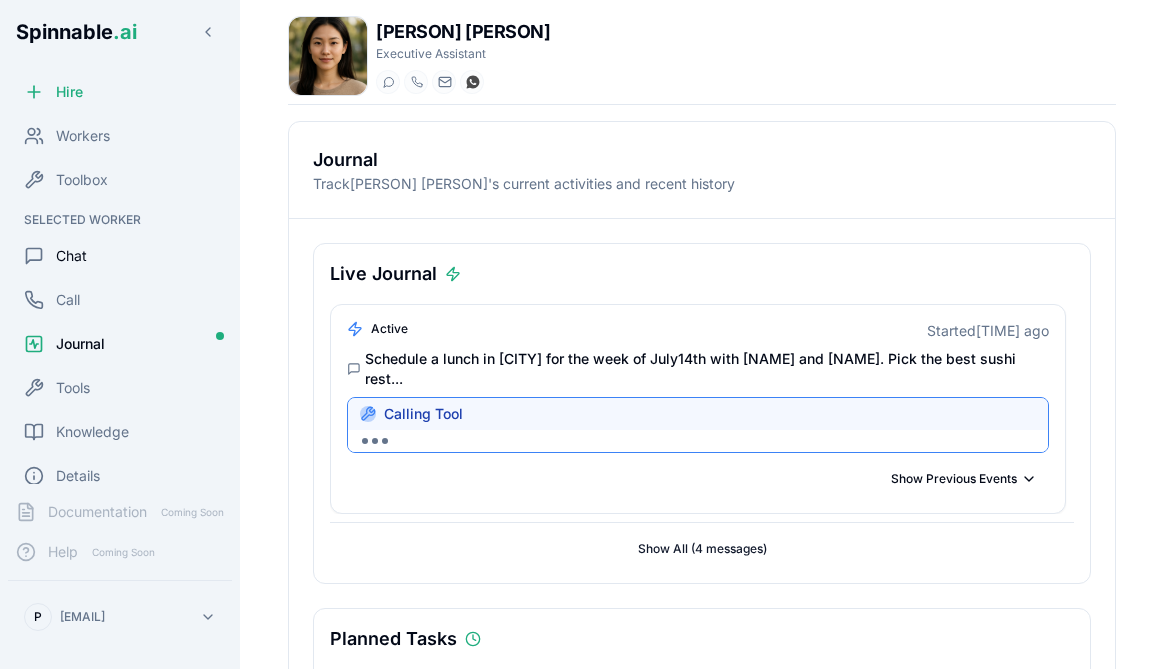 click on "Chat" at bounding box center (120, 256) 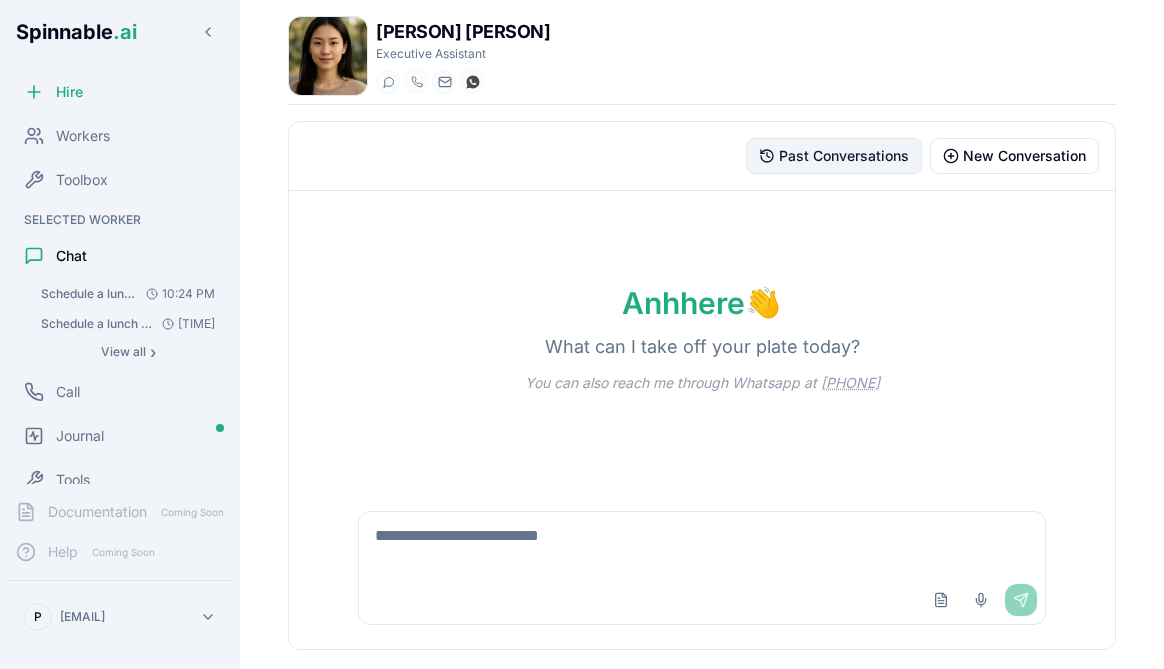click on "Past Conversations" at bounding box center [844, 156] 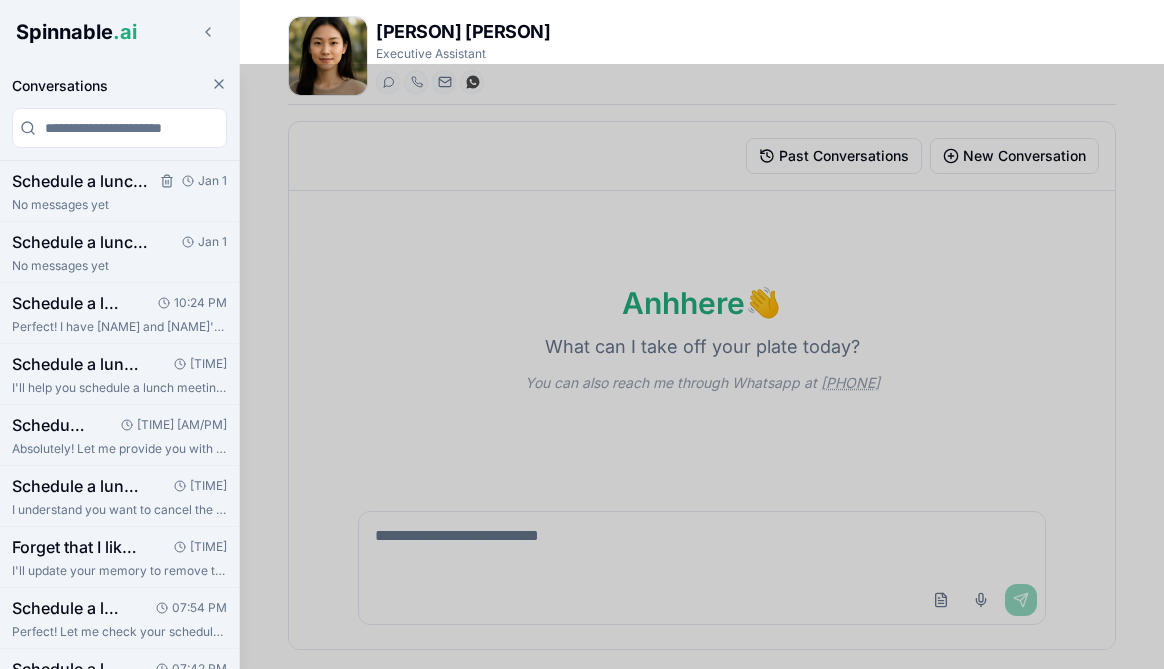 click on "Schedule a lunch in Cascais for the week of July14th with Ana and Magda. Pick the best sushi rest..." at bounding box center [80, 181] 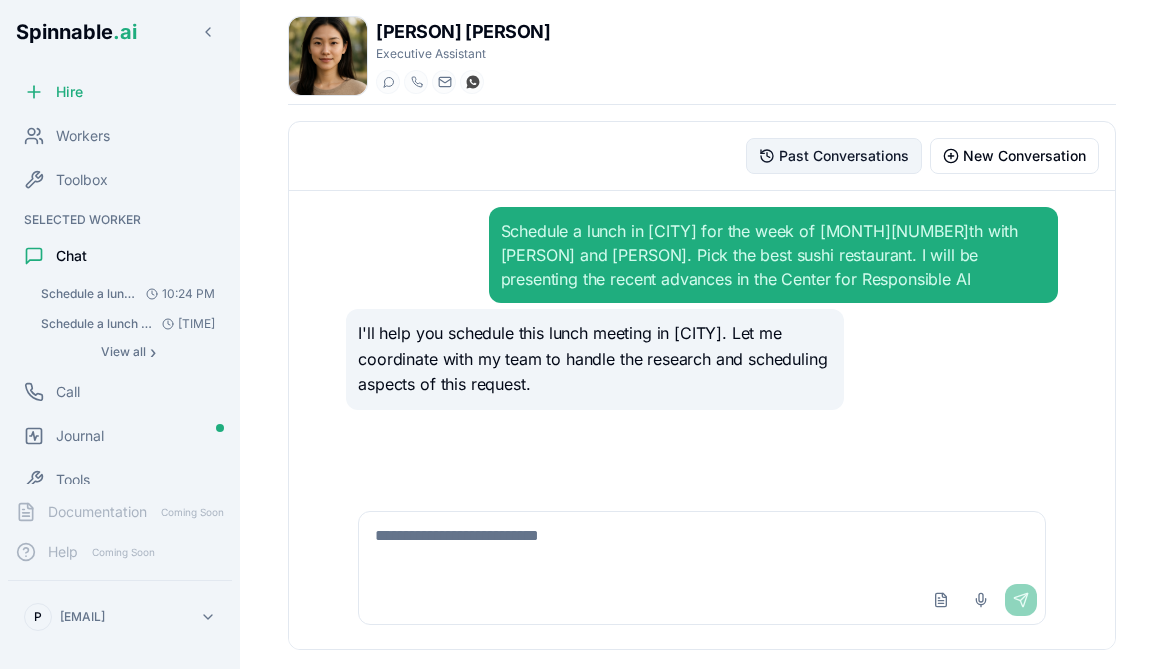 click on "Past Conversations" at bounding box center (844, 156) 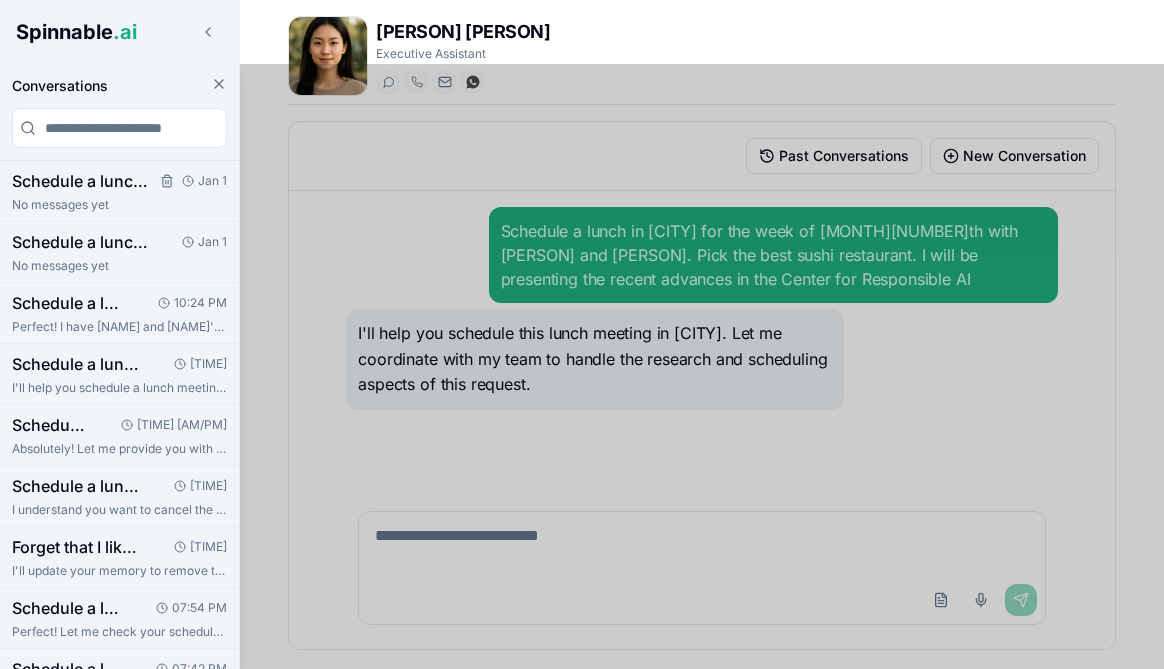 click on "Schedule a lunch in Cascais for the week of July14th with Ana and Magda. Pick the best sushi rest..." at bounding box center (80, 181) 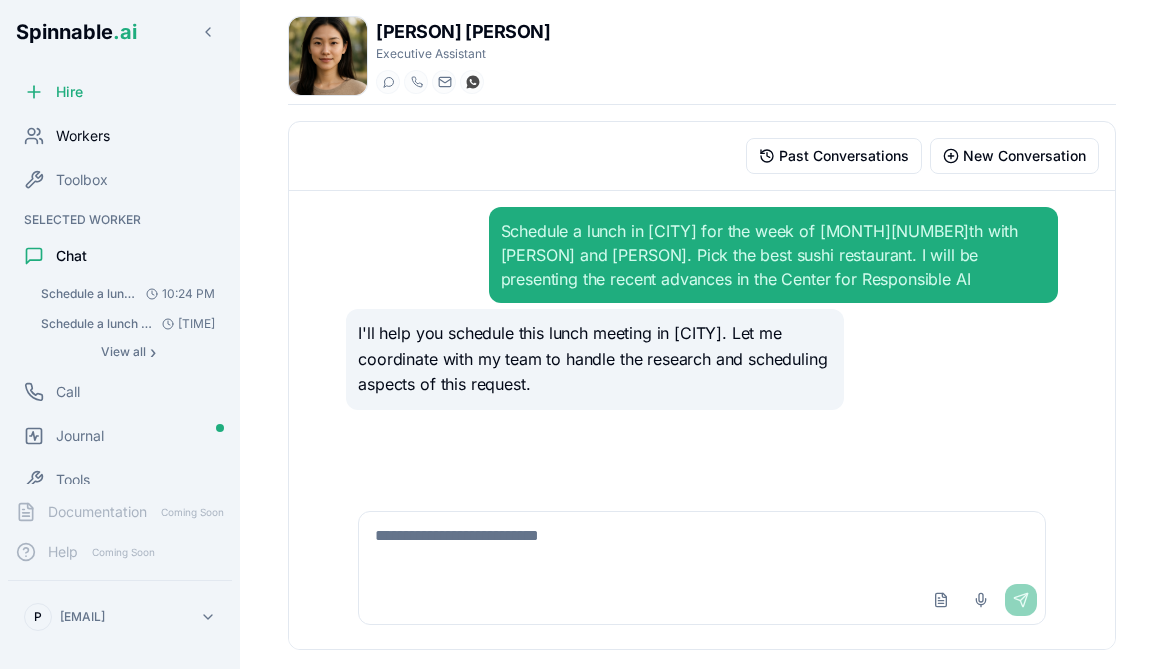 click on "Workers" at bounding box center (83, 136) 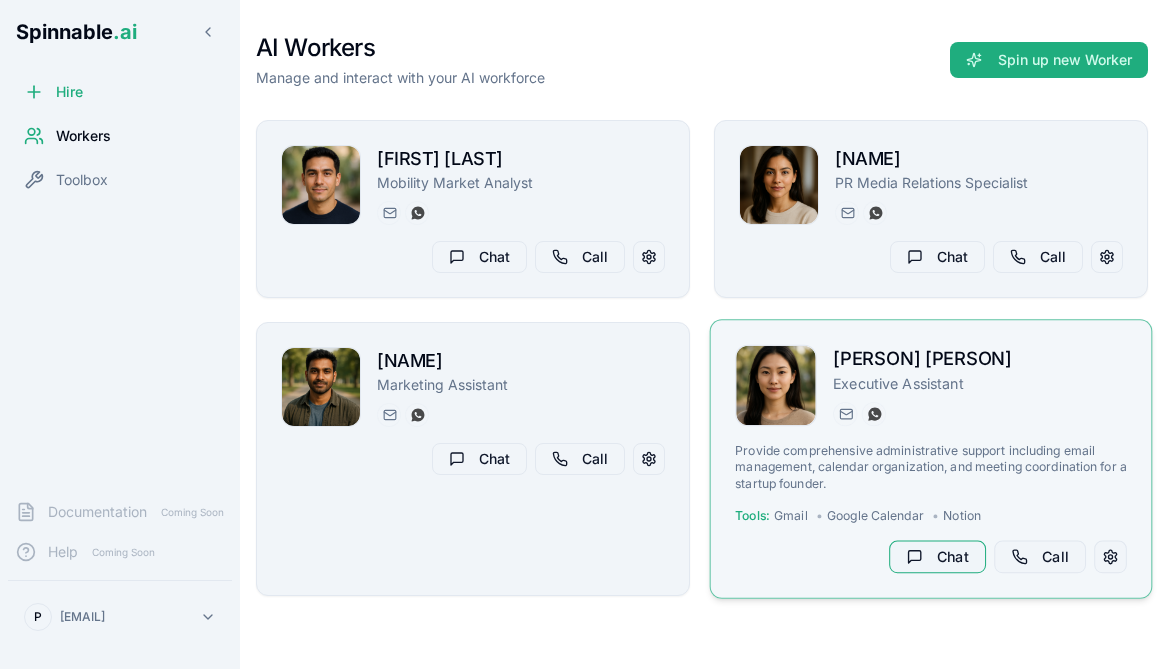 click on "Chat" at bounding box center [937, 557] 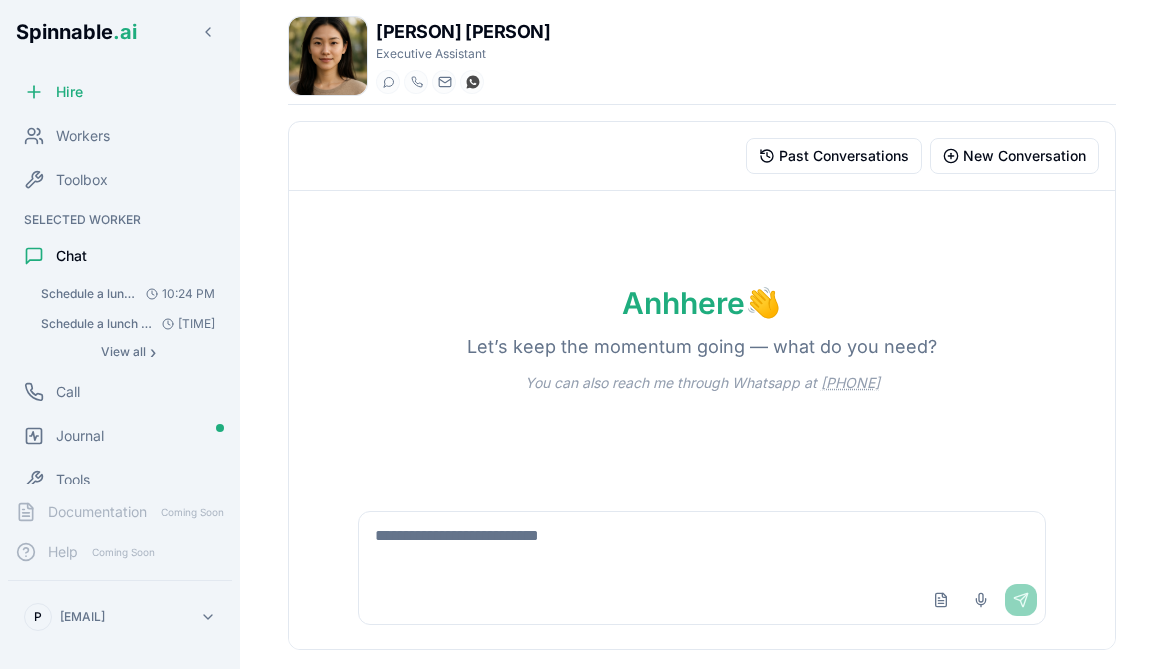 click at bounding box center (701, 544) 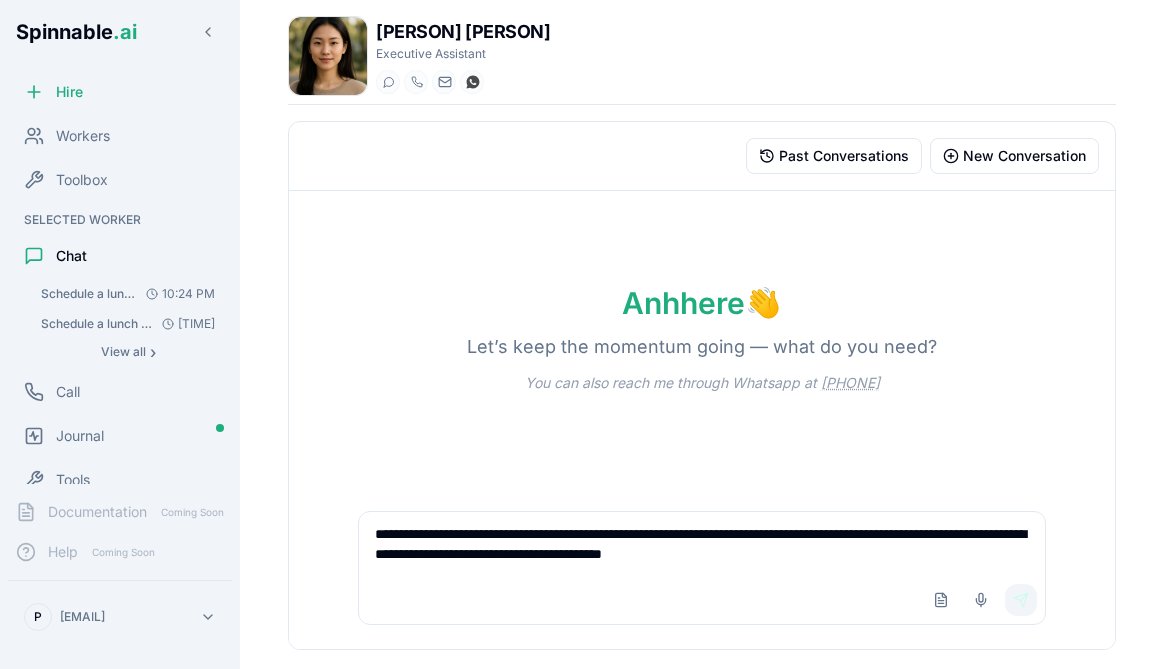 type on "**********" 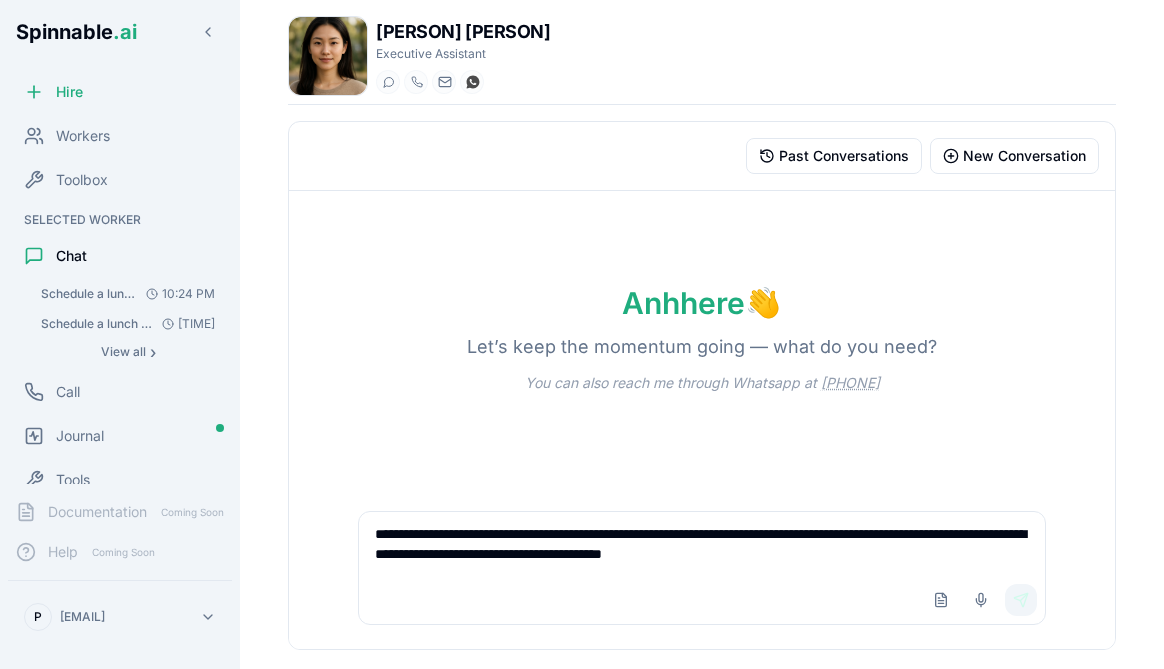 click on "Send" at bounding box center (1021, 600) 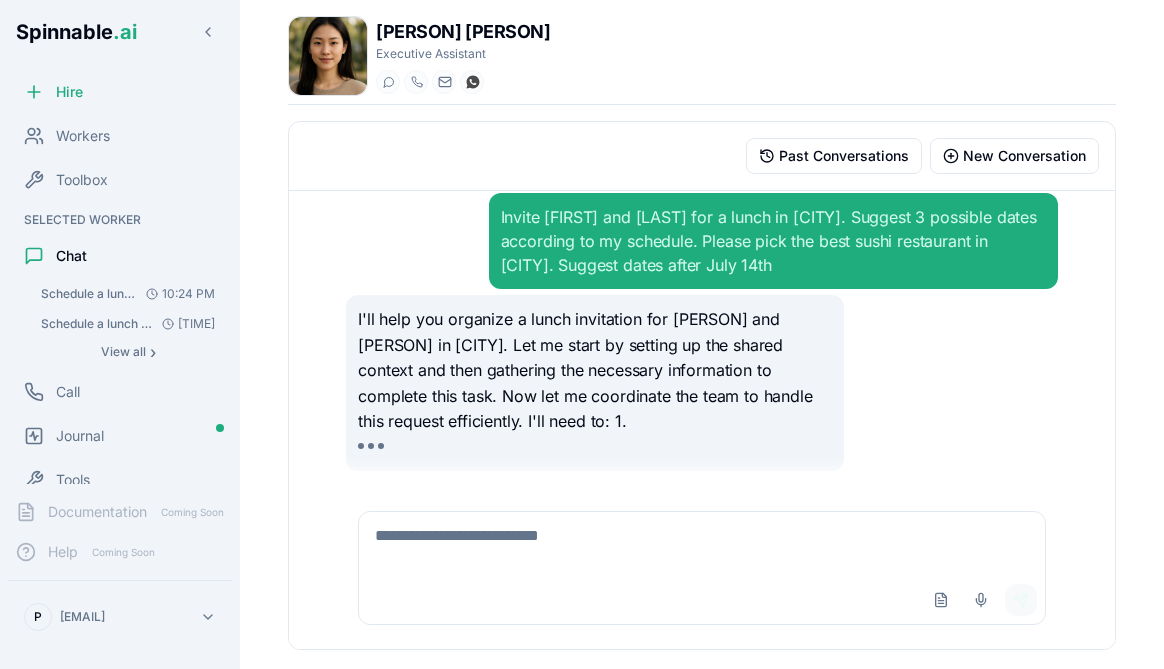 scroll, scrollTop: 106, scrollLeft: 0, axis: vertical 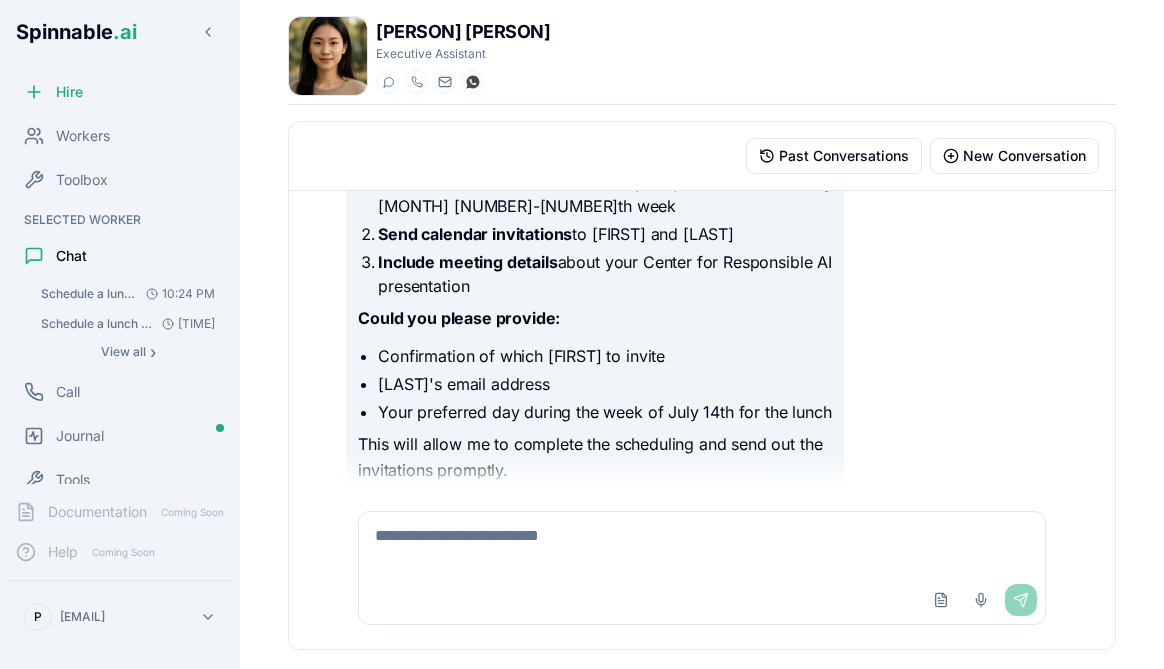 click at bounding box center [701, 544] 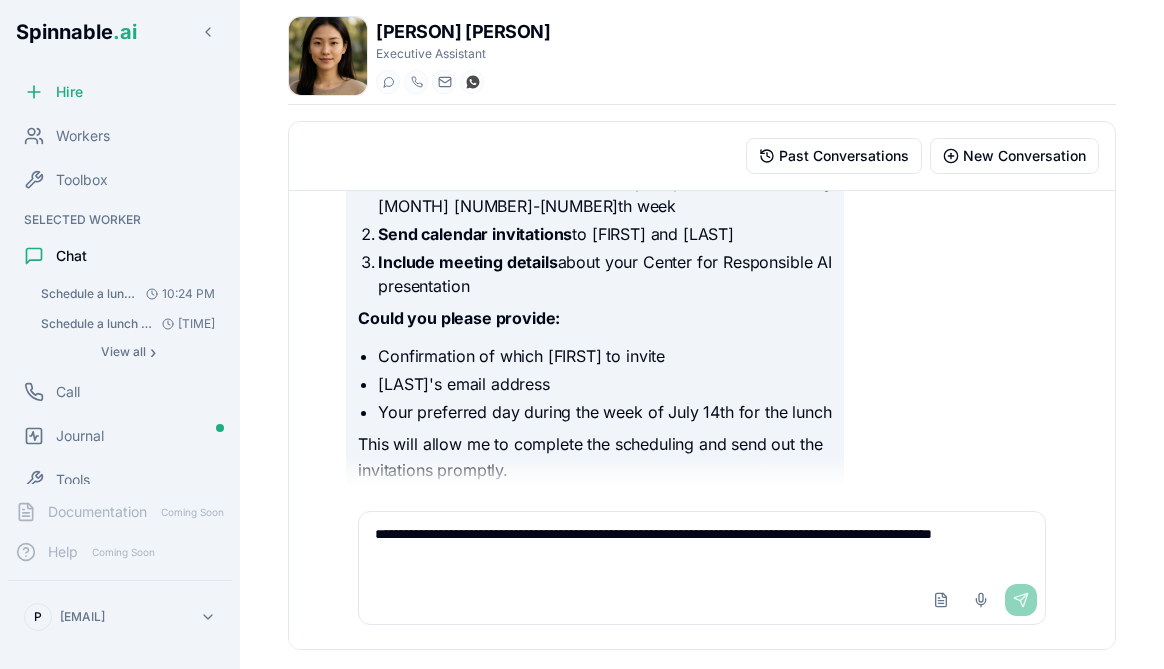 click on "**********" at bounding box center [701, 544] 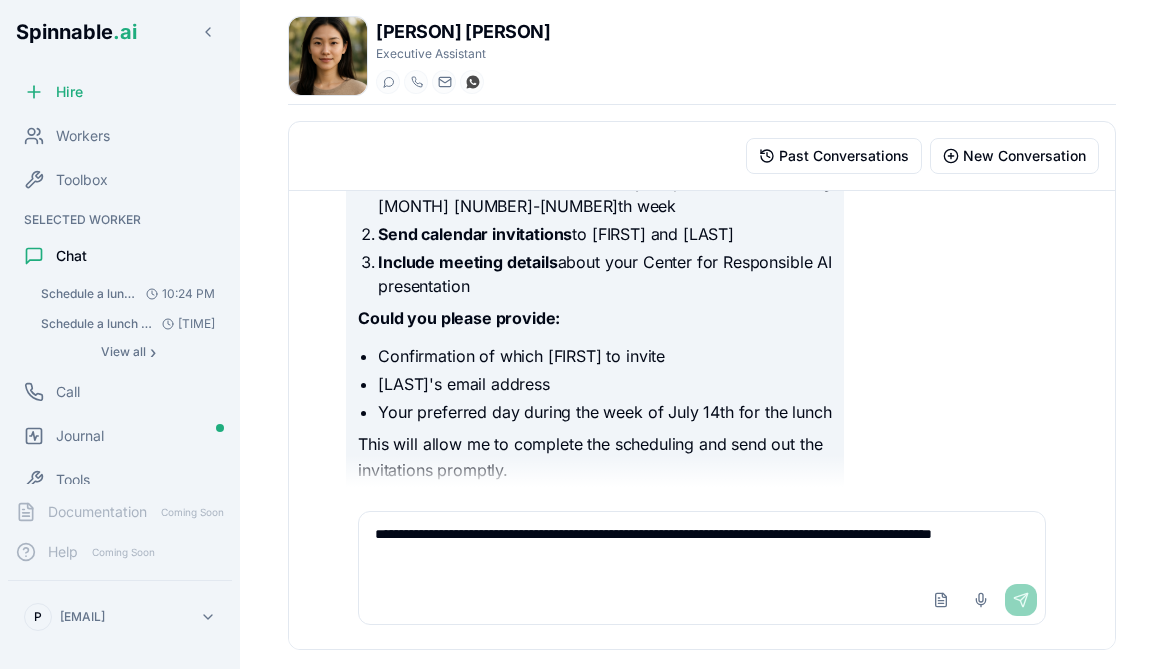click on "Upload File Voice Input Send" at bounding box center [981, 600] 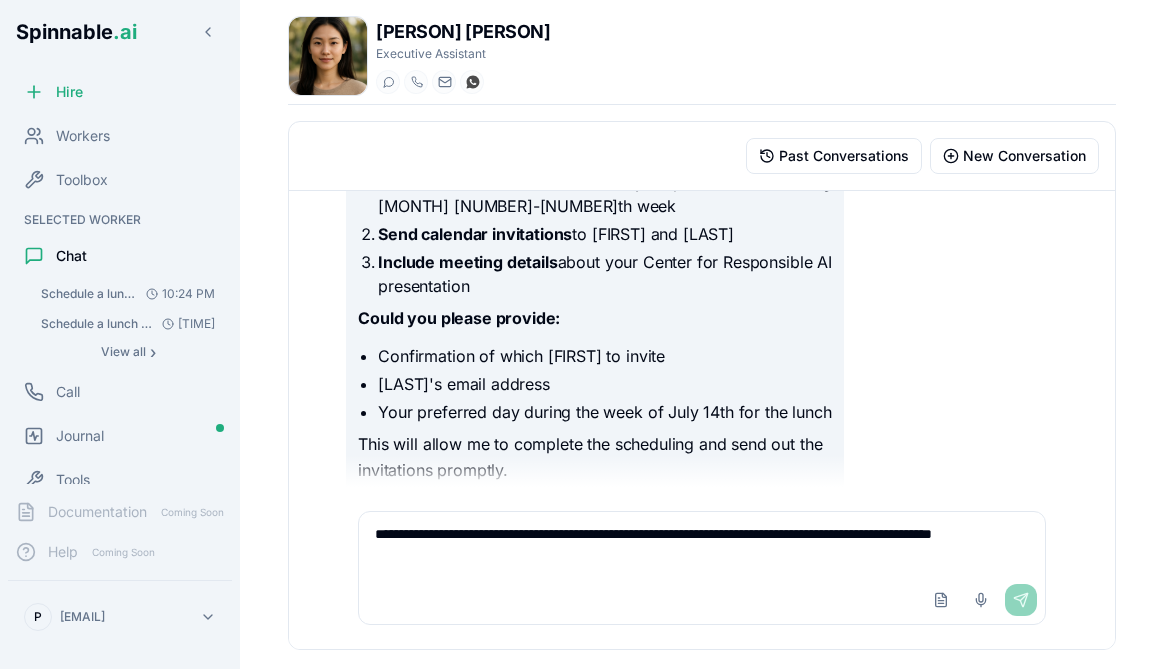 click on "**********" at bounding box center [701, 544] 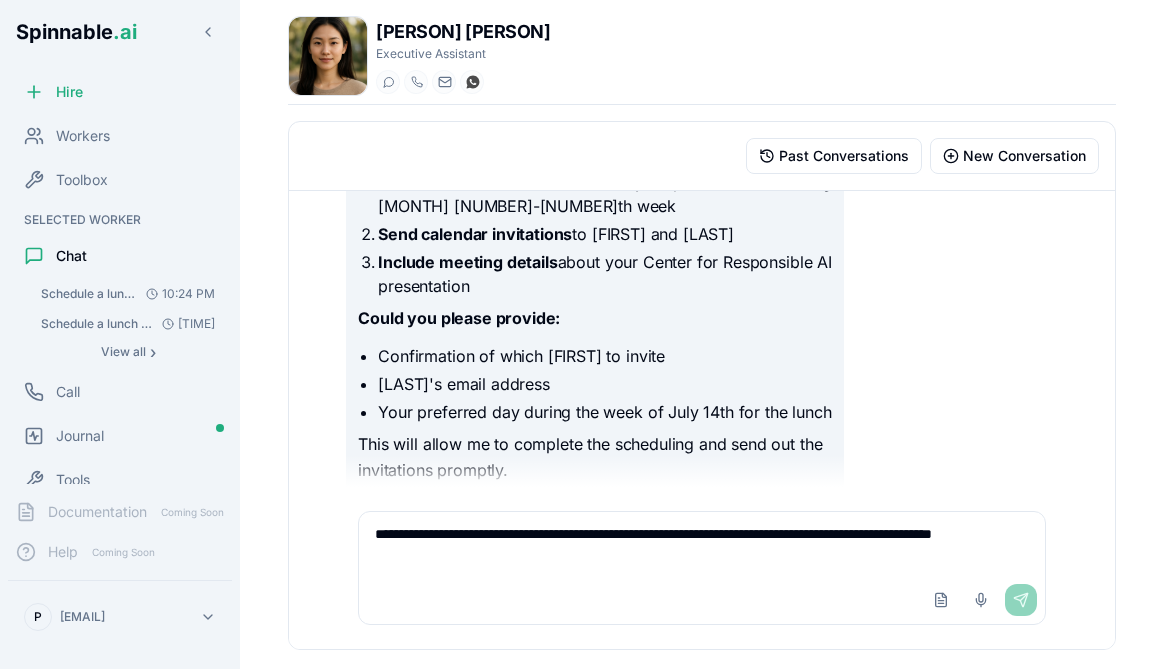 click on "**********" at bounding box center (701, 544) 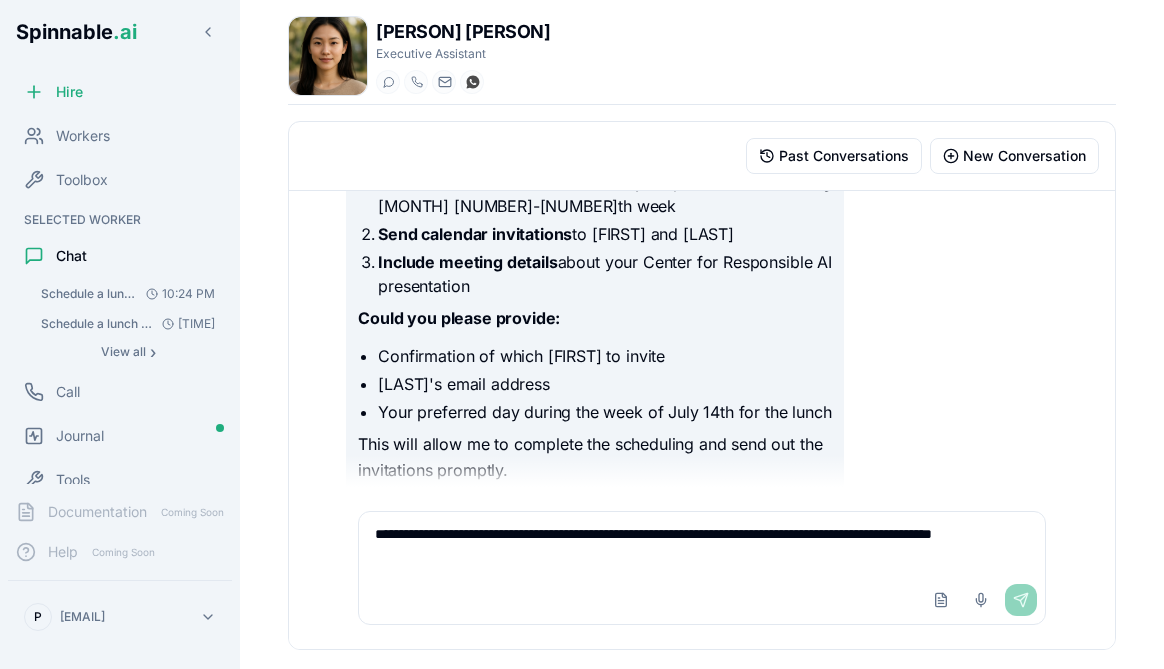 click on "Upload File Voice Input Send" at bounding box center [981, 600] 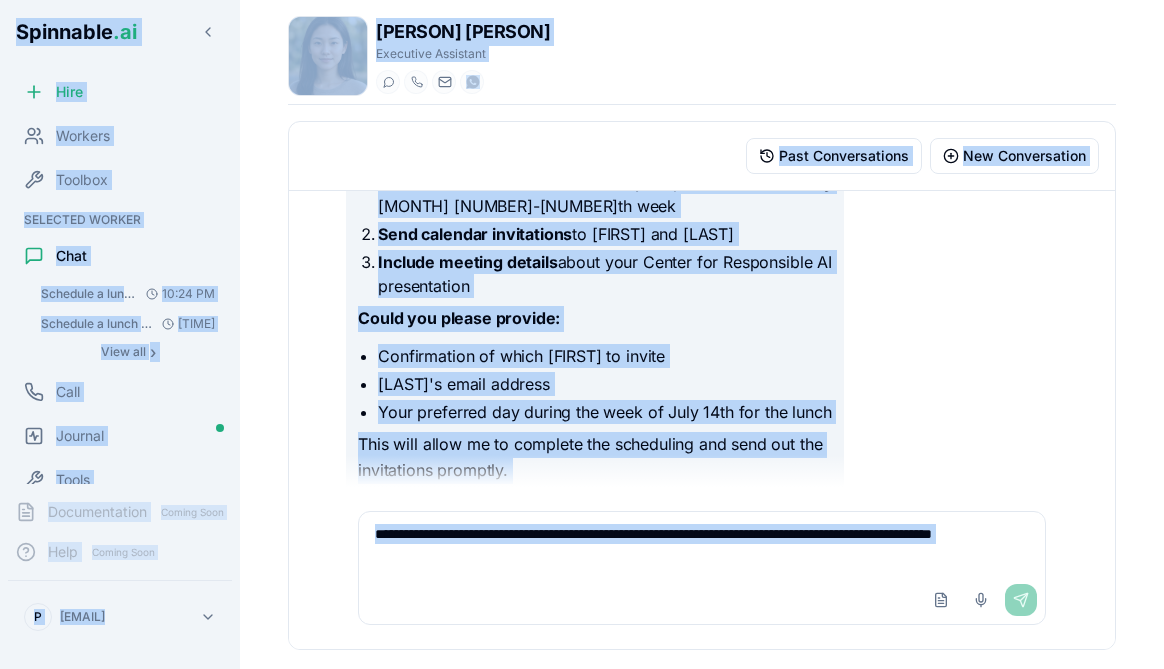 click on "**********" at bounding box center [701, 544] 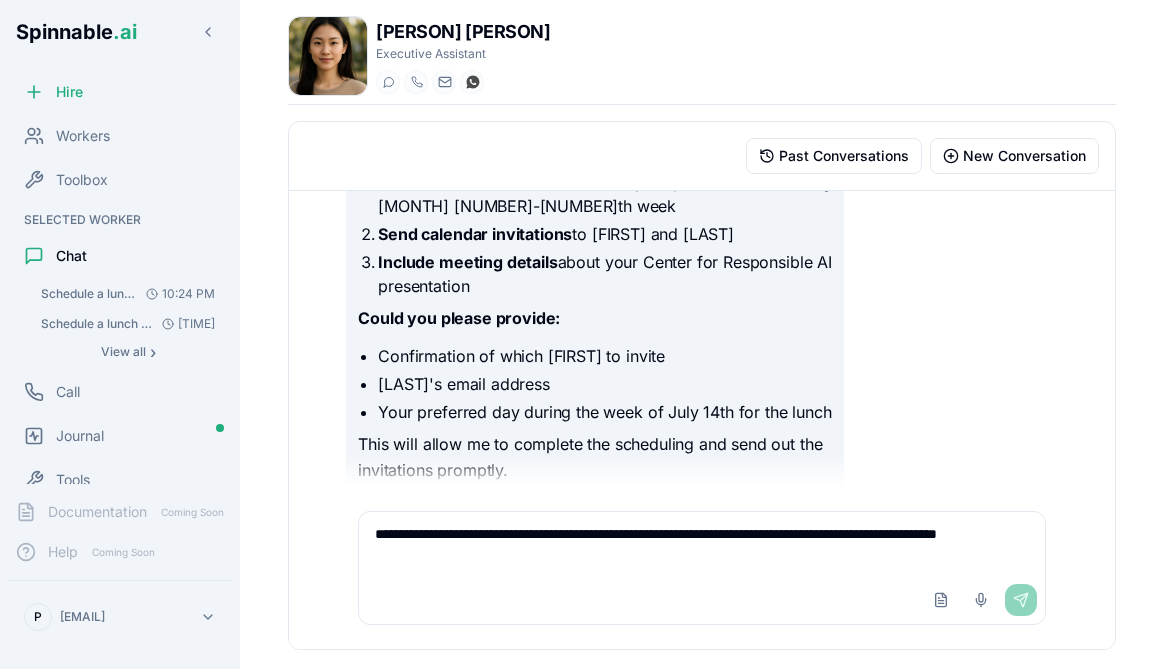type on "**********" 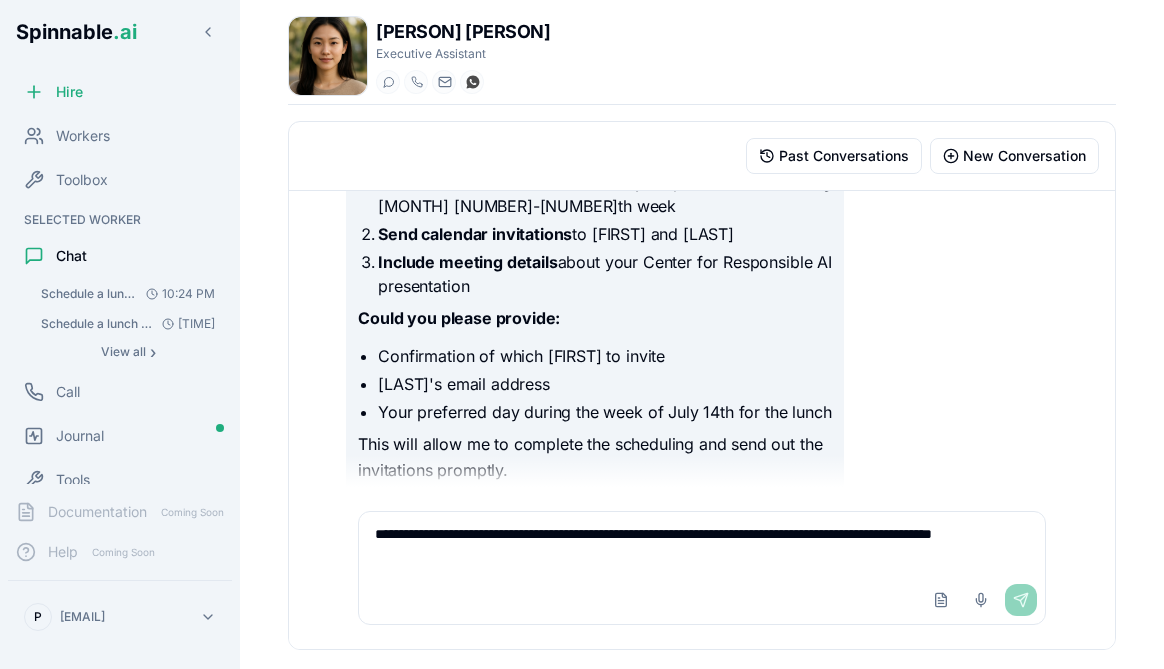 click on "Upload File Voice Input Send" at bounding box center [981, 600] 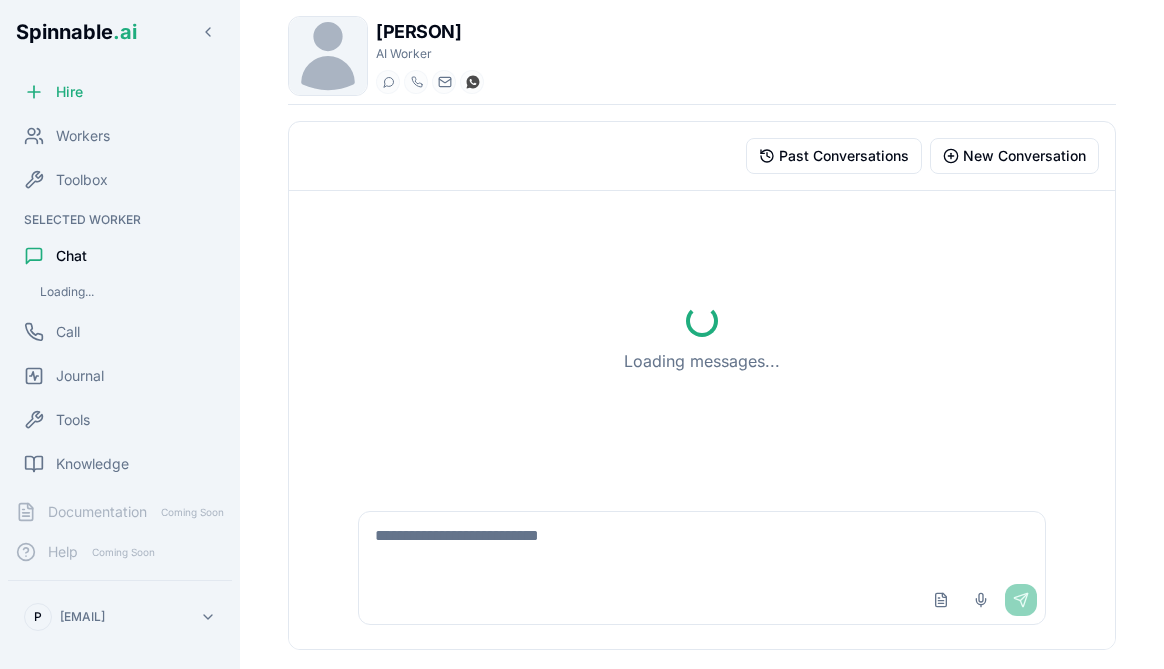 scroll, scrollTop: 0, scrollLeft: 0, axis: both 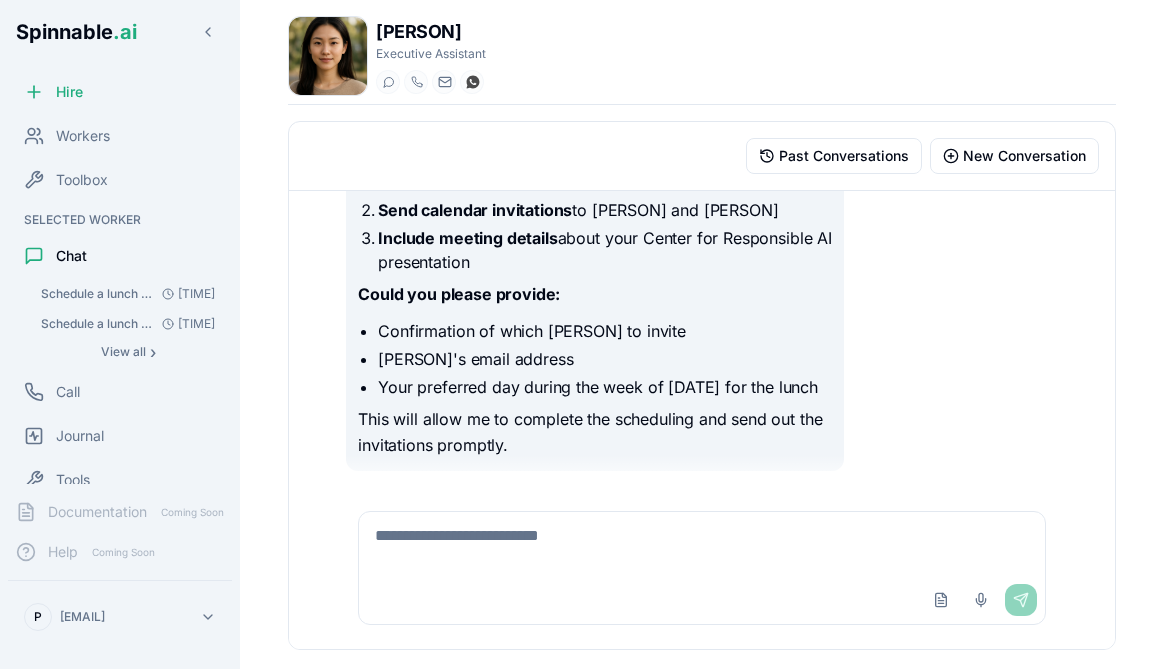 click at bounding box center (701, 544) 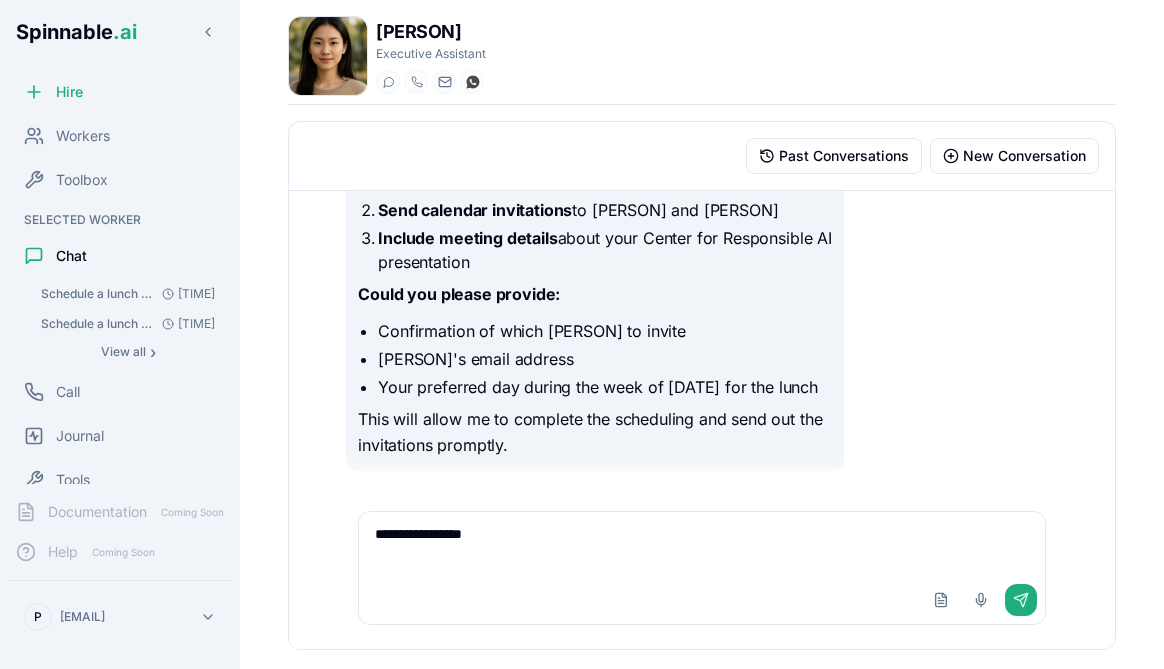 type on "**********" 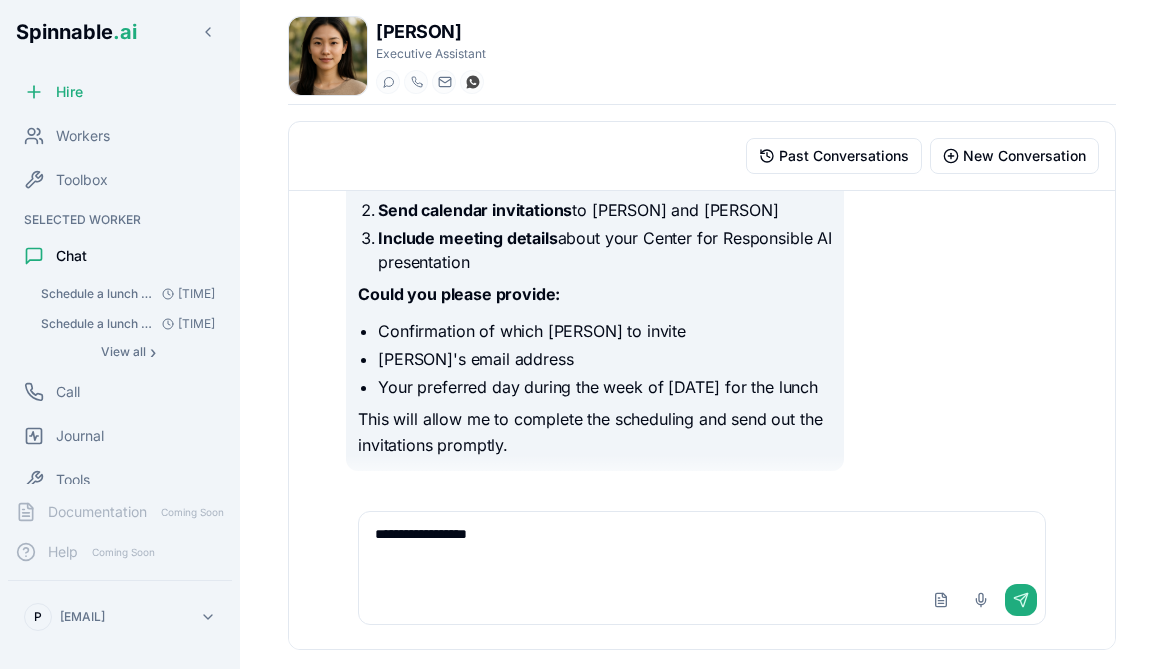 type 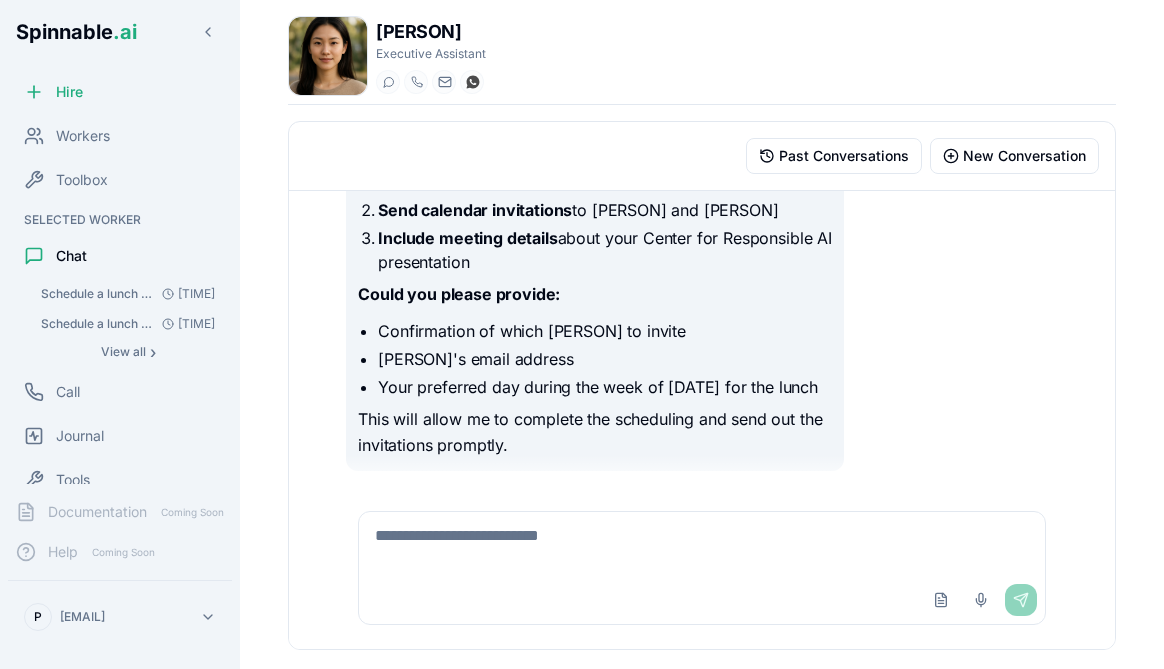 click on "Chat" at bounding box center (71, 256) 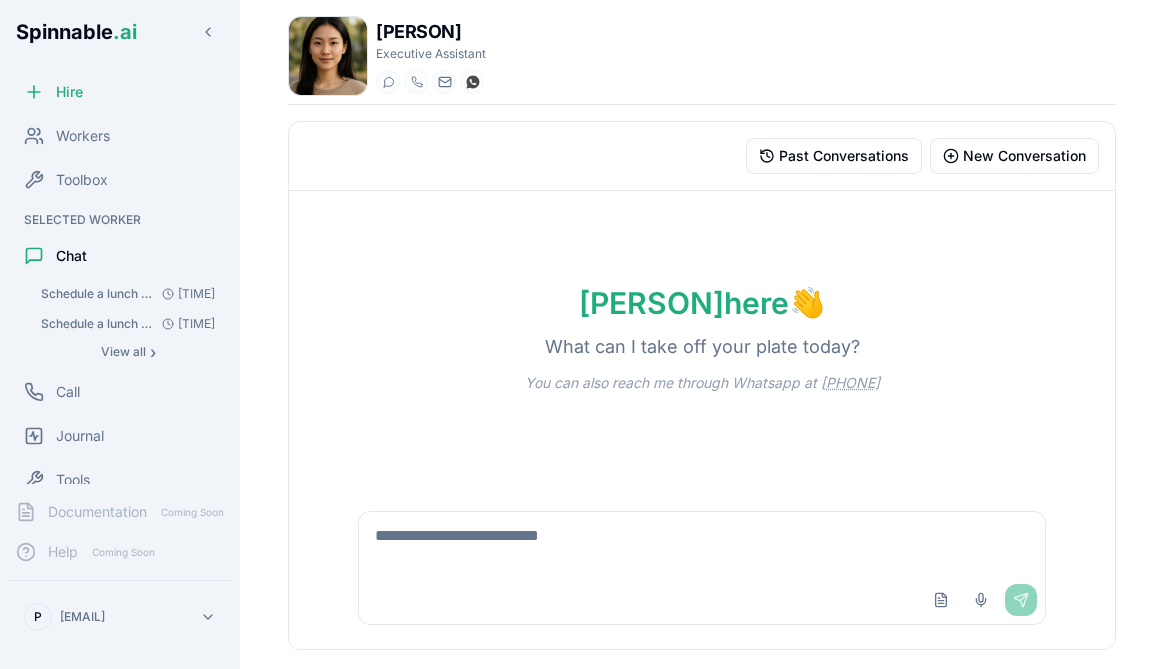 click on "Schedule a lunch in [CITY] for the week of [DATE] with [PERSON] and [PERSON]. Pick the best sushi rest..." at bounding box center [97, 294] 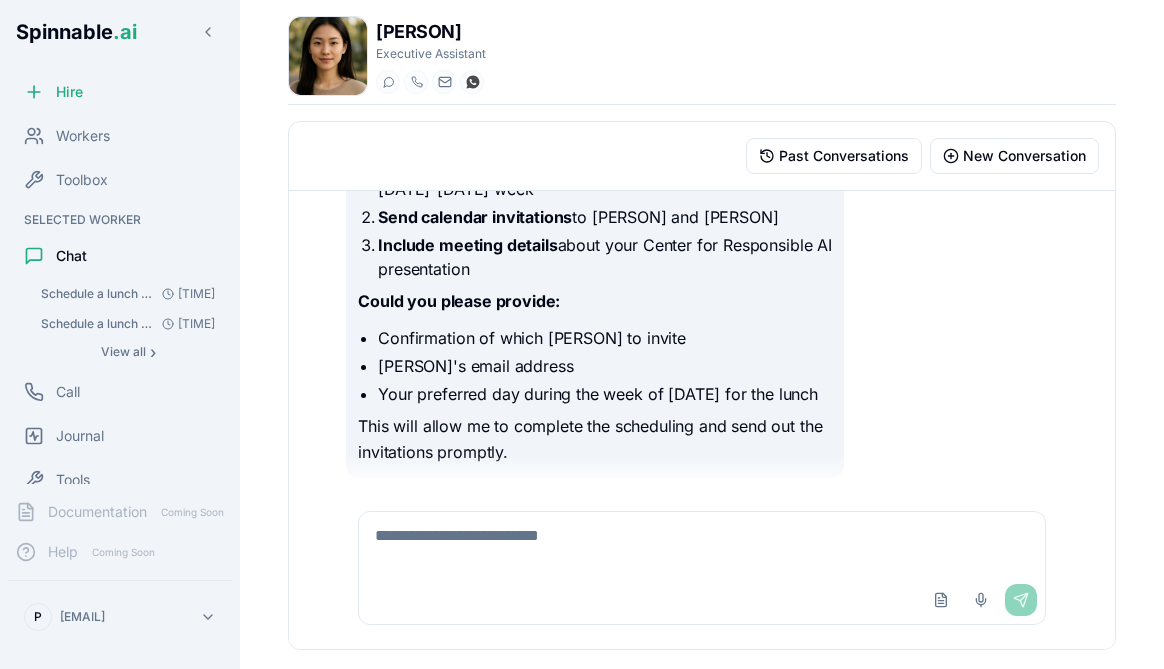 scroll, scrollTop: 1257, scrollLeft: 0, axis: vertical 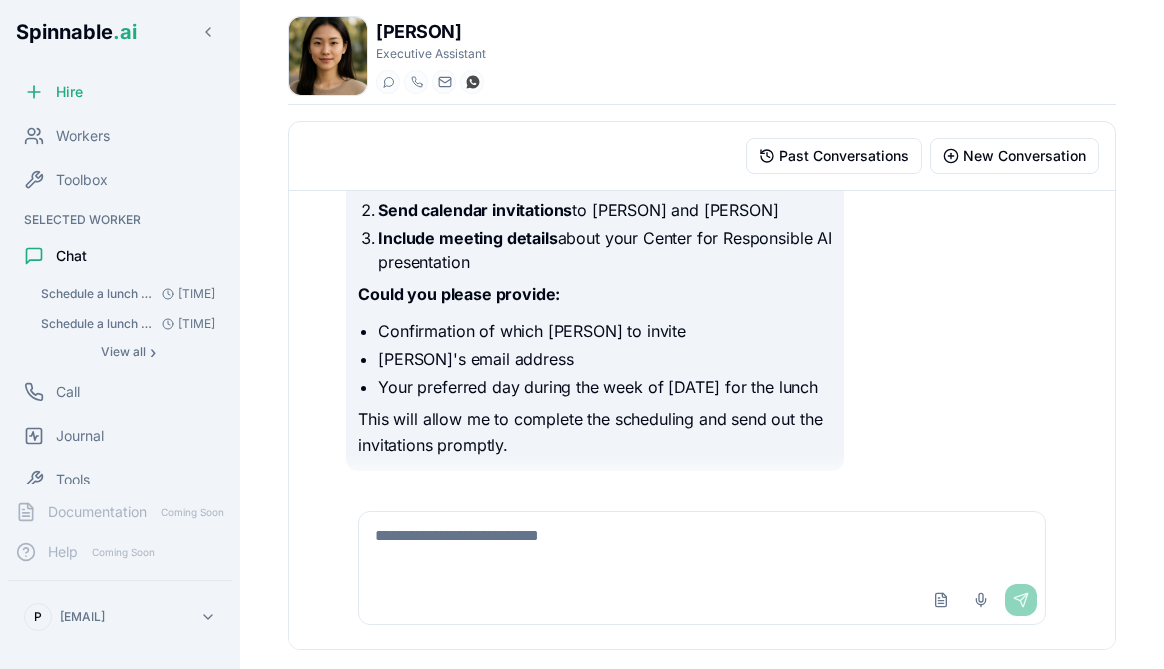 click on "Schedule a lunch in [CITY] with [PERSON] and [PERSON] for this week. I would like to present them the re..." at bounding box center (97, 324) 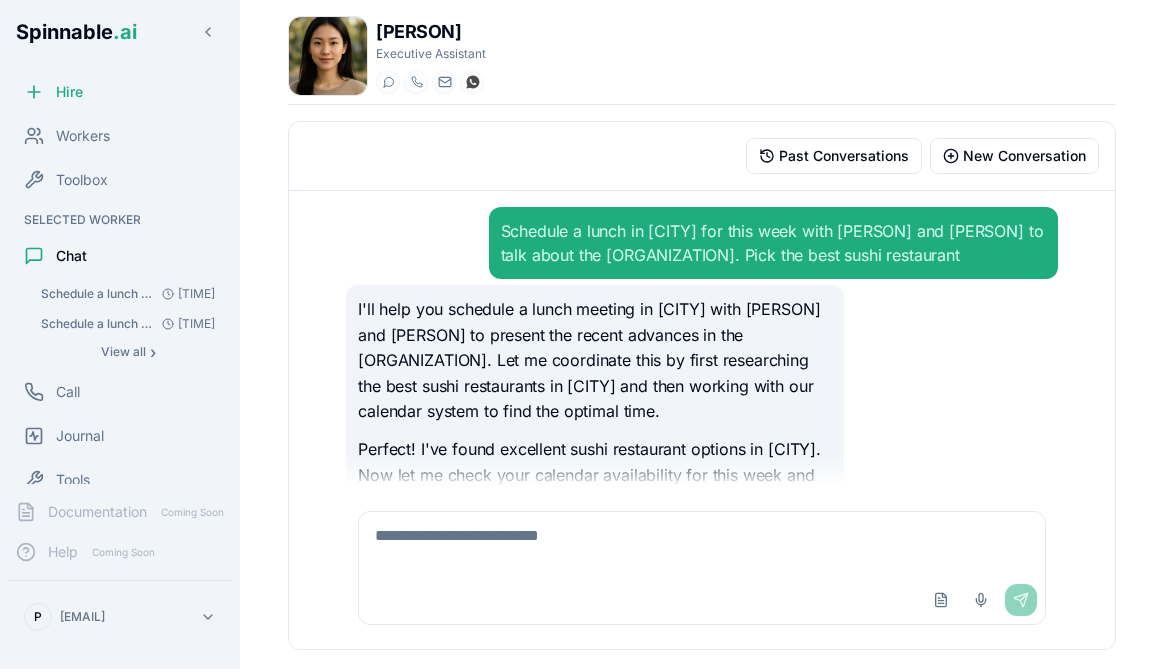 scroll, scrollTop: 2853, scrollLeft: 0, axis: vertical 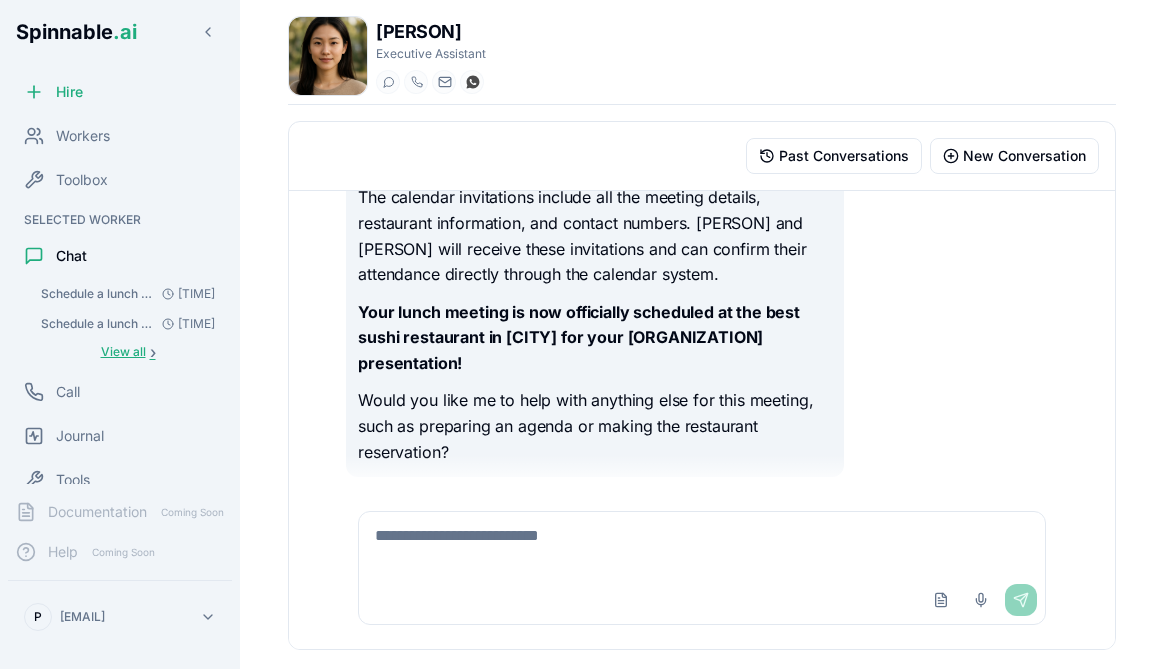 click on "View all" at bounding box center (123, 352) 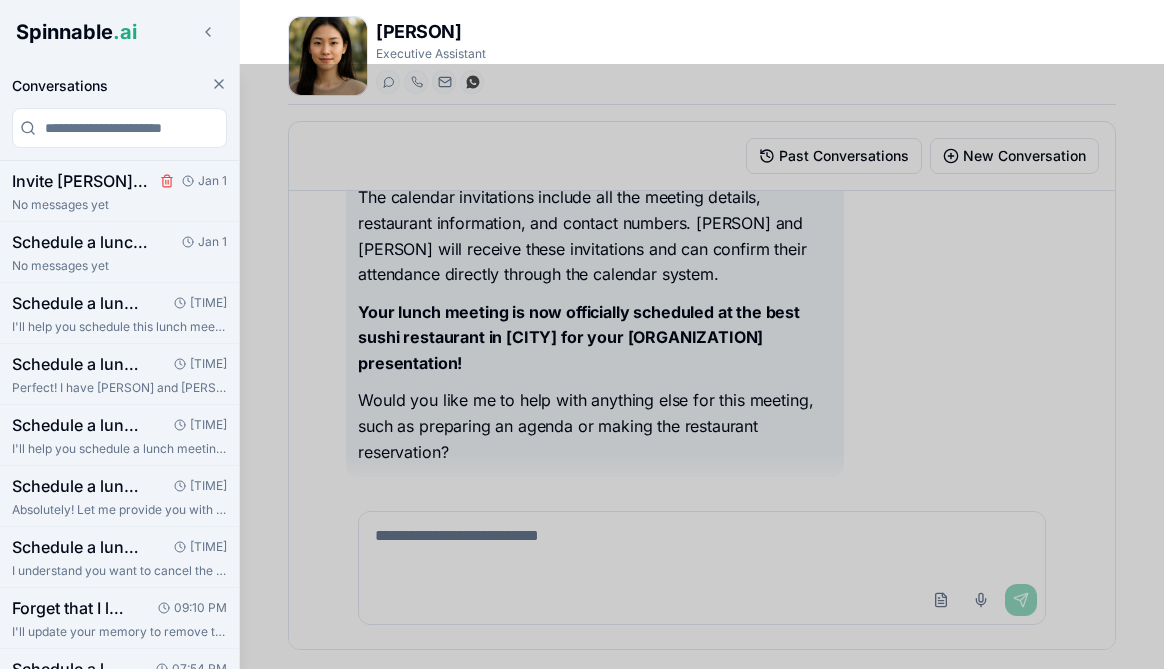 click 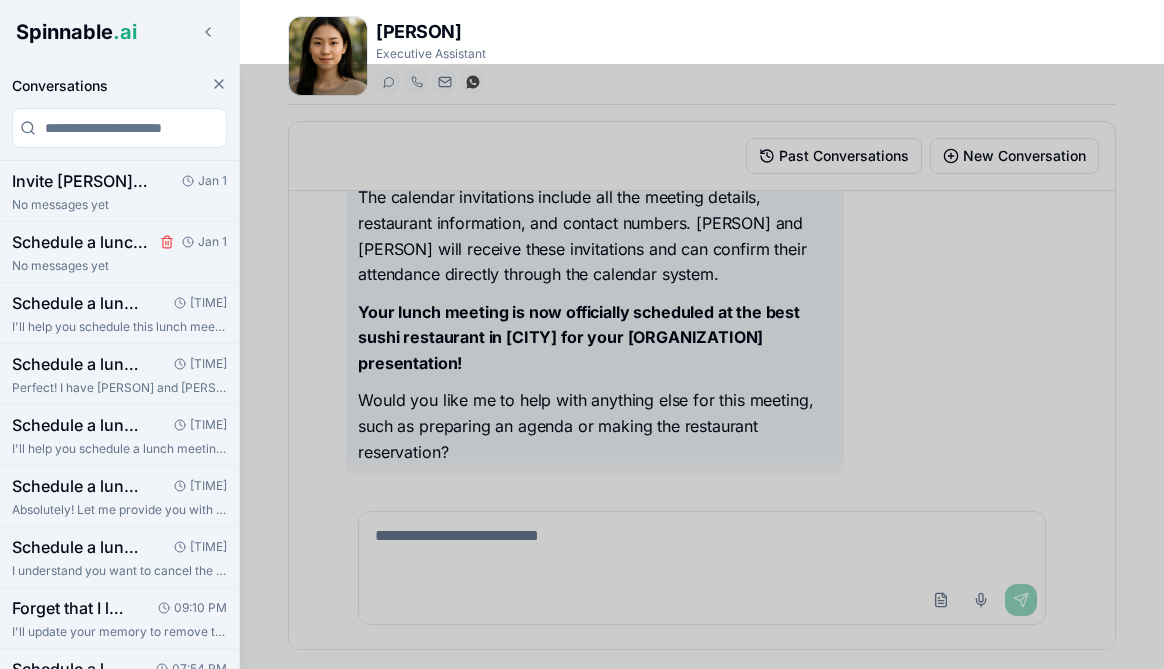 click 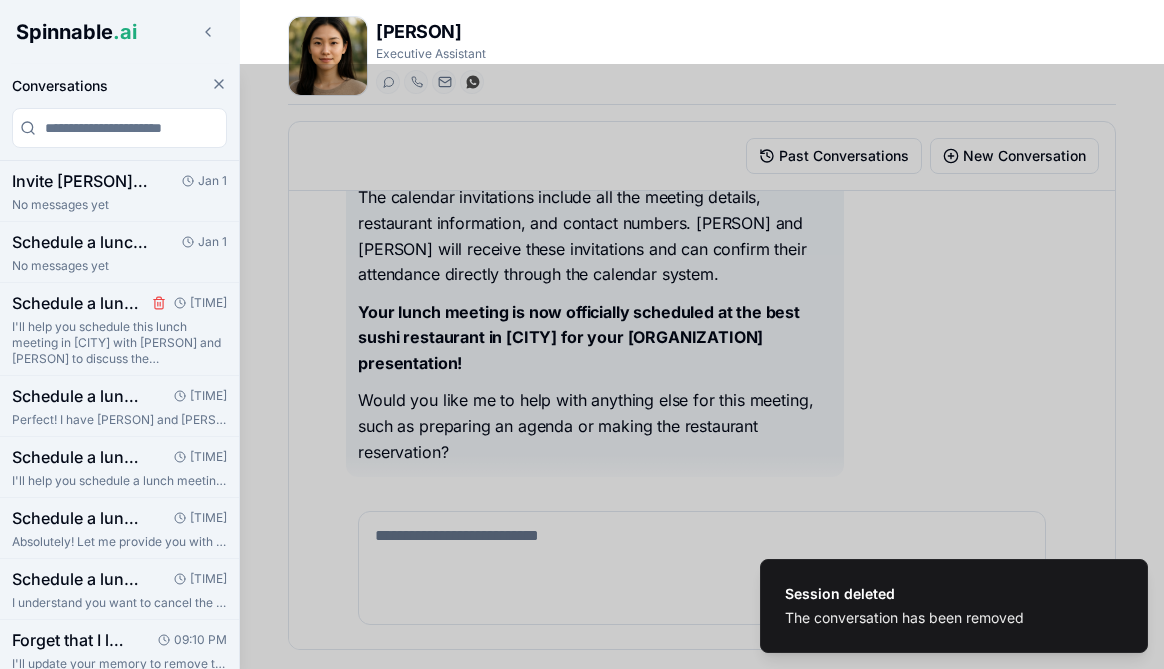 click 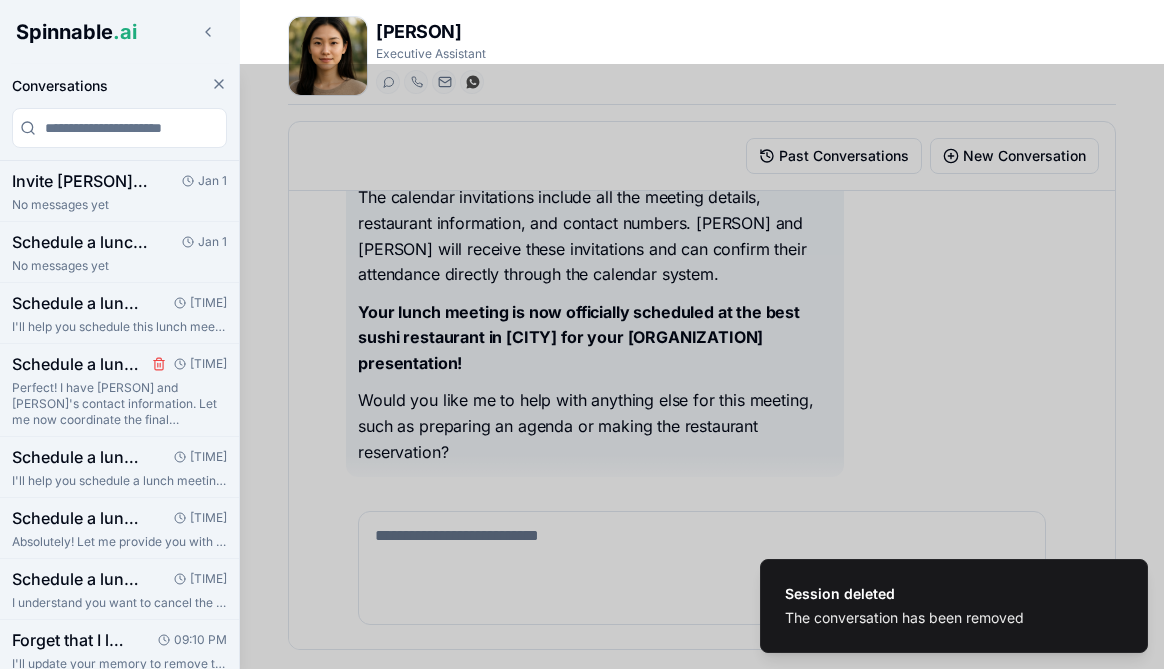 click 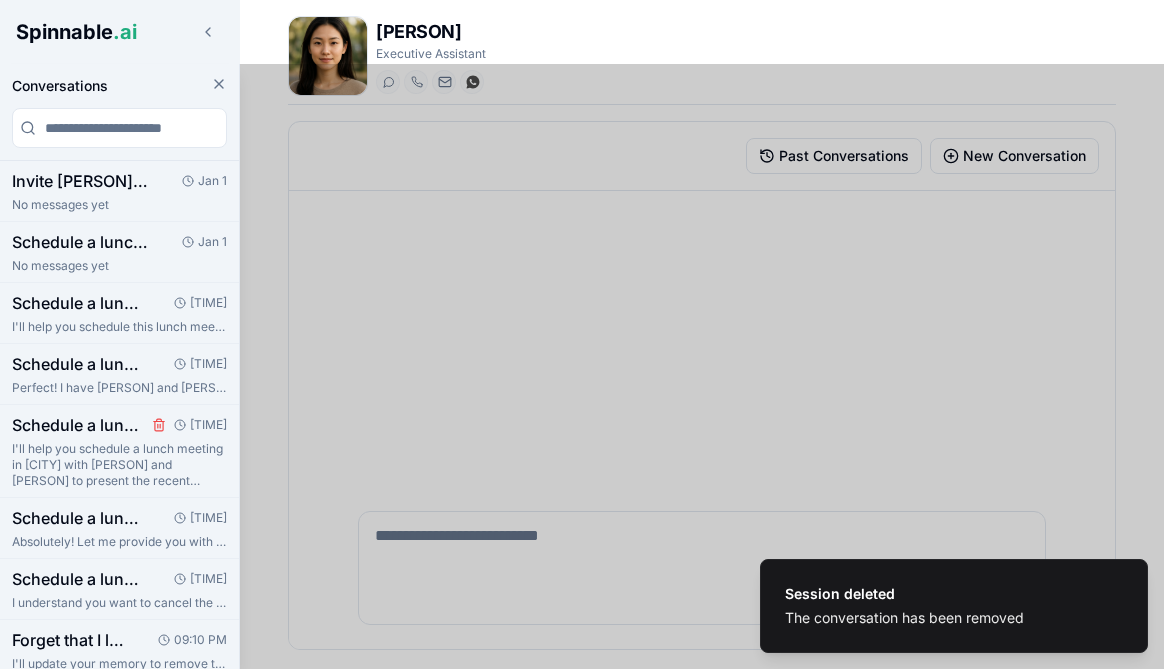 click 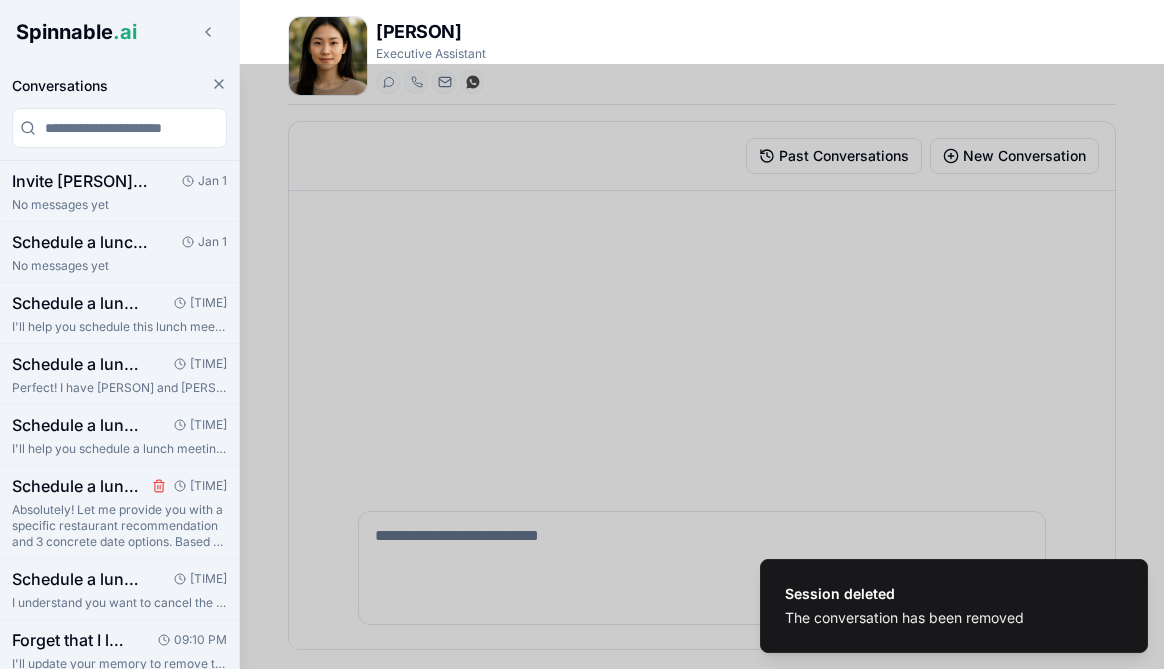 click 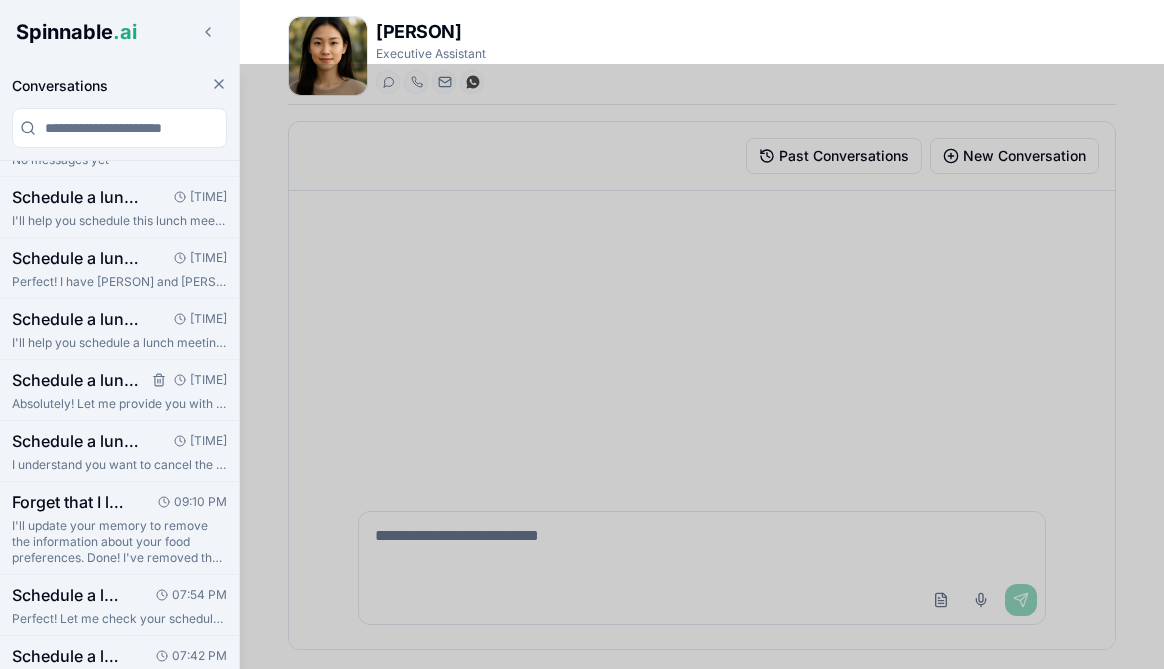 scroll, scrollTop: 117, scrollLeft: 0, axis: vertical 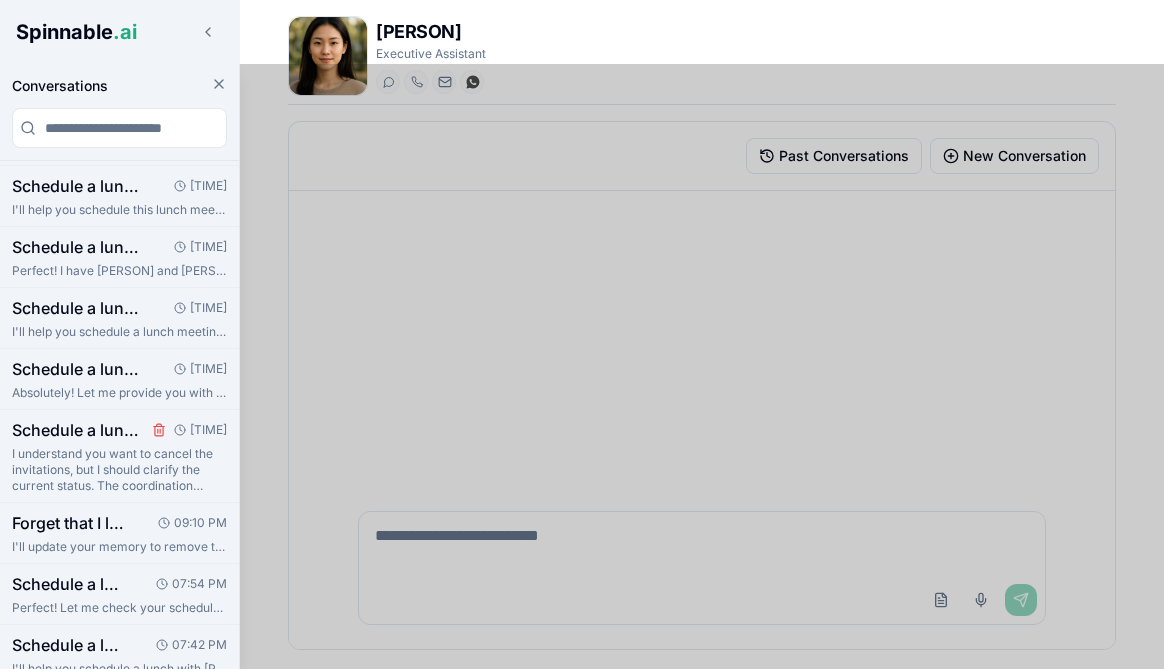 click 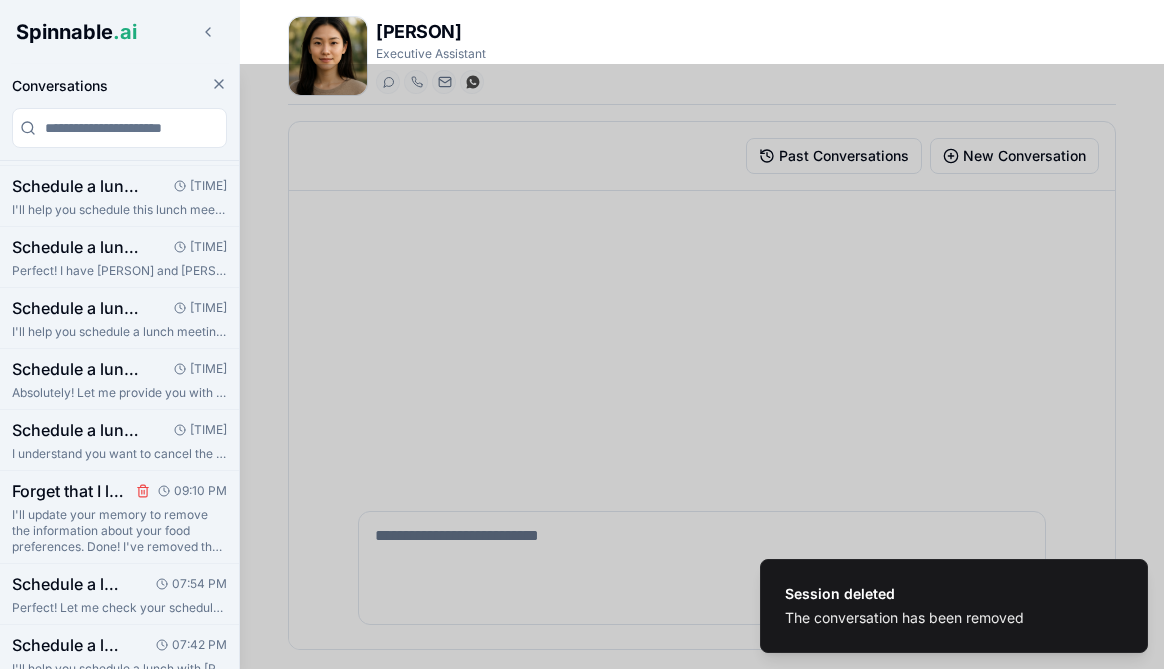 click 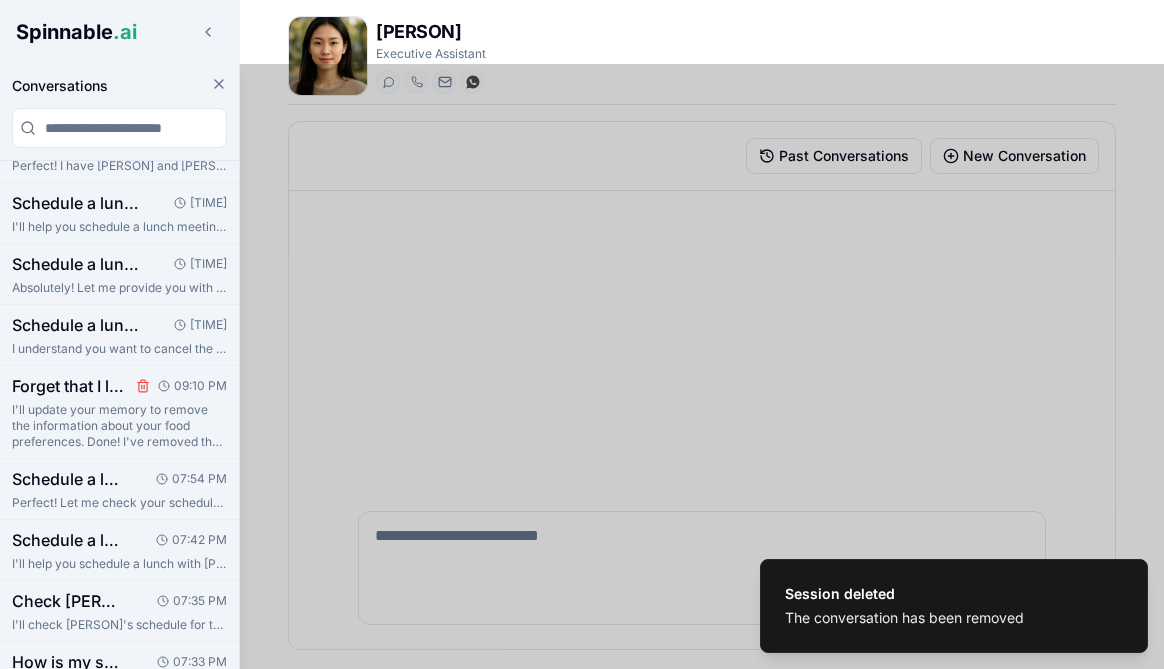 scroll, scrollTop: 226, scrollLeft: 0, axis: vertical 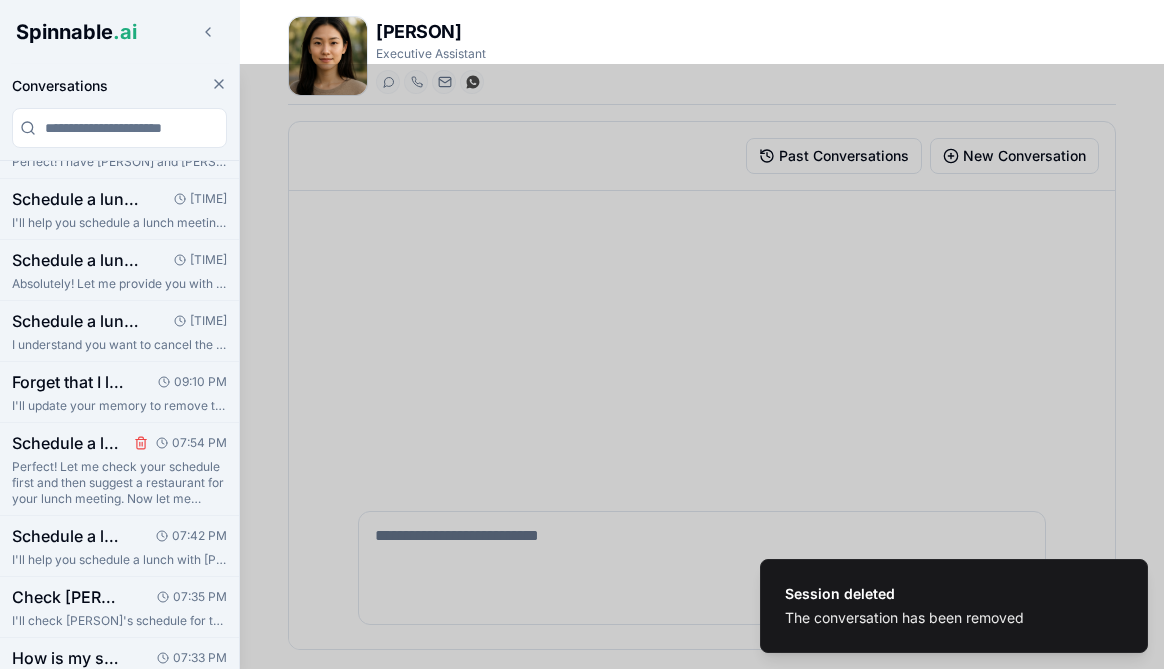 click 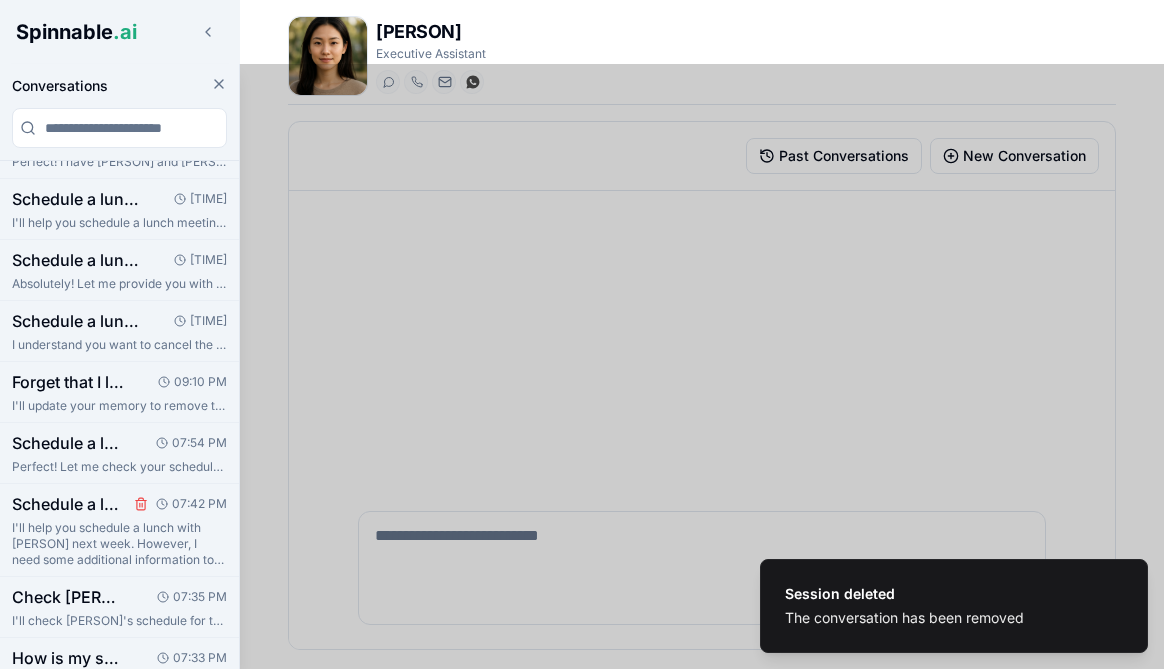 click 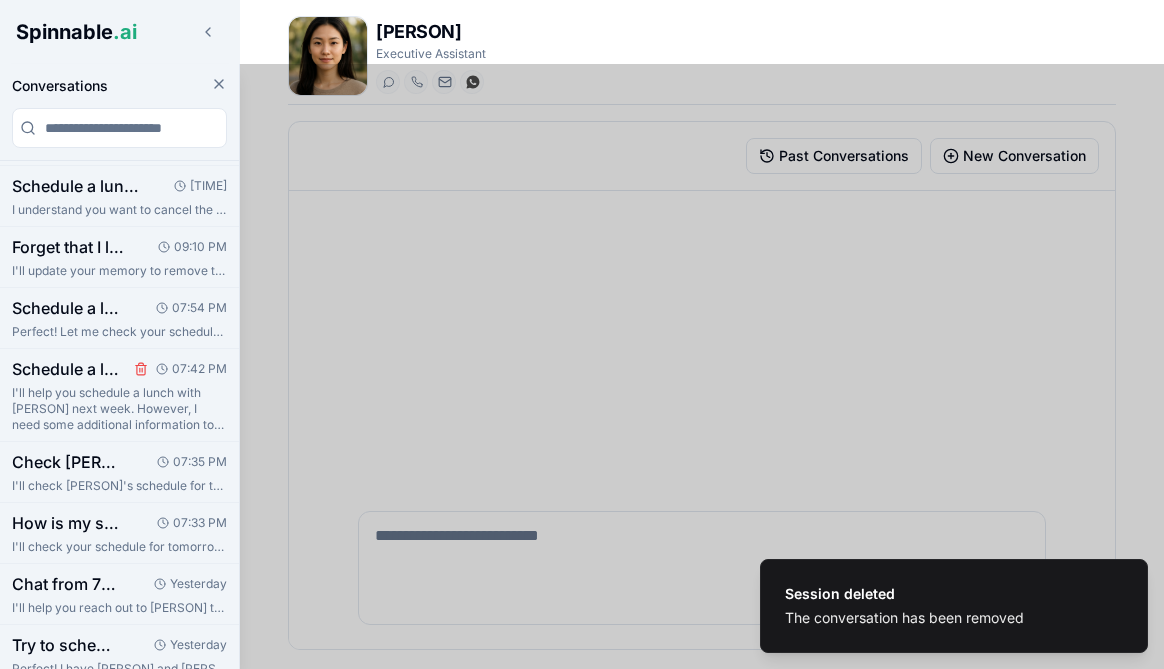 scroll, scrollTop: 363, scrollLeft: 0, axis: vertical 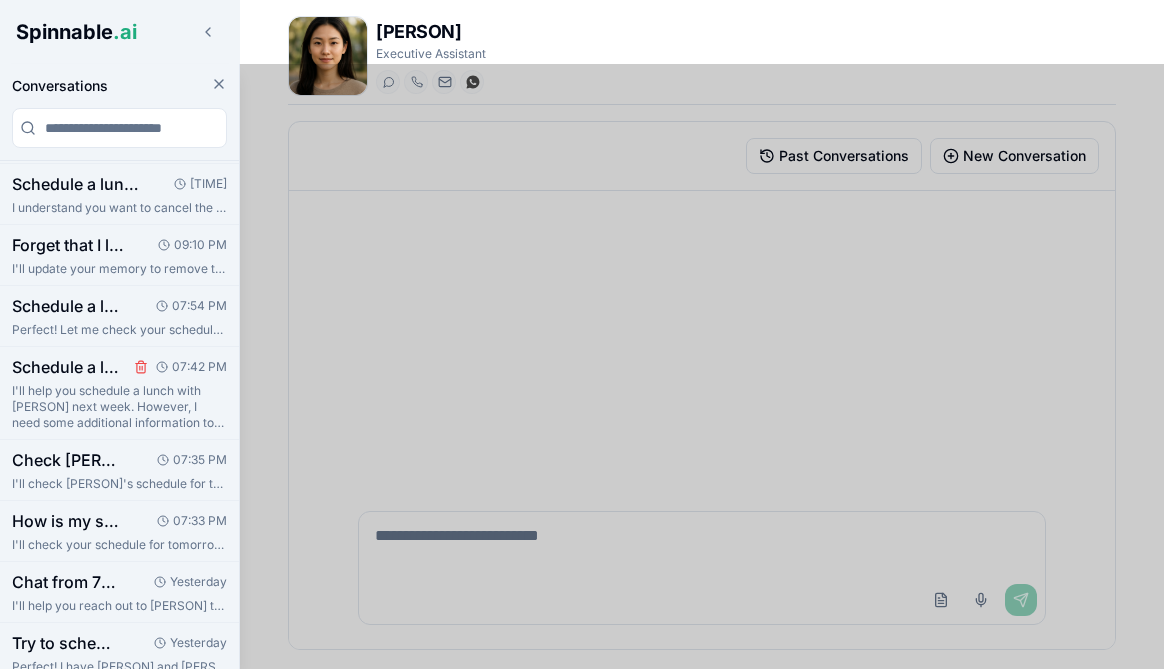 click 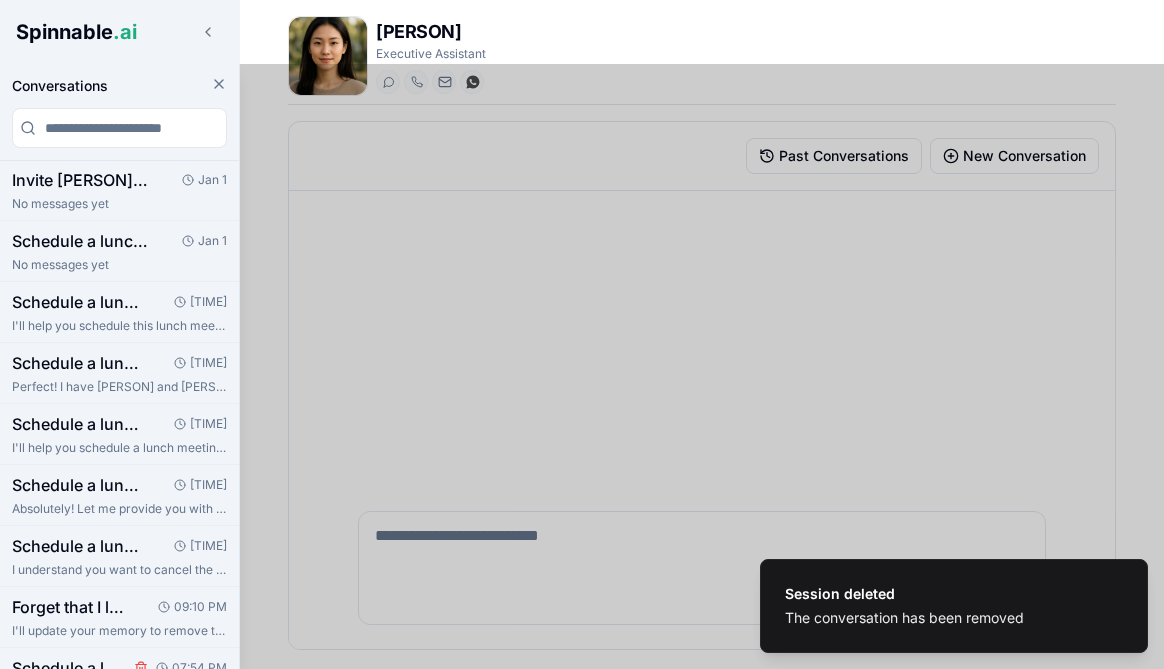 scroll, scrollTop: 0, scrollLeft: 0, axis: both 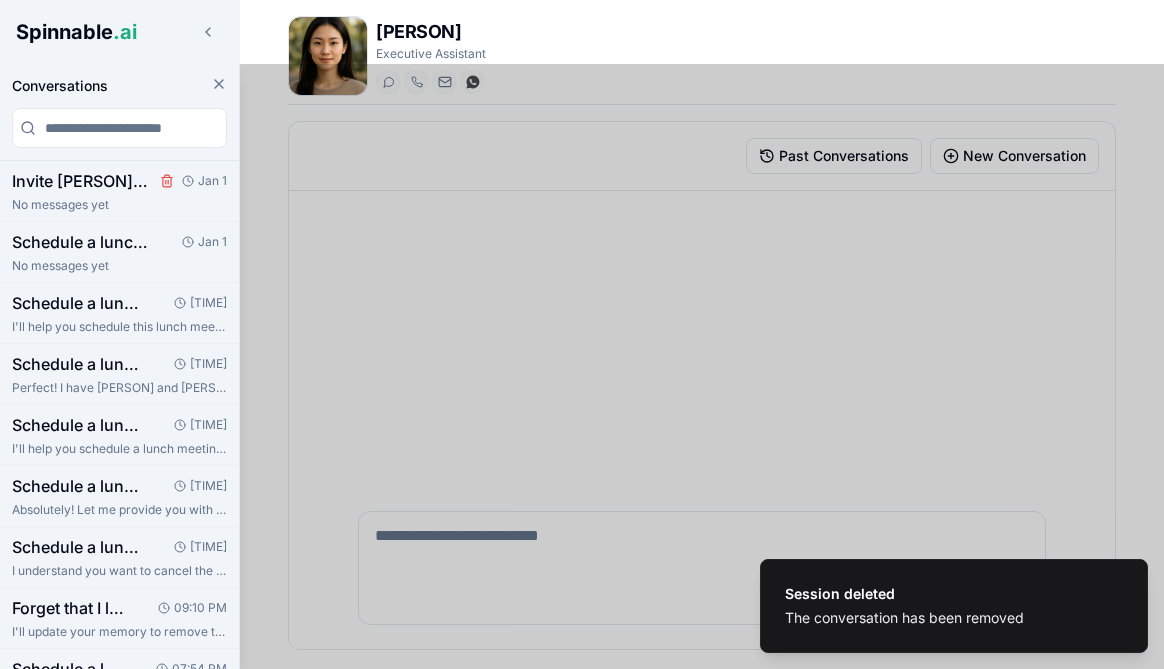 click 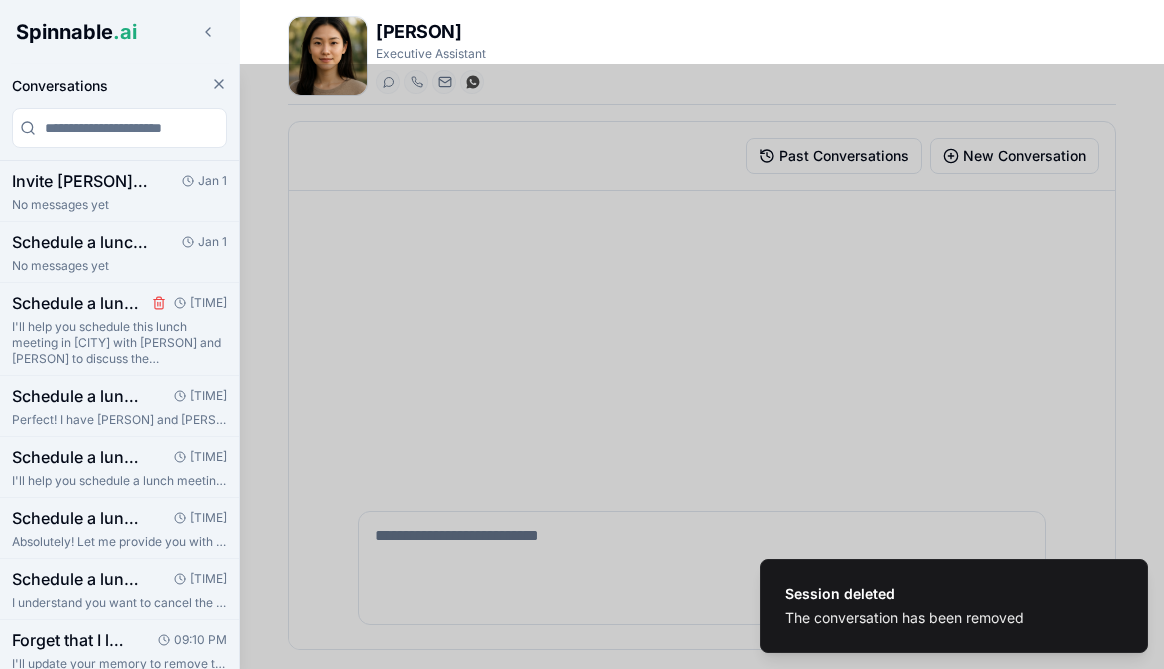 click 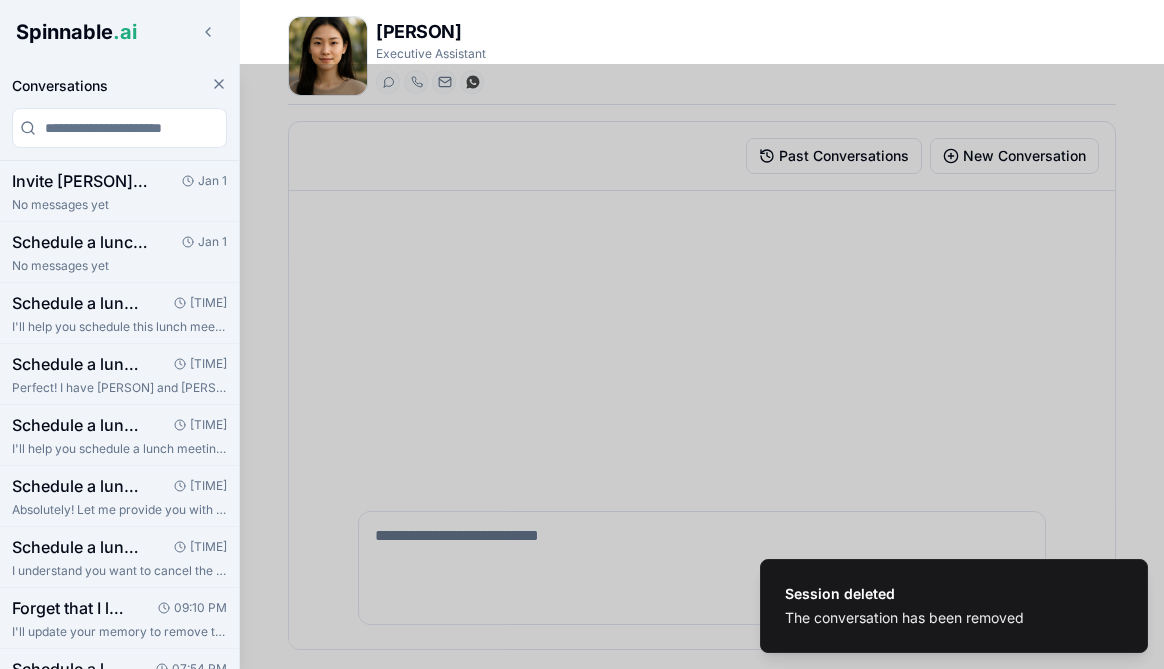 click at bounding box center (582, 366) 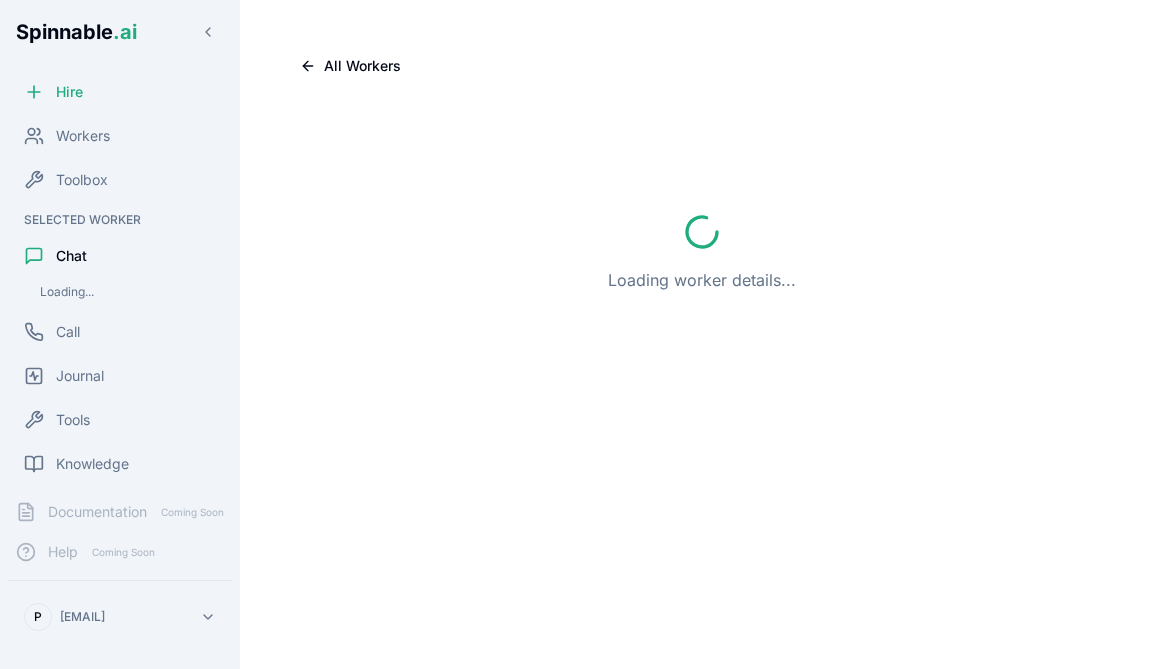 scroll, scrollTop: 0, scrollLeft: 0, axis: both 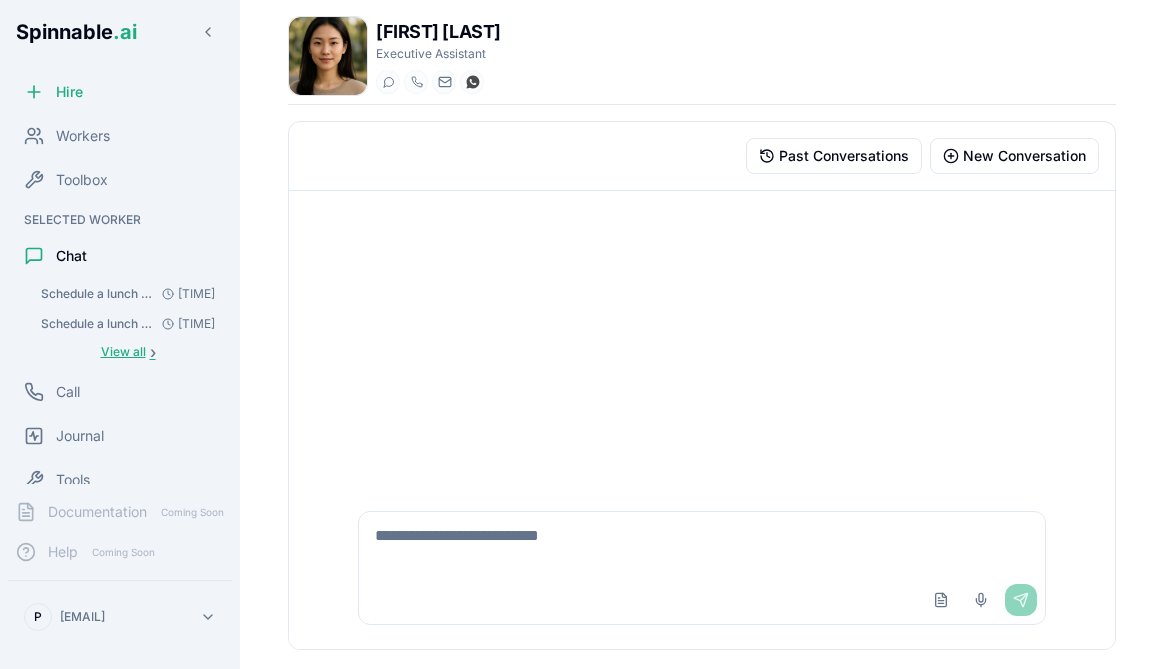 click on "View all" at bounding box center [123, 352] 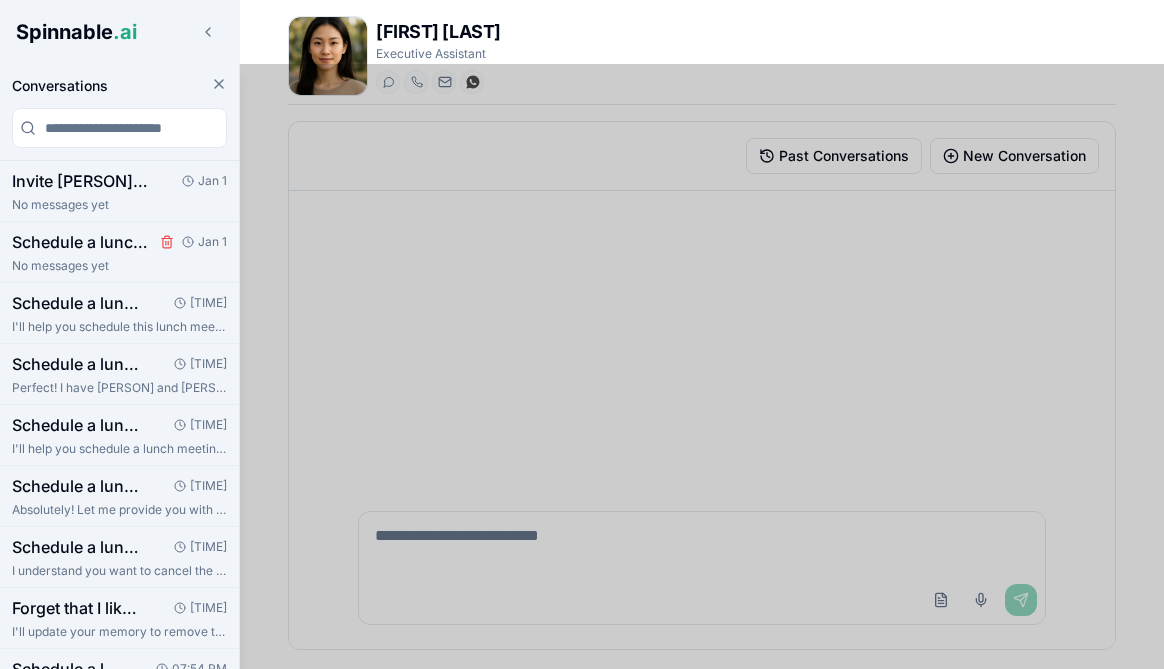click 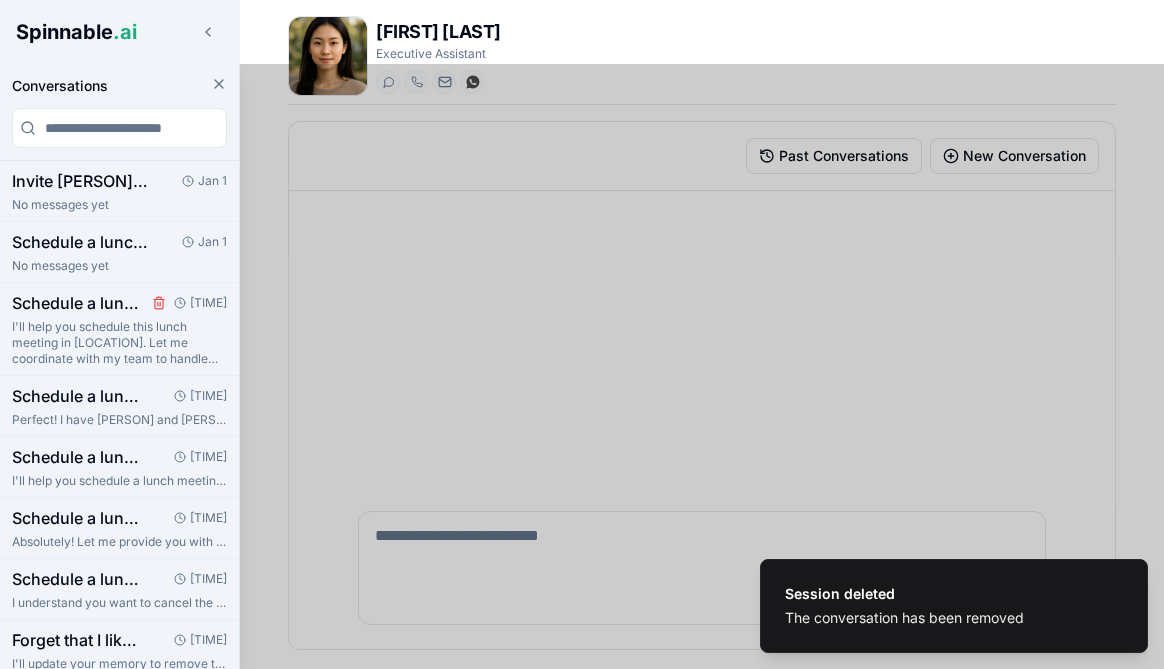click 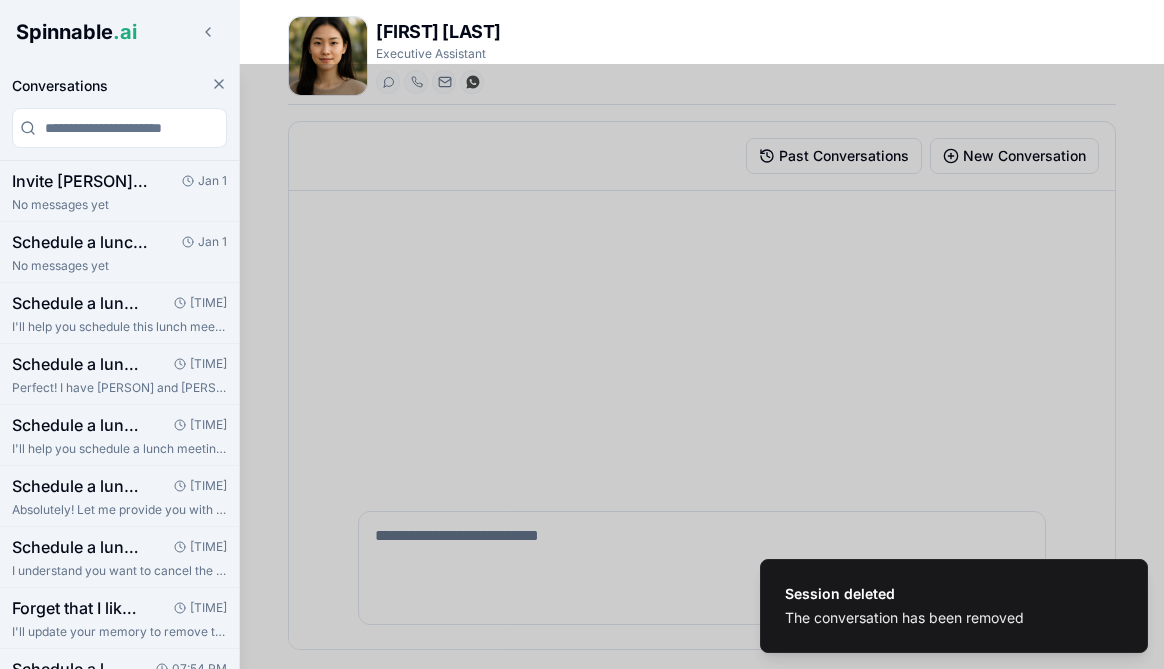 type 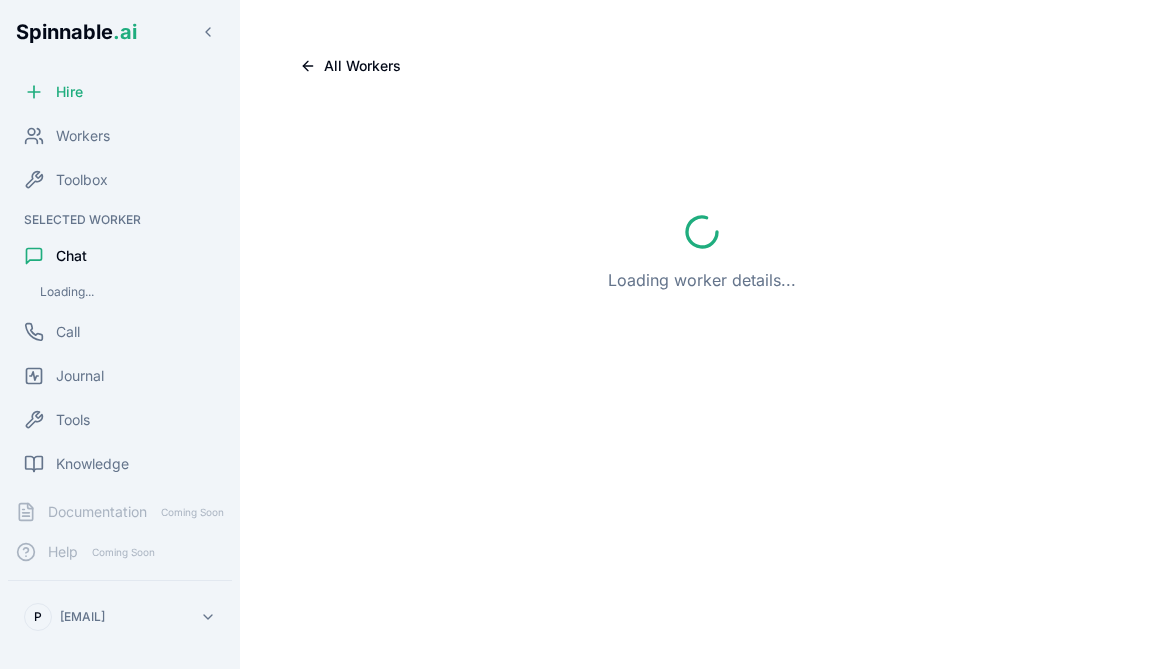 scroll, scrollTop: 0, scrollLeft: 0, axis: both 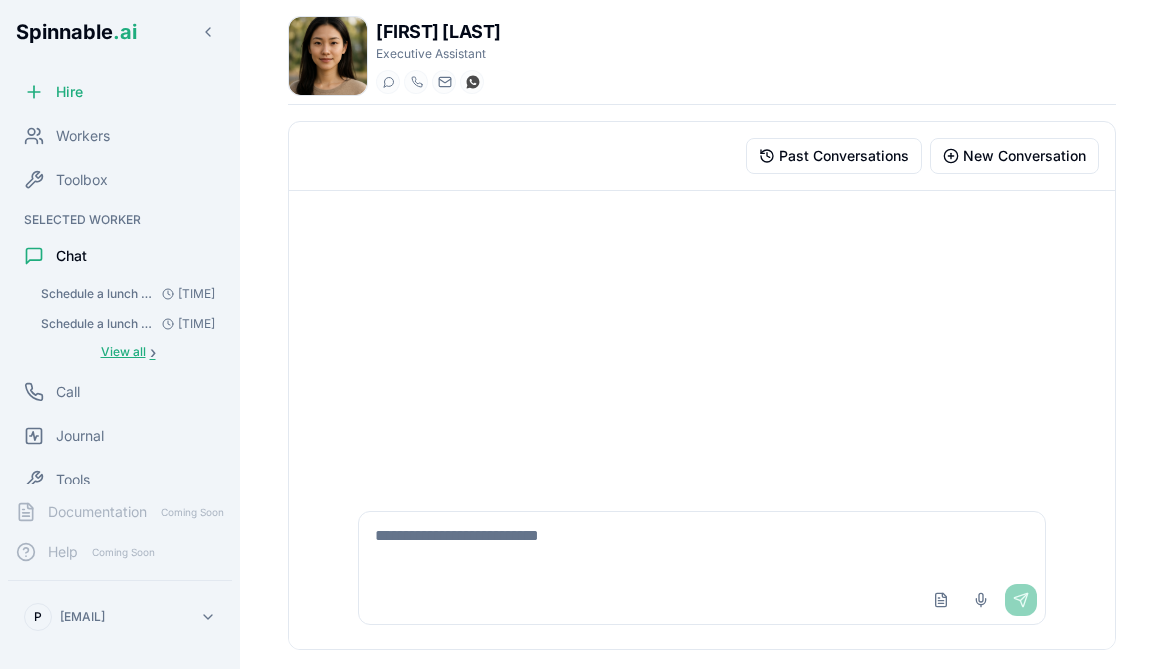 click on "View all" at bounding box center (123, 352) 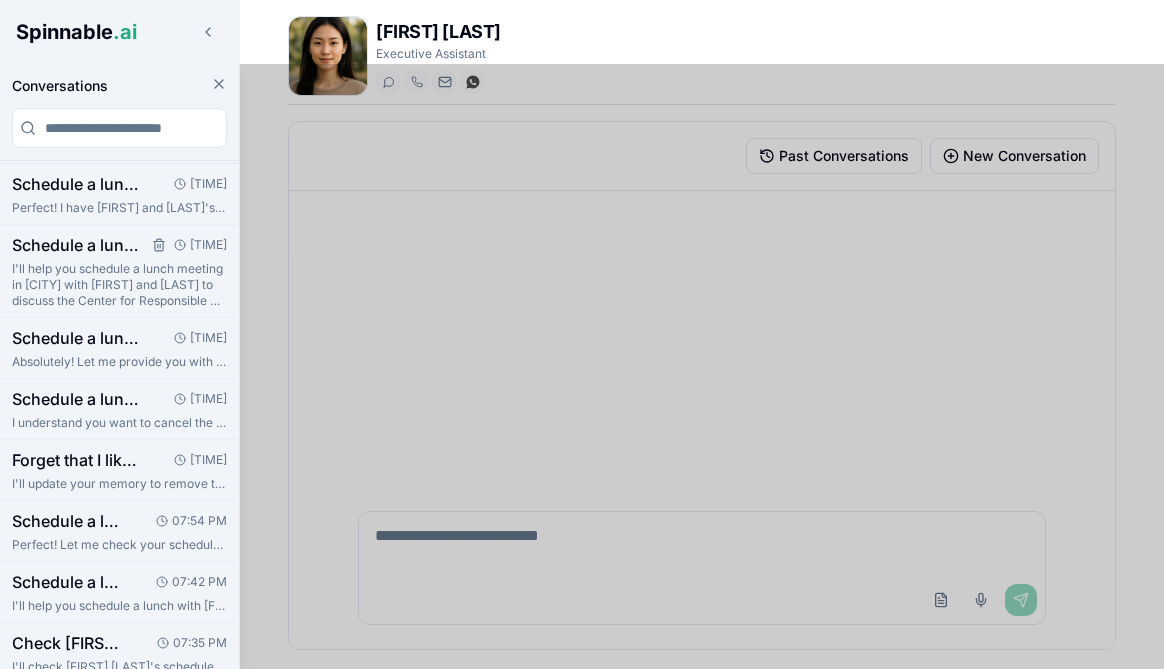 scroll, scrollTop: 0, scrollLeft: 0, axis: both 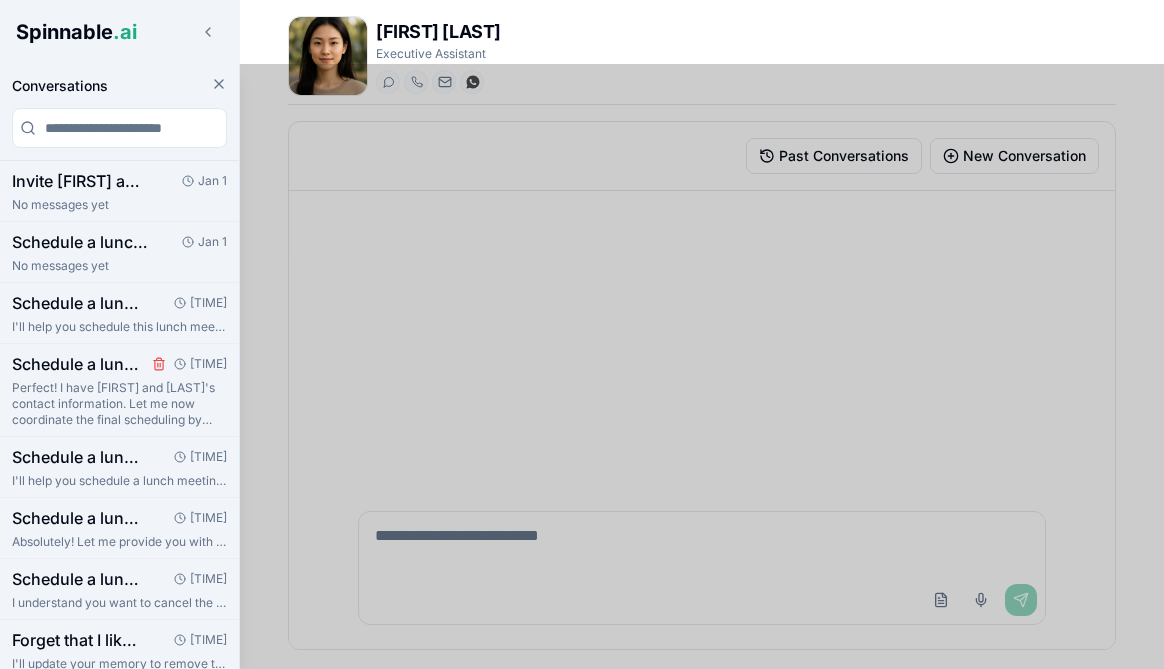 click 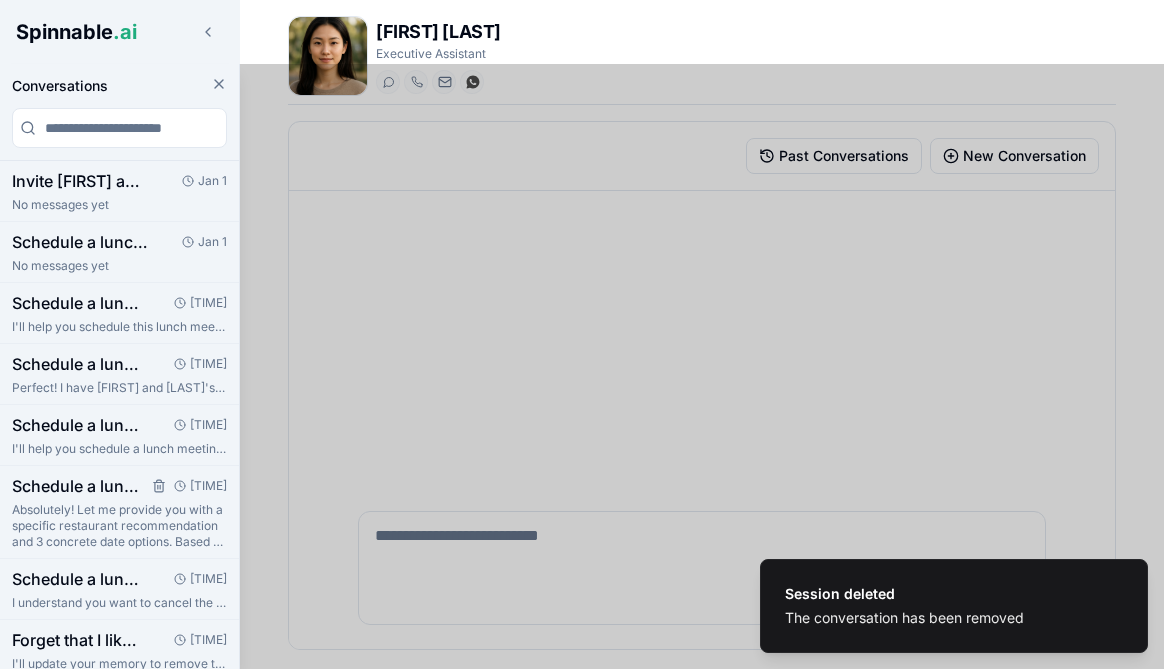 type 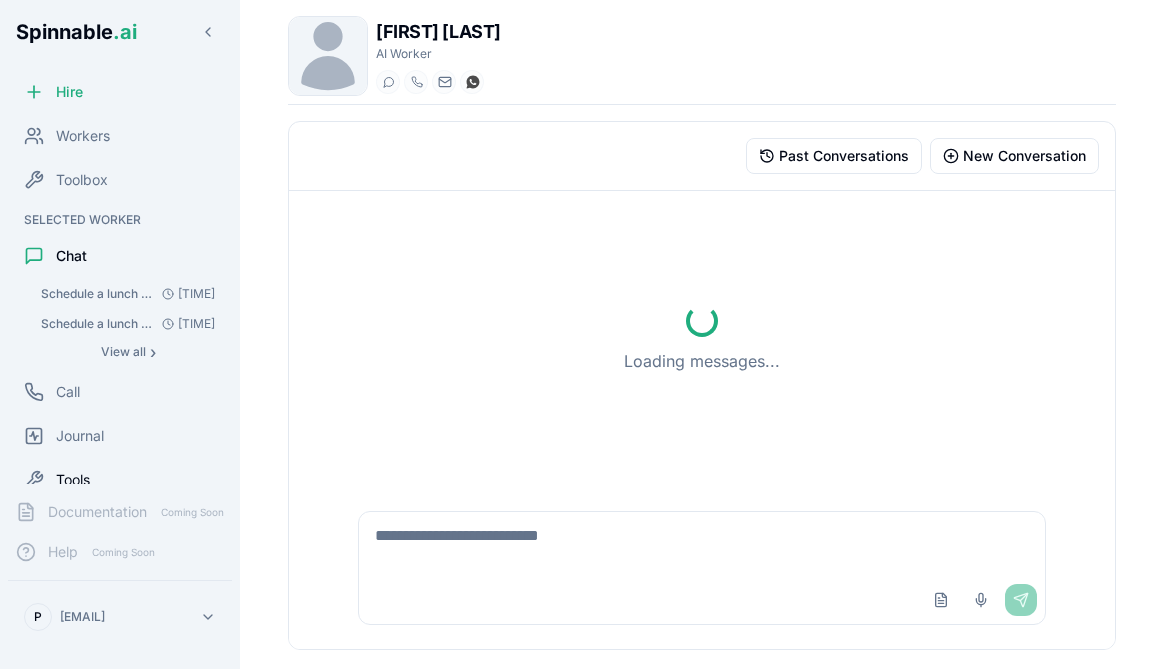 scroll, scrollTop: 0, scrollLeft: 0, axis: both 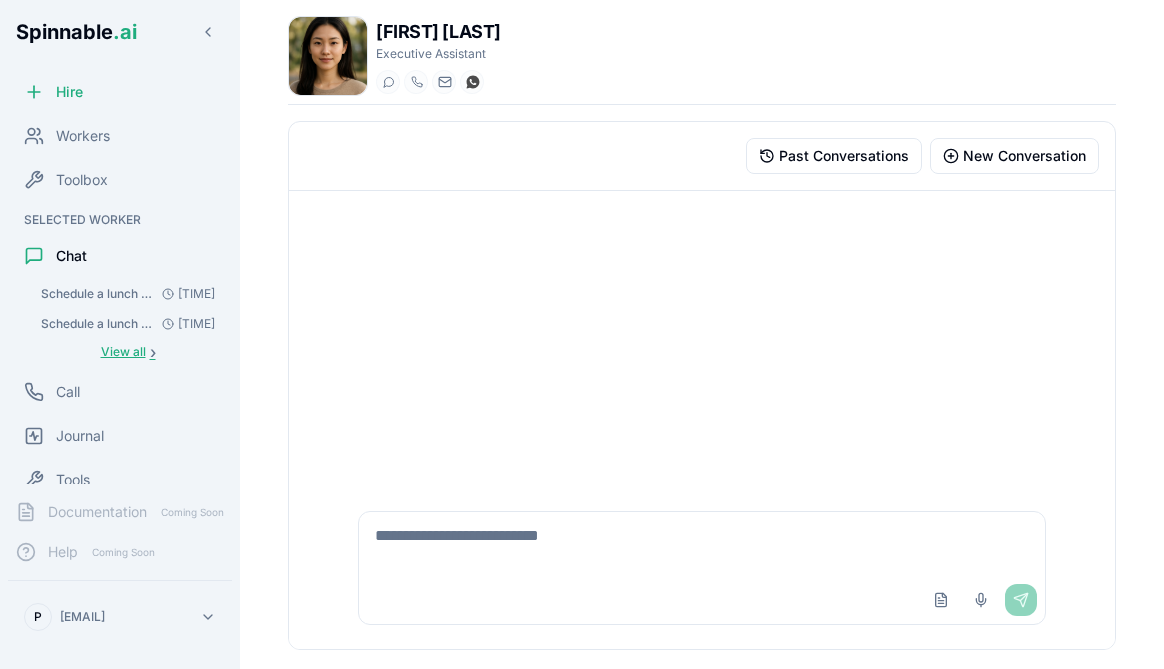 click on "View all" at bounding box center [123, 352] 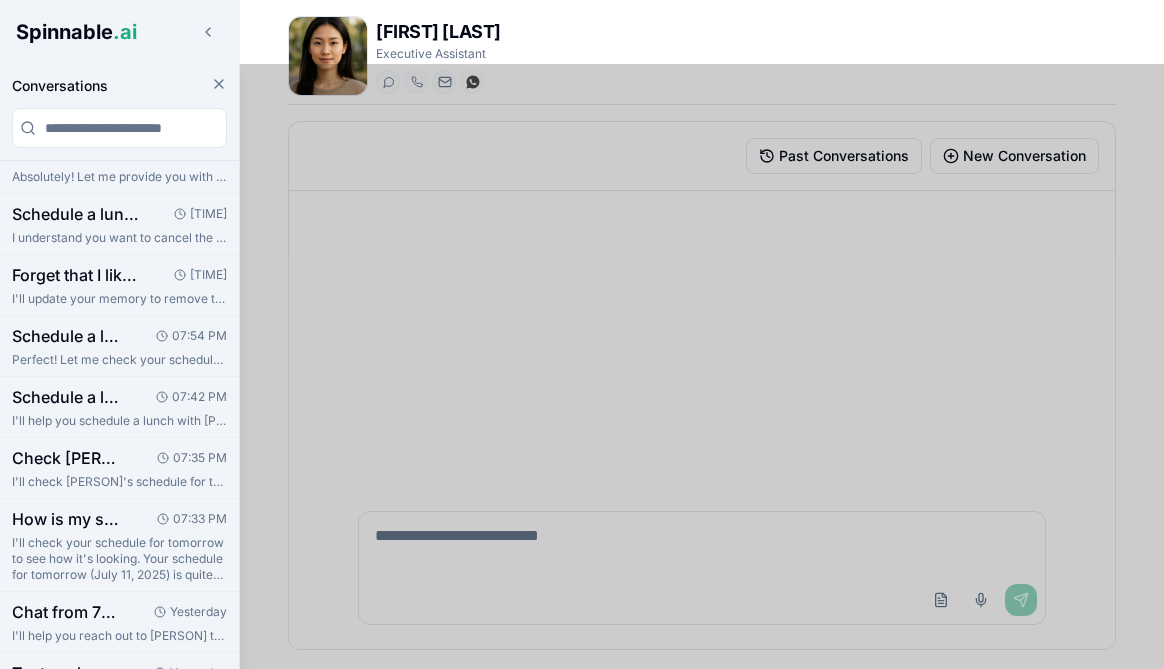 scroll, scrollTop: 330, scrollLeft: 0, axis: vertical 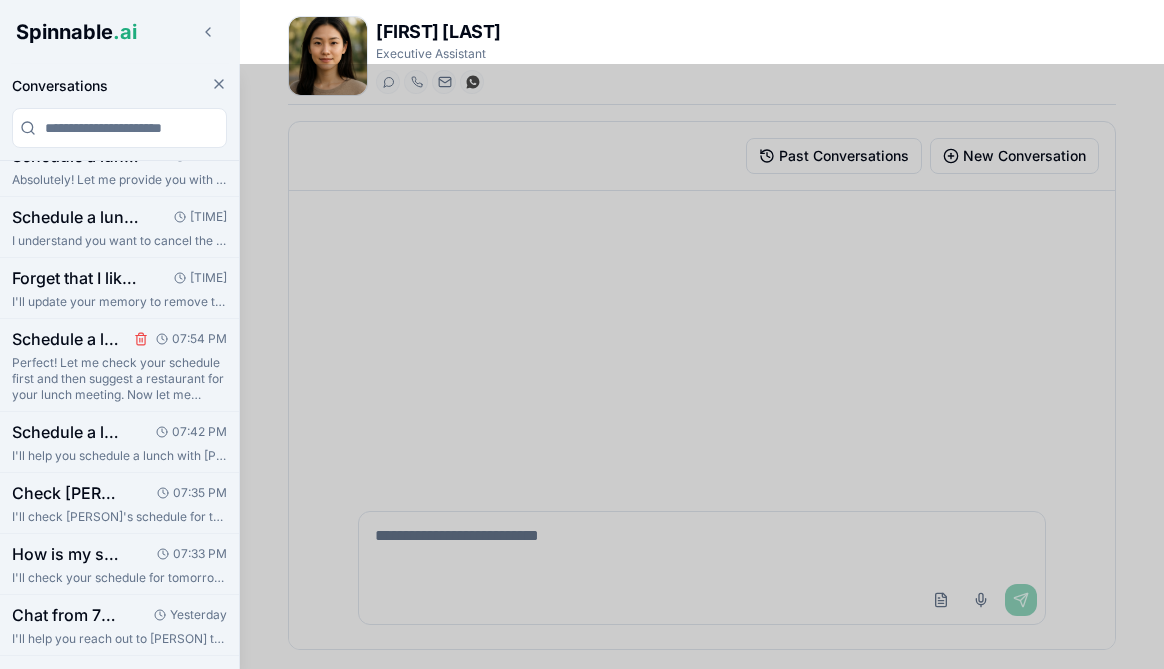 click 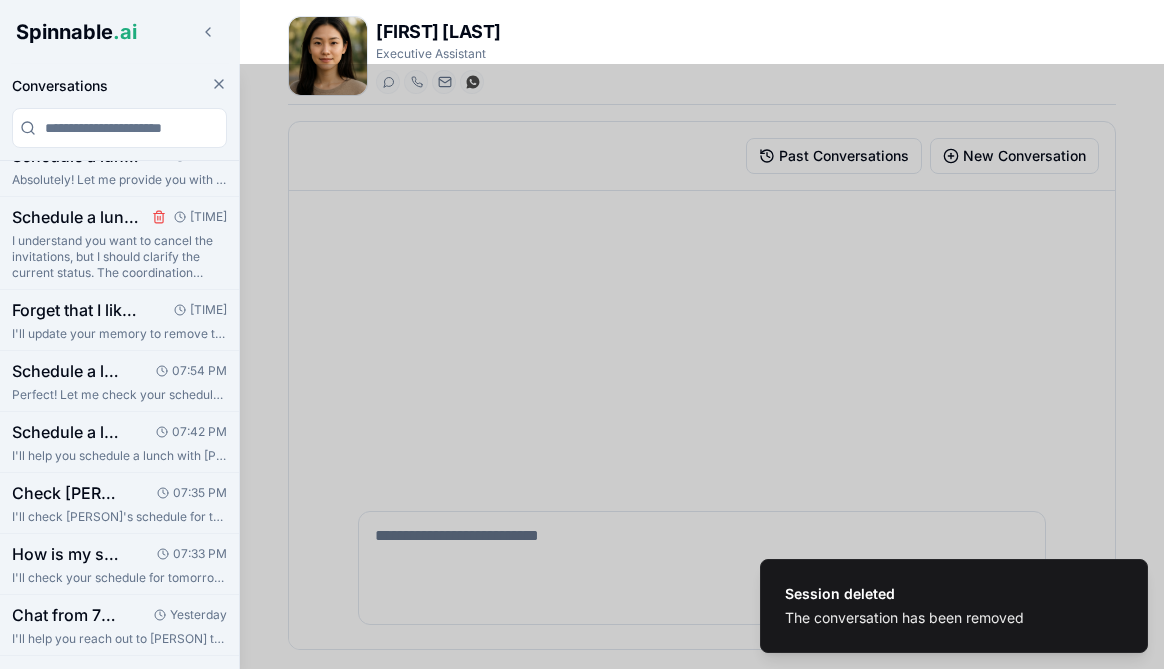 click 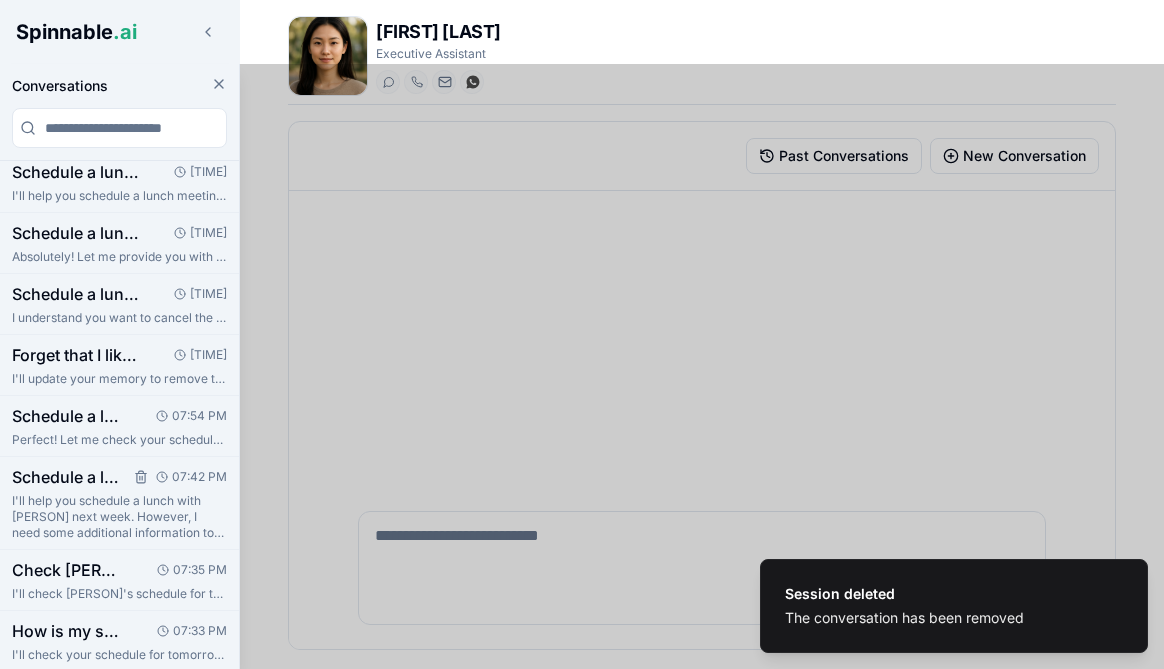 scroll, scrollTop: 251, scrollLeft: 0, axis: vertical 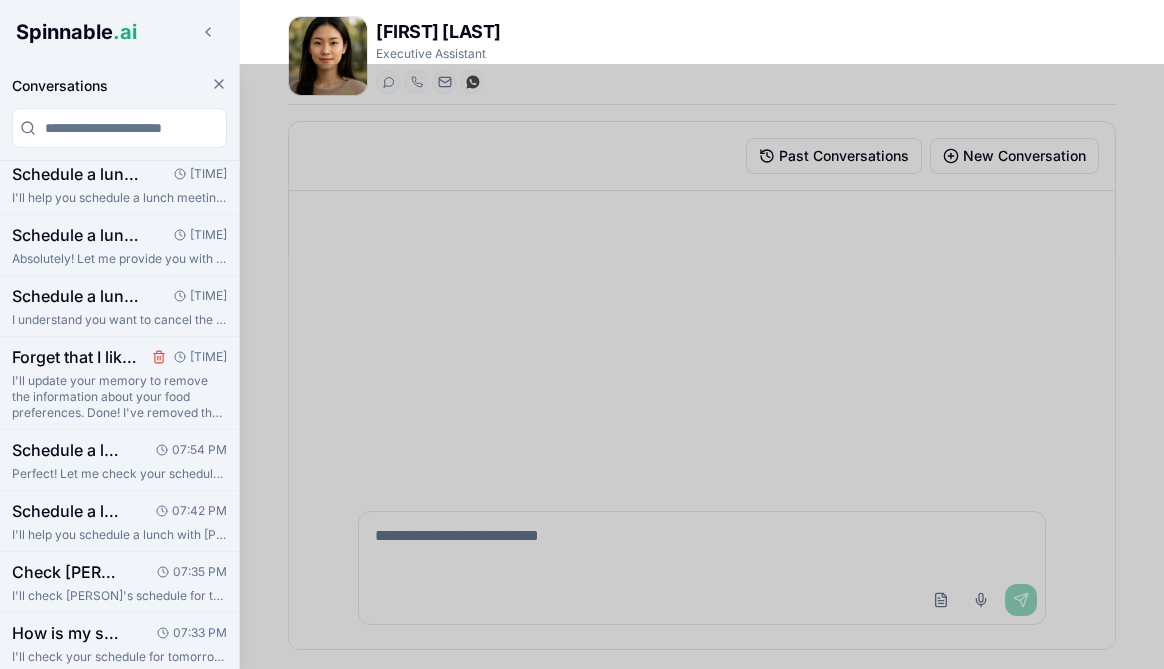 click 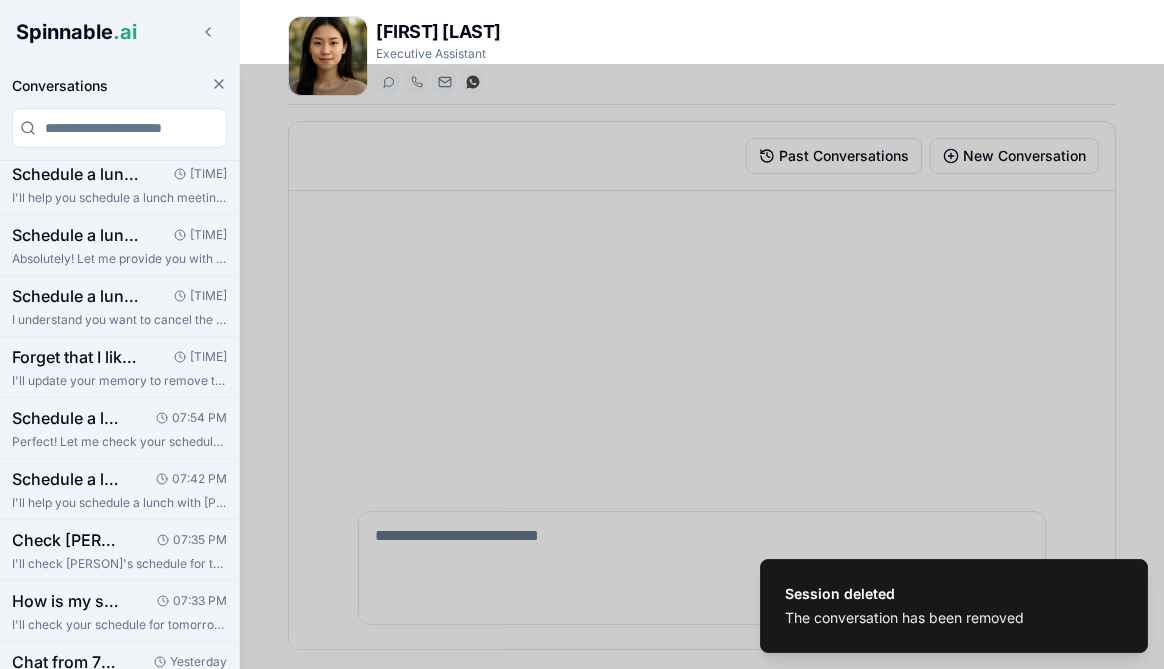 click at bounding box center [582, 366] 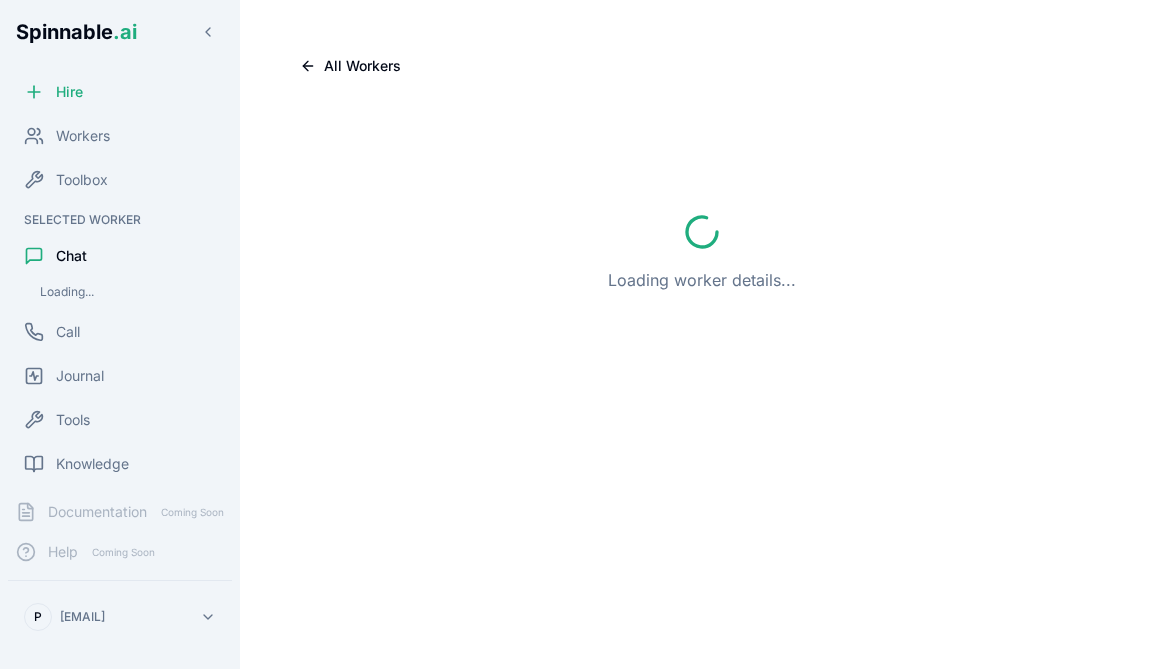 scroll, scrollTop: 0, scrollLeft: 0, axis: both 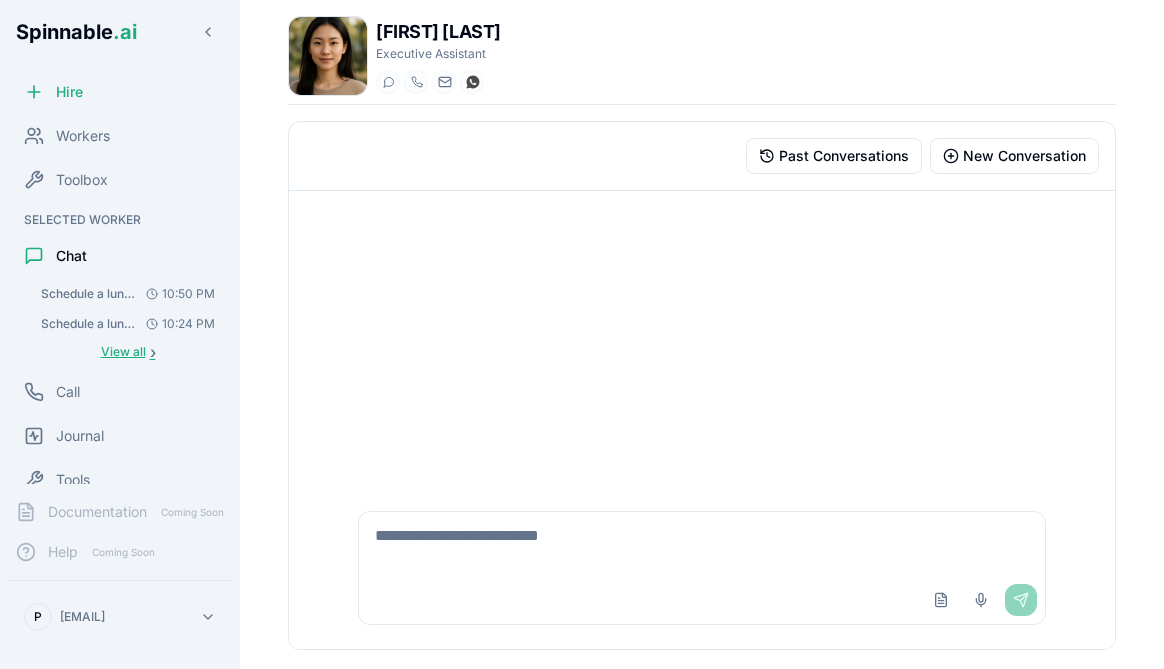 click on "View all" at bounding box center (123, 352) 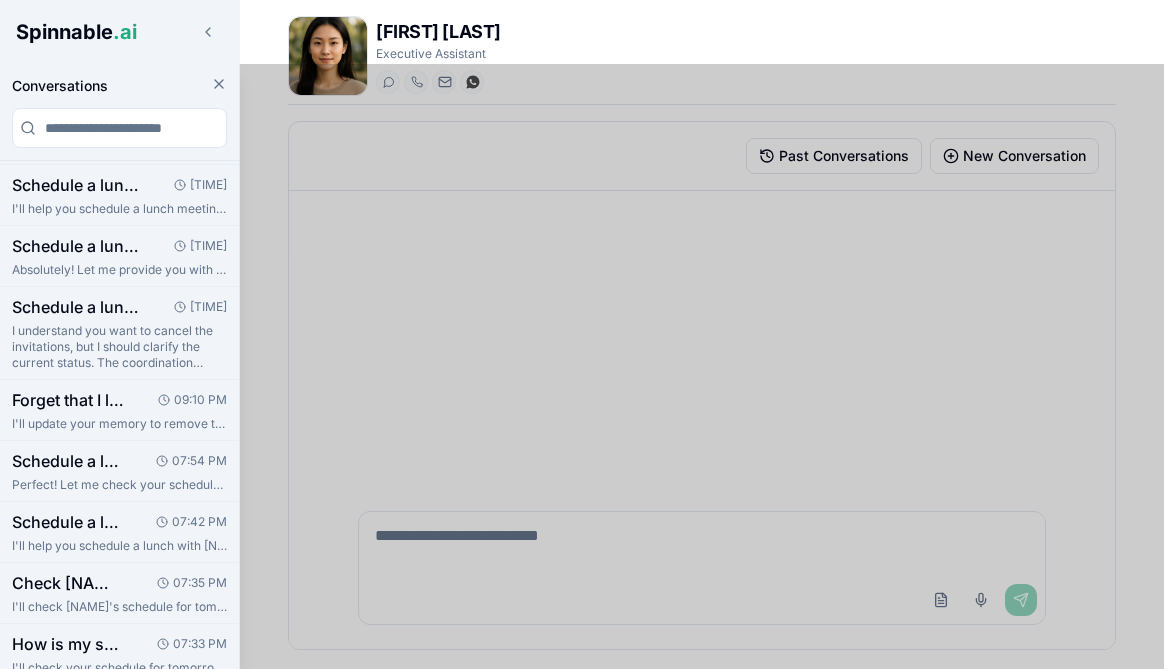 scroll, scrollTop: 246, scrollLeft: 0, axis: vertical 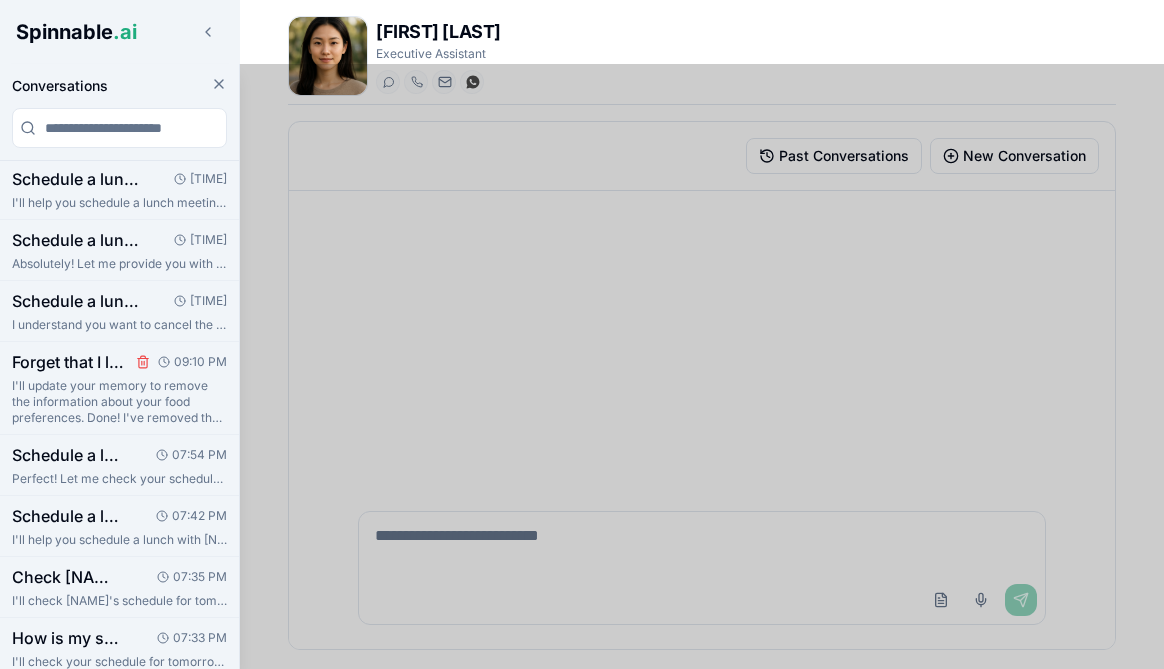 click 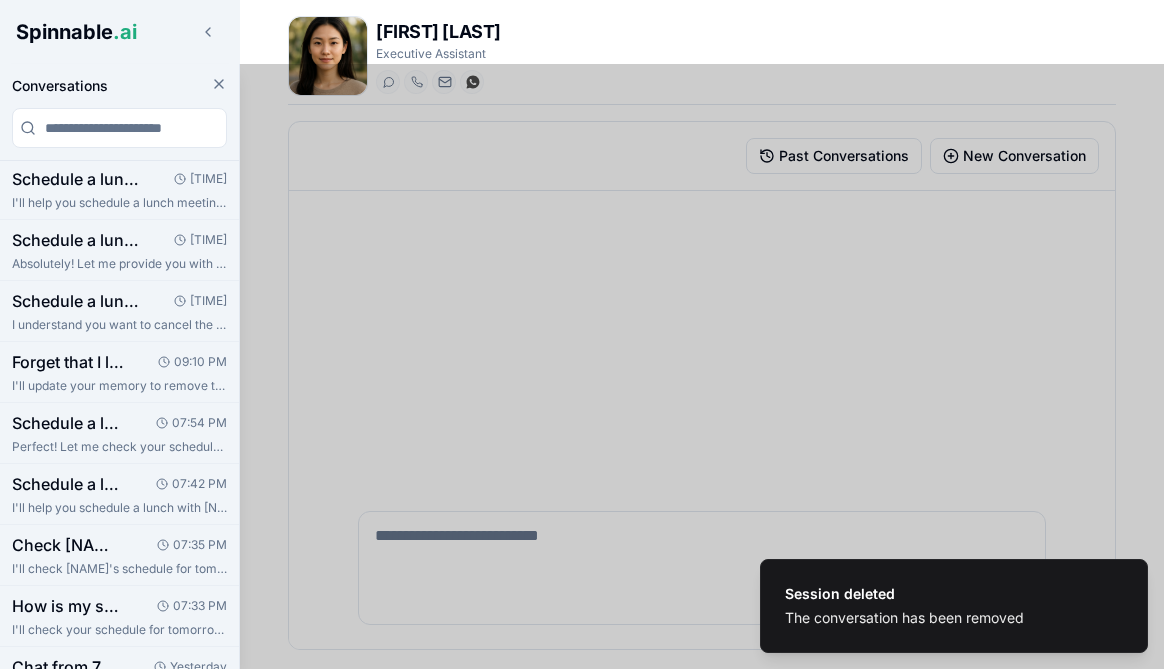 click at bounding box center (582, 366) 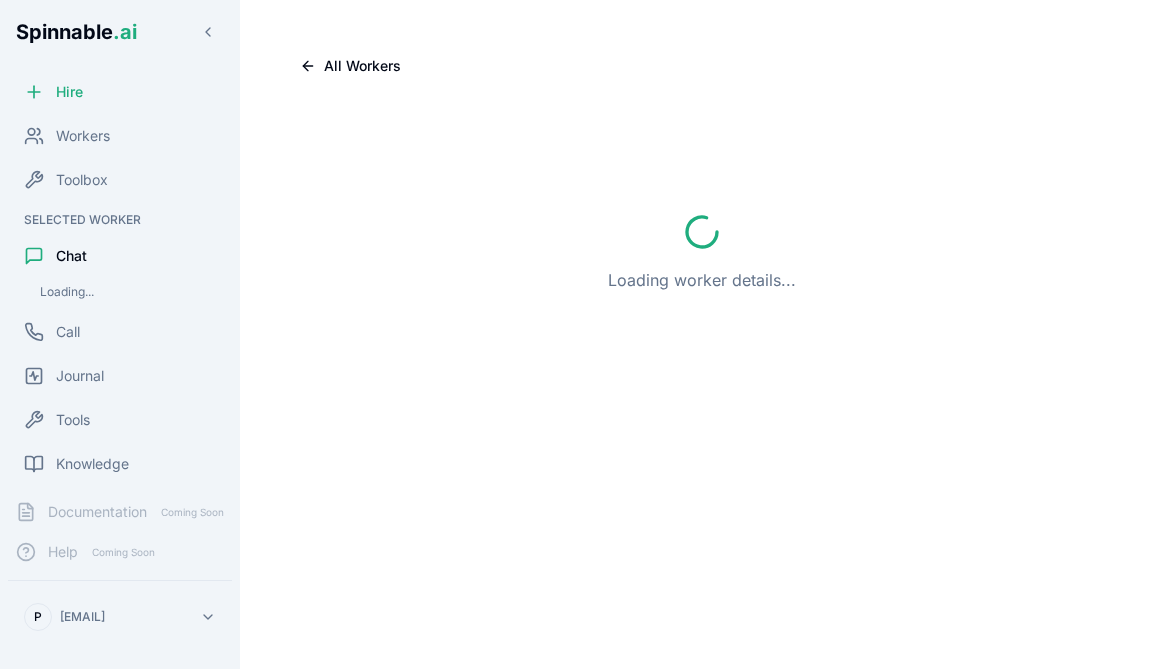 scroll, scrollTop: 0, scrollLeft: 0, axis: both 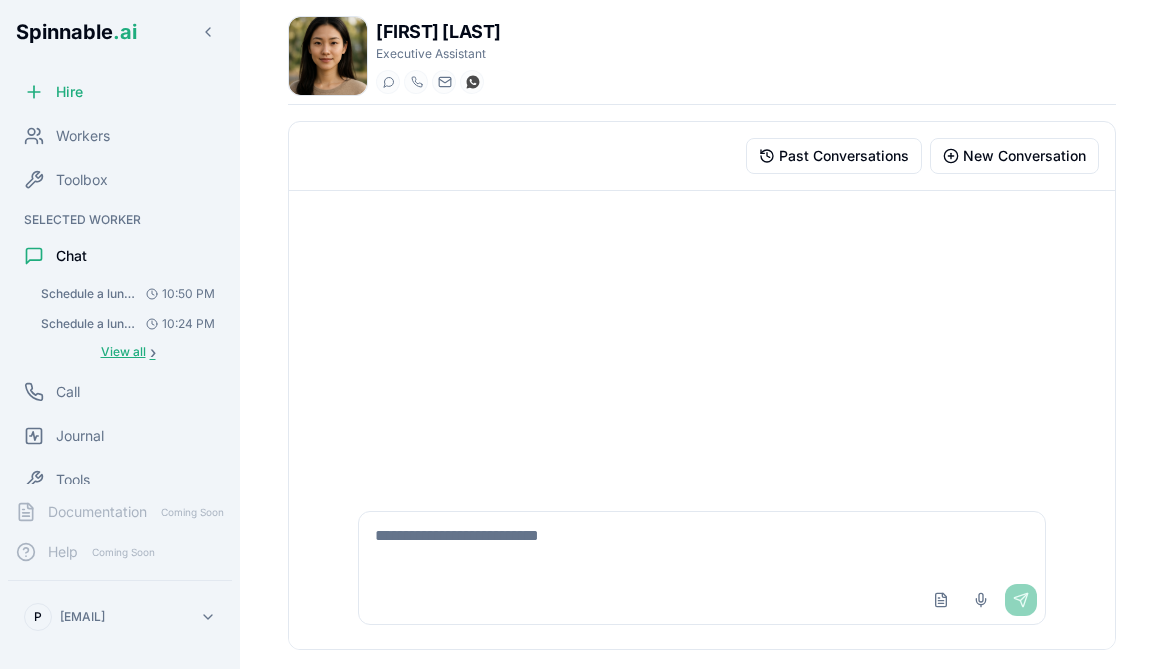 click on "View all" at bounding box center [123, 352] 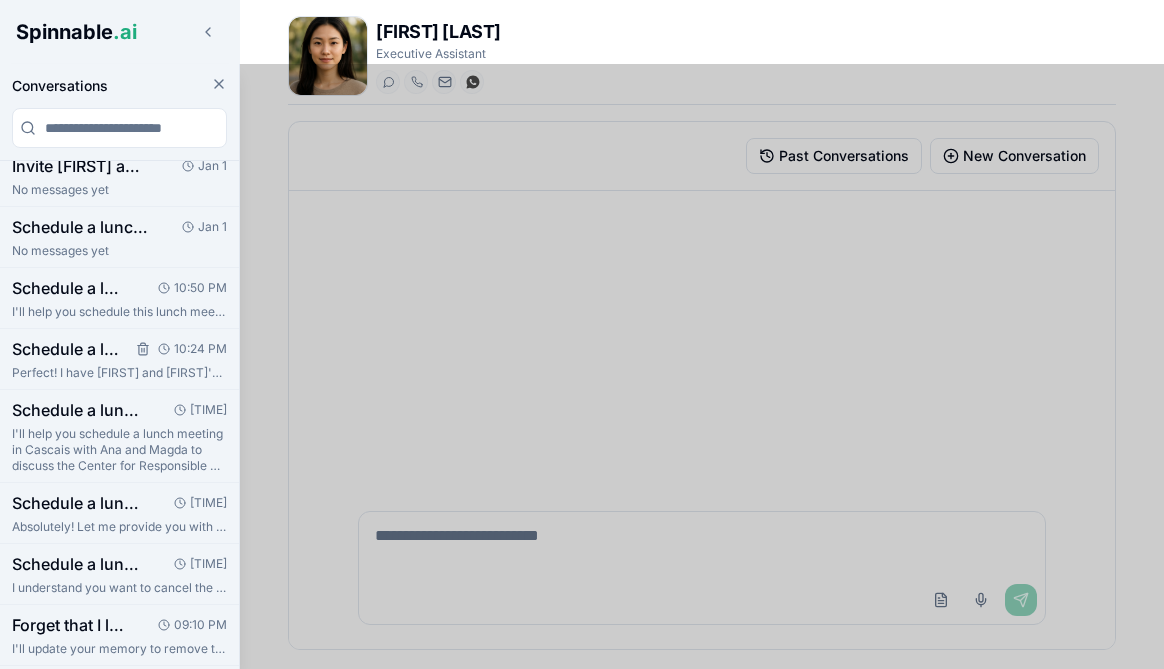 scroll, scrollTop: 0, scrollLeft: 0, axis: both 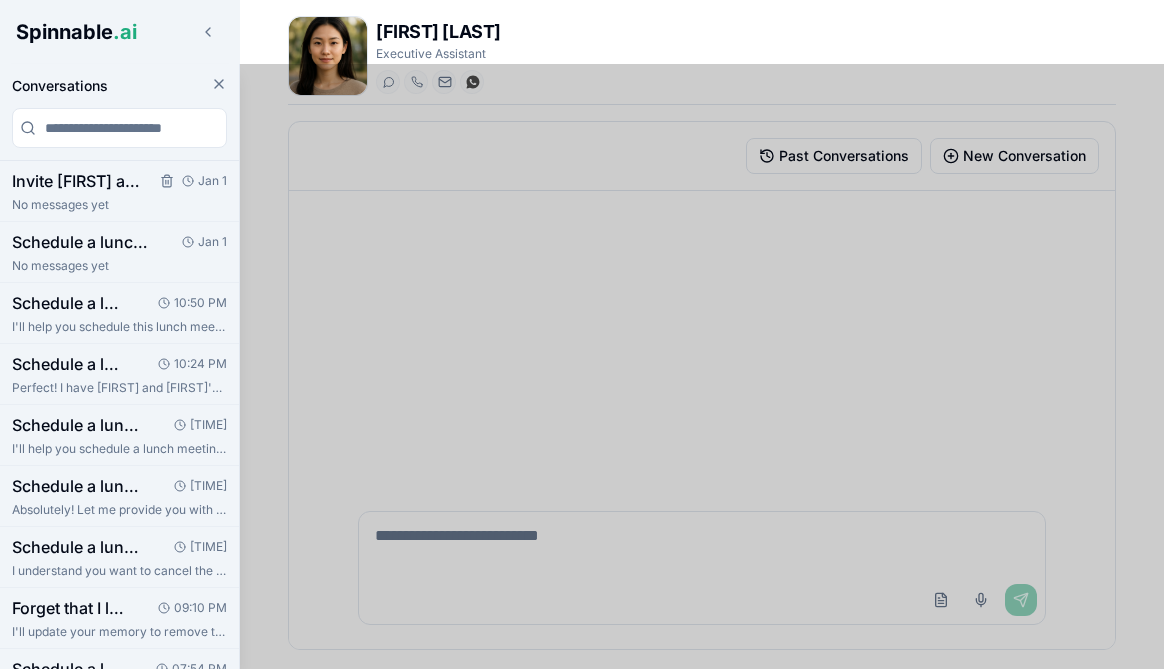 click on "Invite [FIRST] and [FIRST] for a lunch in [CITY]. Suggest 3 possible dates according to my schedule. P..." at bounding box center [80, 181] 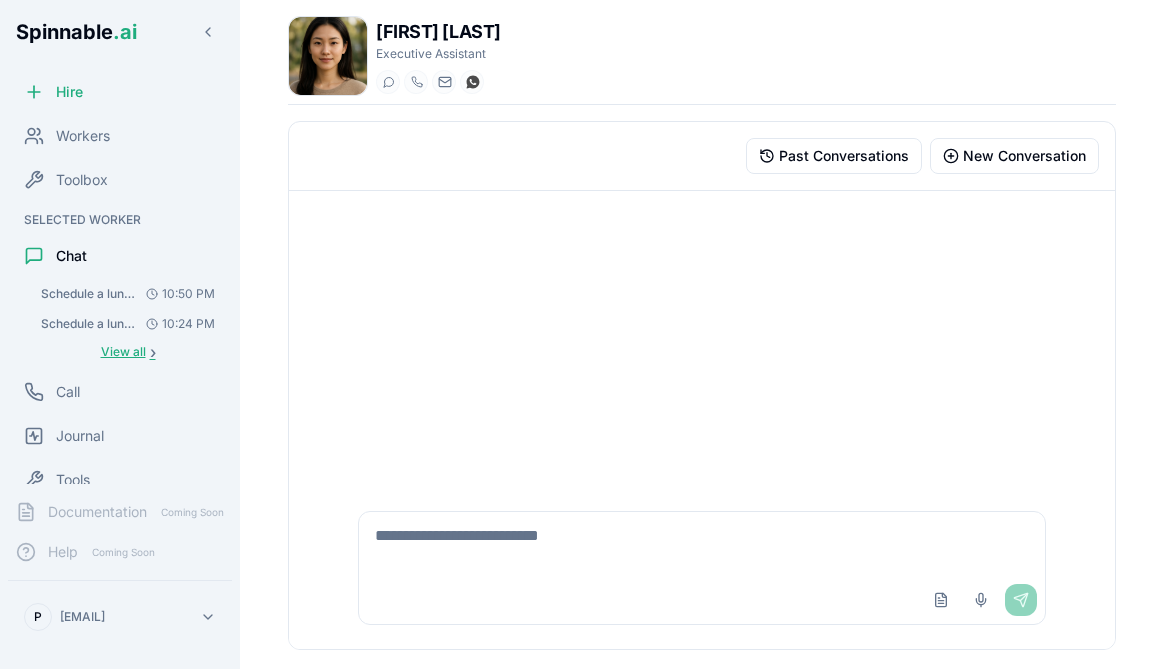 click on "View all" at bounding box center (123, 352) 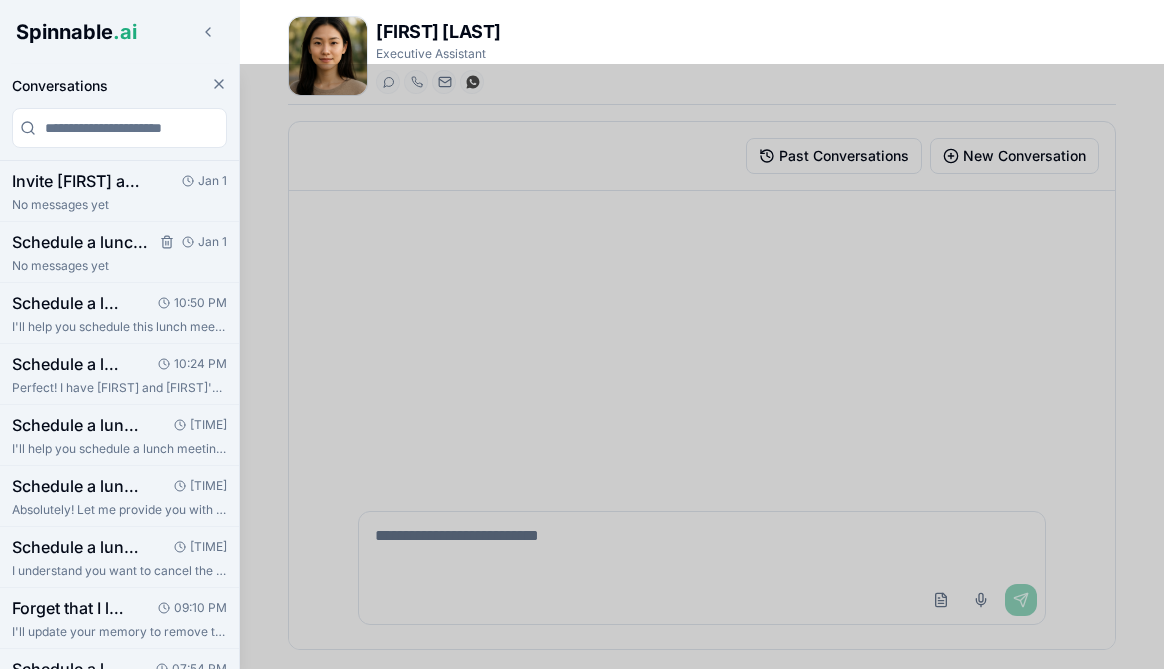 click on "Schedule a lunch in [CITY] for this week with [FIRST] and [FIRST]. Suggest 3 possible days and pick th..." at bounding box center (80, 242) 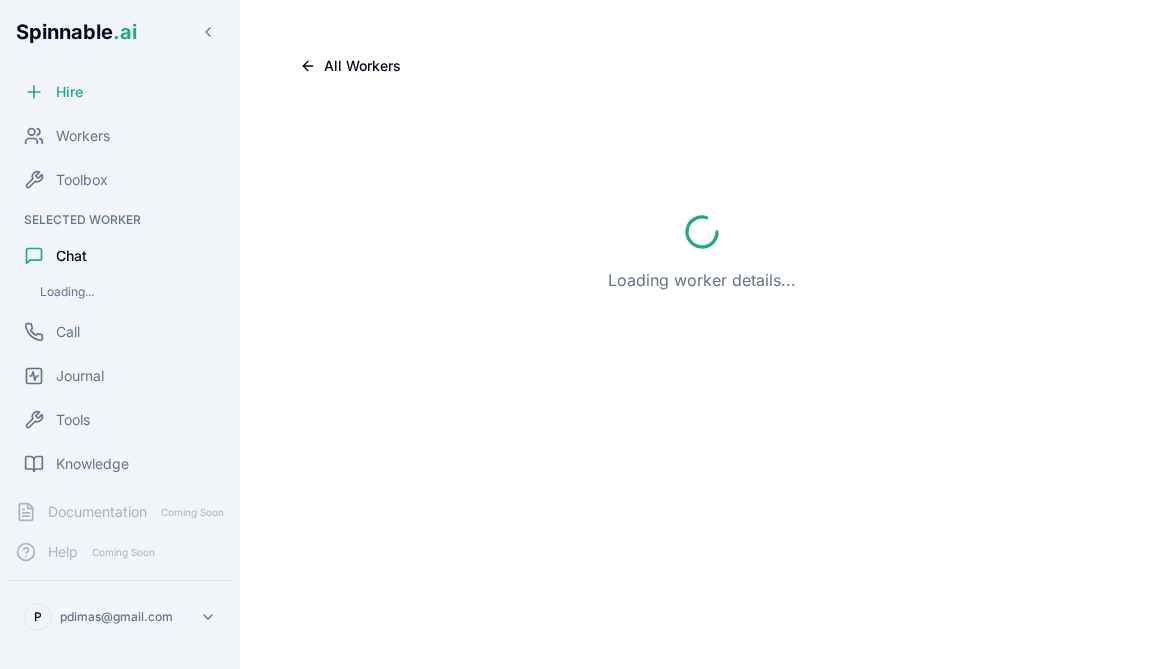 scroll, scrollTop: 0, scrollLeft: 0, axis: both 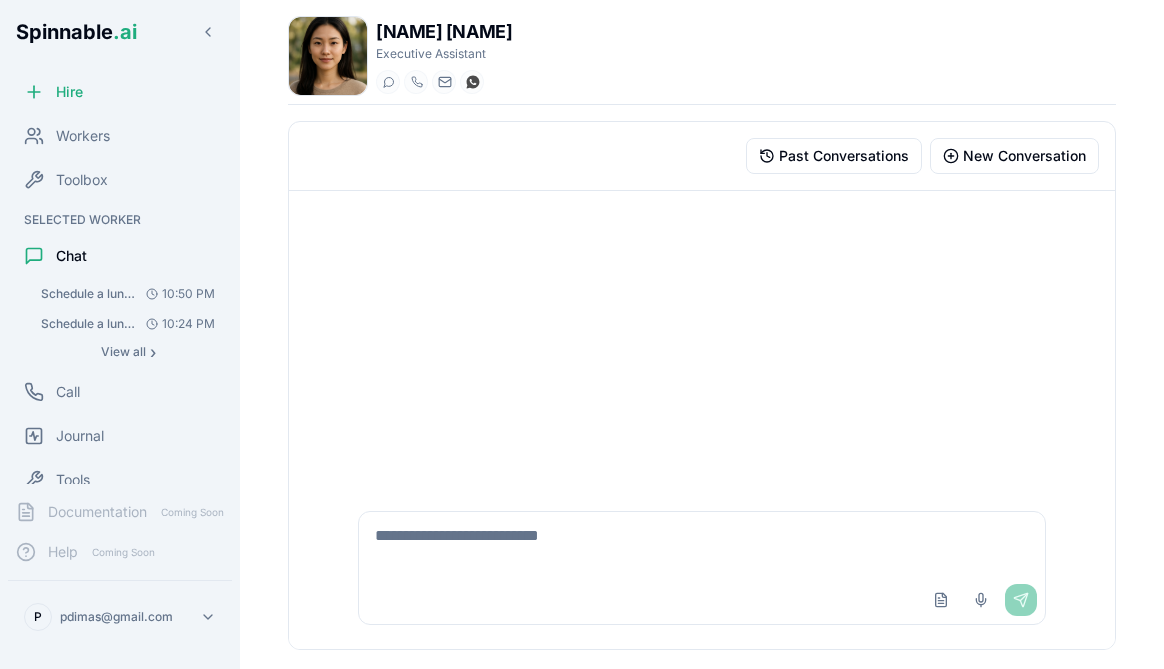click on "Schedule a lunch in [CITY] for this week with [NAME] and [NAME]. I would like to present them the re..." at bounding box center [89, 324] 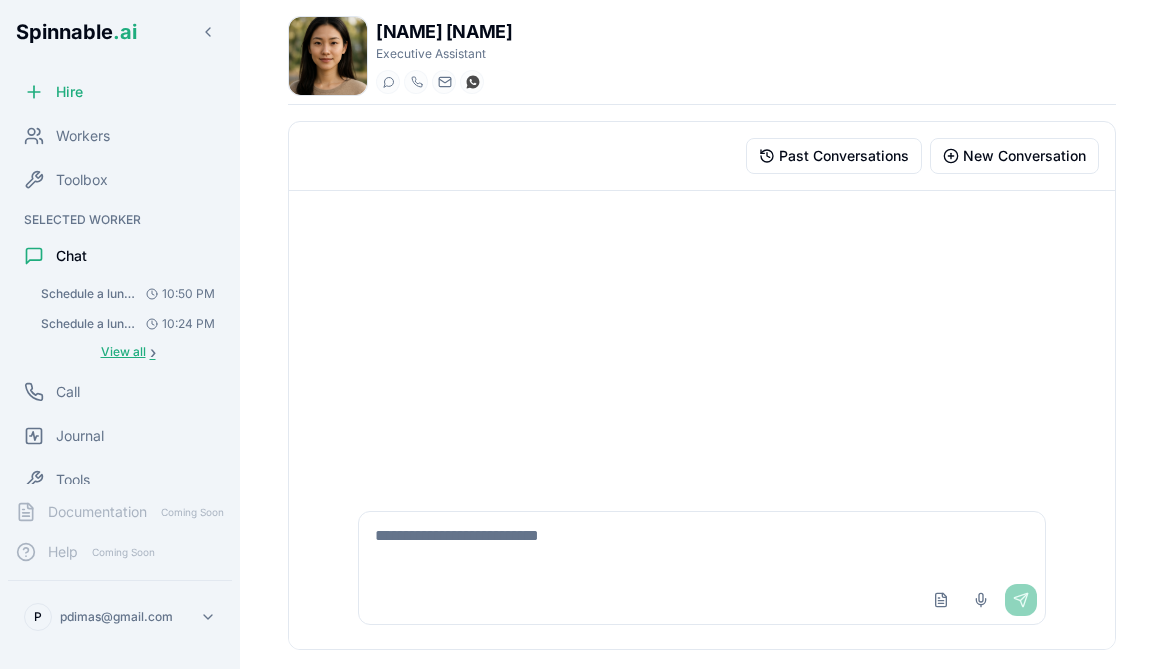 click on "View all" at bounding box center [123, 352] 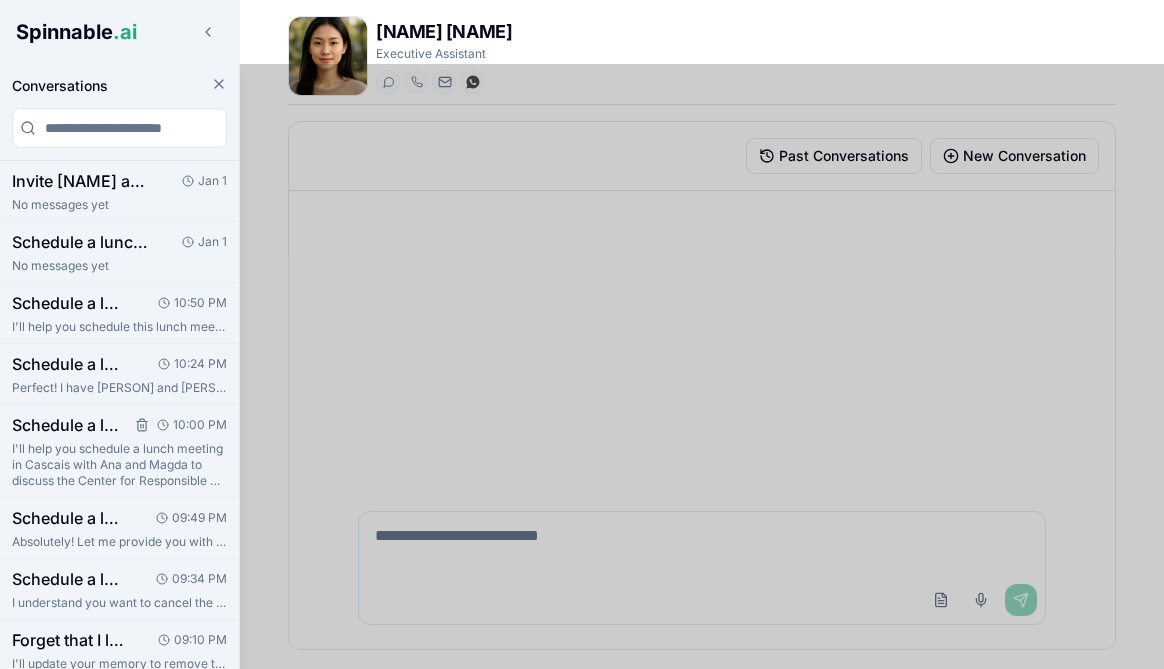 click on "Schedule a lunch in Cascais this week with Ana and Magda to talk about the Center for Responsible..." at bounding box center (67, 425) 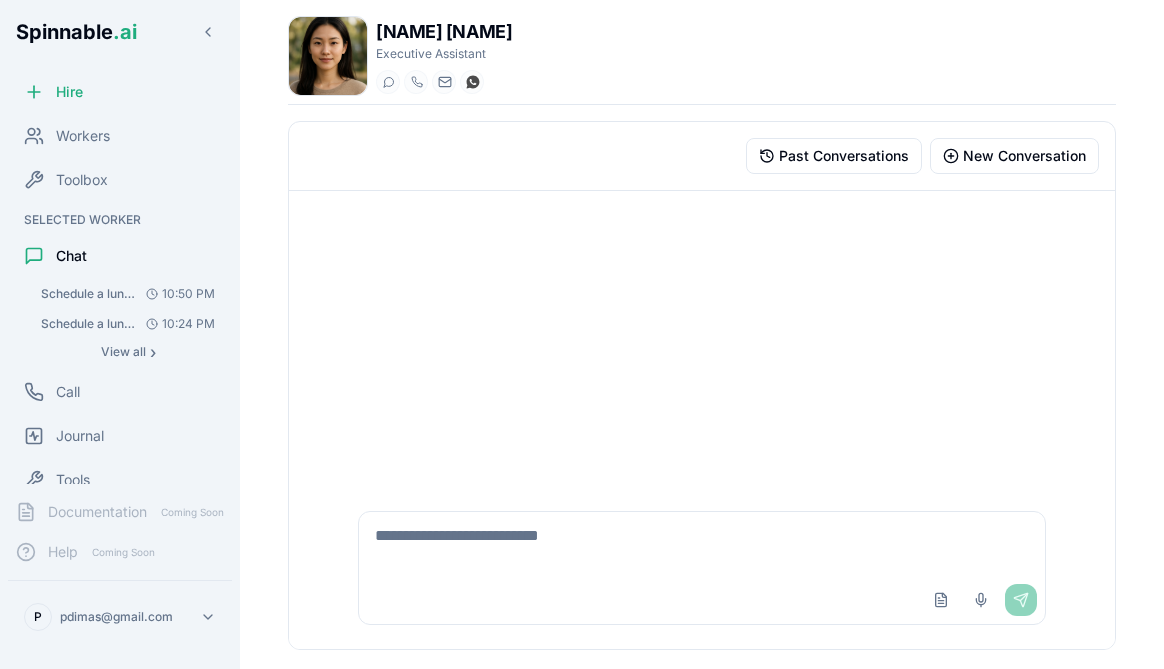 click at bounding box center [701, 339] 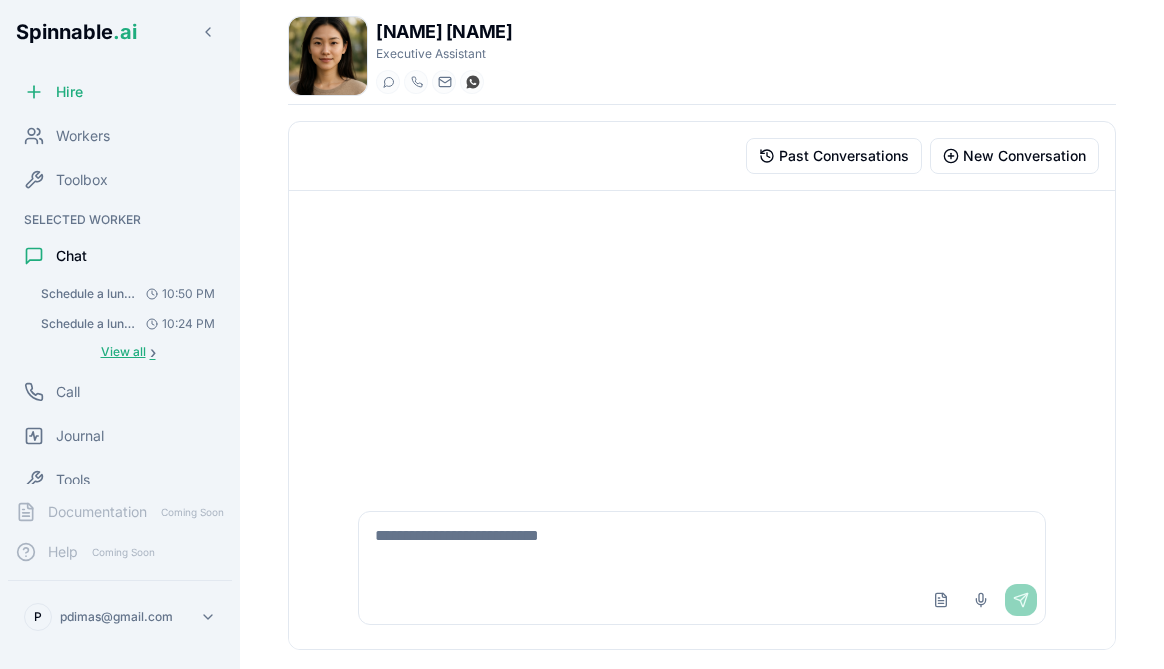 click on "View all" at bounding box center (123, 352) 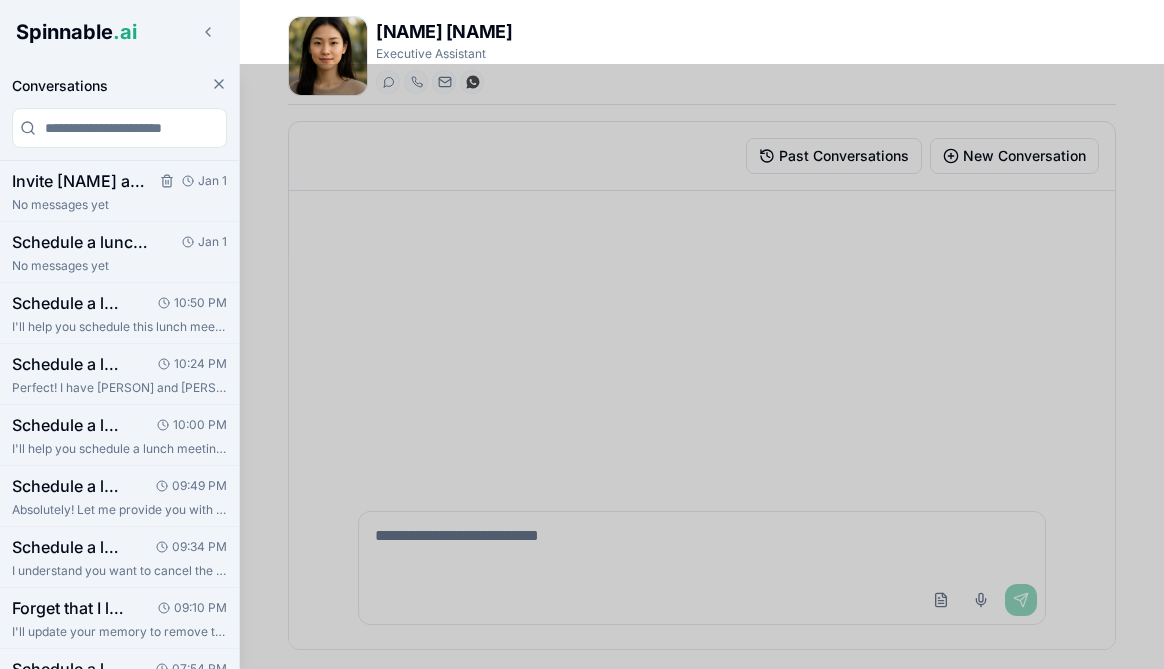 click on "Invite Ana and Magda for a lunch in Cascais. Suggest 3 possible dates according to my schedule. P..." at bounding box center [80, 181] 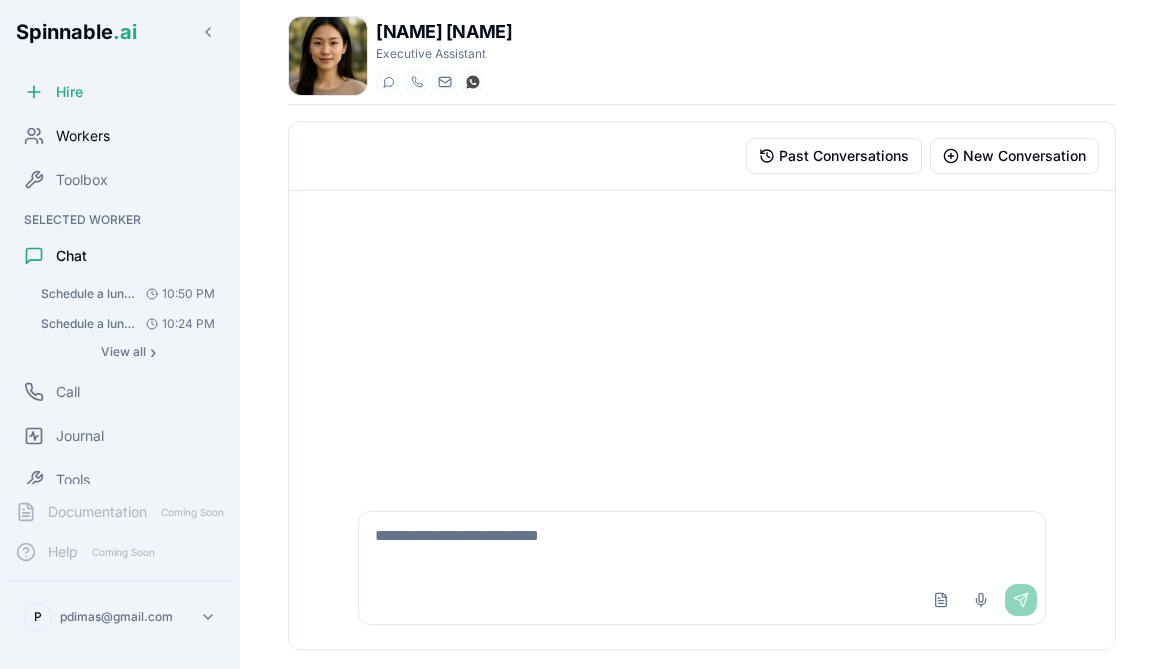 click on "Workers" at bounding box center [83, 136] 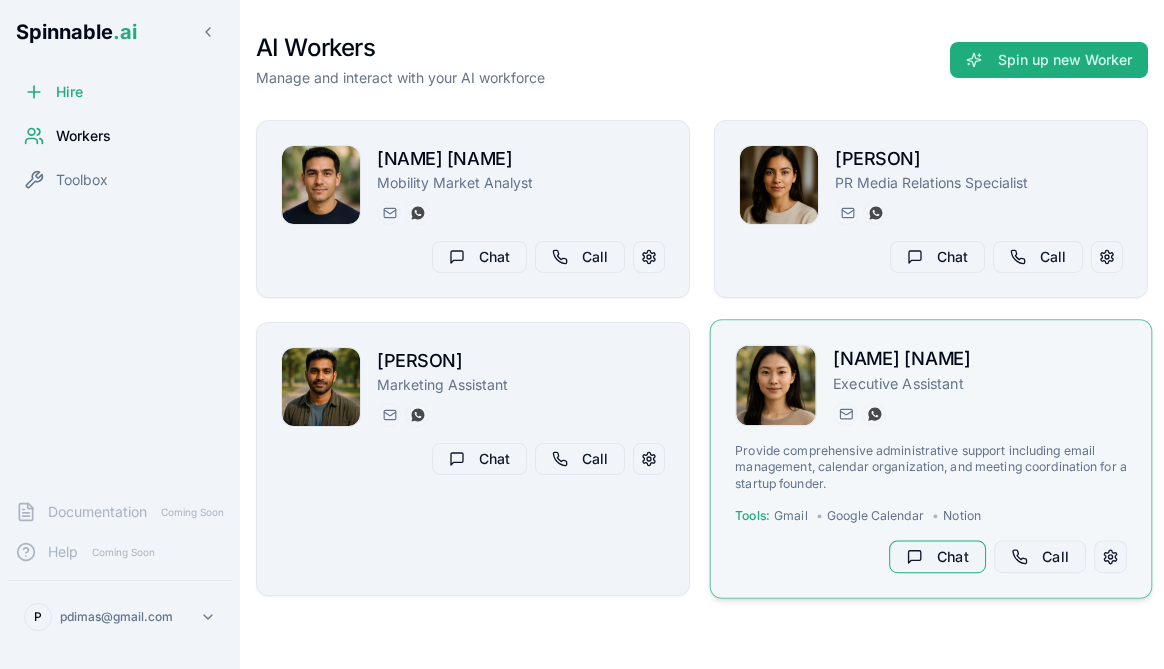 click on "Chat" at bounding box center (937, 557) 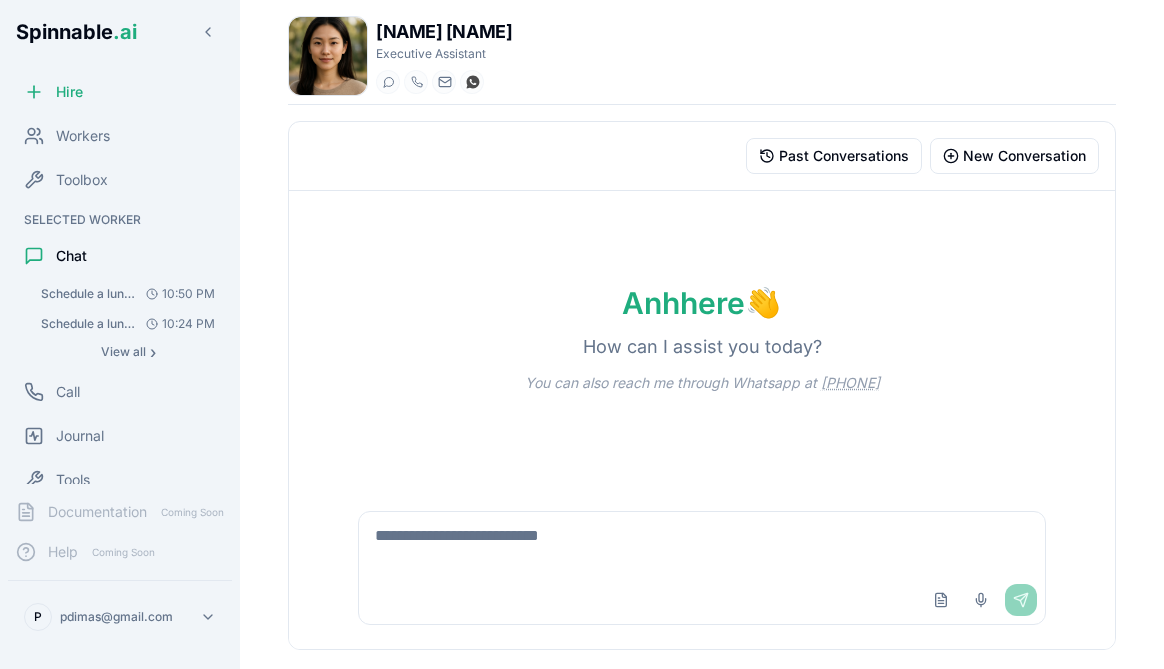 click at bounding box center (701, 544) 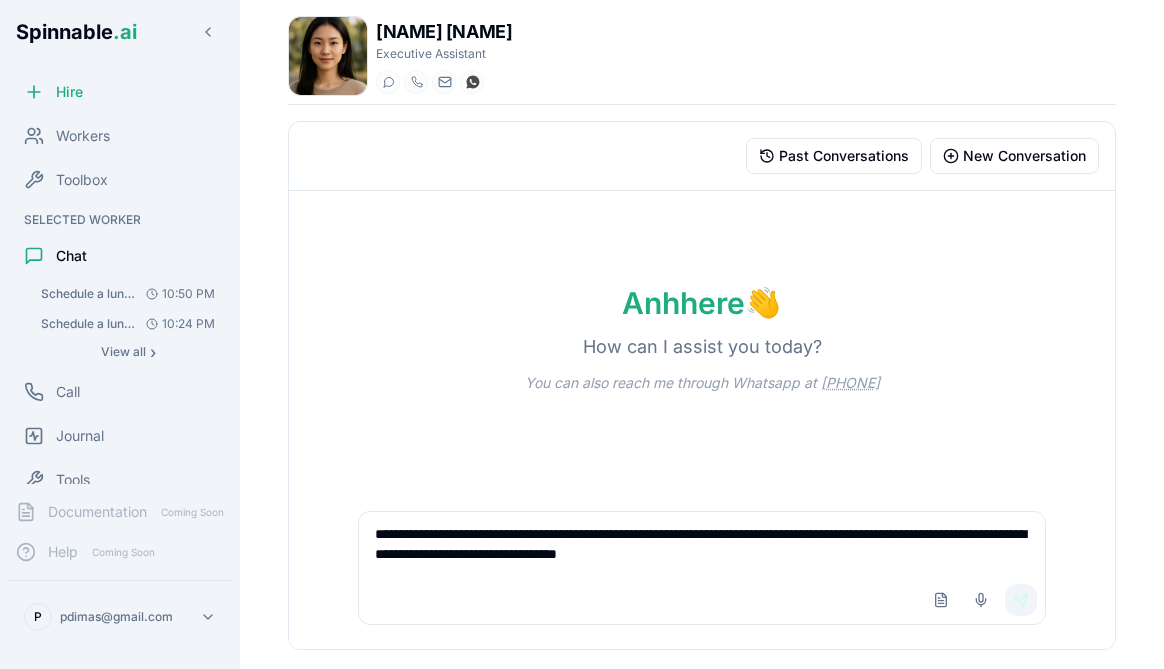 type on "**********" 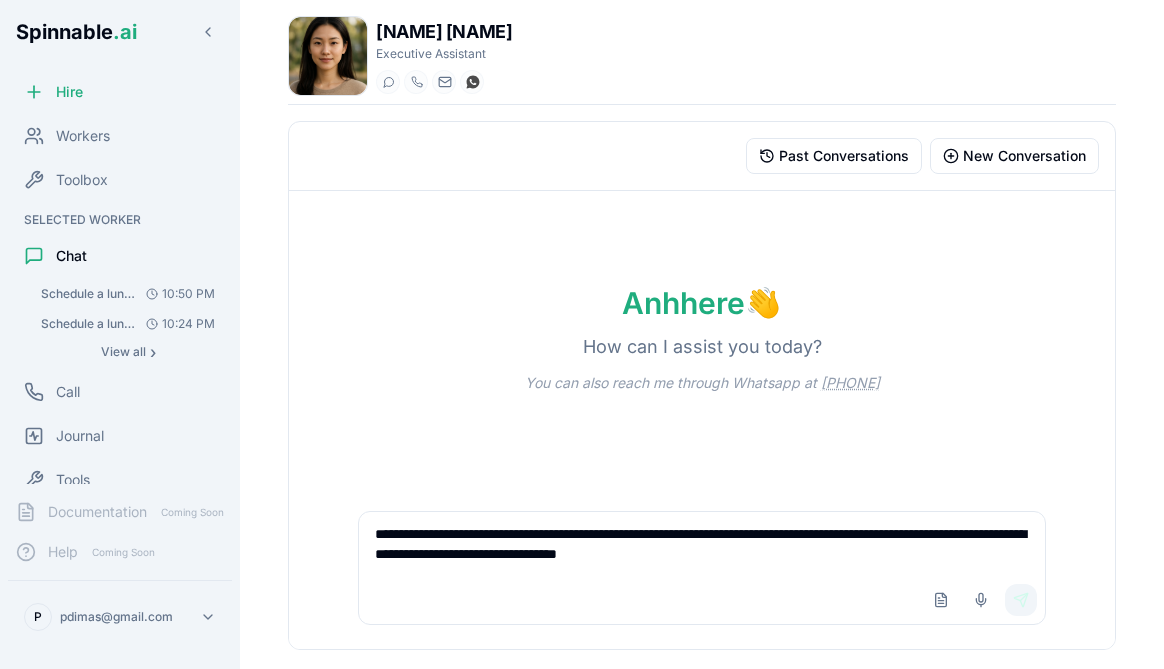 click on "Send" at bounding box center [1021, 600] 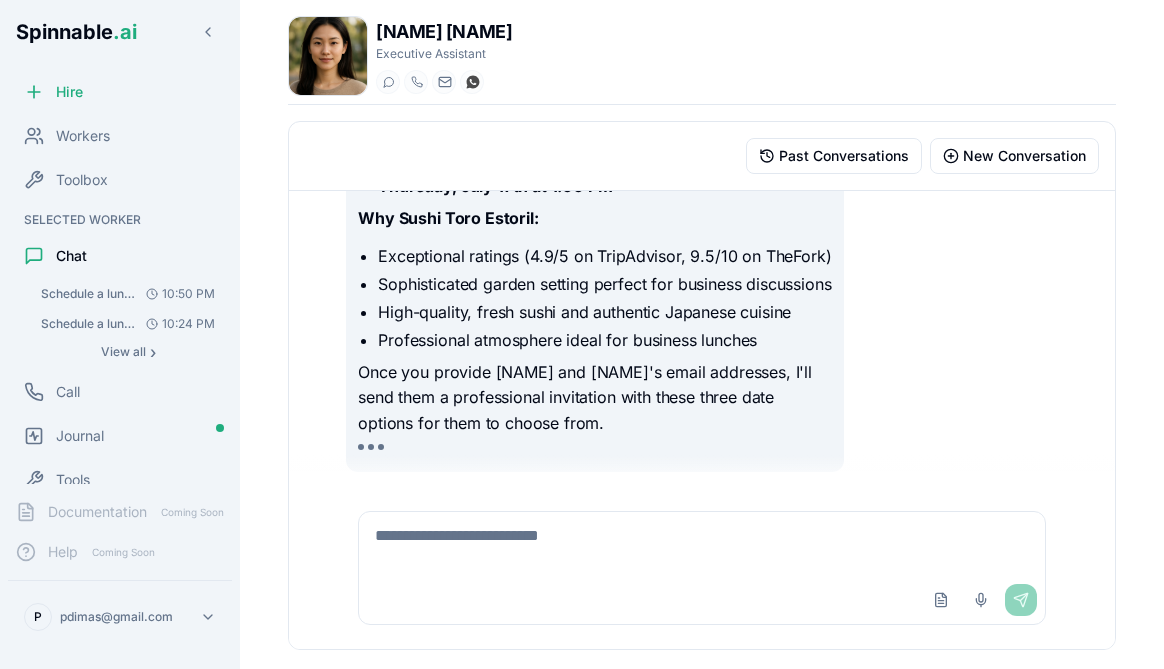 scroll, scrollTop: 887, scrollLeft: 0, axis: vertical 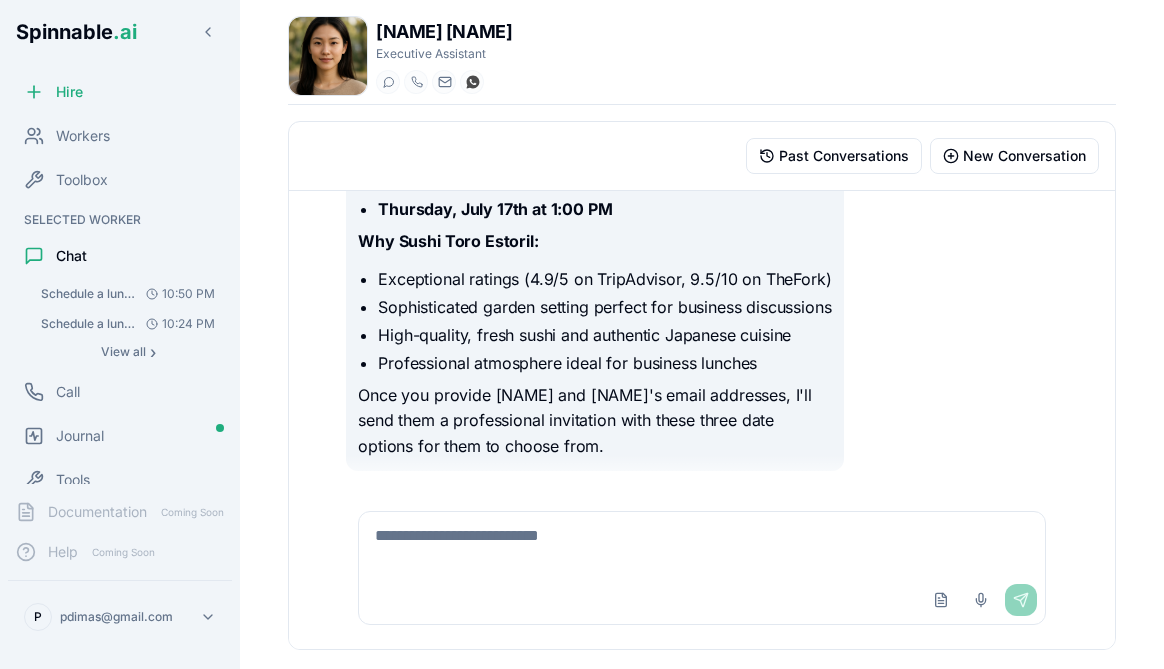 click at bounding box center [701, 544] 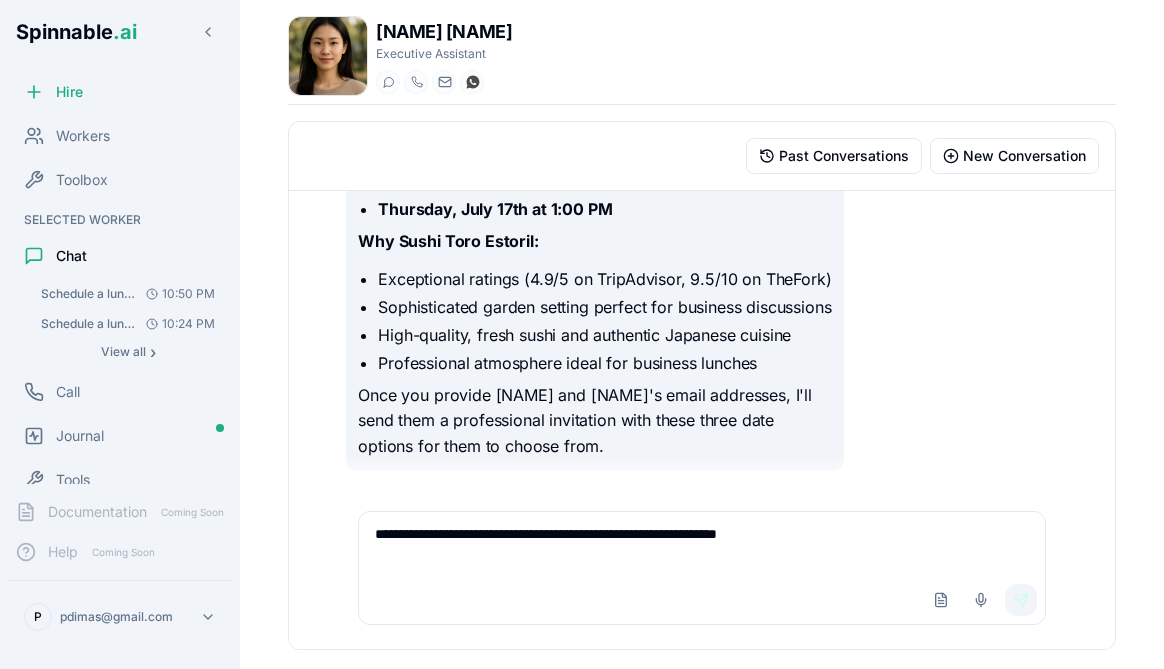 type on "**********" 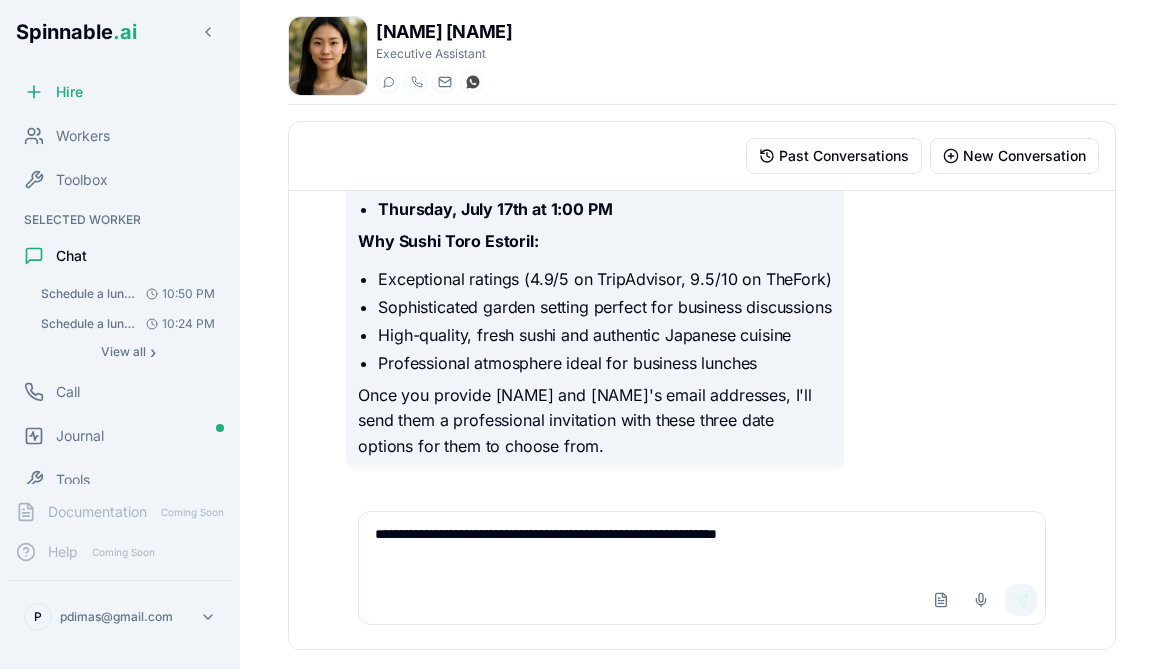 click on "Send" at bounding box center [1021, 600] 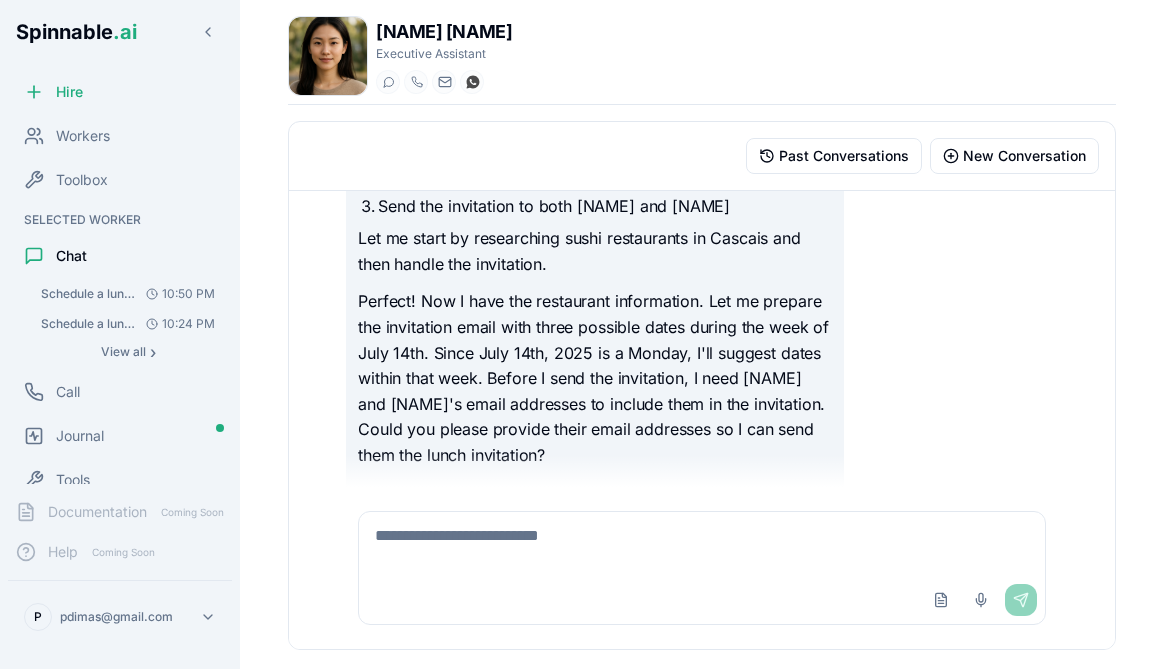 scroll, scrollTop: 0, scrollLeft: 0, axis: both 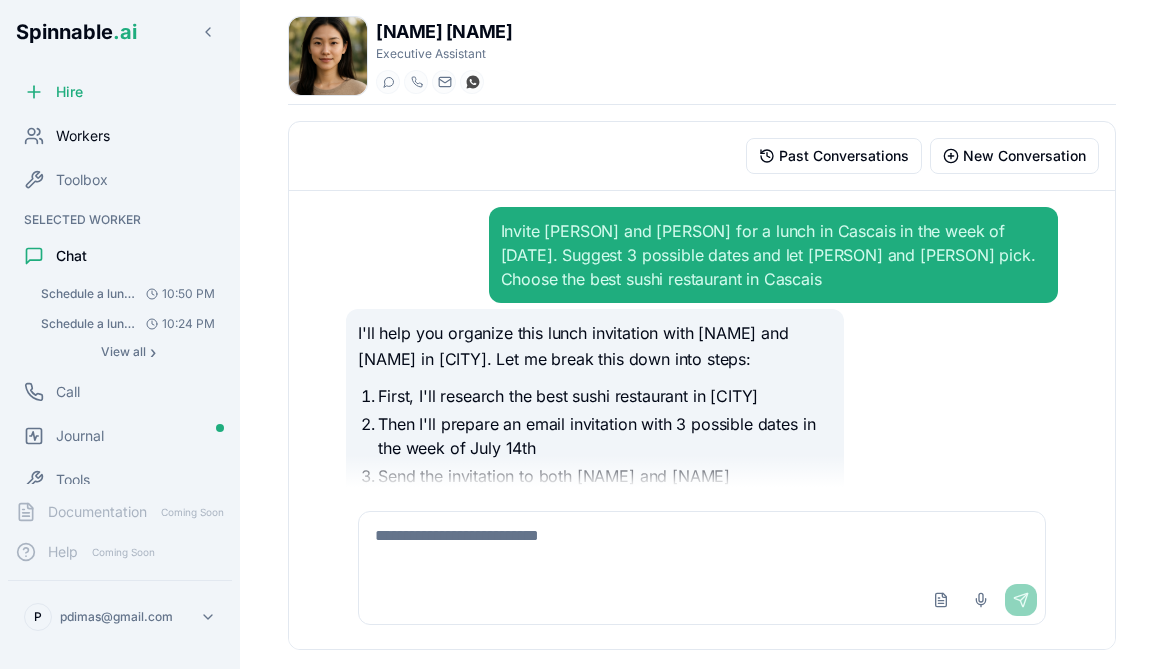 click on "Workers" at bounding box center [120, 136] 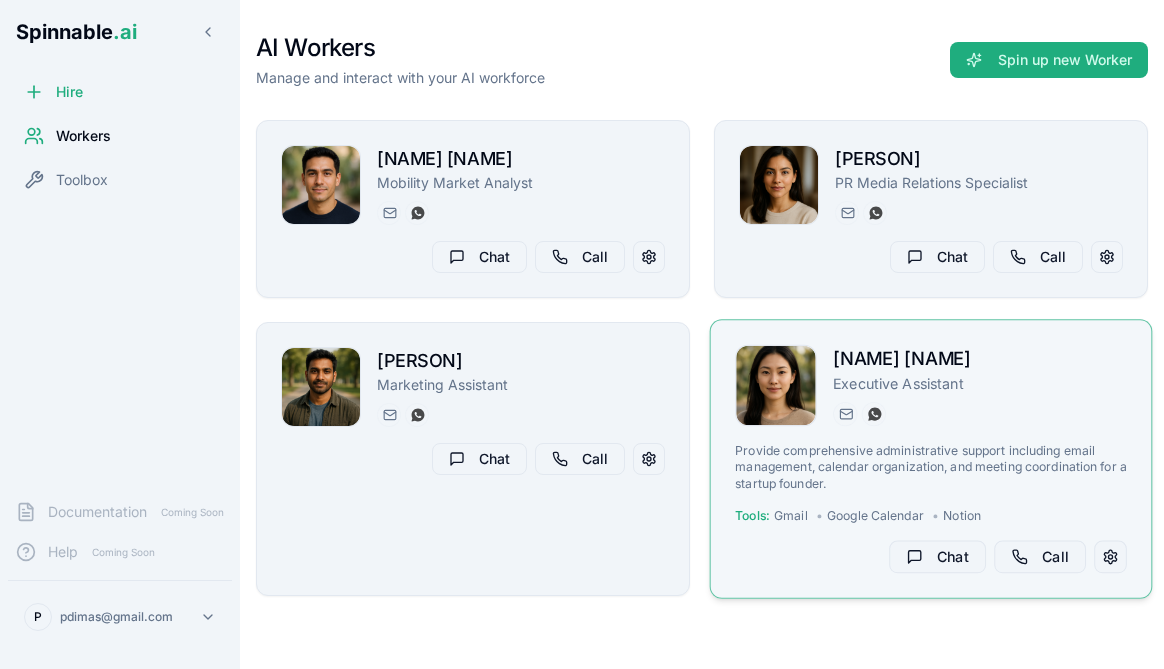 click on "[FIRST] [LAST]" at bounding box center [980, 359] 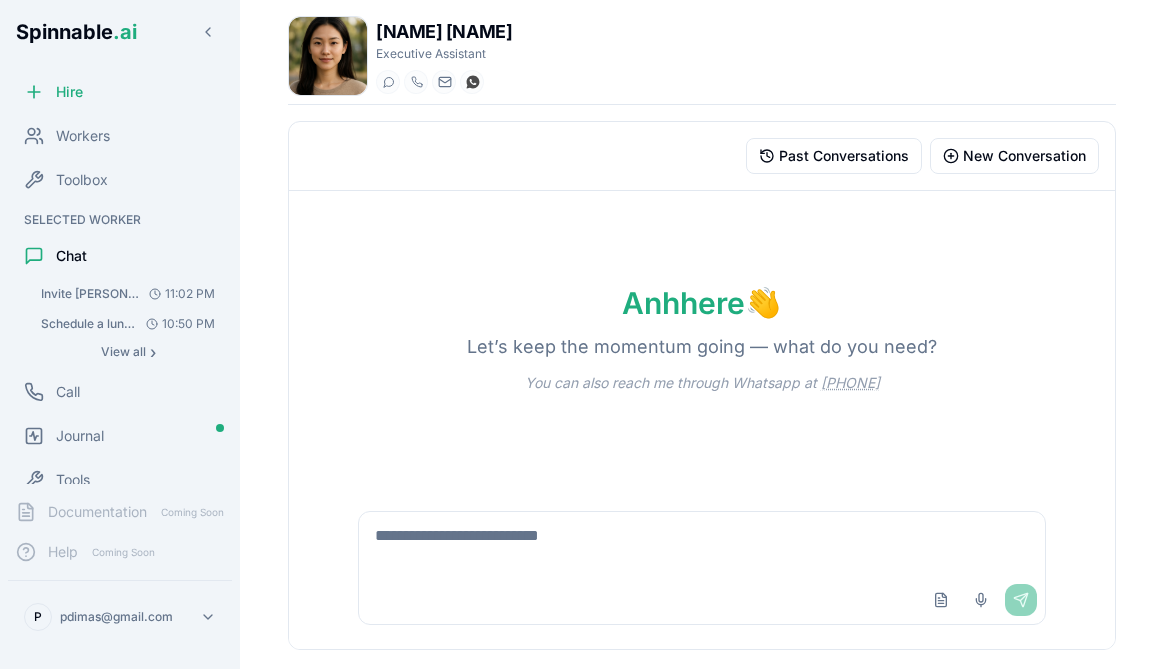 click on "Invite Ana and Magda for a lunch in Cascais in the week of July 14th. Suggest 3 possible dates an..." at bounding box center (91, 294) 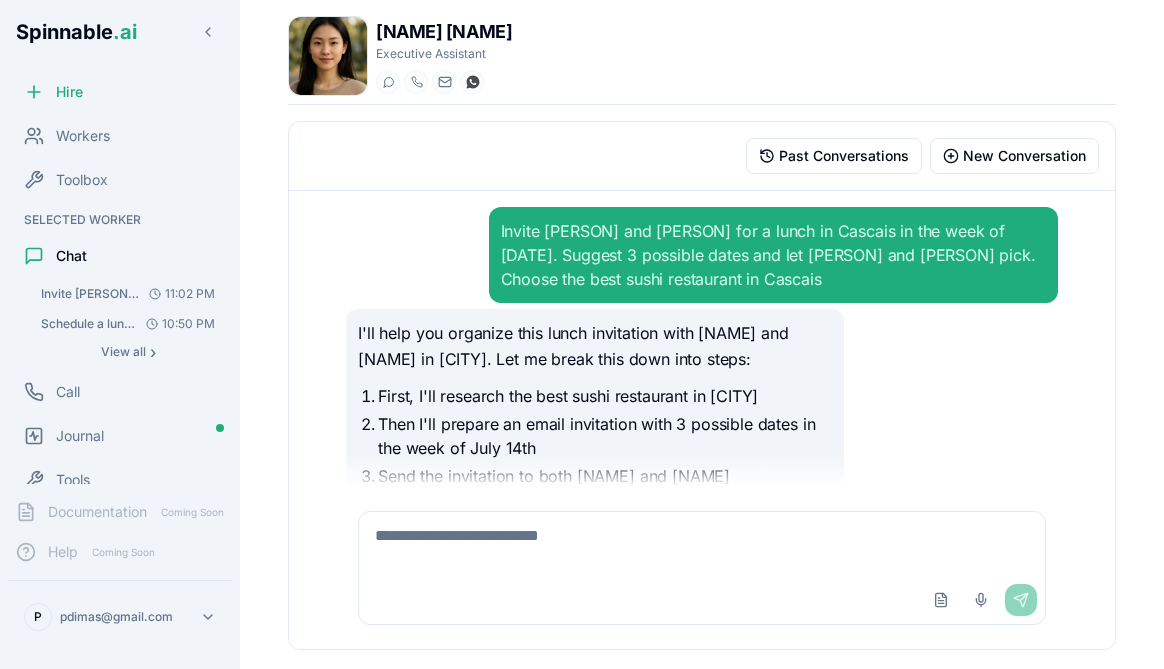 scroll, scrollTop: 1834, scrollLeft: 0, axis: vertical 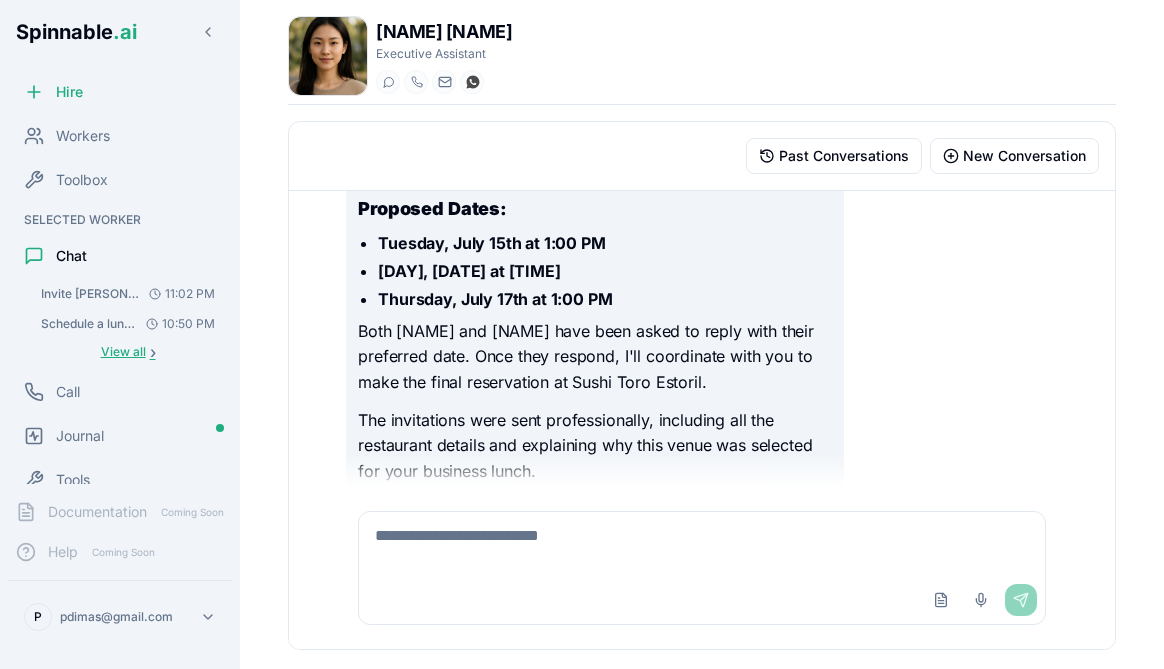 click on "View all" at bounding box center (123, 352) 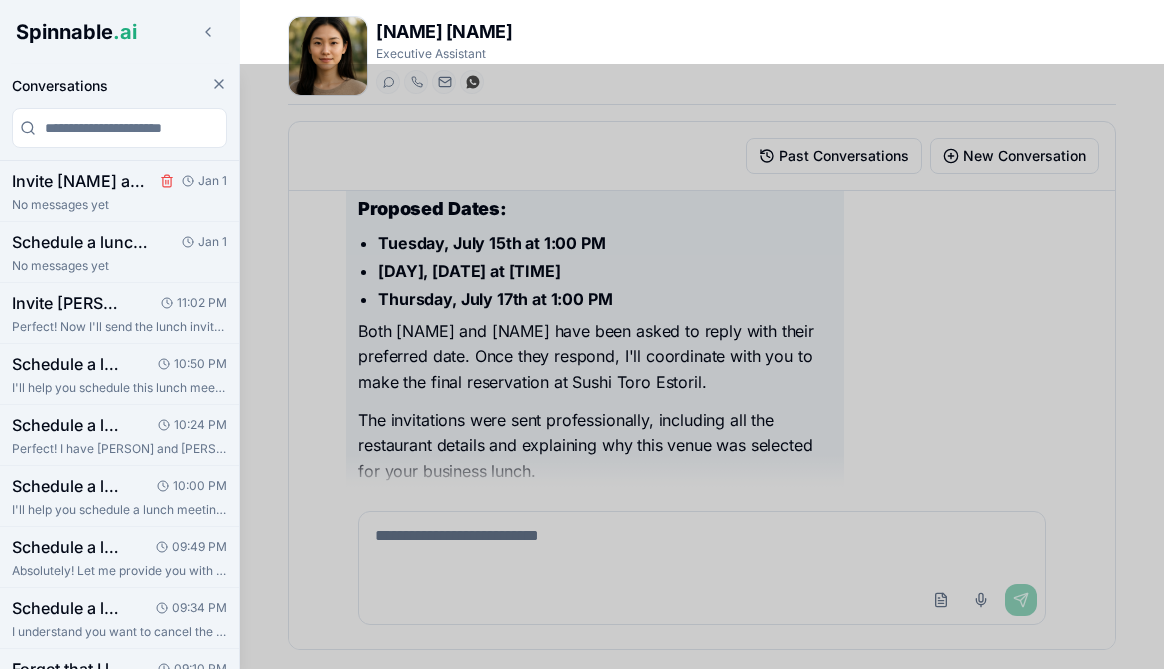 click 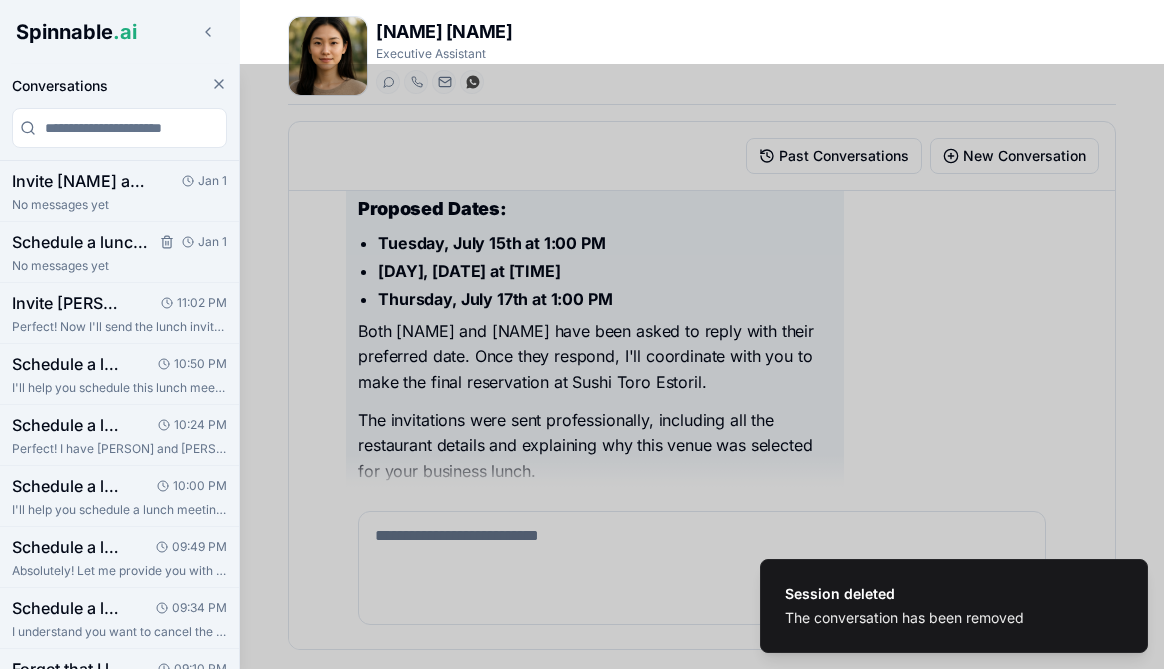 click on "Schedule a lunch in Cascais for this week with Ana and Magda. Suggest 3 possible days and pick th..." at bounding box center (80, 242) 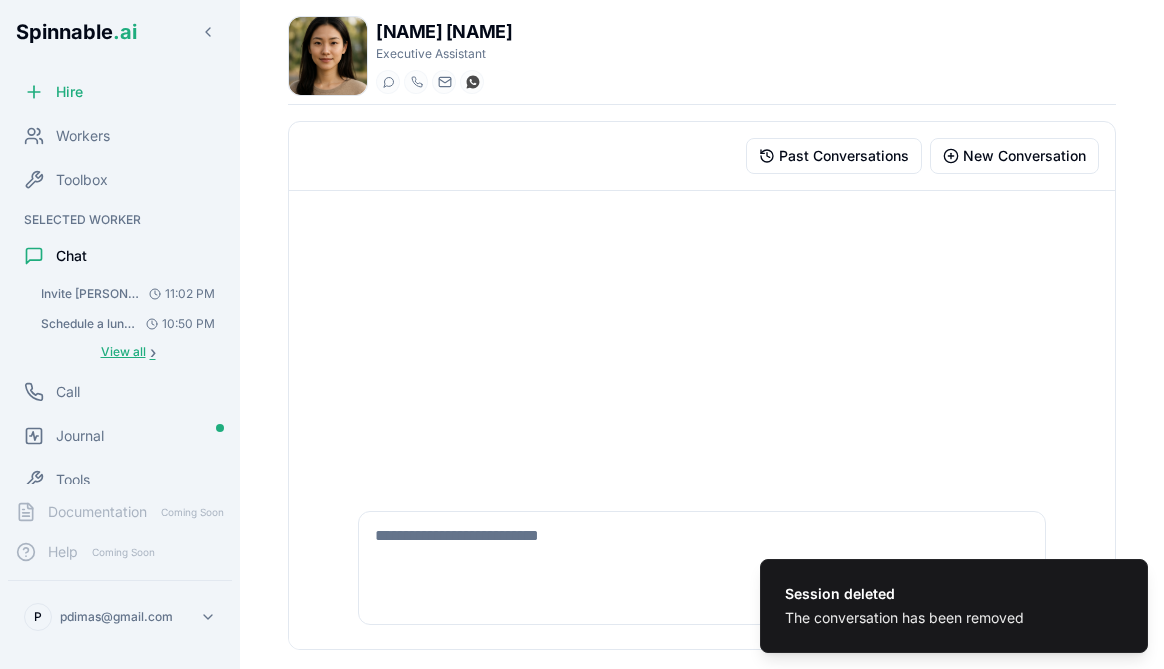 click on "View all" at bounding box center (123, 352) 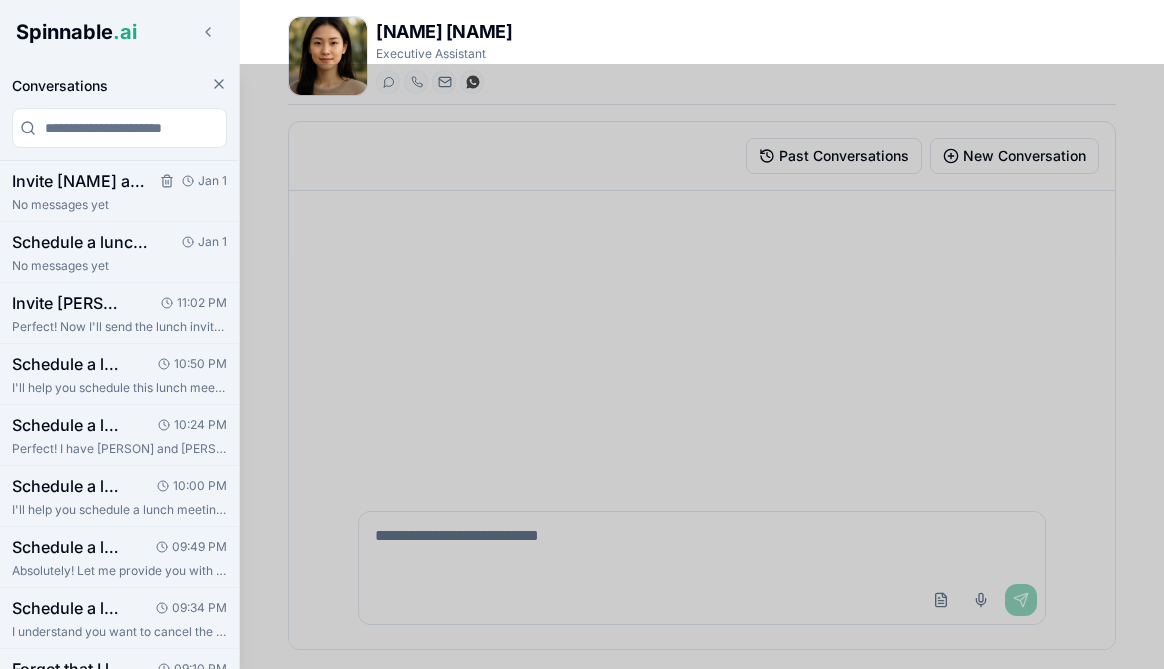click on "Invite Ana and Magda for a lunch in Cascais. Suggest 3 possible dates according to my schedule. P..." at bounding box center (80, 181) 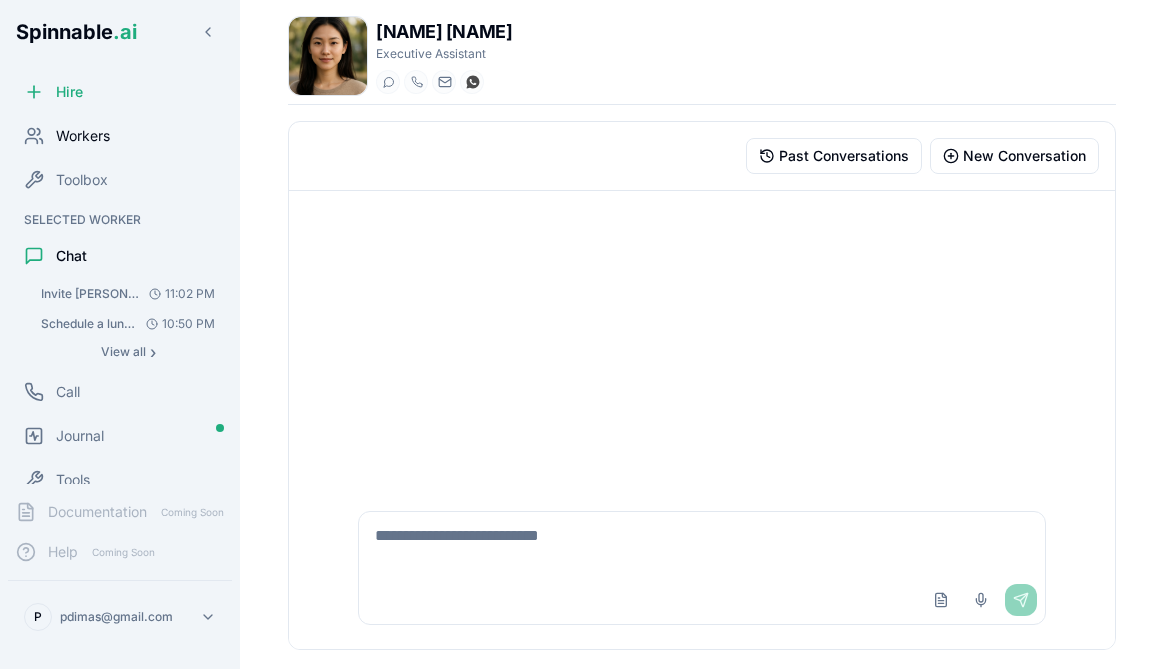 click on "Workers" at bounding box center (83, 136) 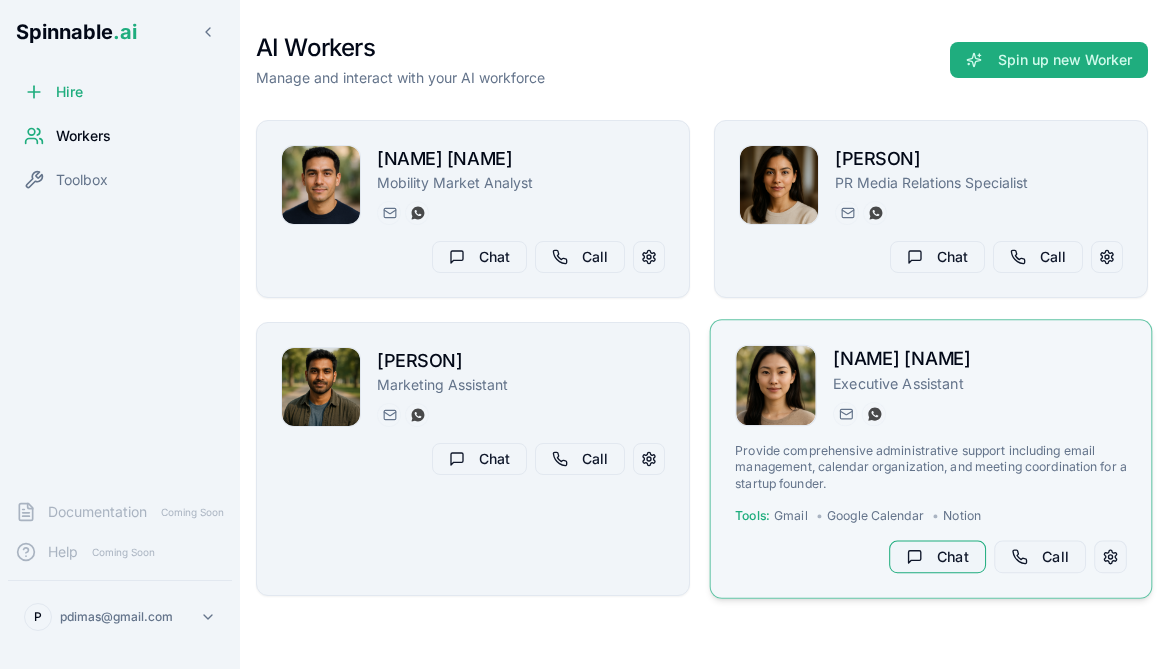 click on "Chat" at bounding box center (937, 557) 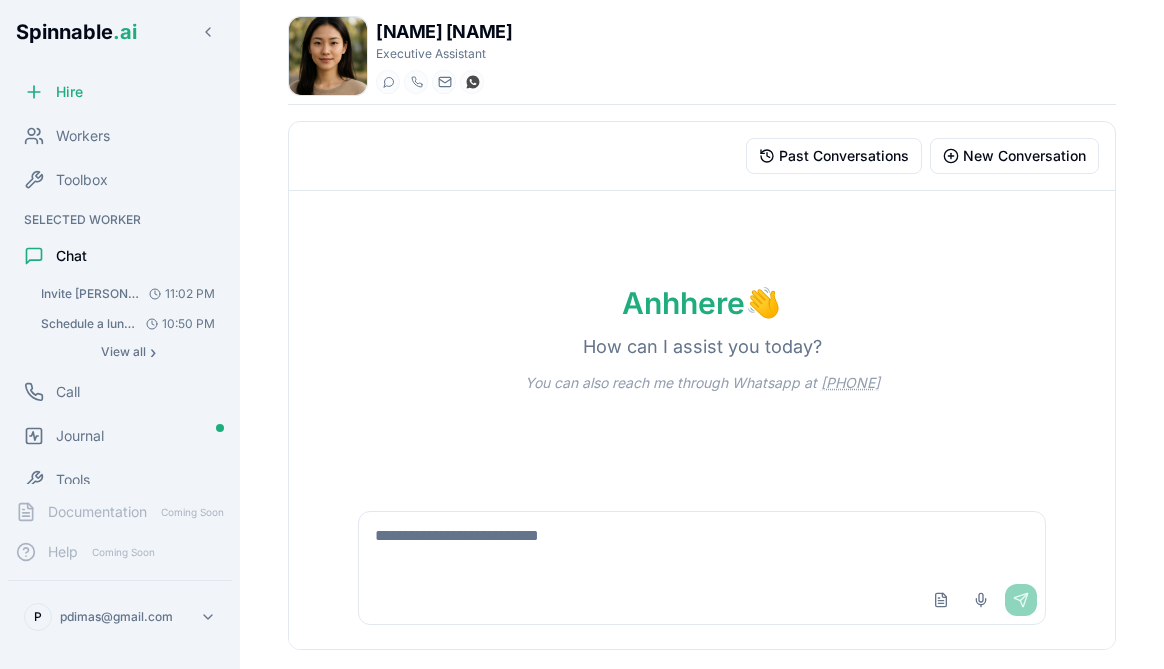 click at bounding box center [701, 544] 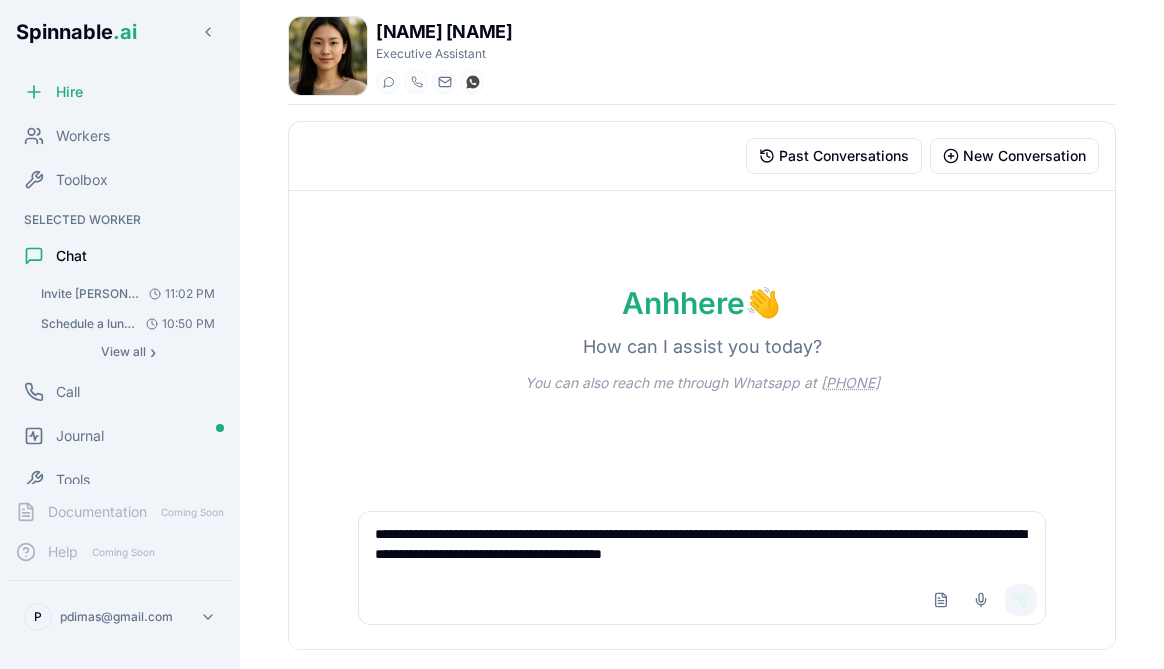type on "**********" 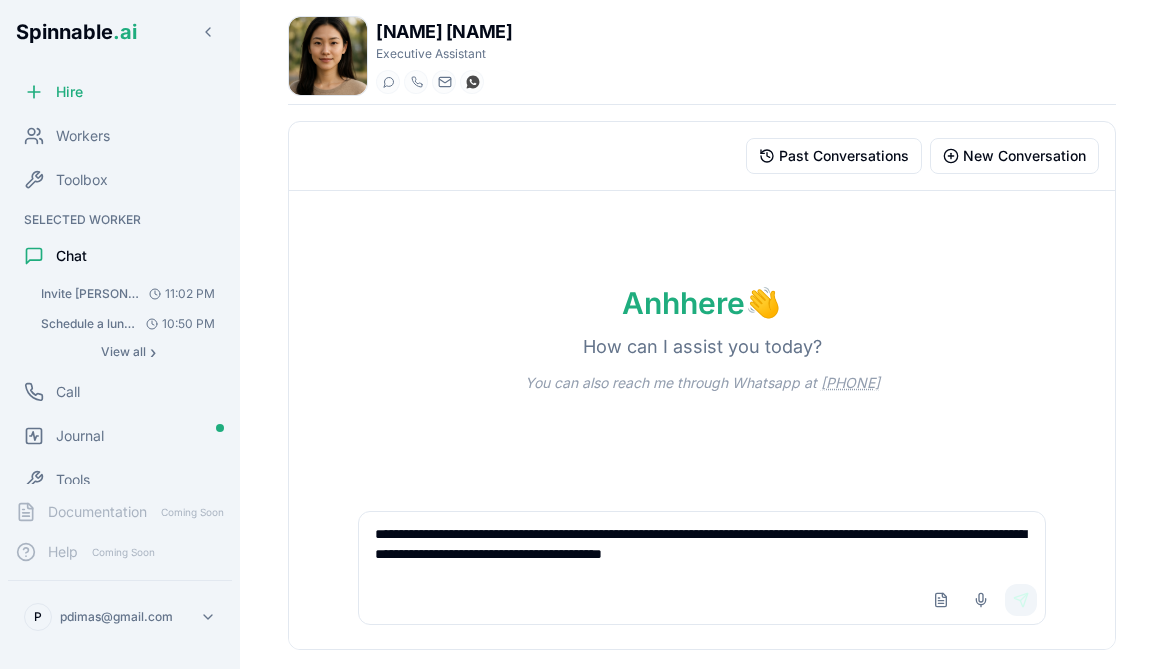click on "Send" at bounding box center [1021, 600] 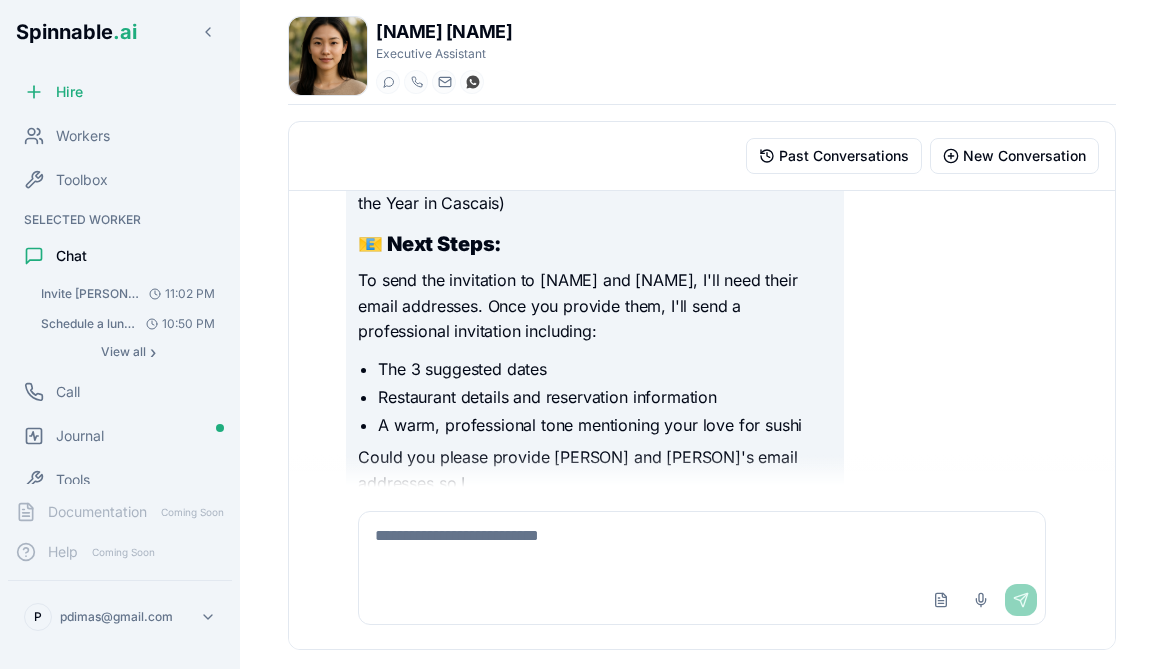 scroll, scrollTop: 1194, scrollLeft: 0, axis: vertical 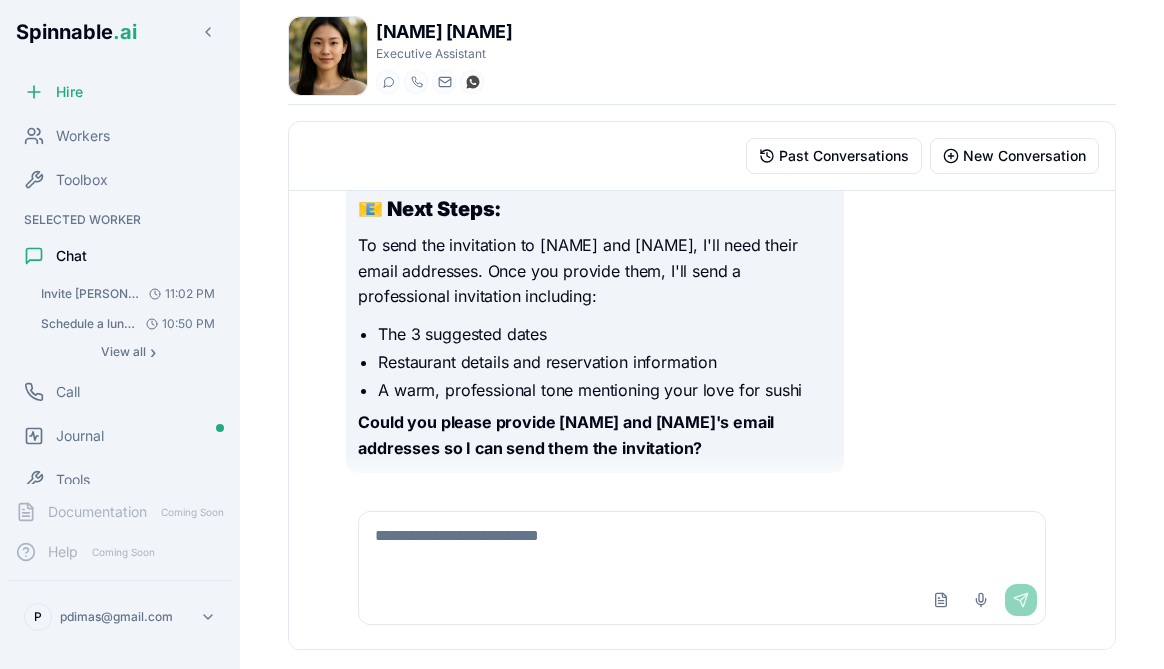 click at bounding box center [701, 544] 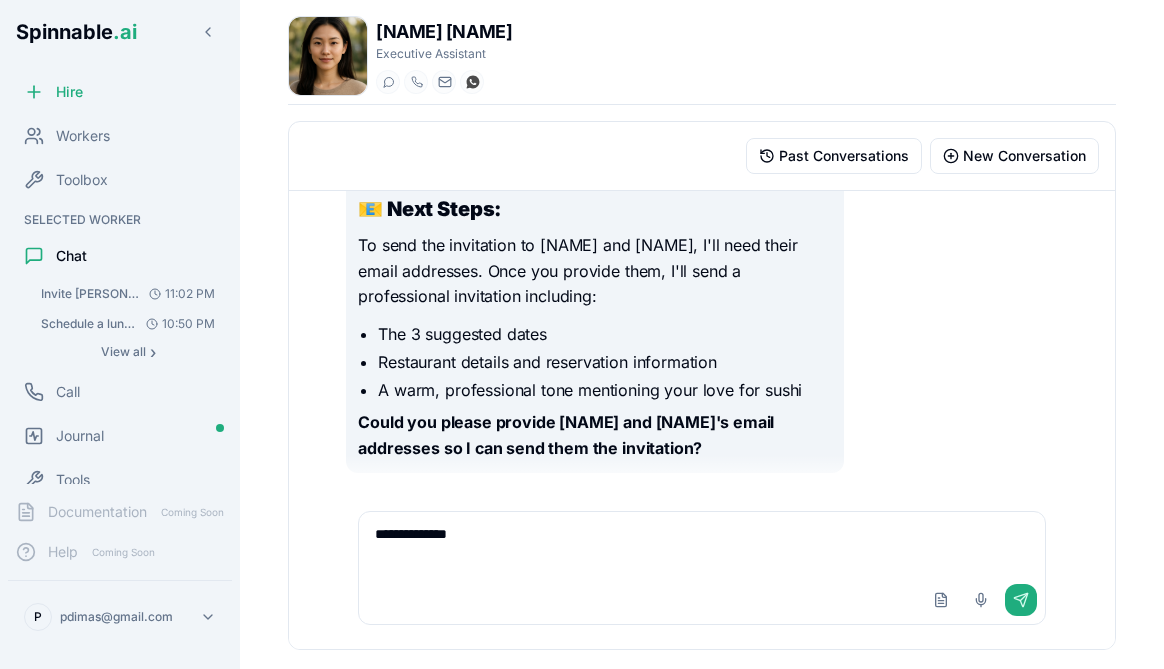 type on "**********" 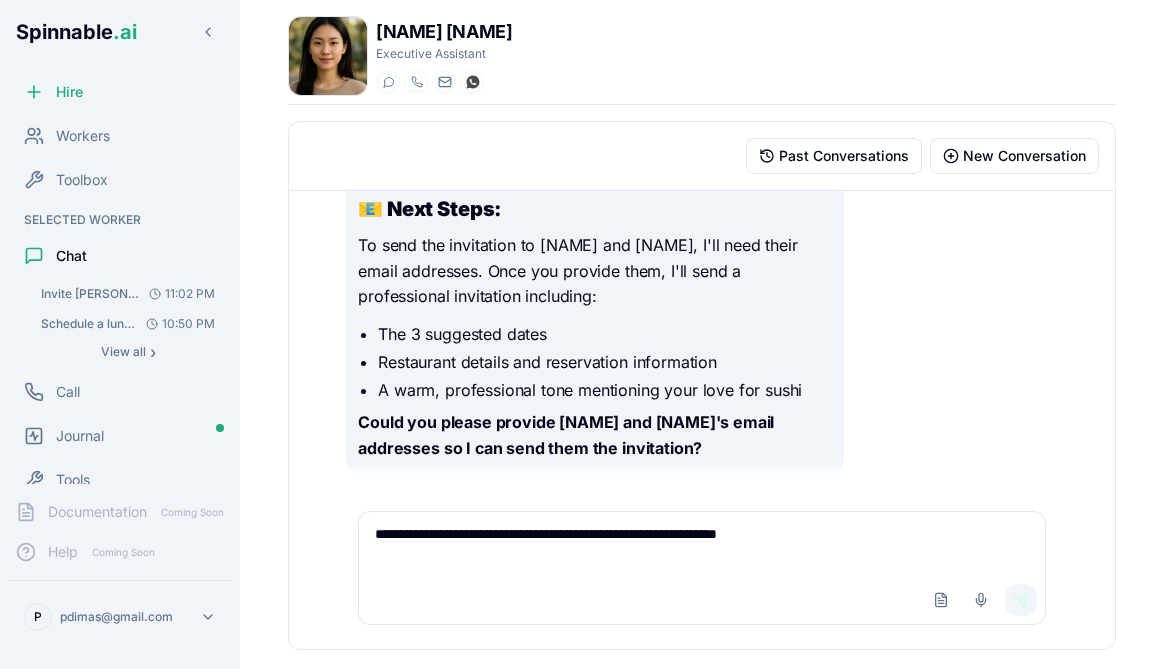type on "**********" 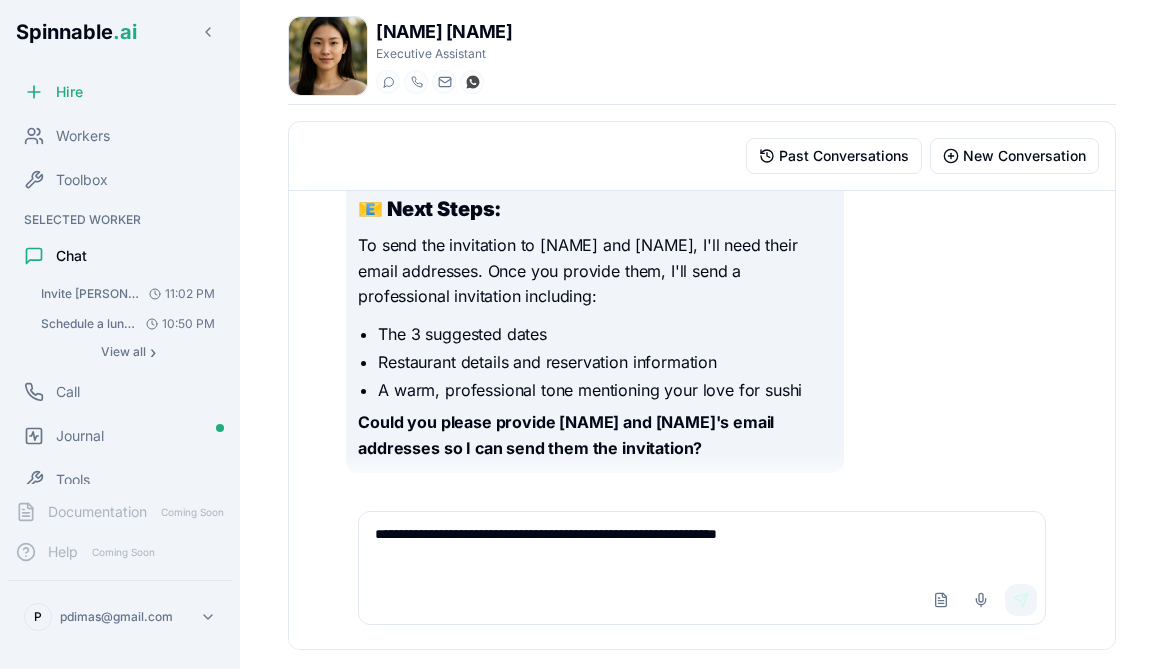 click on "Send" at bounding box center (1021, 600) 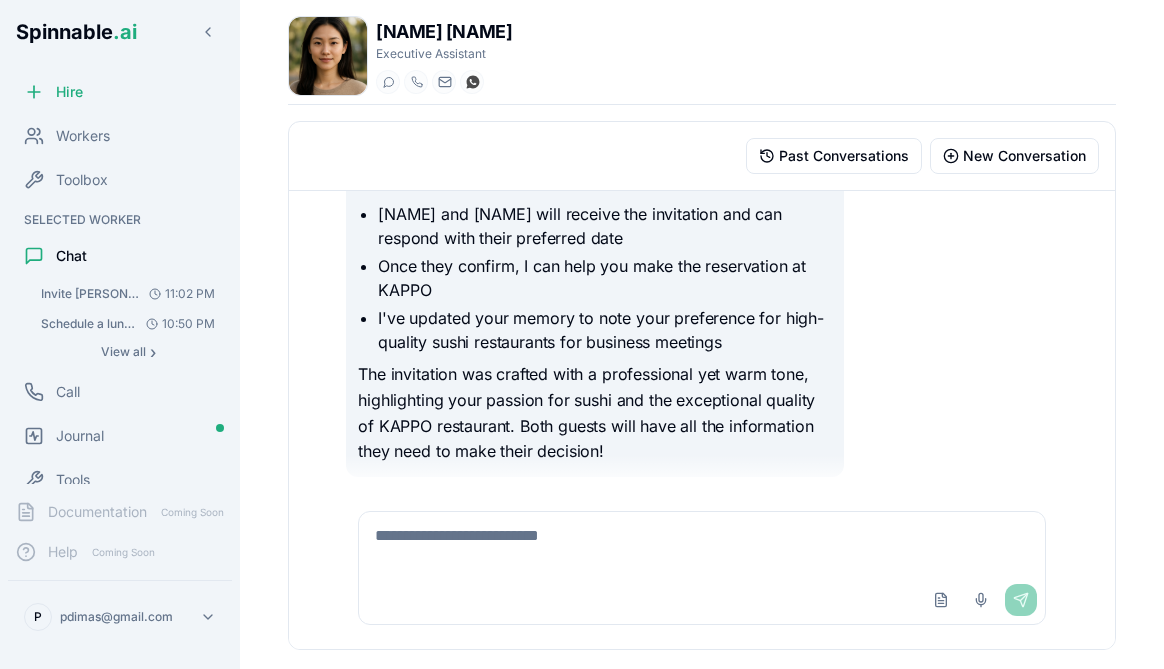 scroll, scrollTop: 2468, scrollLeft: 0, axis: vertical 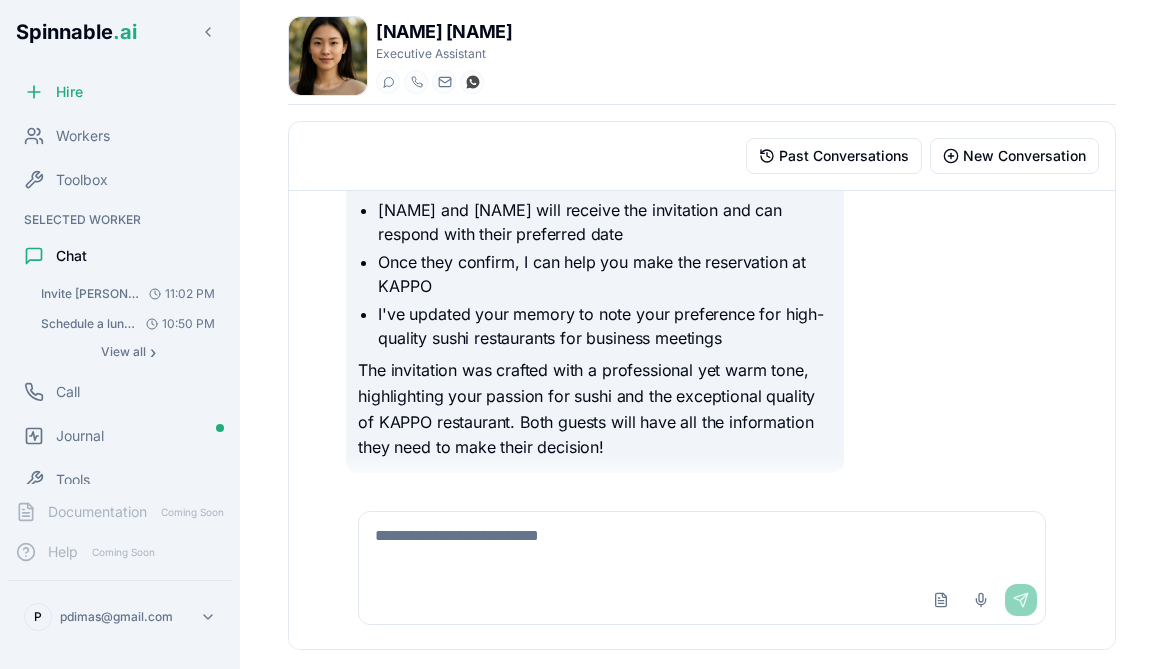 click on "Upload File Voice Input Send" at bounding box center [702, 568] 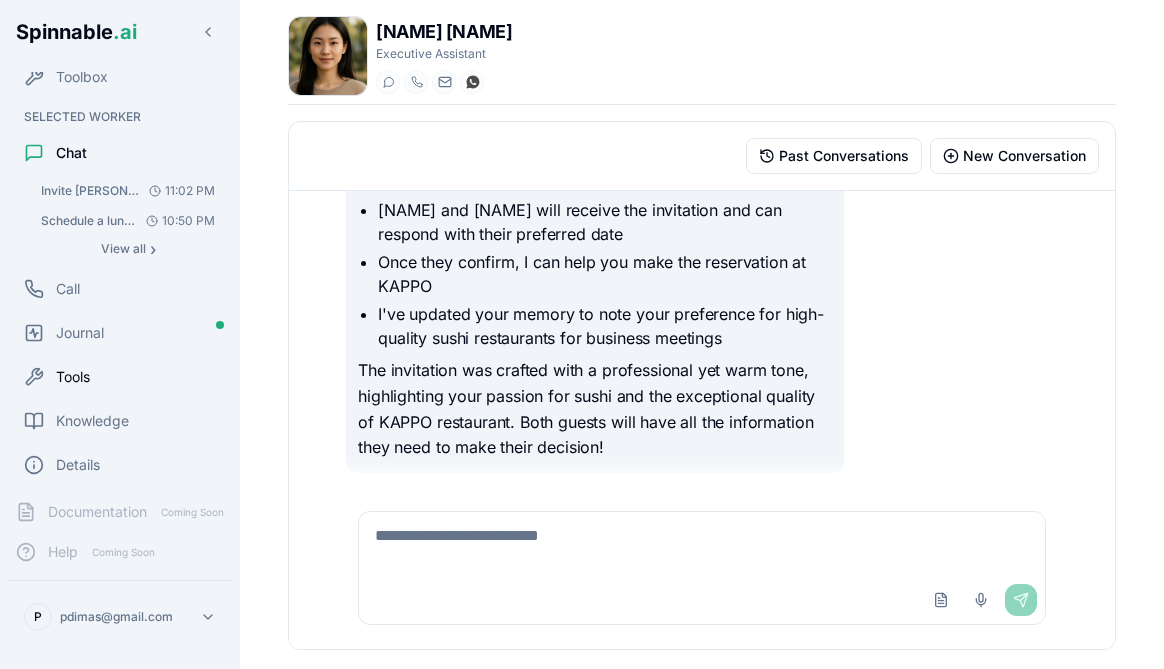 scroll, scrollTop: 104, scrollLeft: 0, axis: vertical 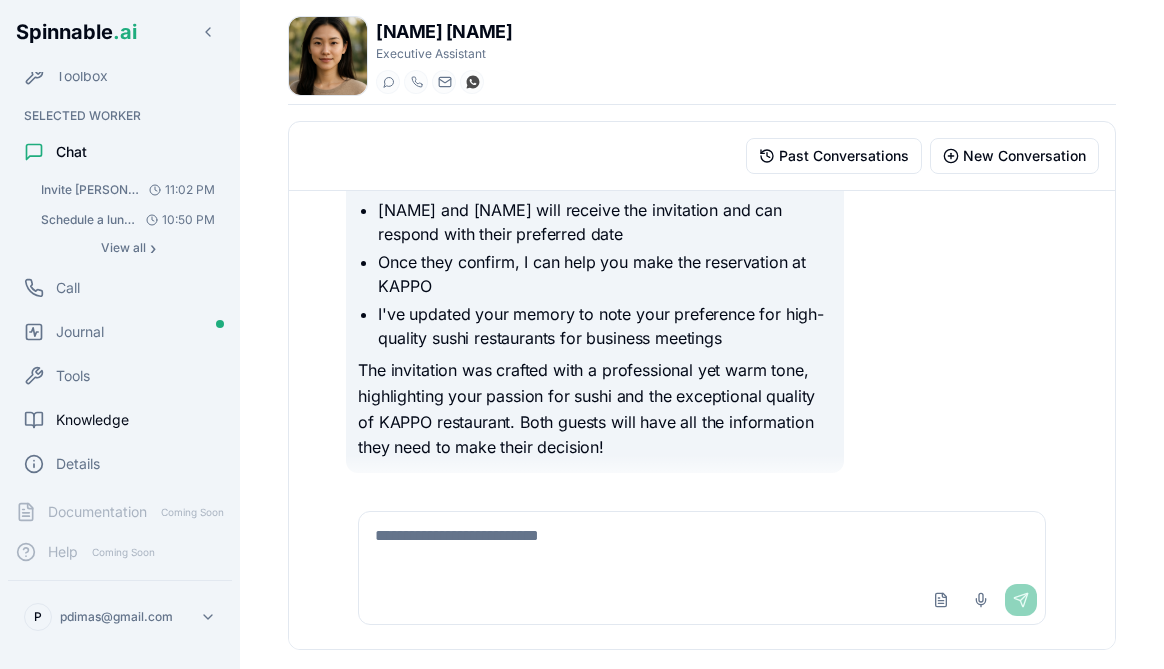 click on "Knowledge" at bounding box center [92, 420] 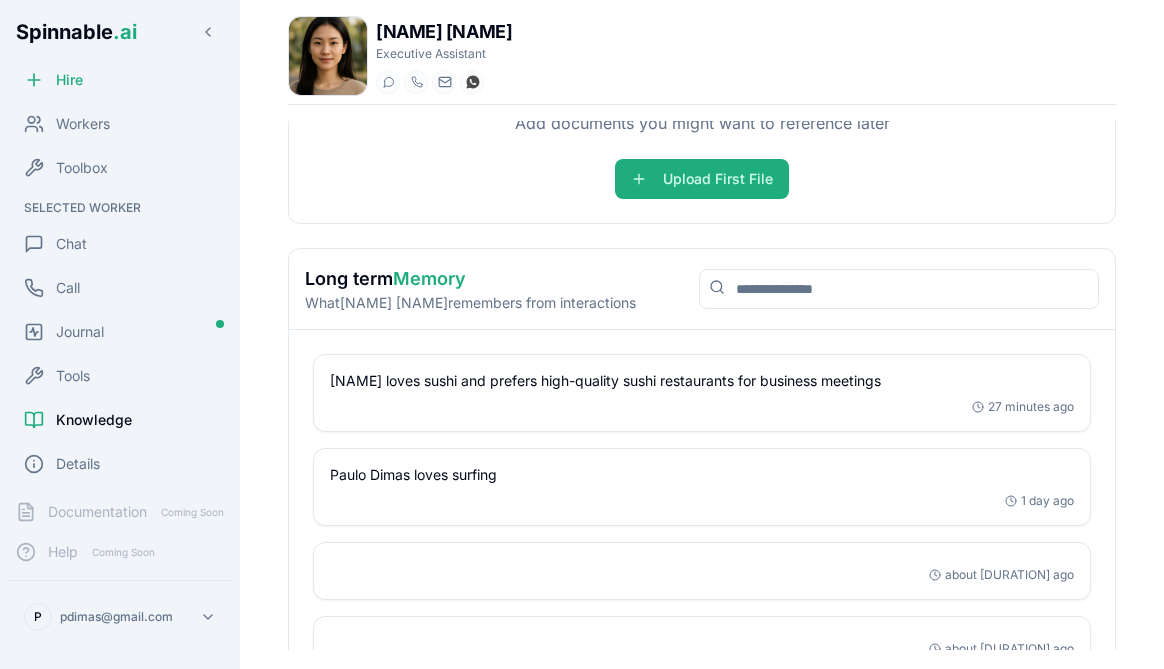scroll, scrollTop: 210, scrollLeft: 0, axis: vertical 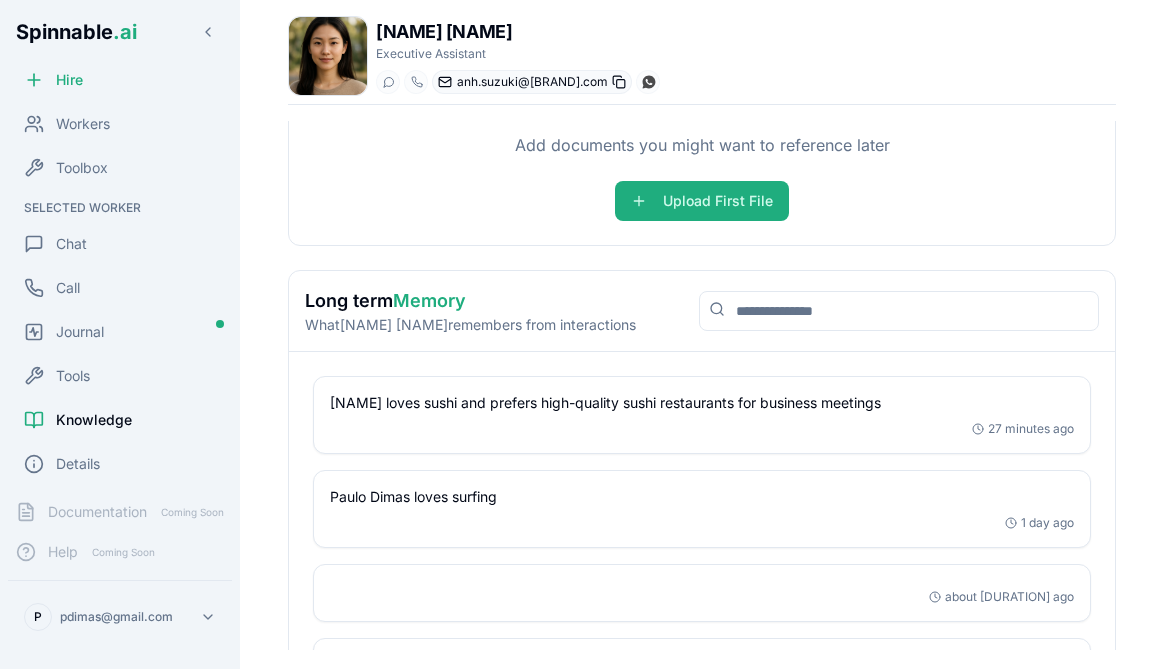 click 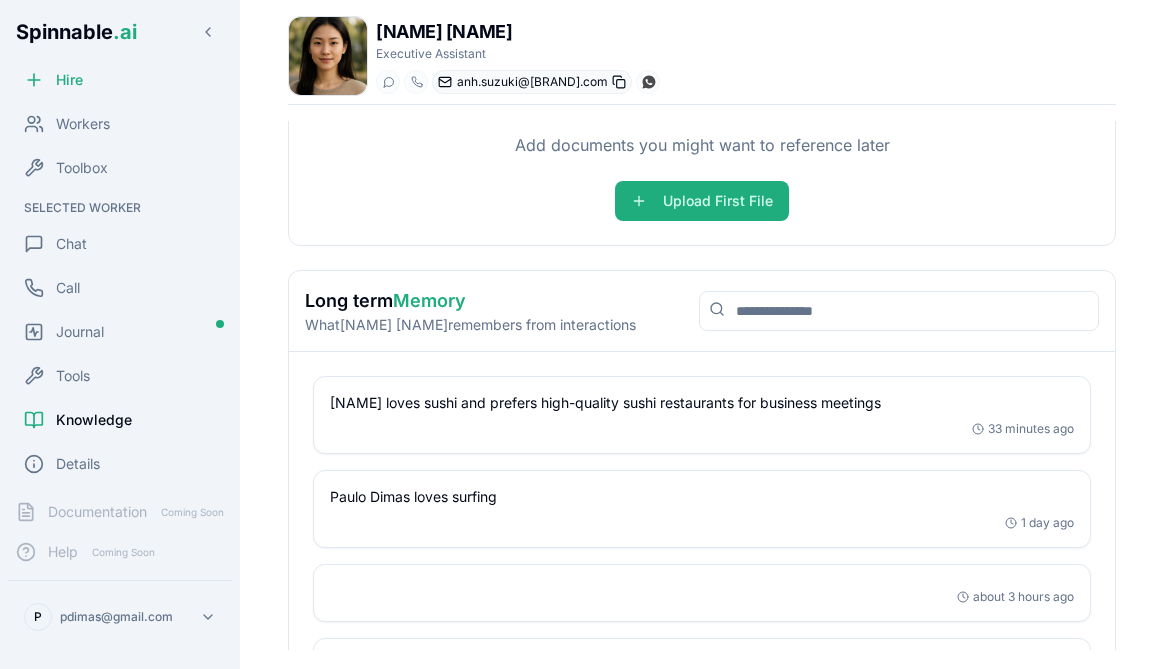 type 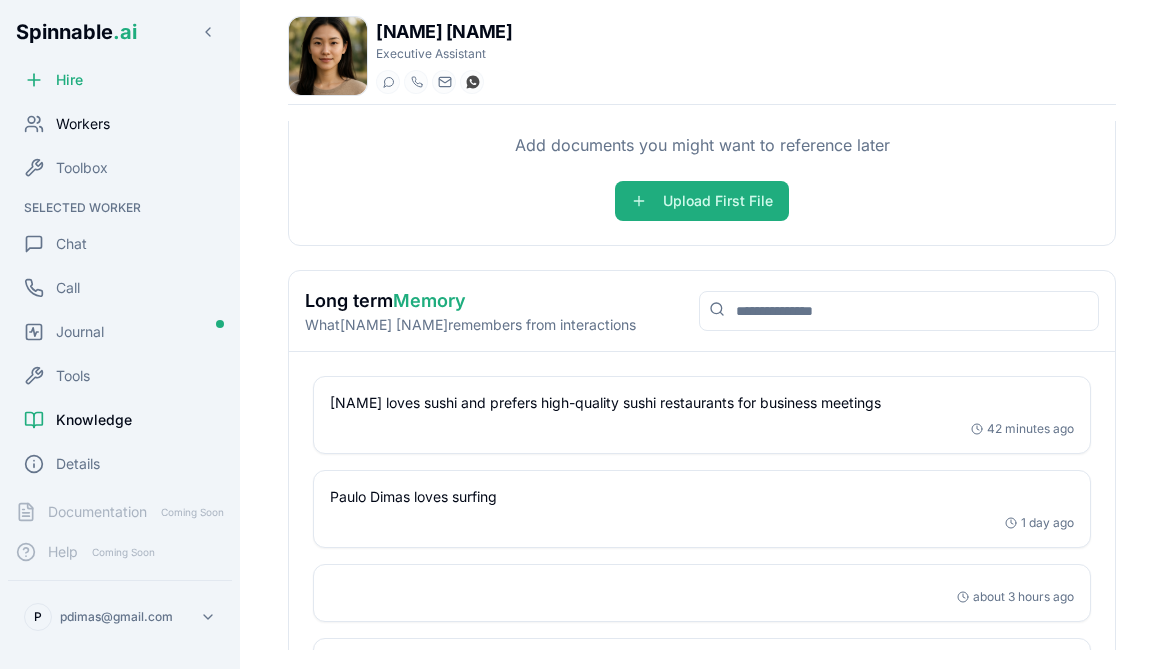 click on "Workers" at bounding box center [83, 124] 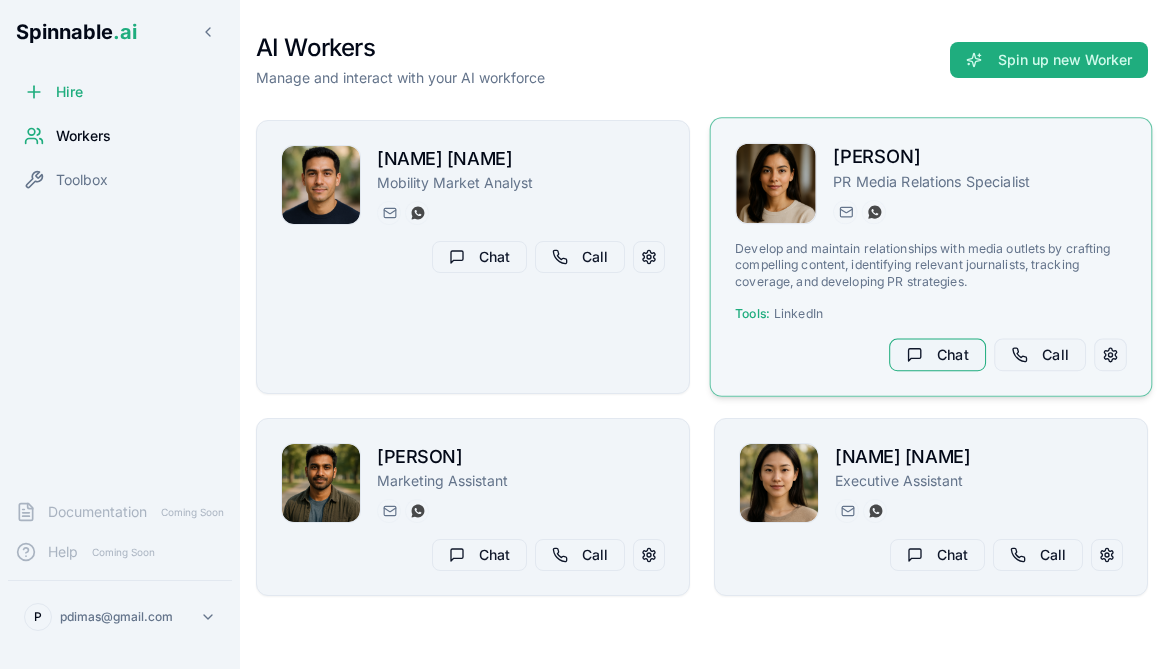 click on "Chat" at bounding box center (937, 355) 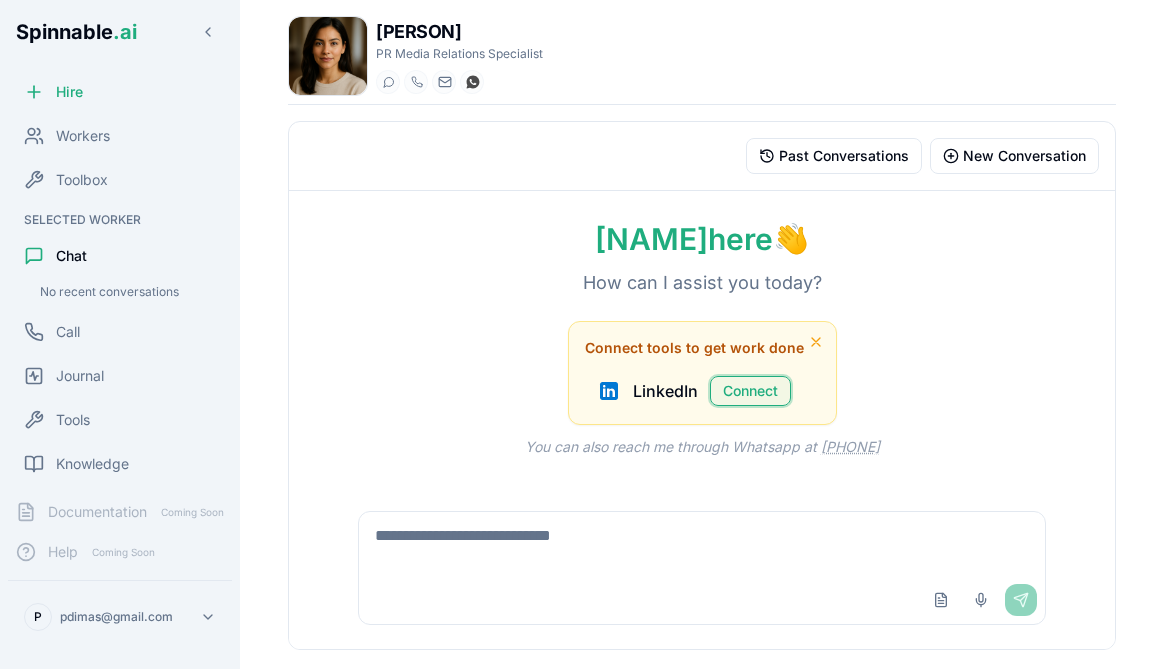 click on "Connect" at bounding box center [750, 391] 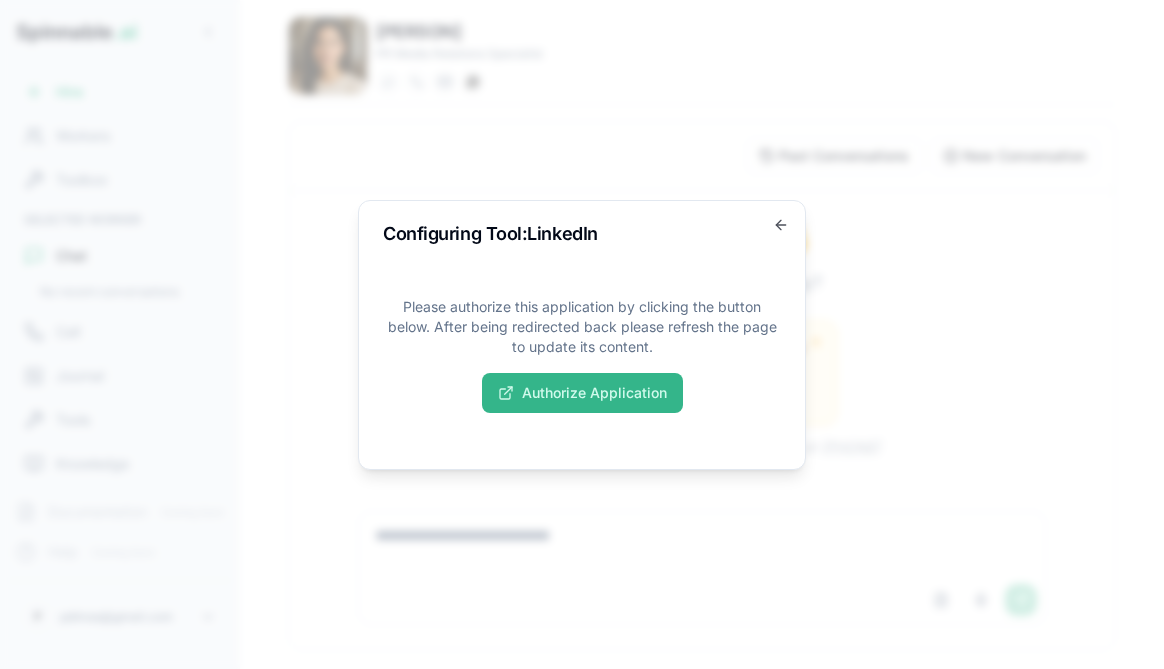 click on "Authorize Application" at bounding box center (582, 393) 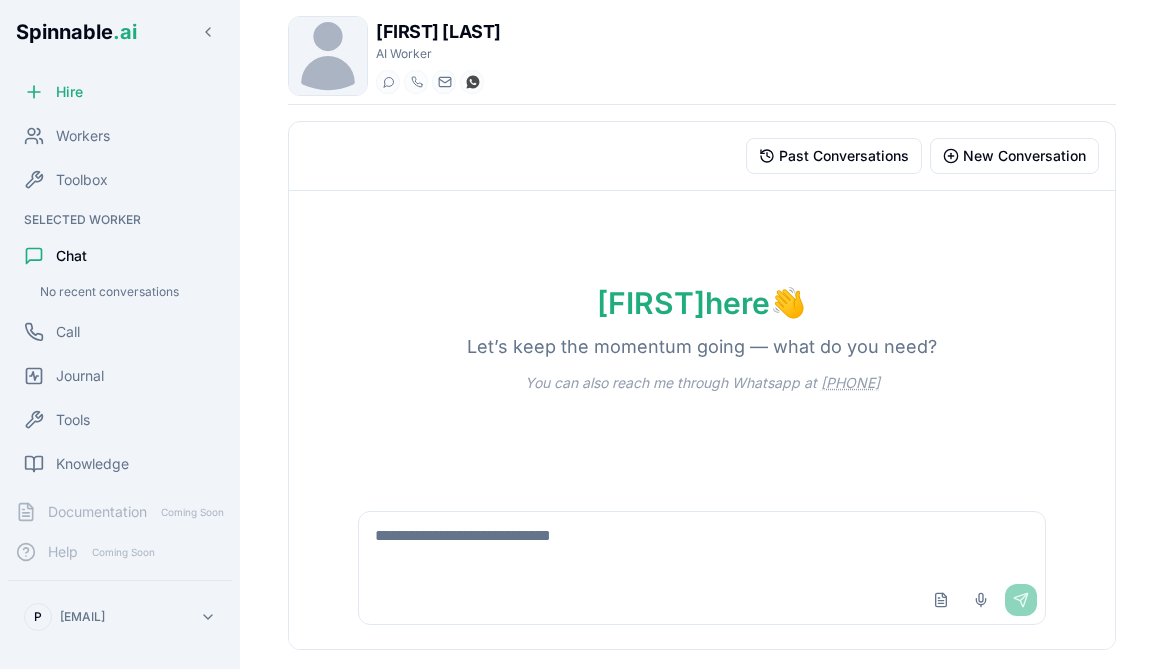 scroll, scrollTop: 0, scrollLeft: 0, axis: both 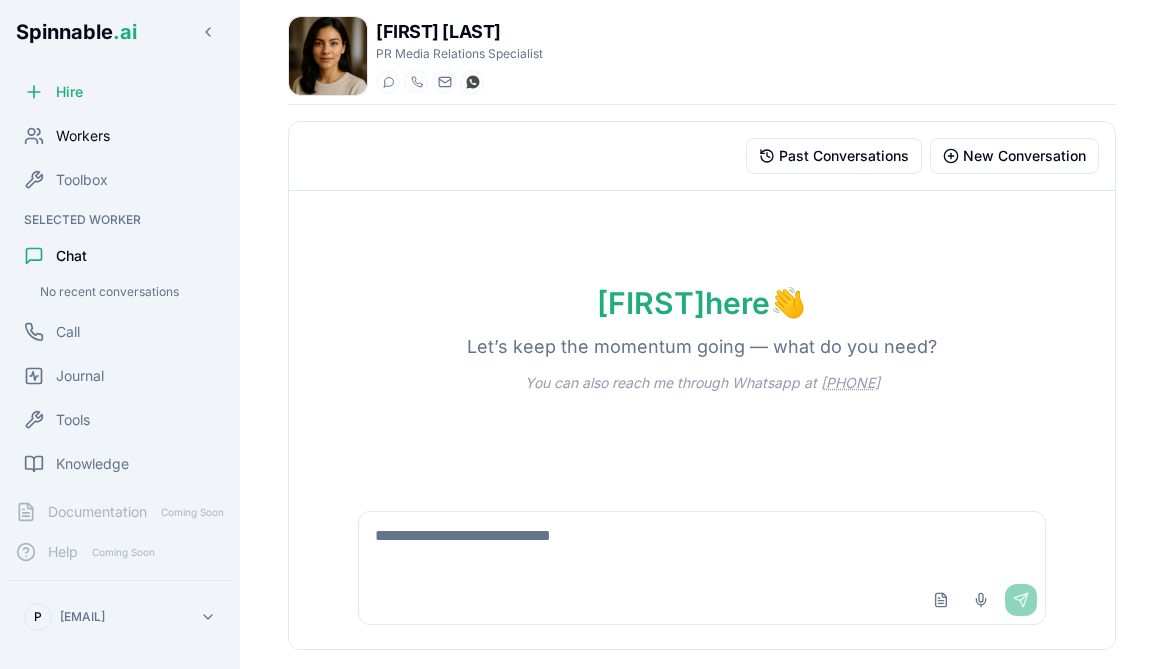 click on "Workers" at bounding box center (83, 136) 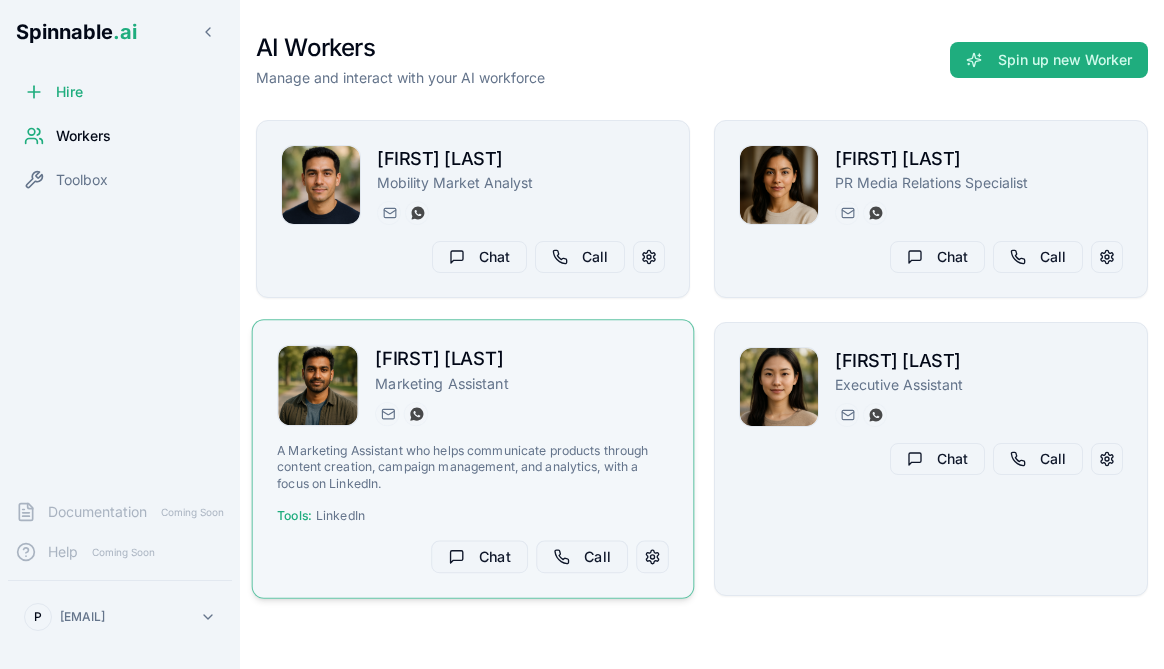 click on "Sebastian [LAST]" at bounding box center [522, 359] 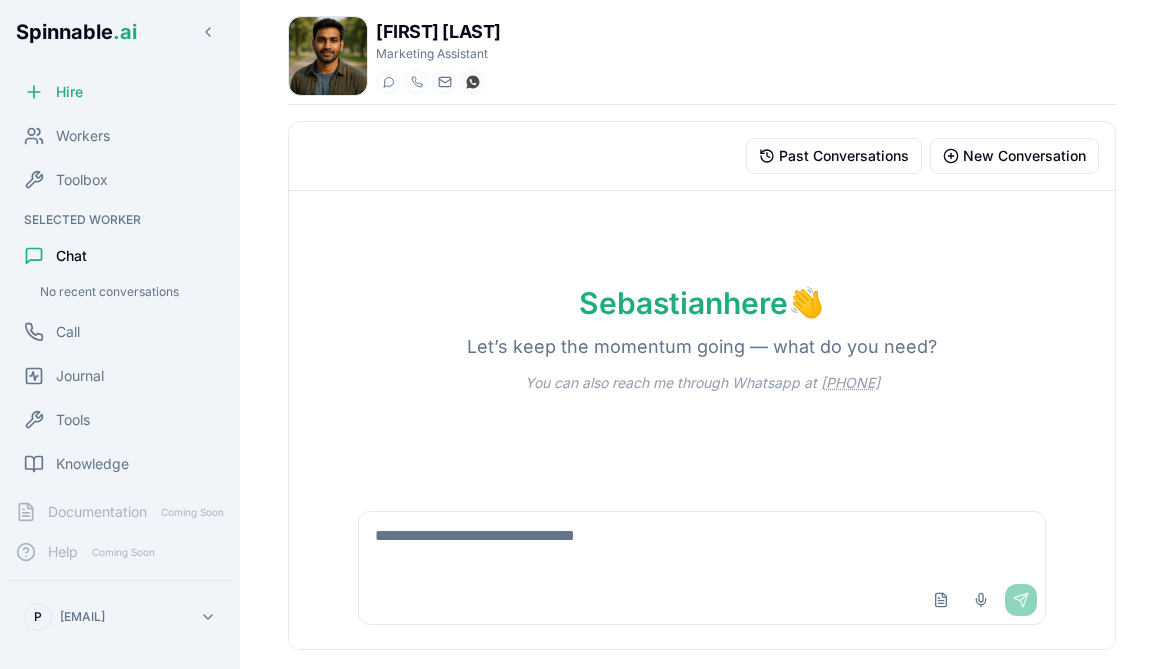 click at bounding box center (701, 544) 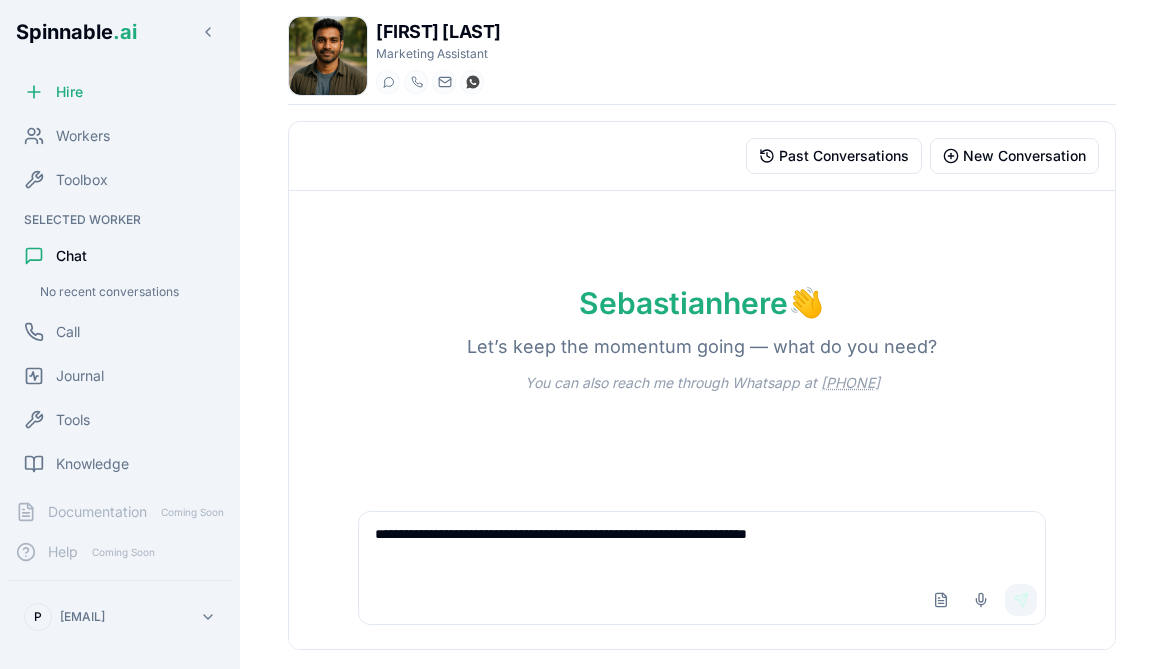 type on "**********" 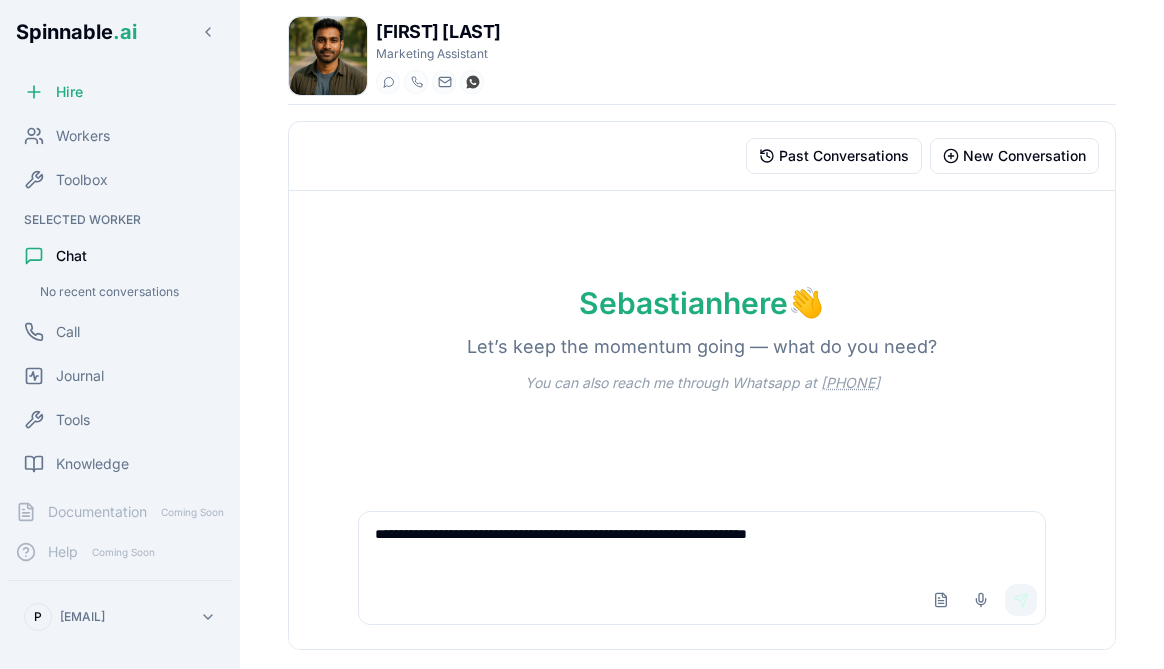 click on "Send" at bounding box center (1021, 600) 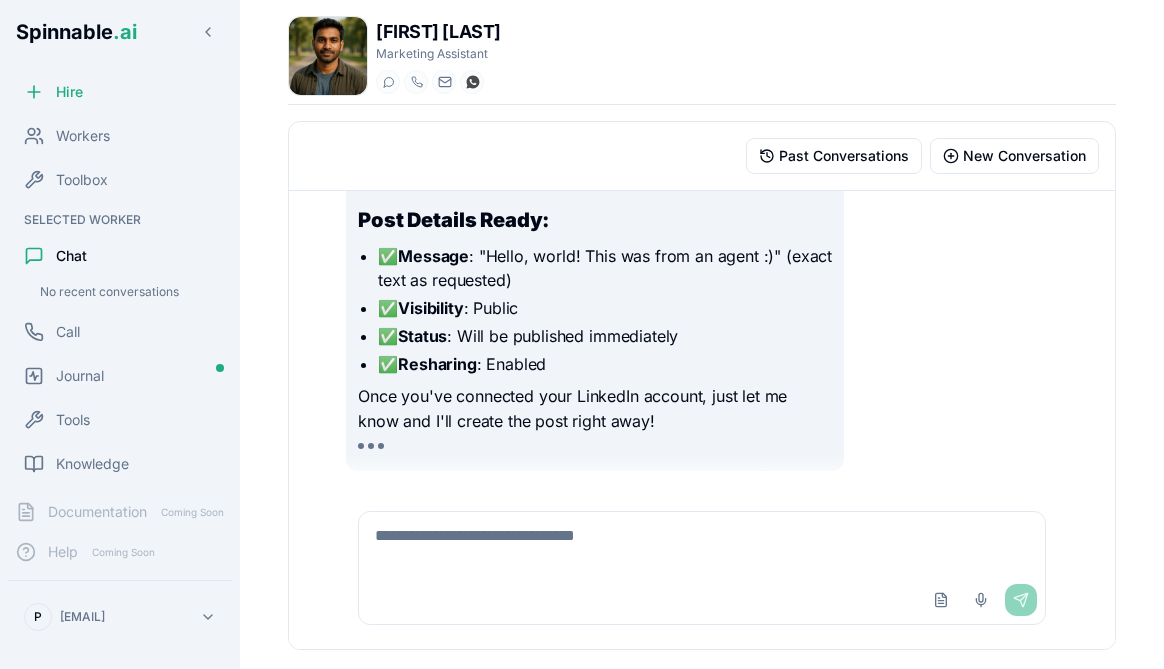 scroll, scrollTop: 536, scrollLeft: 0, axis: vertical 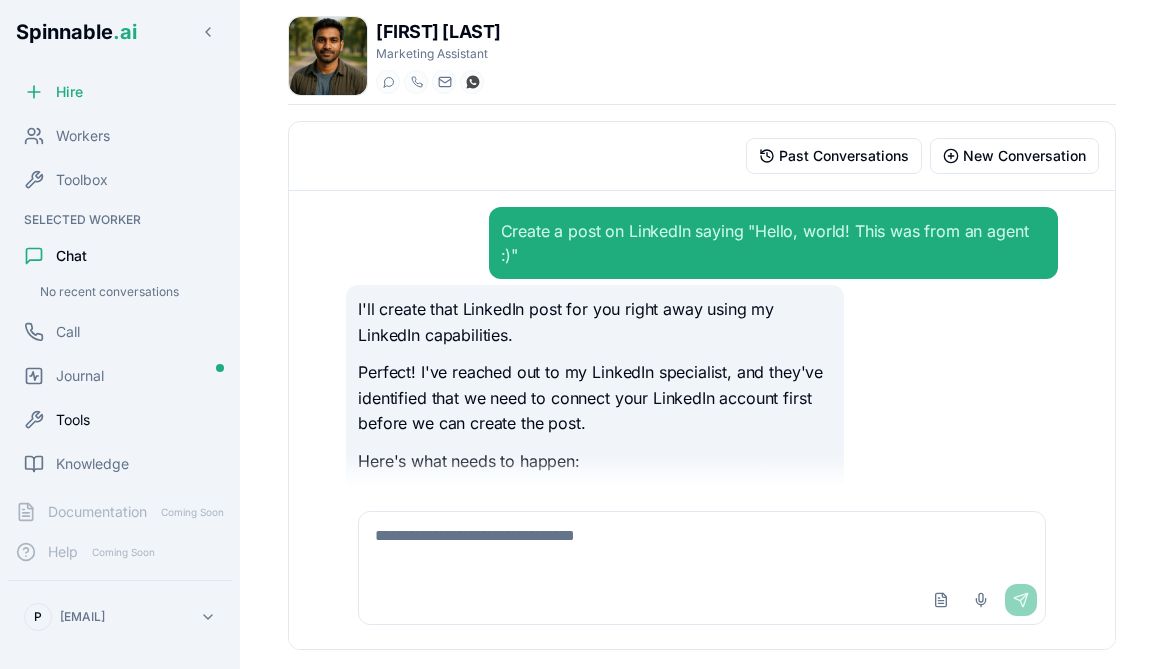 click on "Tools" at bounding box center [73, 420] 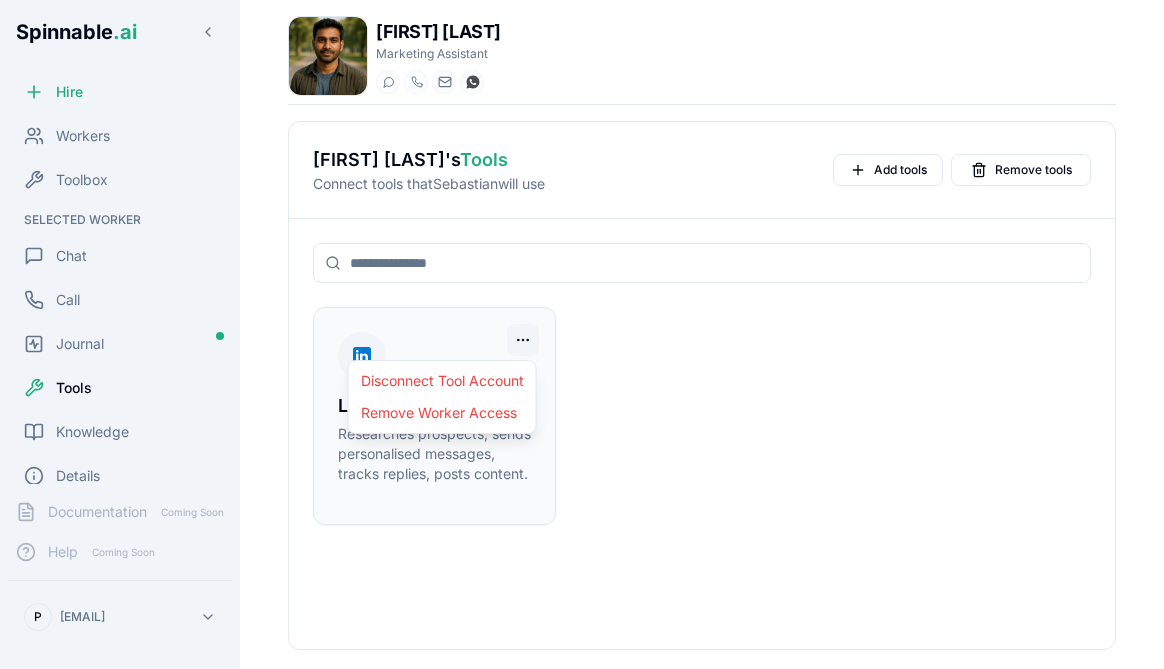 click on "Spinnable .ai Hire Workers Toolbox Selected Worker Chat Call Journal Tools Knowledge Details Documentation Coming Soon Help Coming Soon P pdimas@gmail.com Sebastian Meyer Marketing Assistant Start a chat Start a call sebastian.meyer@getspinnable.ai +351 915 743 953 Sebastian Meyer 's  Tools Connect tools that  Sebastian  will use Add tools Remove tools         LinkedIn Researches prospects, sends personalised messages, tracks replies, posts content.
Disconnect Tool Account Remove Worker Access" at bounding box center [582, 334] 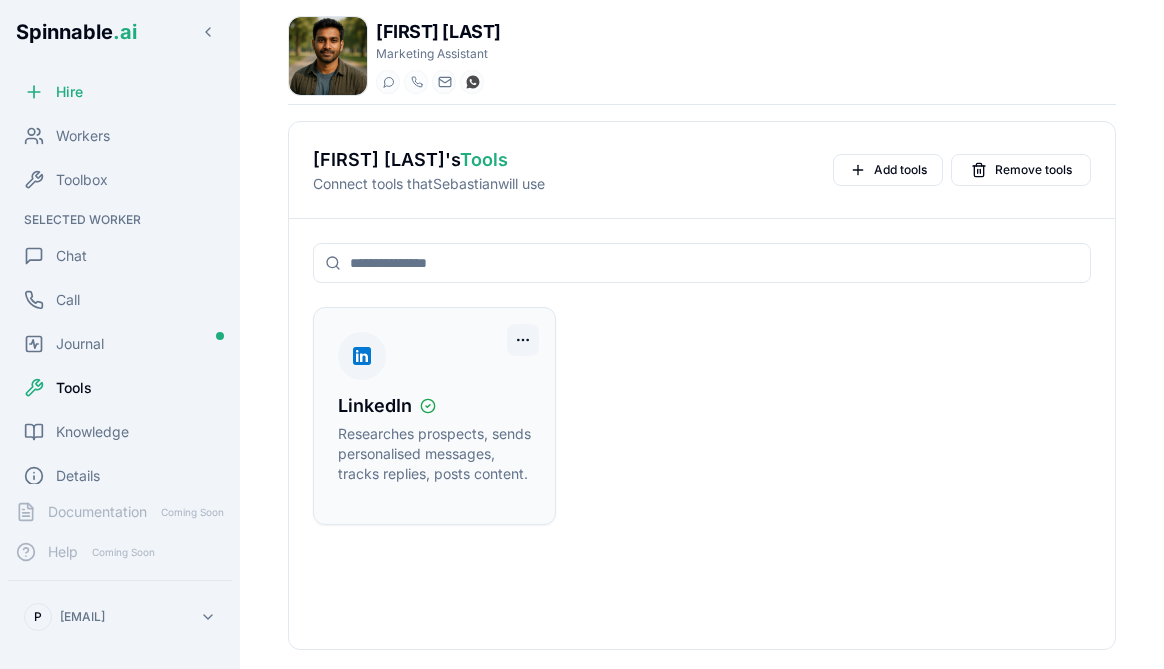 type 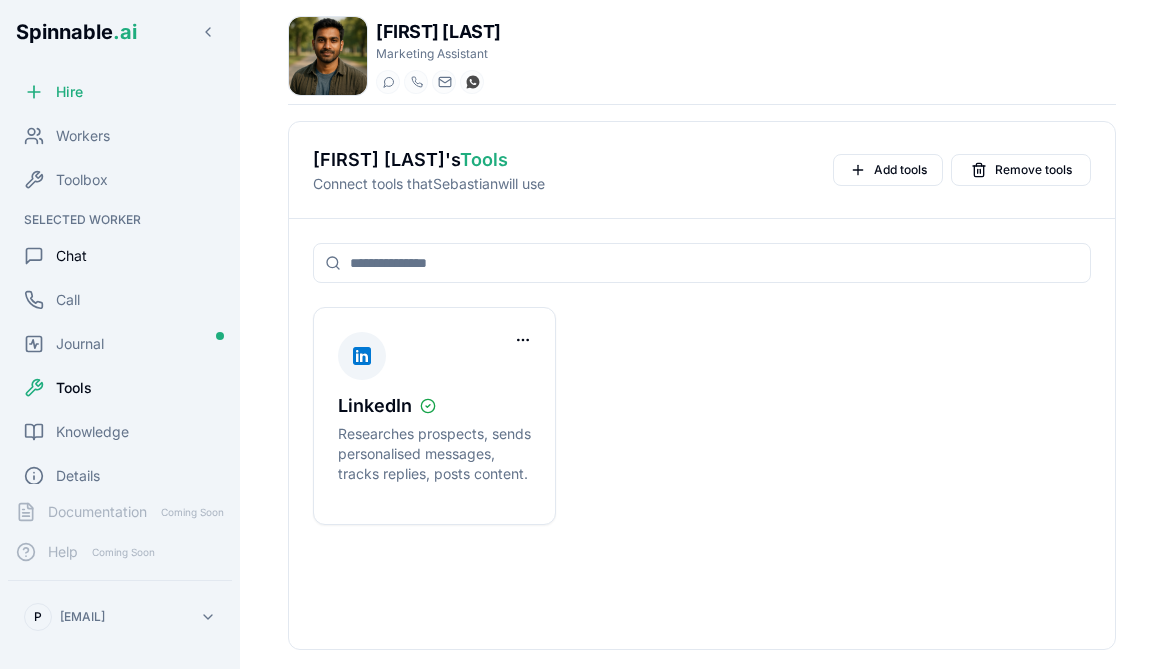 click on "Chat" at bounding box center [71, 256] 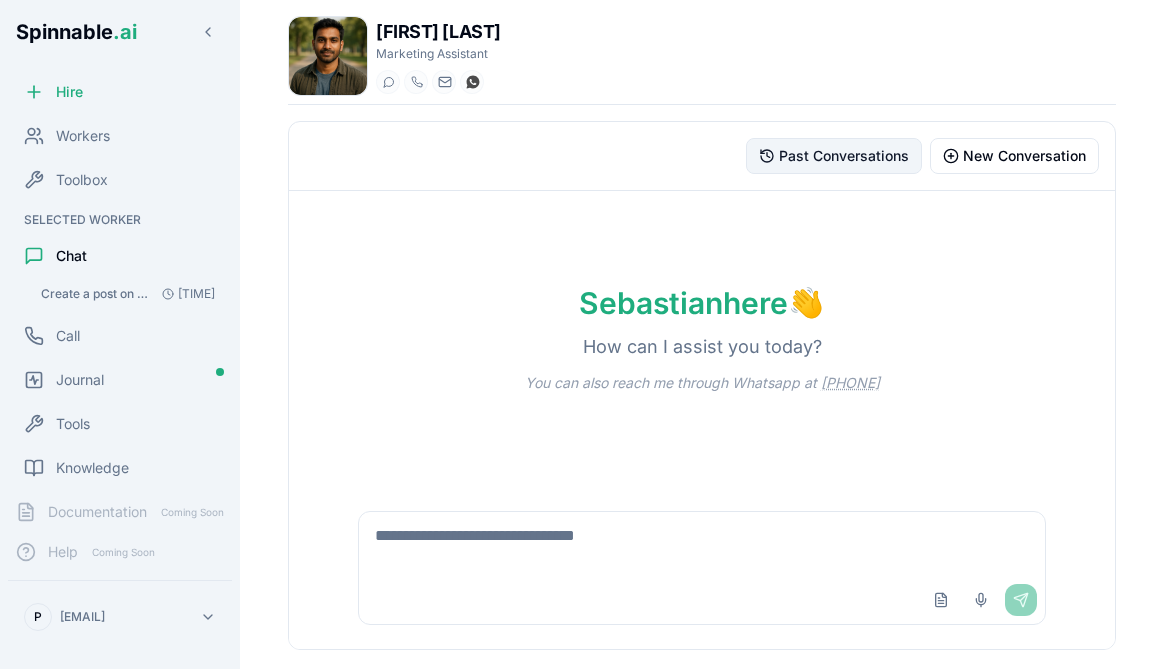 click on "Past Conversations" at bounding box center (844, 156) 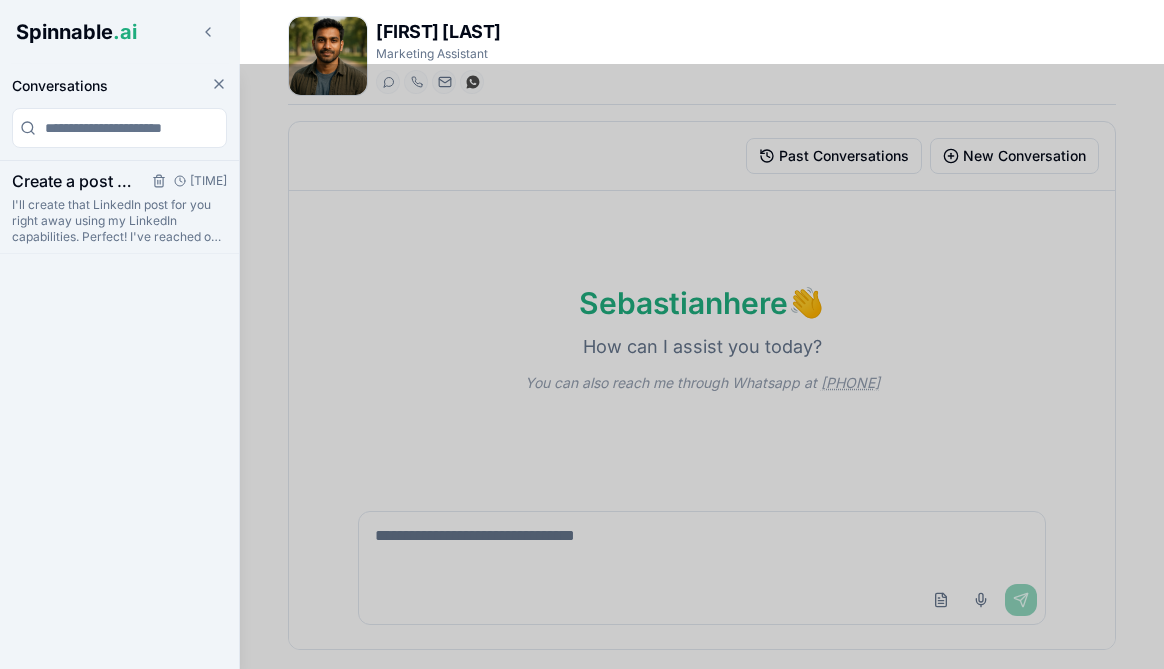 click on "Create a post on LinkedIn saying "Hello, world! This was from an agent :)"" at bounding box center [76, 181] 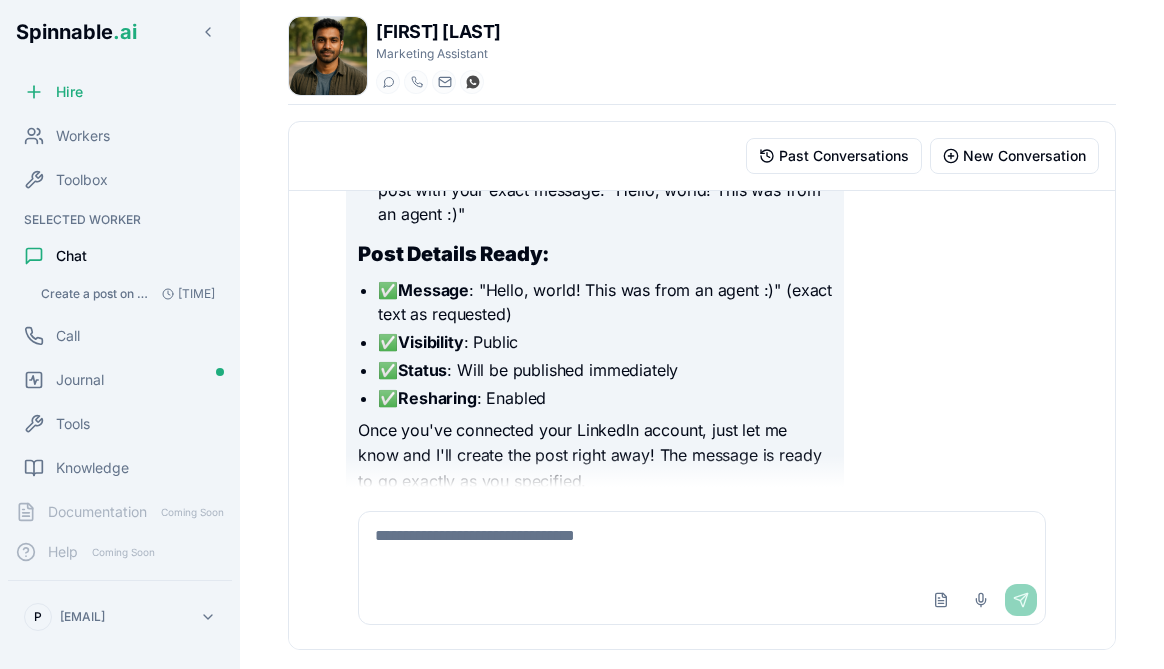 scroll, scrollTop: 512, scrollLeft: 0, axis: vertical 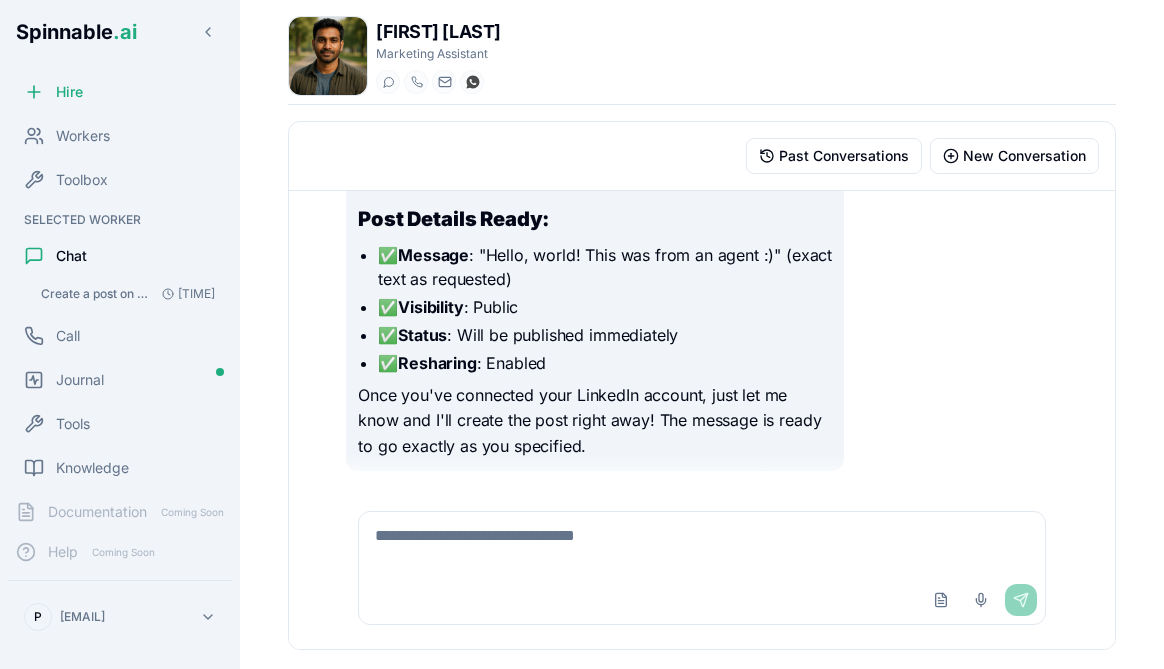 click at bounding box center [701, 544] 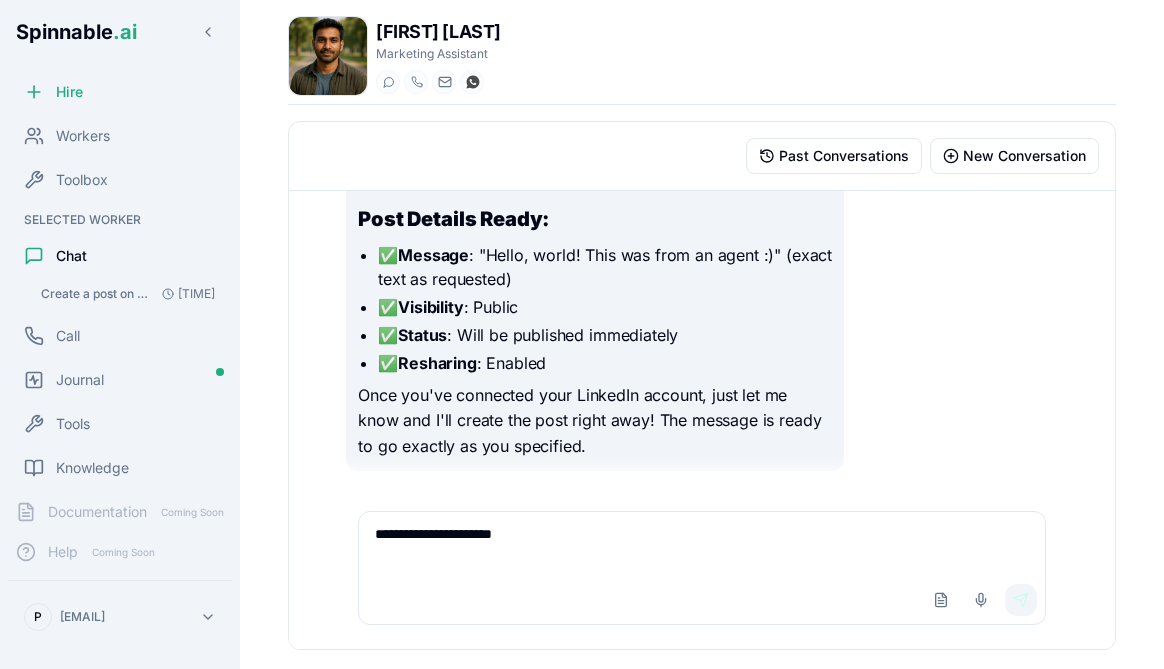 type on "**********" 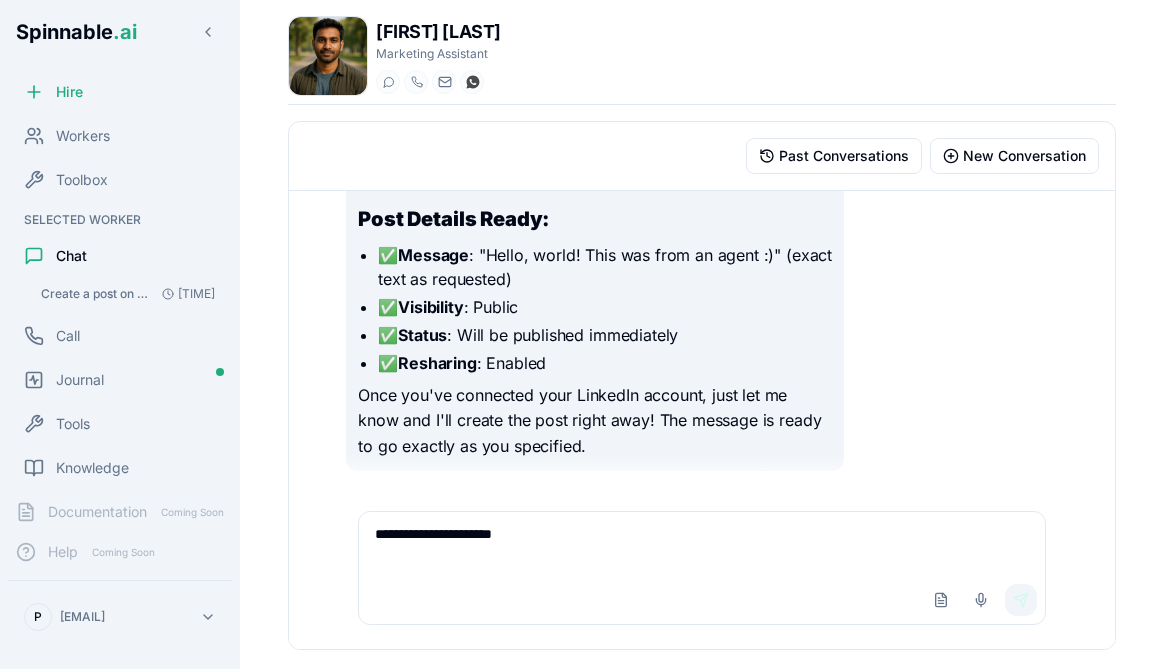 click on "Send" at bounding box center [1021, 600] 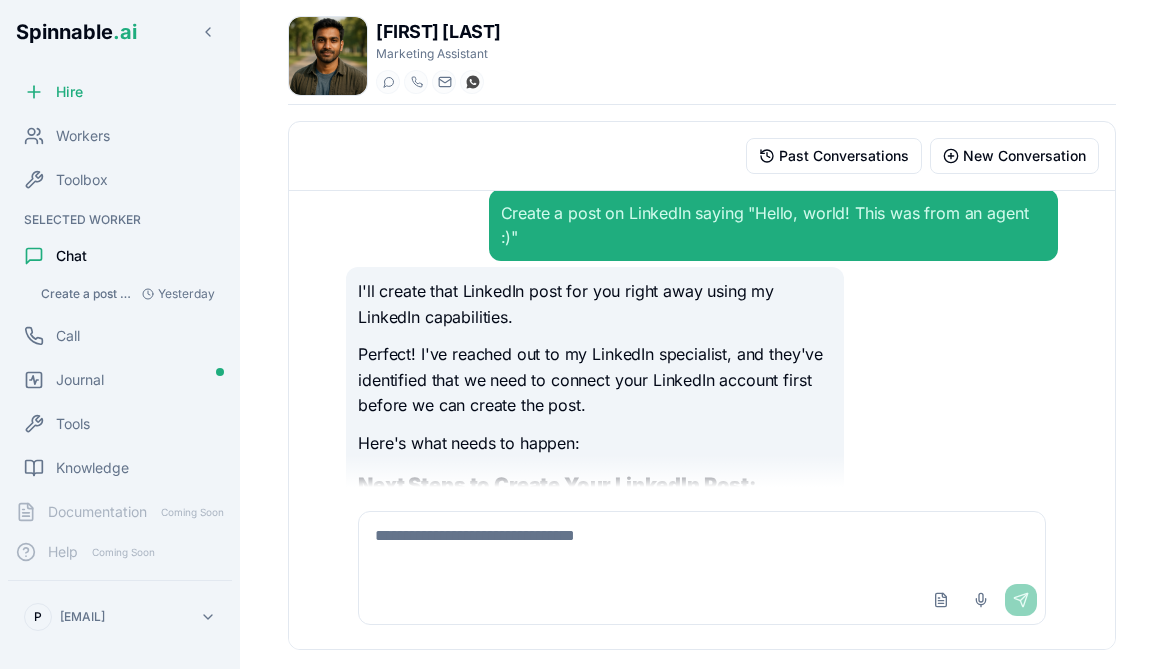 scroll, scrollTop: 0, scrollLeft: 0, axis: both 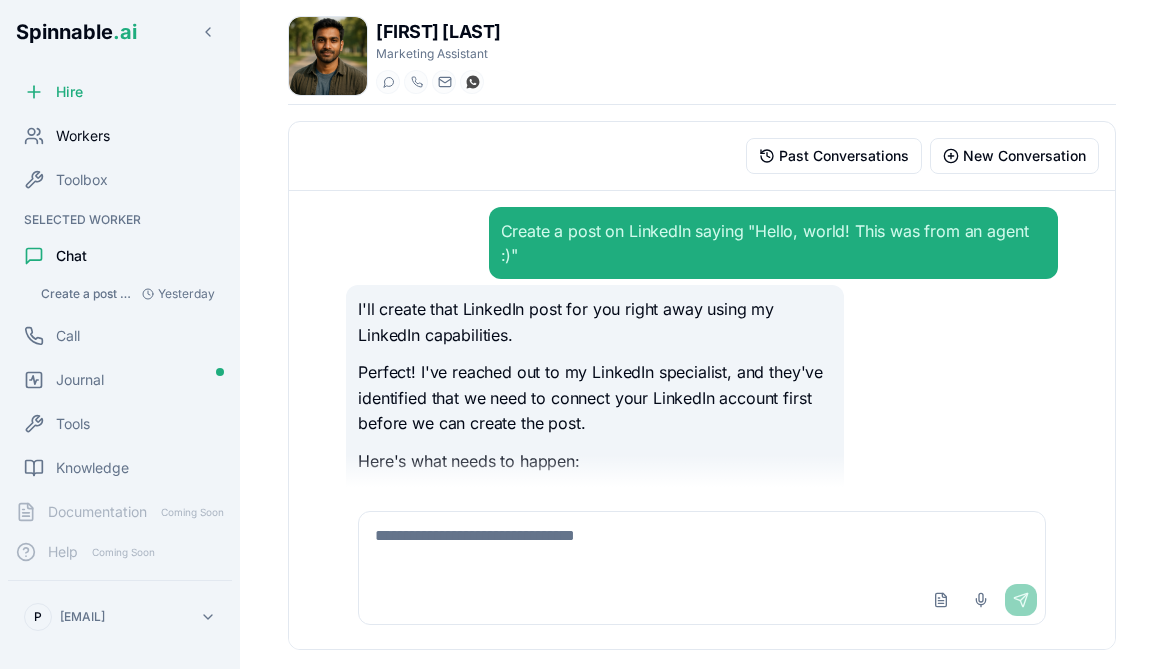 click on "Workers" at bounding box center [83, 136] 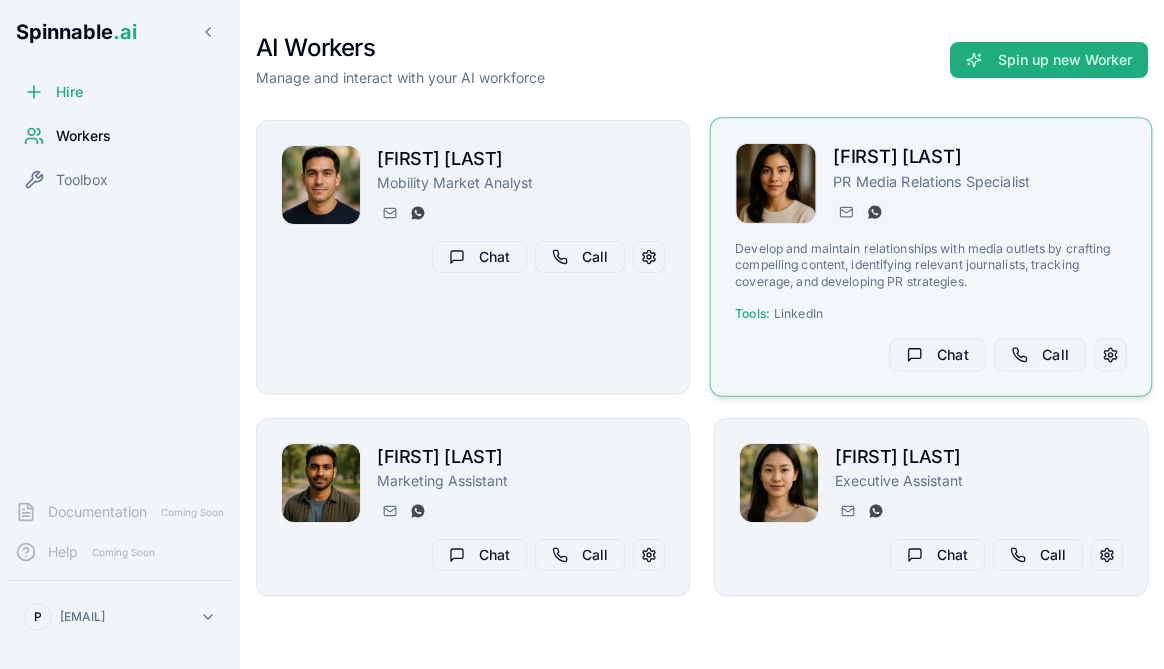 click on "[FIRST] [LAST]" at bounding box center (980, 157) 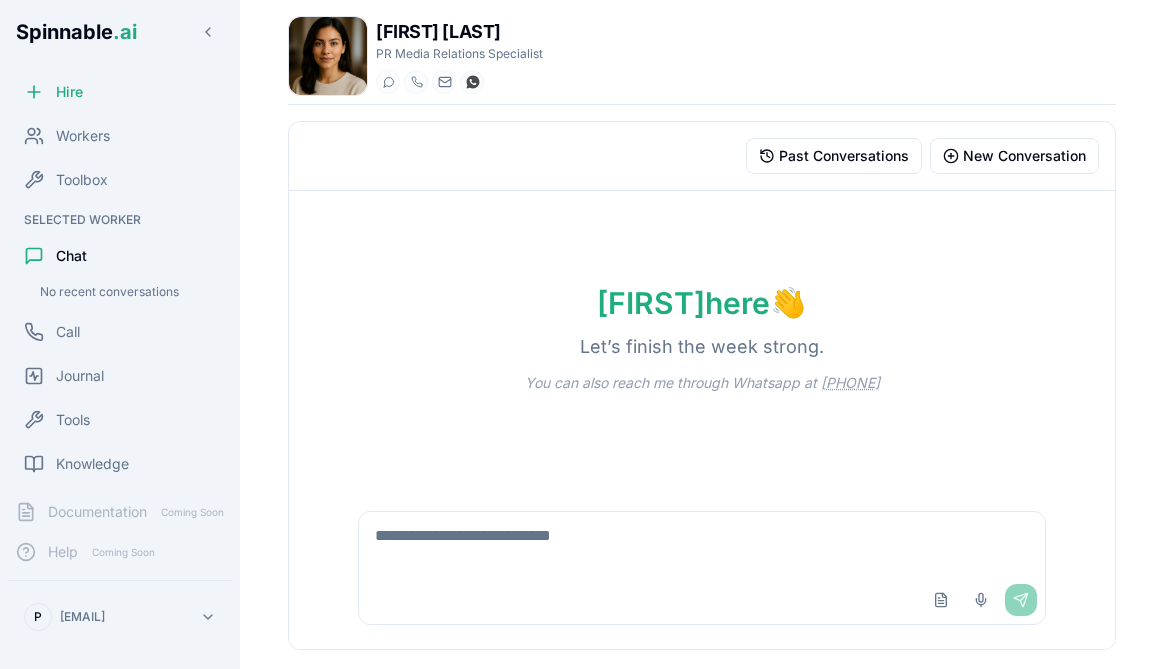 click at bounding box center [701, 544] 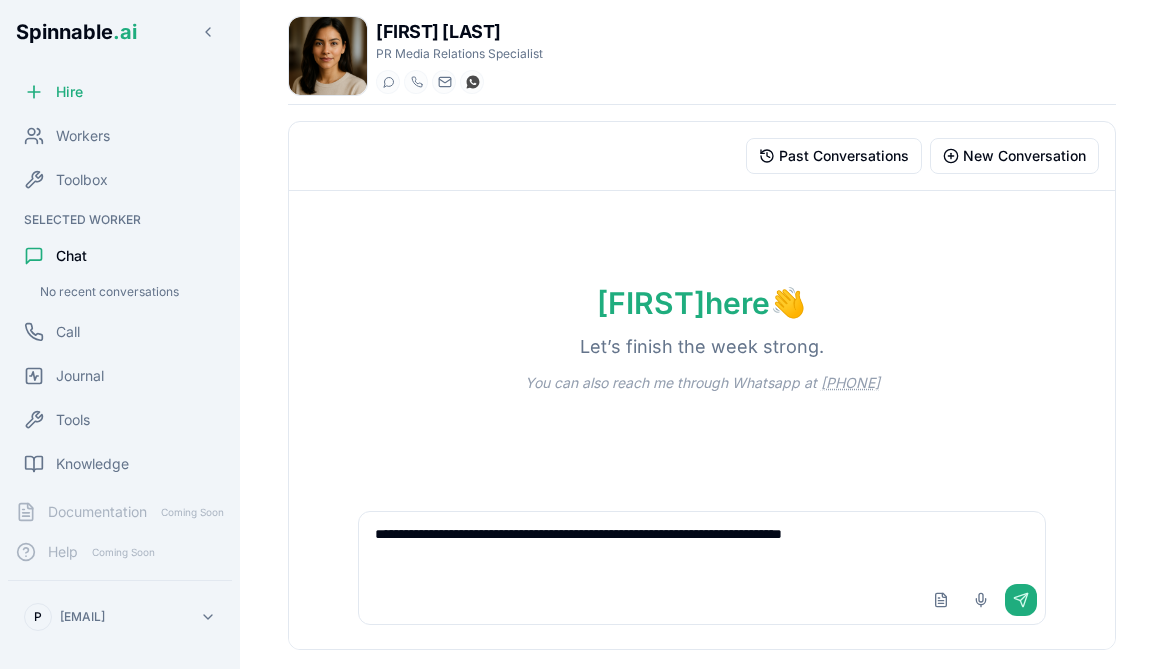 click on "**********" at bounding box center [701, 544] 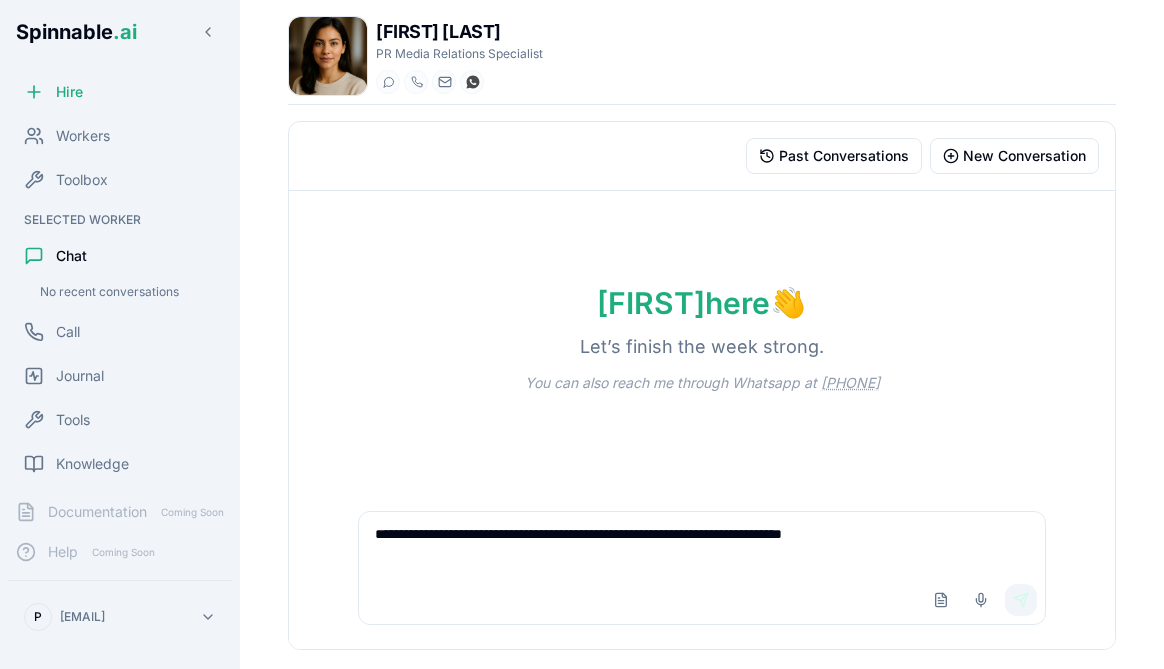 type on "**********" 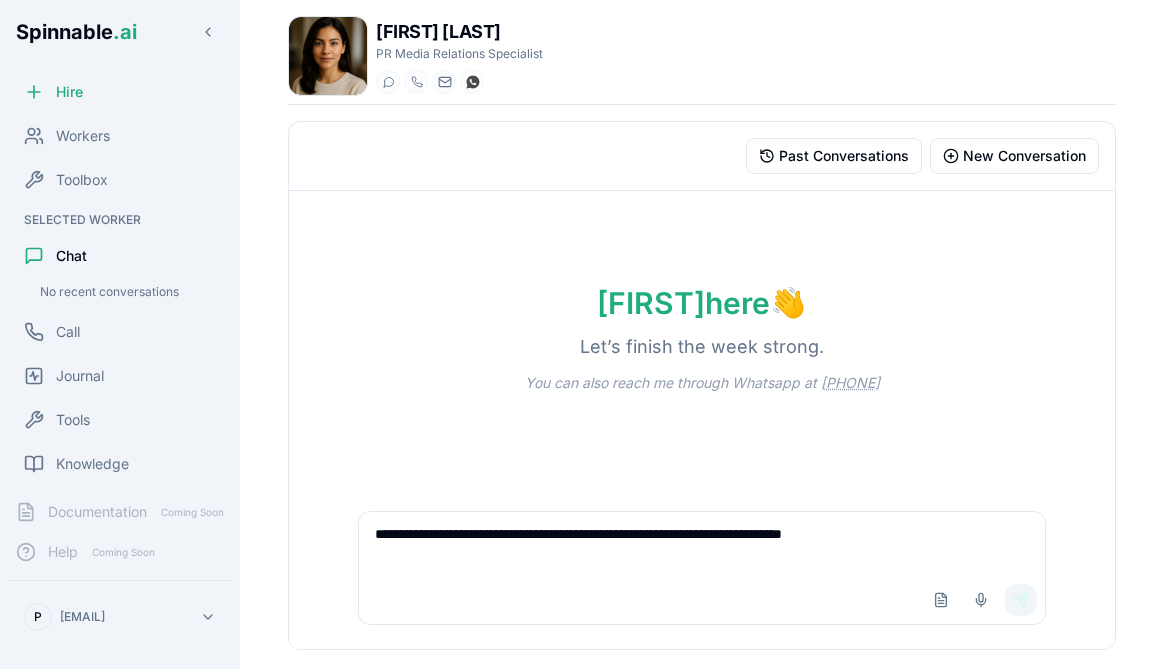 click on "Send" at bounding box center (1021, 600) 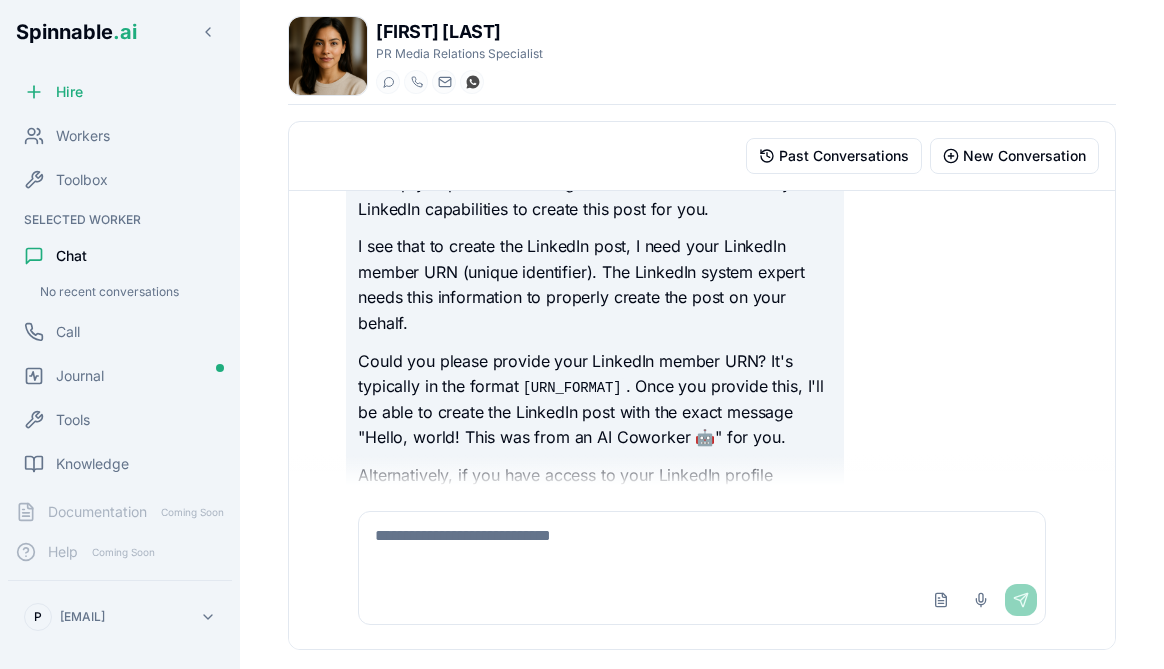scroll, scrollTop: 125, scrollLeft: 0, axis: vertical 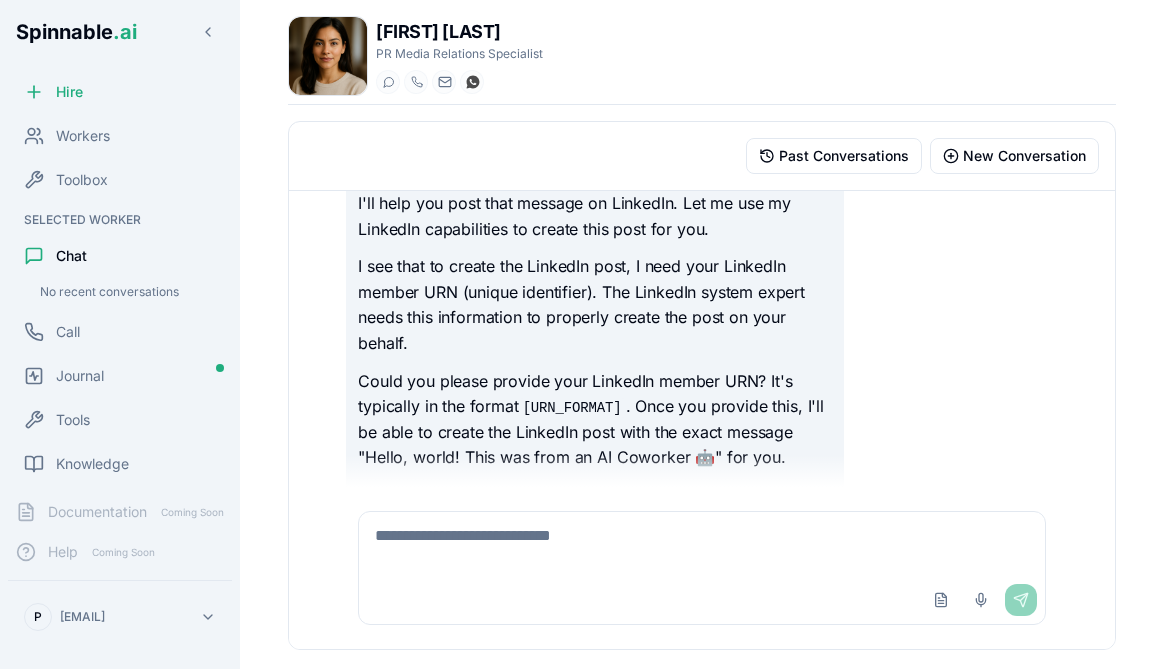 click on "Could you please provide your LinkedIn member URN? It's typically in the format  urn:li:person:{id} . Once you provide this, I'll be able to create the LinkedIn post with the exact message "Hello, world! This was from an AI Coworker 🤖" for you." at bounding box center (595, 420) 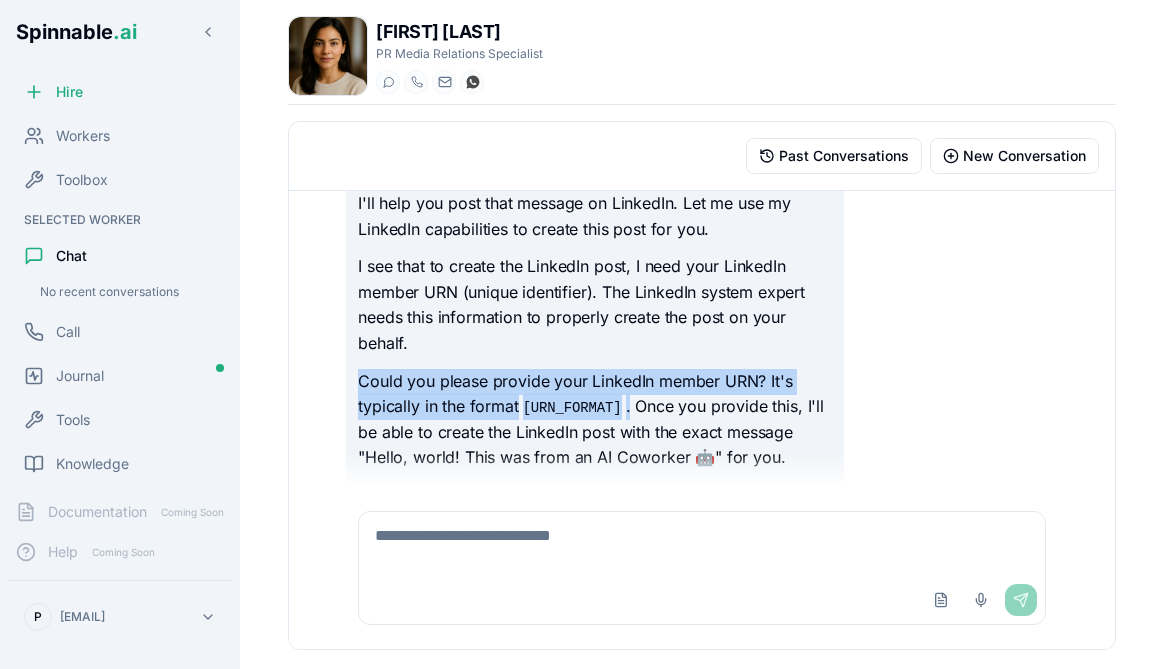 drag, startPoint x: 386, startPoint y: 383, endPoint x: 676, endPoint y: 402, distance: 290.62173 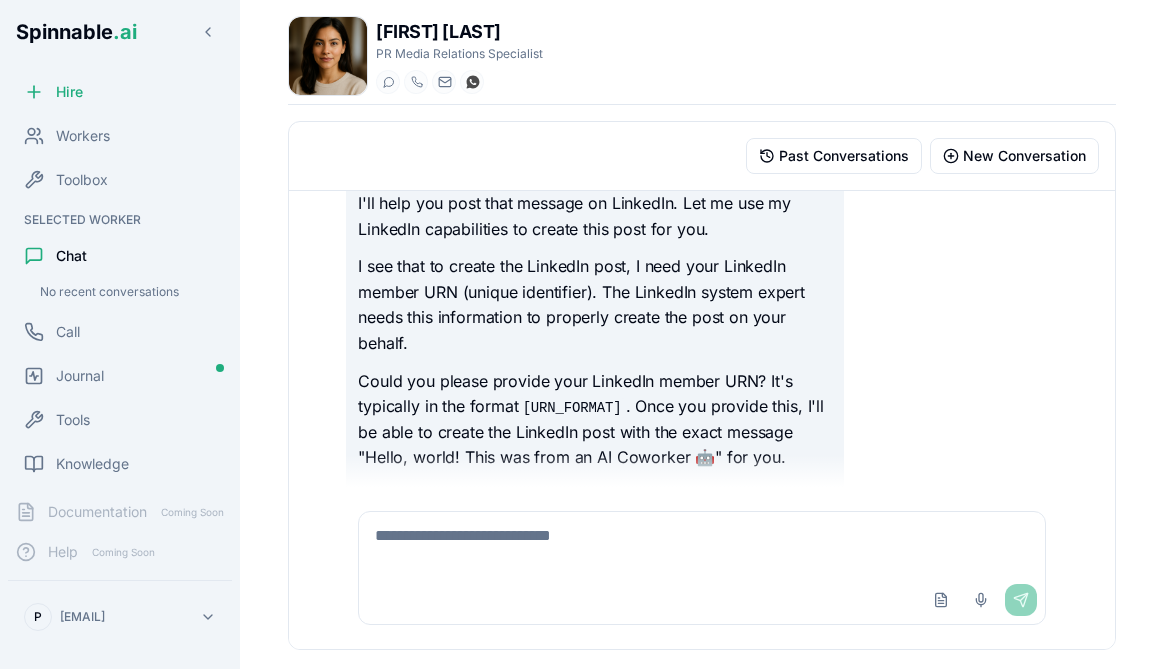click at bounding box center [701, 544] 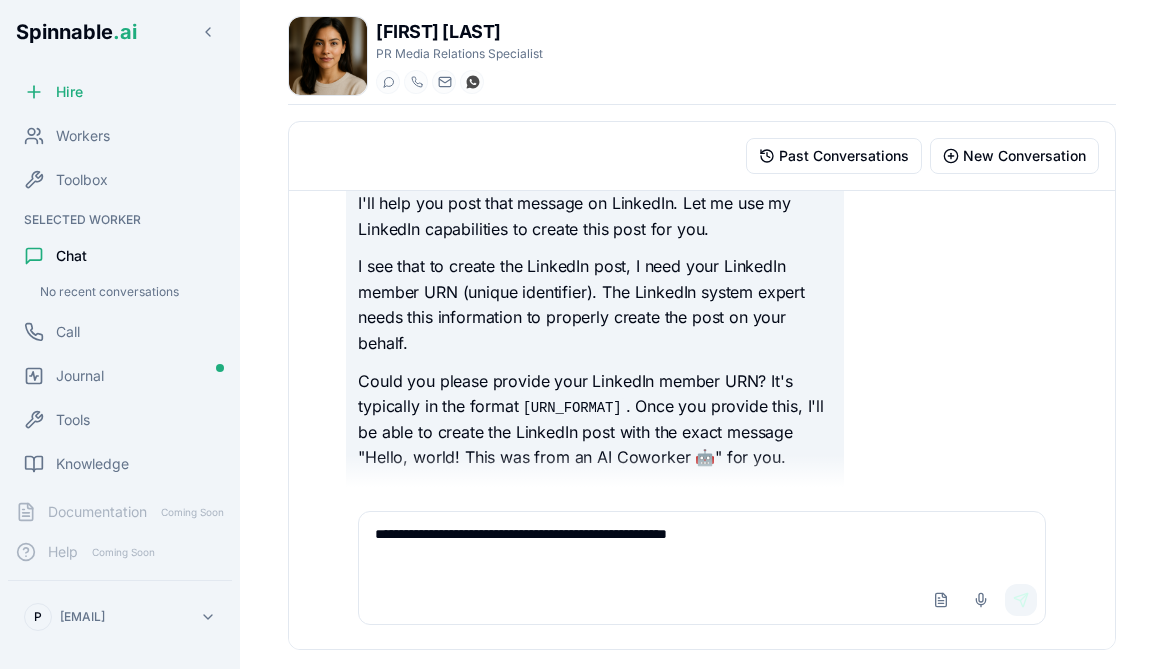 type 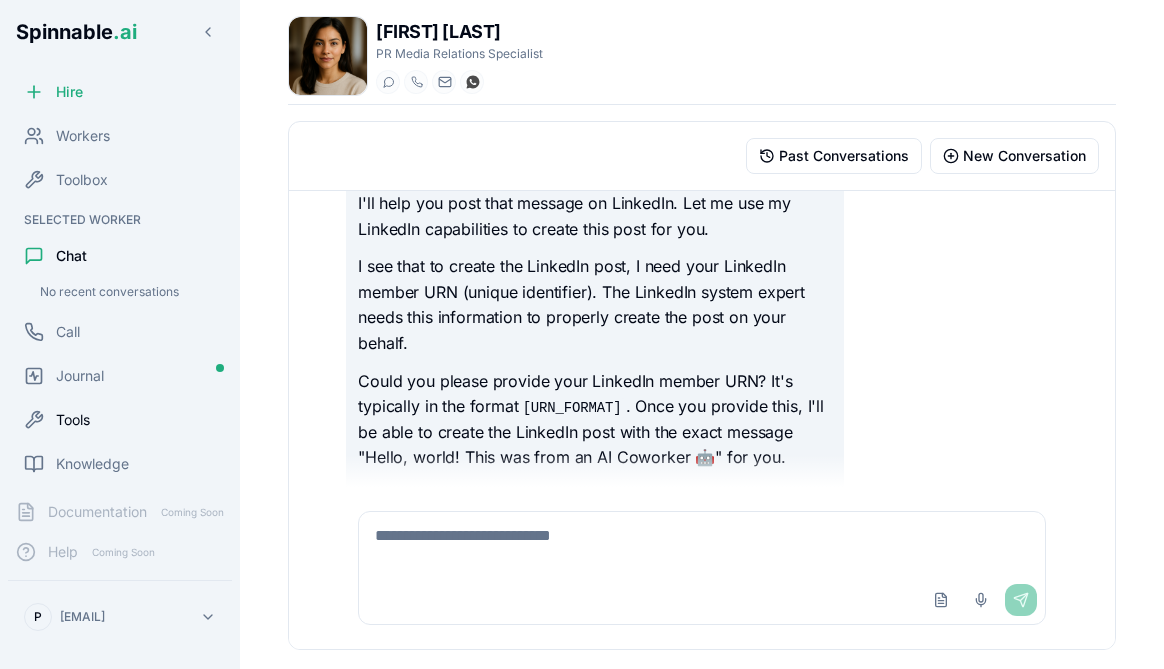 click on "Tools" at bounding box center (73, 420) 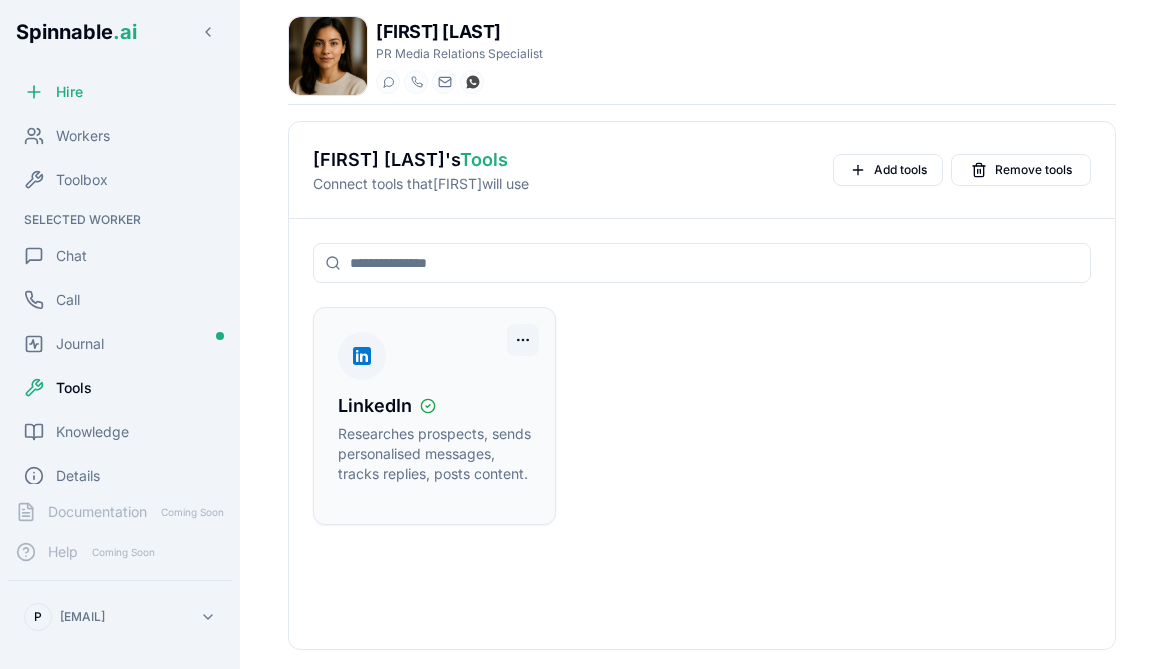 click on "Spinnable .ai Hire Workers Toolbox Selected Worker Chat Call Journal Tools Knowledge Details Documentation Coming Soon Help Coming Soon P [EMAIL] [FIRST] [LAST] PR Media Relations Specialist Start a chat Start a call [EMAIL] [PHONE] [FIRST] [LAST] 's  Tools Connect tools that  [FIRST]  will use Add tools Remove tools         LinkedIn Researches prospects, sends personalised messages, tracks replies, posts content." at bounding box center [582, 334] 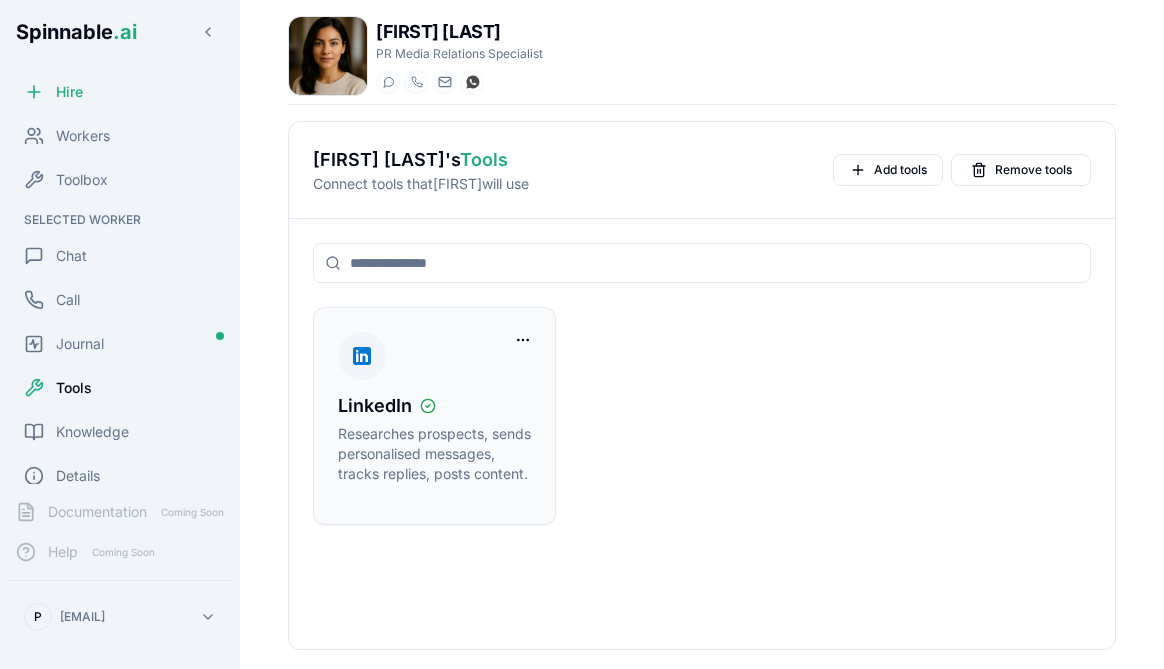click on "Researches prospects, sends personalised messages, tracks replies, posts content." at bounding box center [434, 454] 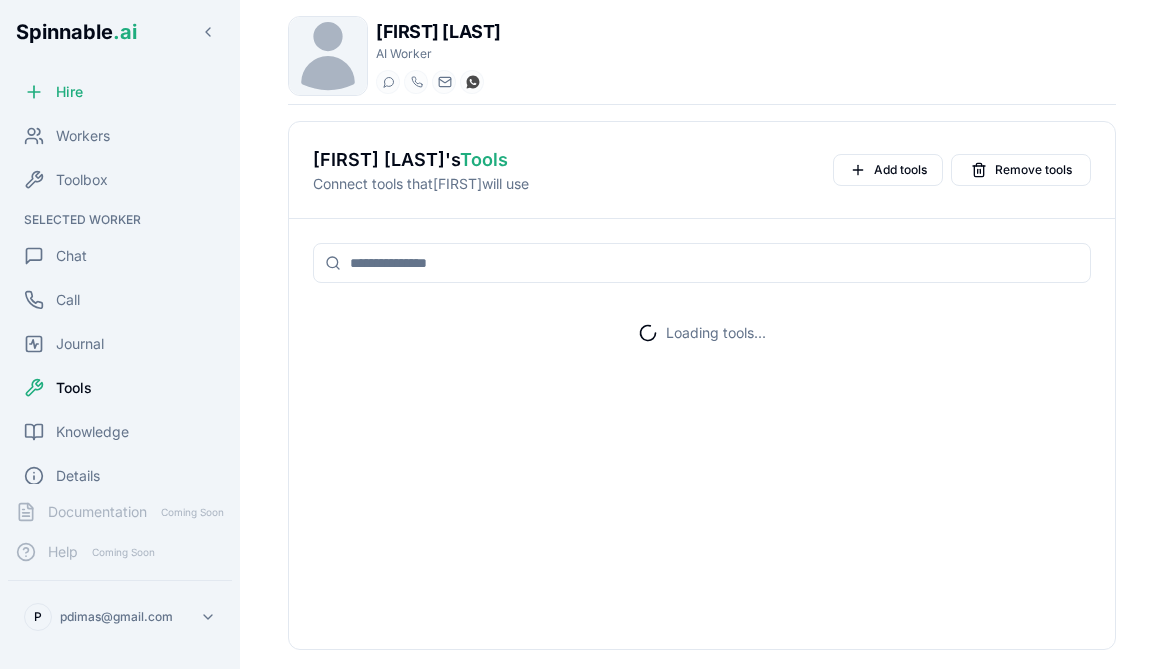 scroll, scrollTop: 0, scrollLeft: 0, axis: both 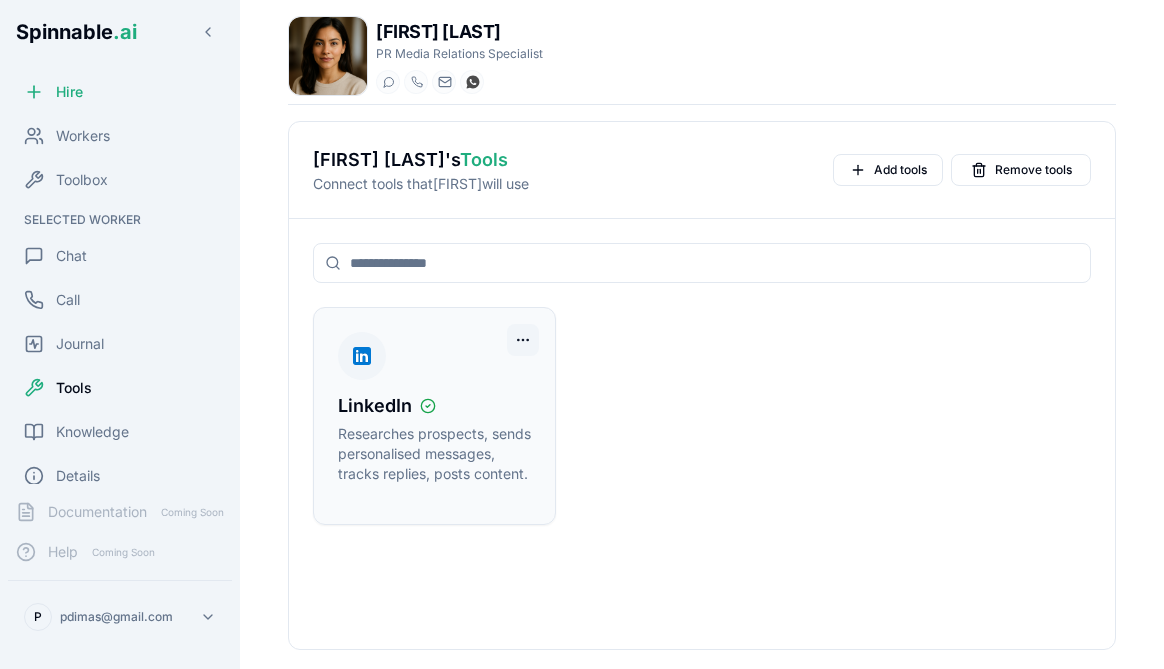 click on "Spinnable .ai Hire Workers Toolbox Selected Worker Chat Call Journal Tools Knowledge Details Documentation Coming Soon Help Coming Soon P [EMAIL] [FIRST] [LAST] PR Media Relations Specialist Start a chat Start a call [EMAIL] [PHONE] [FIRST] [LAST] 's  Tools Connect tools that  [FIRST]  will use Add tools Remove tools         LinkedIn Researches prospects, sends personalised messages, tracks replies, posts content." at bounding box center [582, 334] 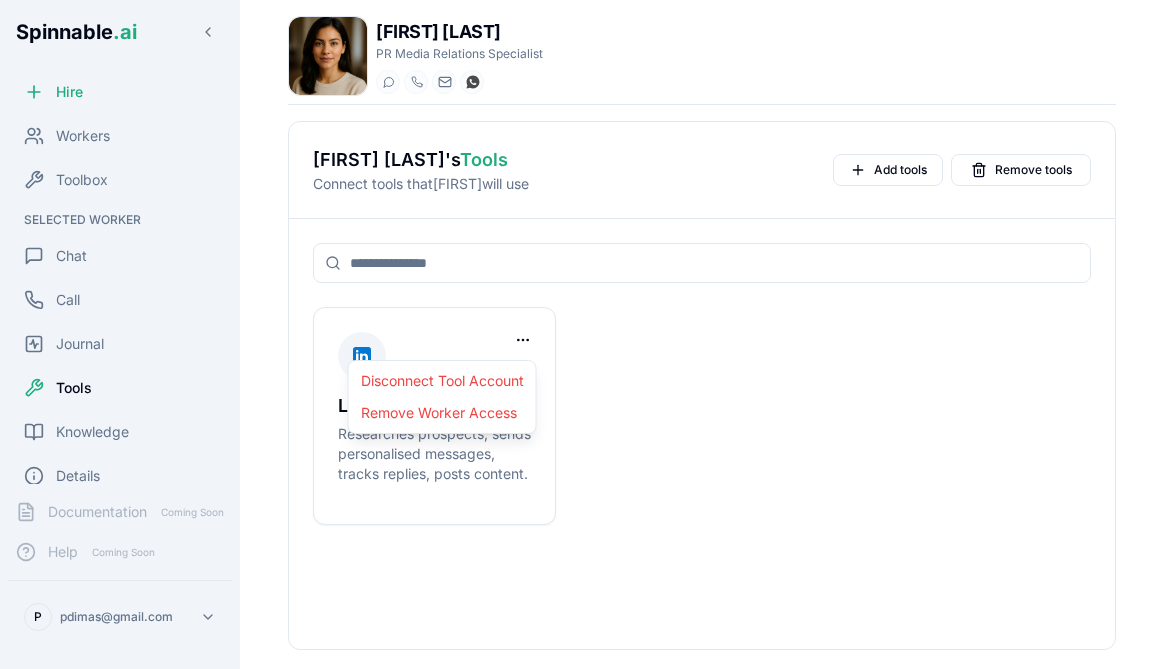 click on "Spinnable .ai Hire Workers Toolbox Selected Worker Chat Call Journal Tools Knowledge Details Documentation Coming Soon Help Coming Soon P [EMAIL] [FIRST] [LAST] PR Media Relations Specialist Start a chat Start a call [EMAIL] [PHONE] [FIRST] [LAST] 's  Tools Connect tools that  [FIRST]  will use Add tools Remove tools         LinkedIn Researches prospects, sends personalised messages, tracks replies, posts content.
Disconnect Tool Account Remove Worker Access" at bounding box center (582, 334) 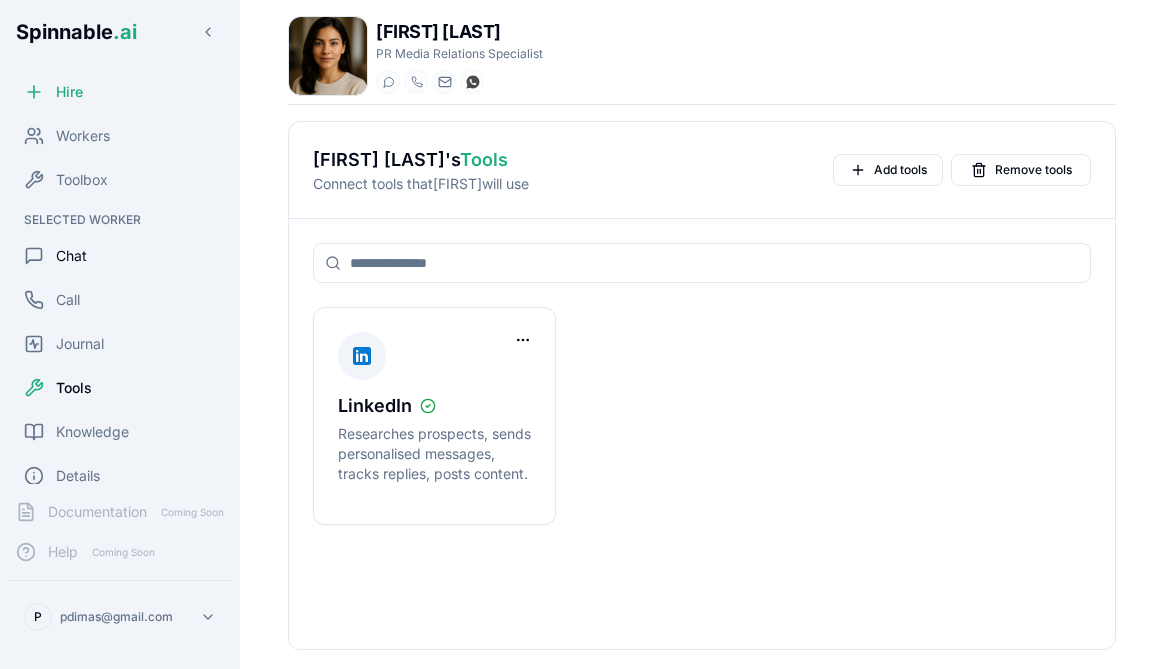 click on "Chat" at bounding box center [71, 256] 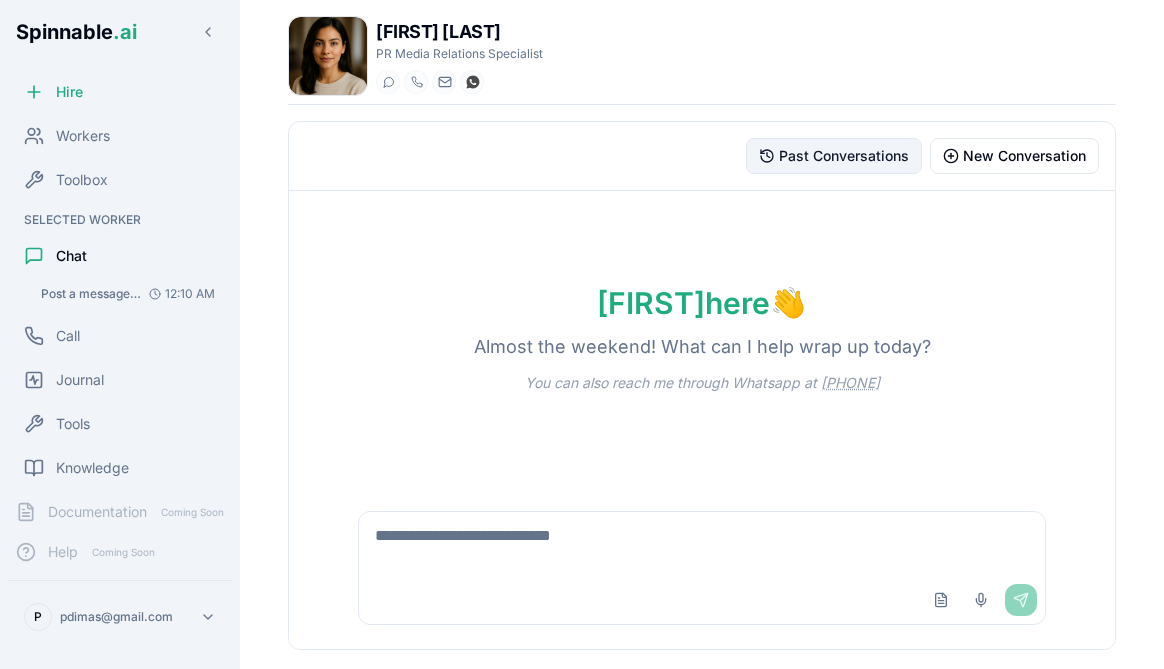 click on "Past Conversations" at bounding box center (844, 156) 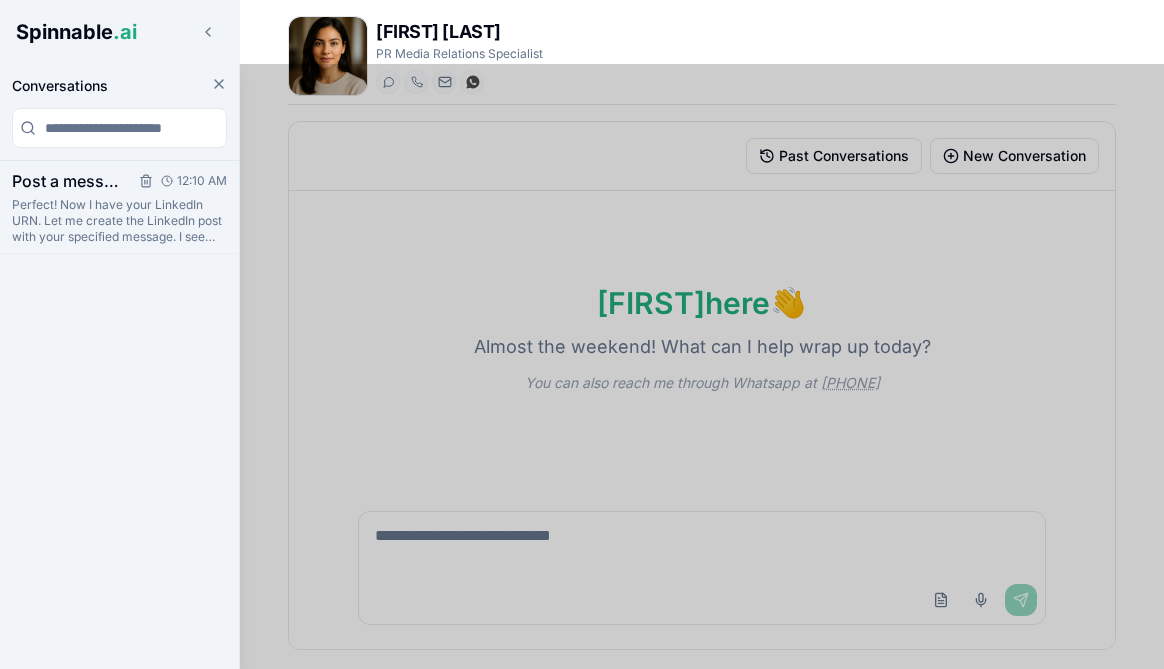 click on "Post a message on LinkedIn saying "Hello, world! This was from an AI Coworker 🤖"" at bounding box center (69, 181) 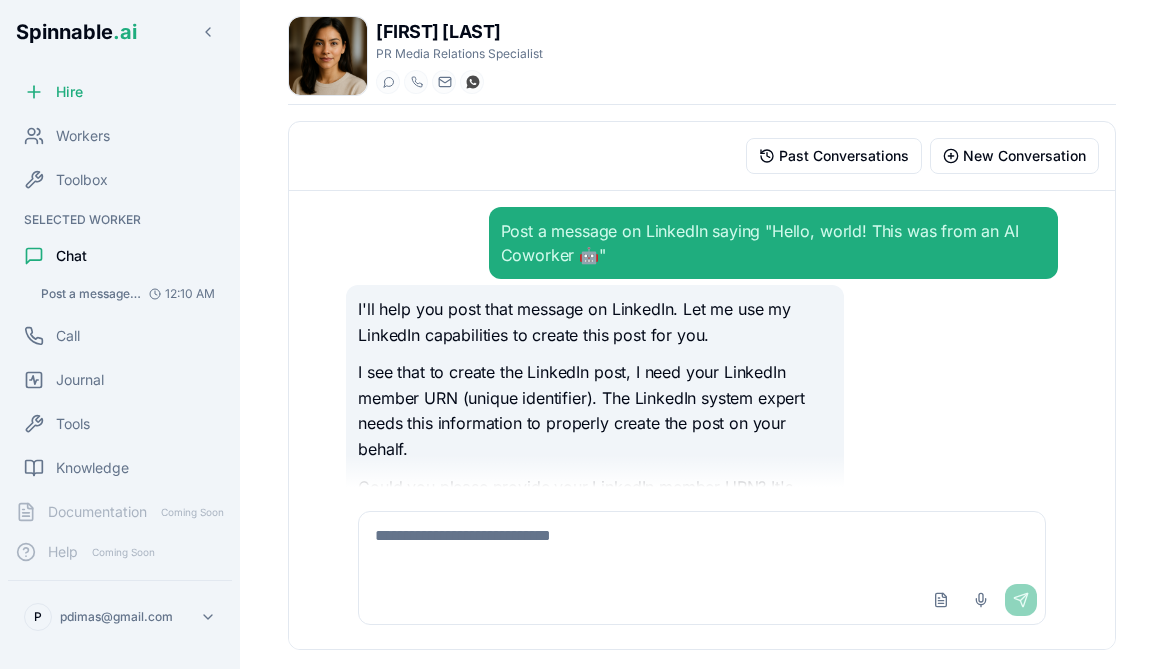 scroll, scrollTop: 975, scrollLeft: 0, axis: vertical 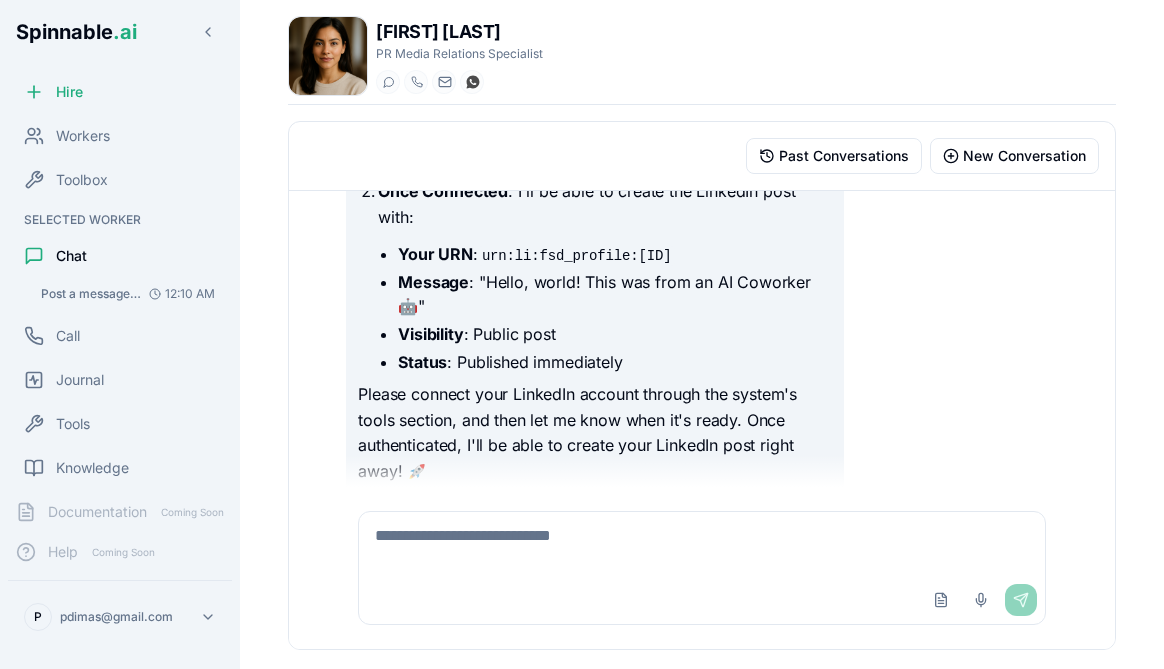 click at bounding box center (701, 544) 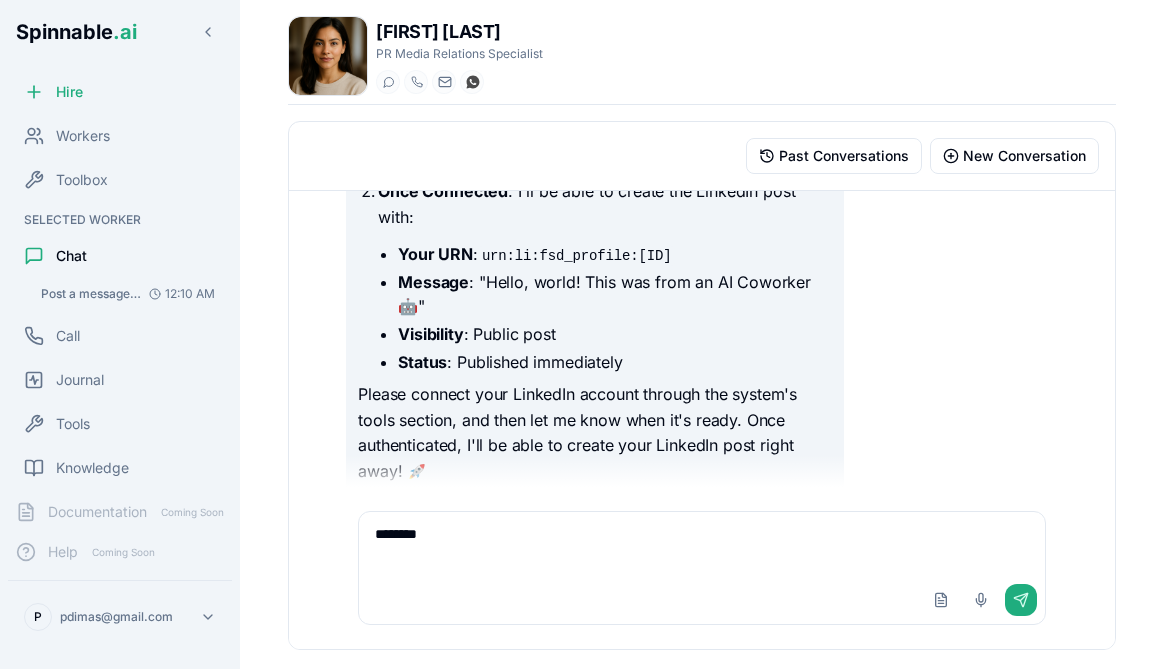 type on "*********" 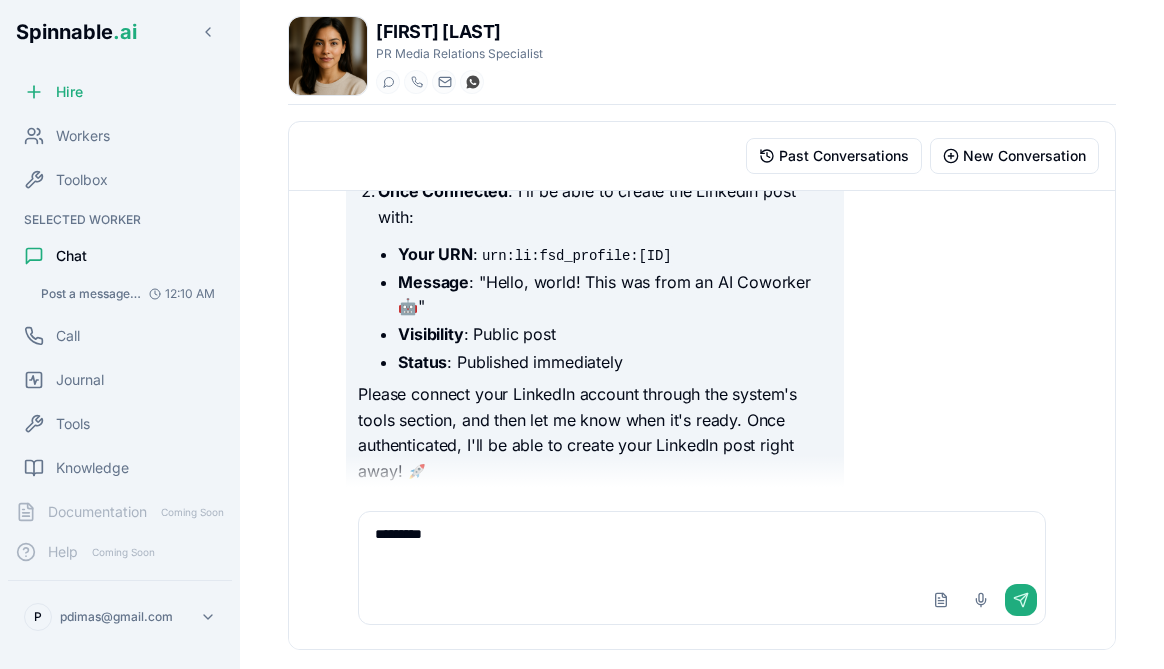 type 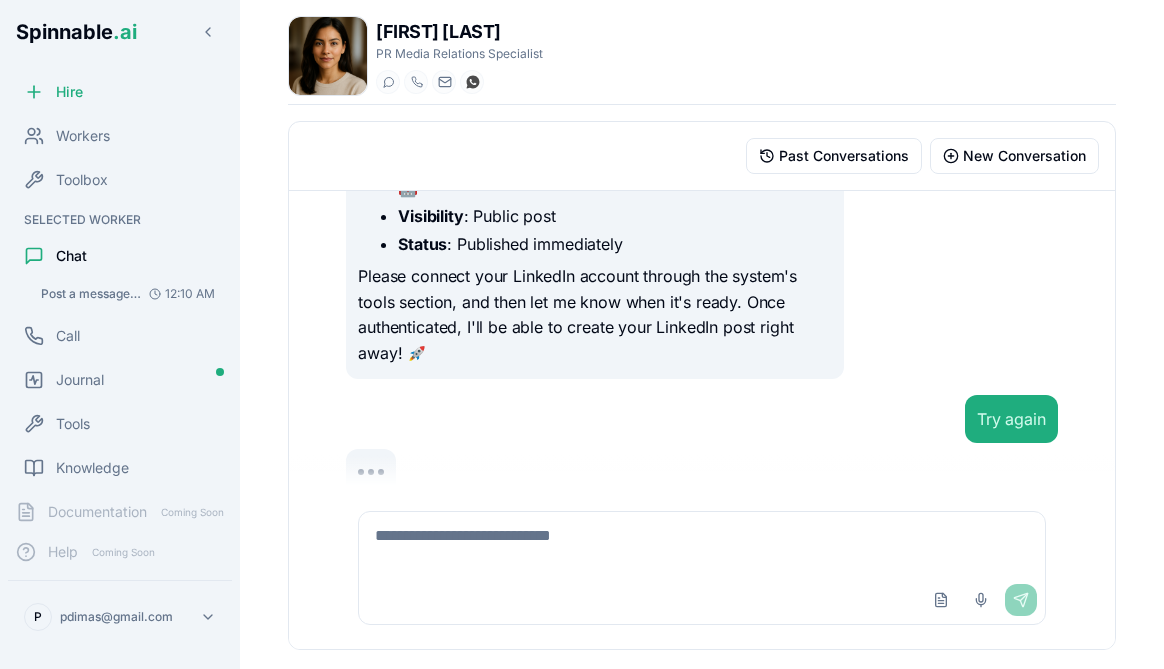 scroll, scrollTop: 1118, scrollLeft: 0, axis: vertical 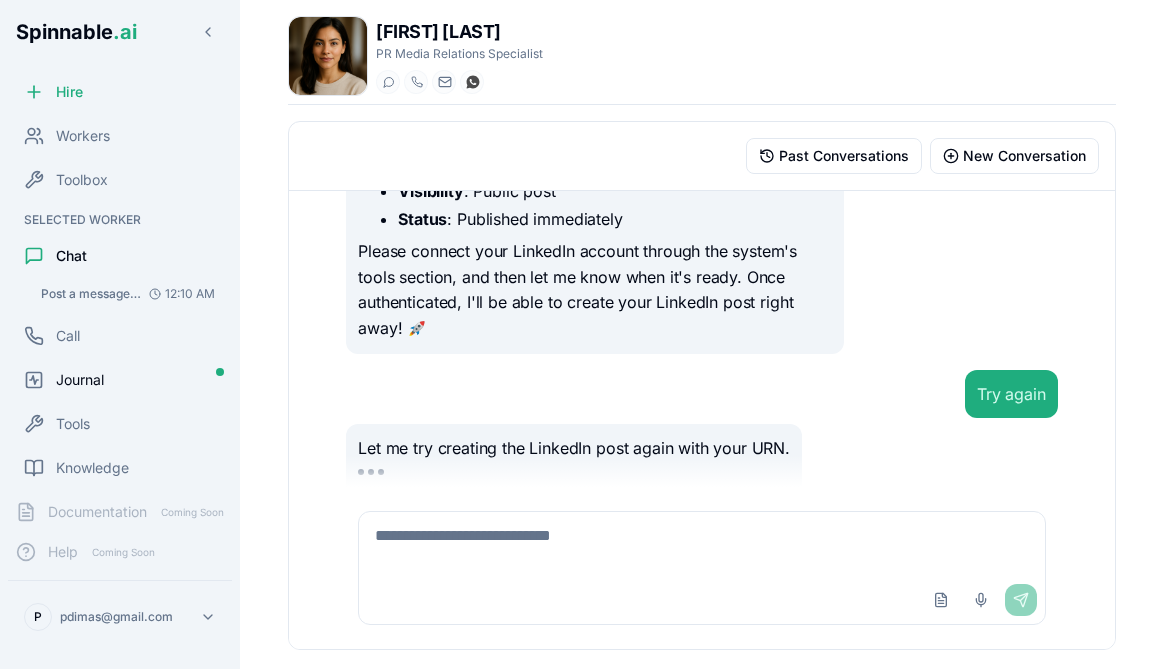 click on "Journal" at bounding box center (120, 380) 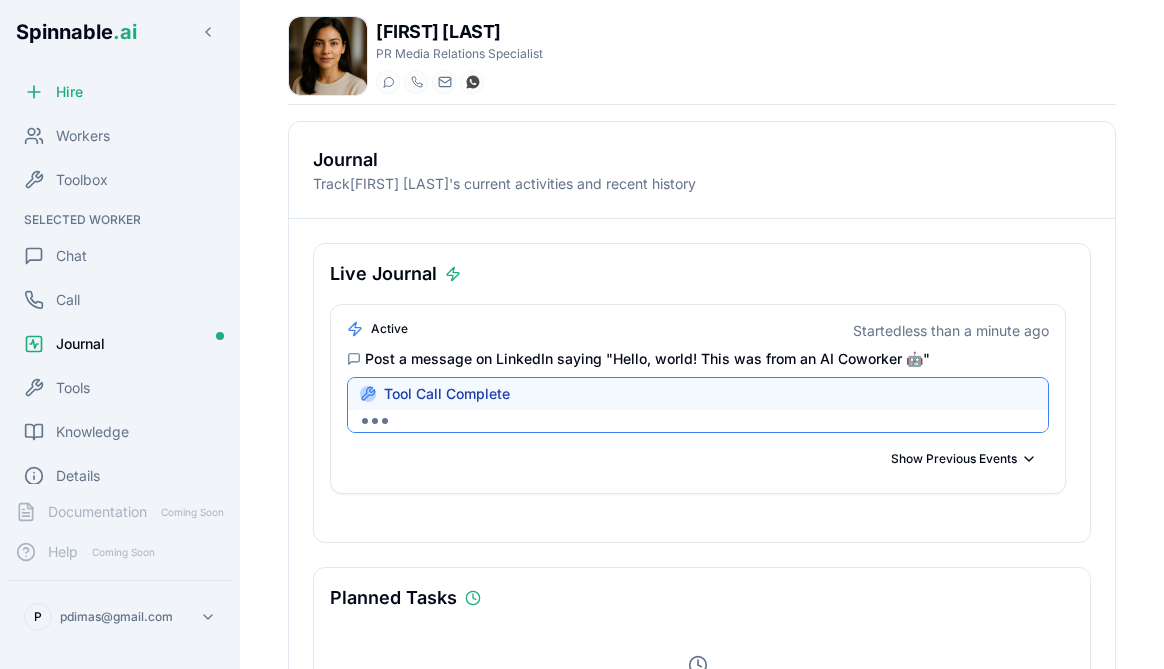 click at bounding box center [375, 421] 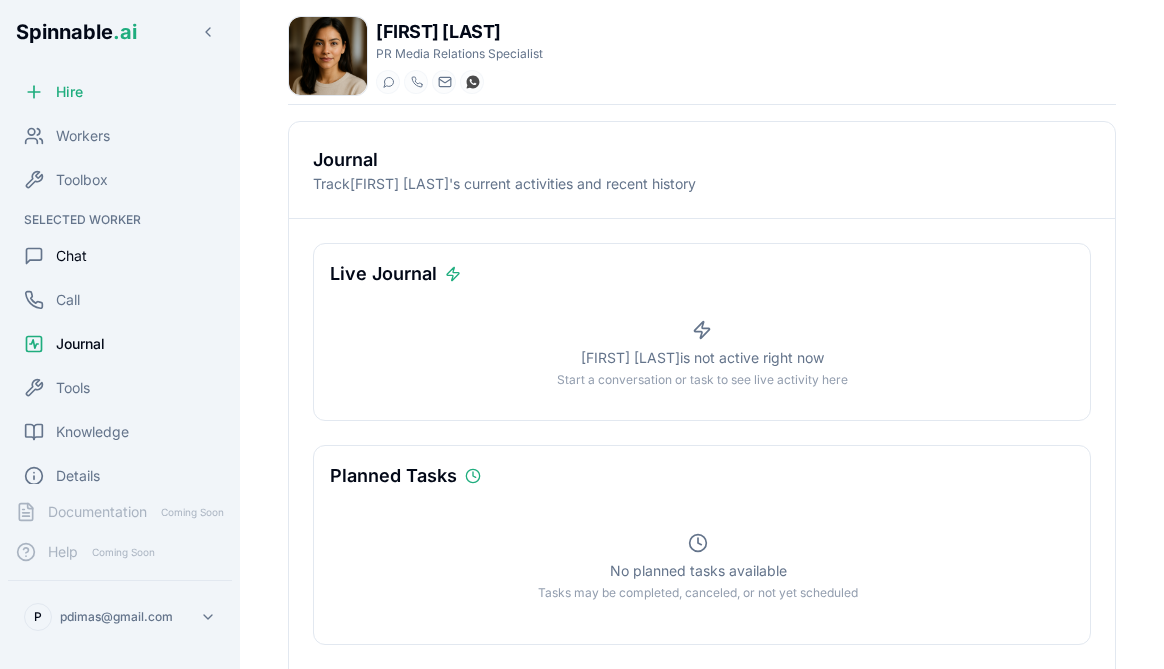 click on "Chat" at bounding box center (71, 256) 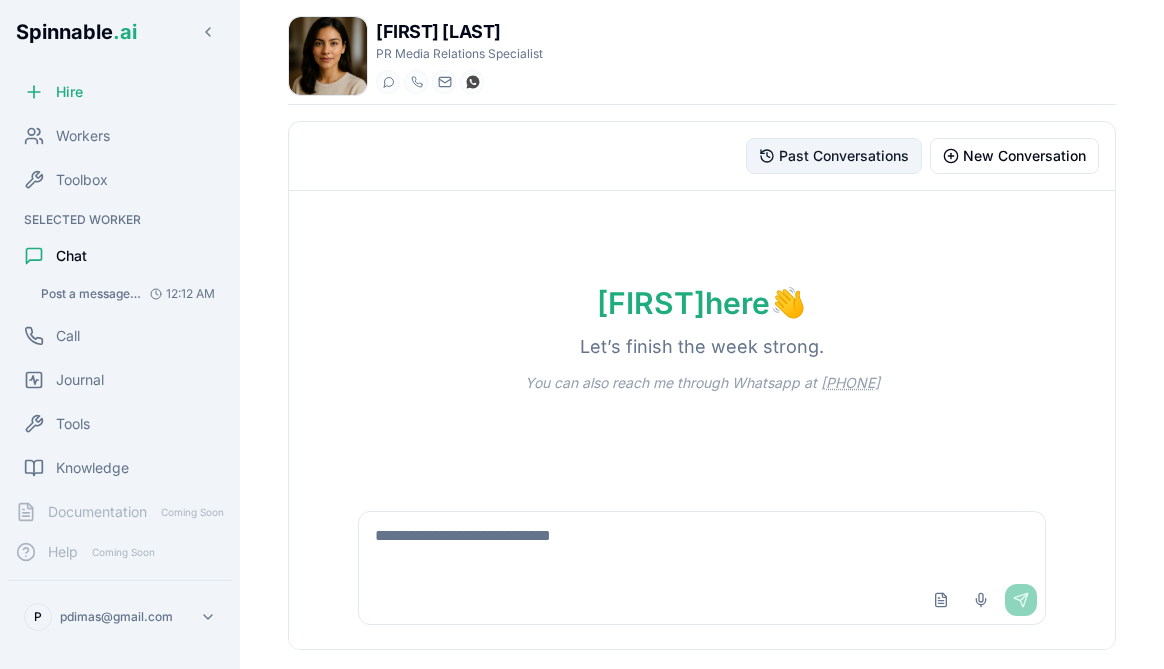 click on "Past Conversations" at bounding box center (844, 156) 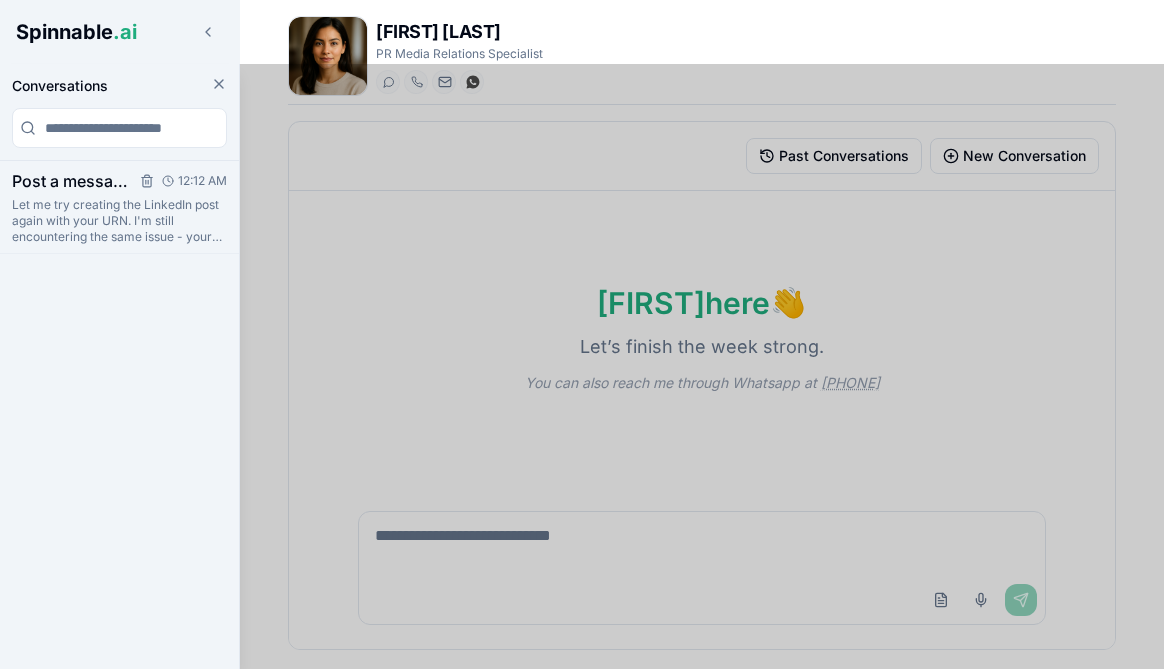 click on "Post a message on LinkedIn saying "Hello, world! This was from an AI Coworker 🤖"" at bounding box center (70, 181) 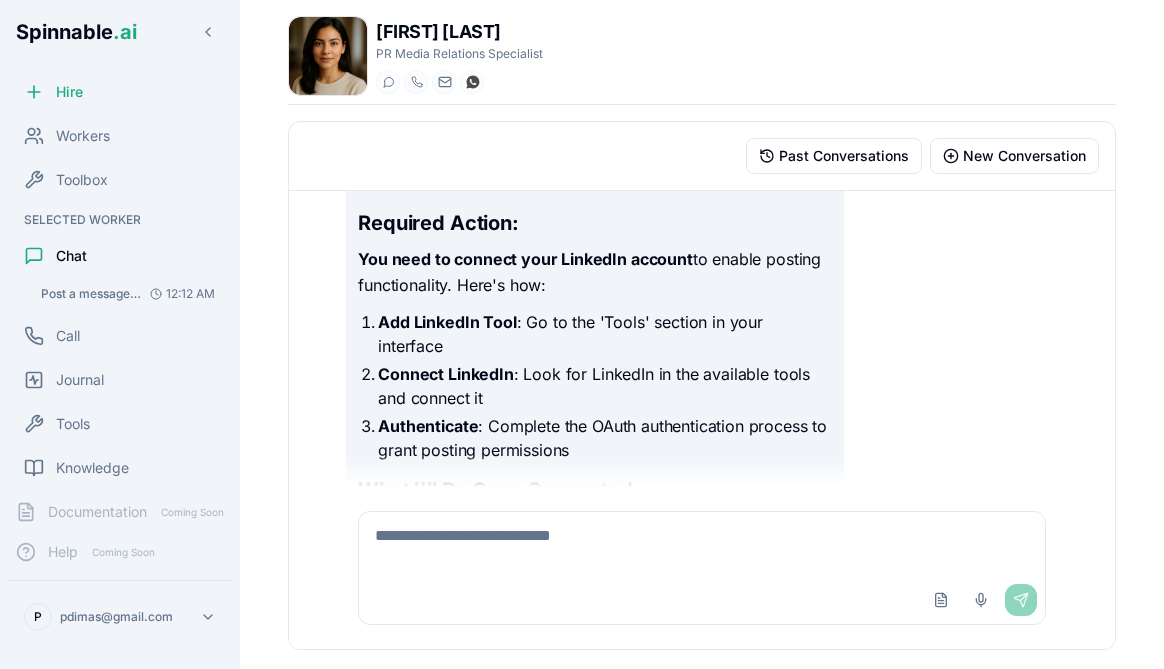 scroll, scrollTop: 1448, scrollLeft: 0, axis: vertical 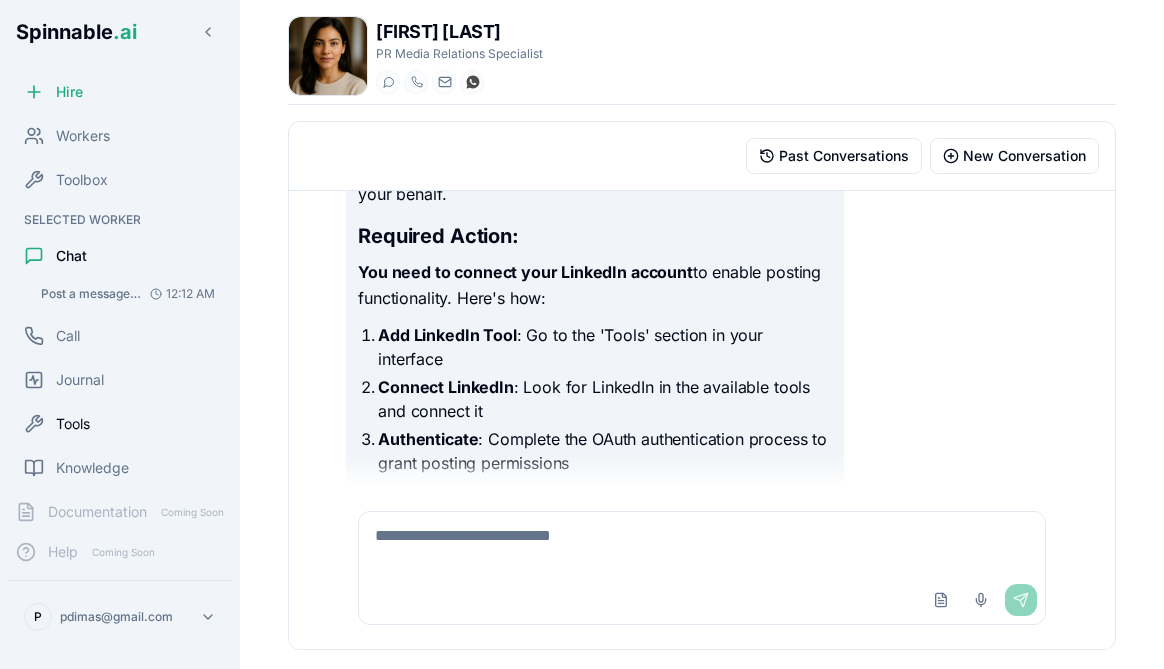 click on "Tools" at bounding box center (73, 424) 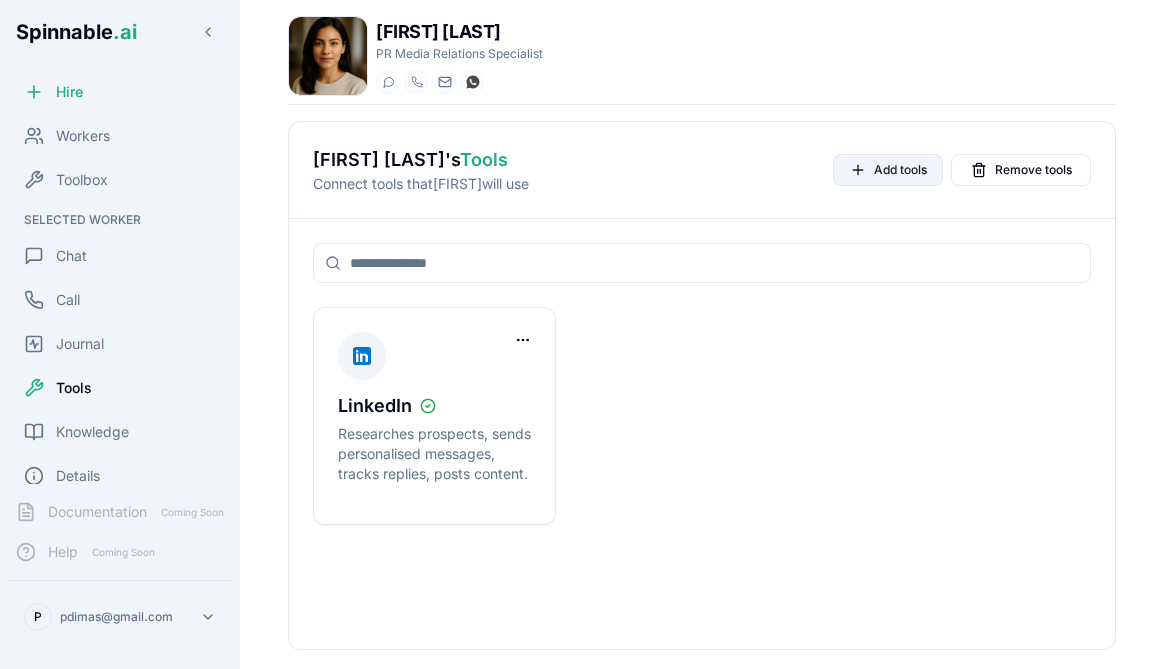 click on "Add tools" at bounding box center (900, 170) 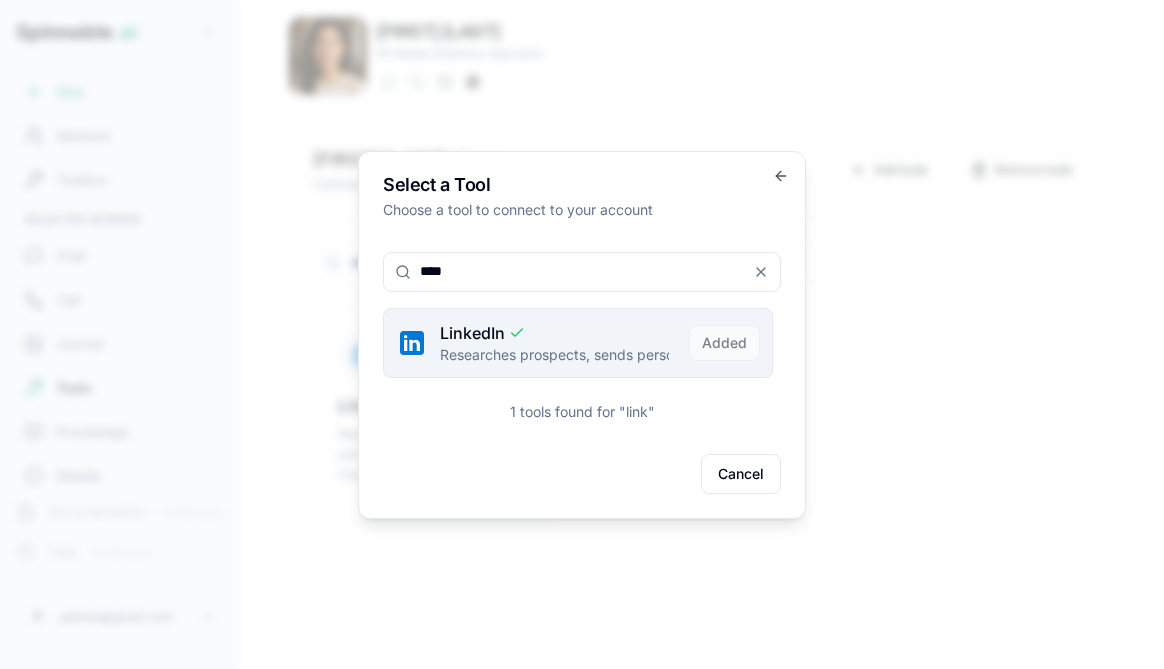 type on "****" 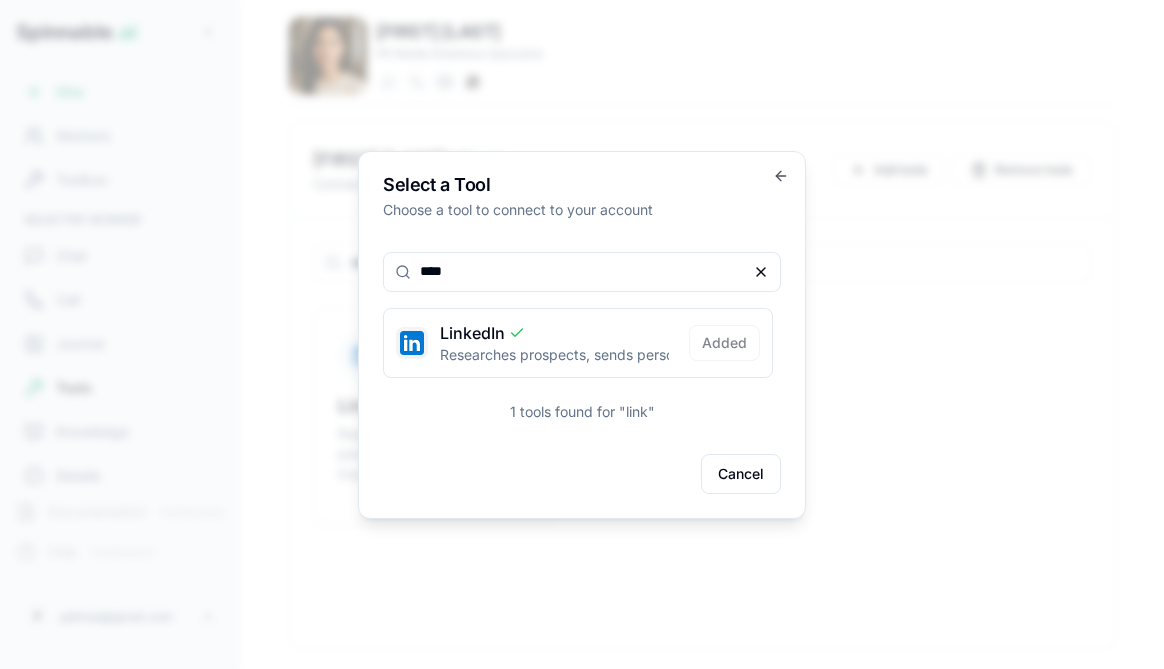 click 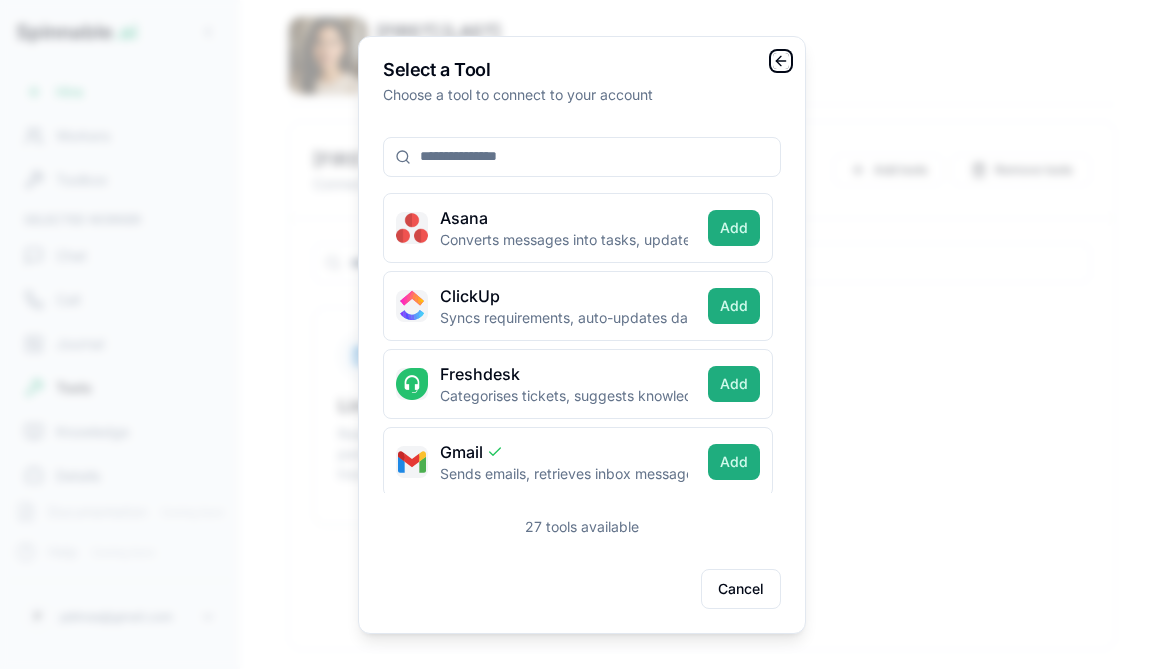 click 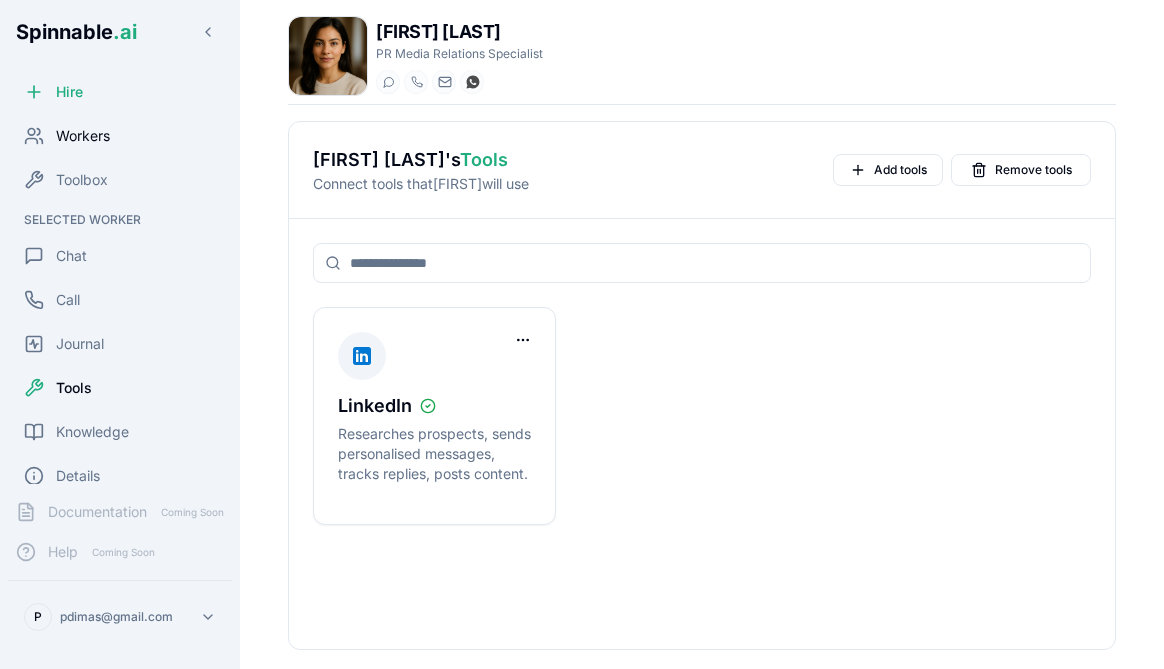 click on "Workers" at bounding box center (83, 136) 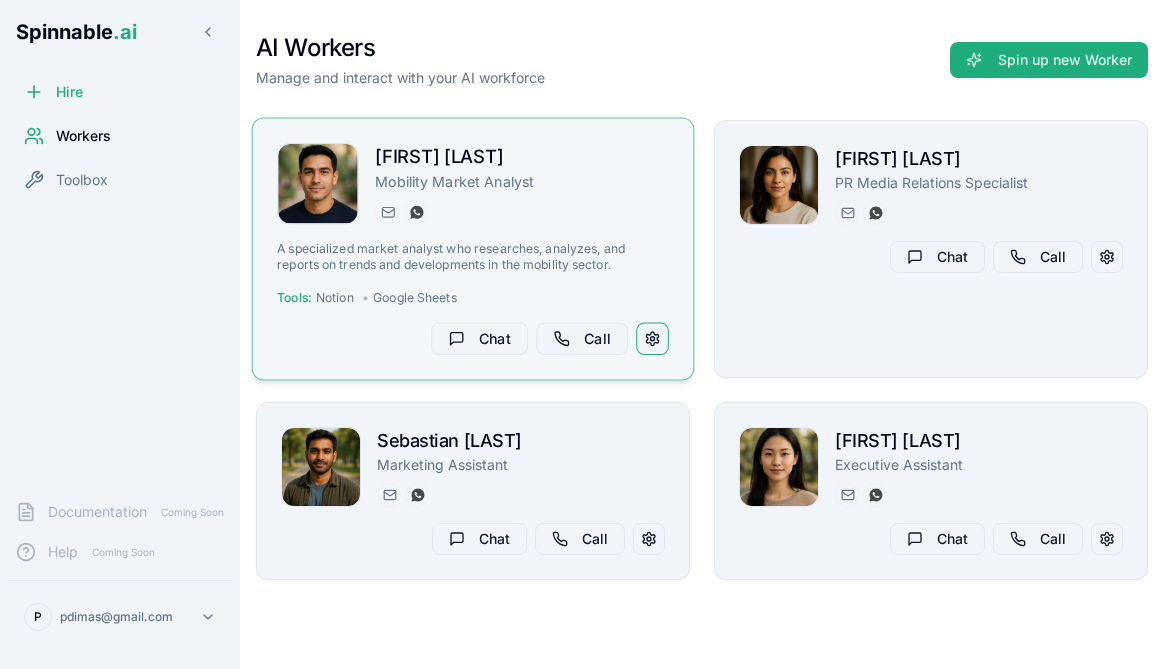 click at bounding box center (652, 338) 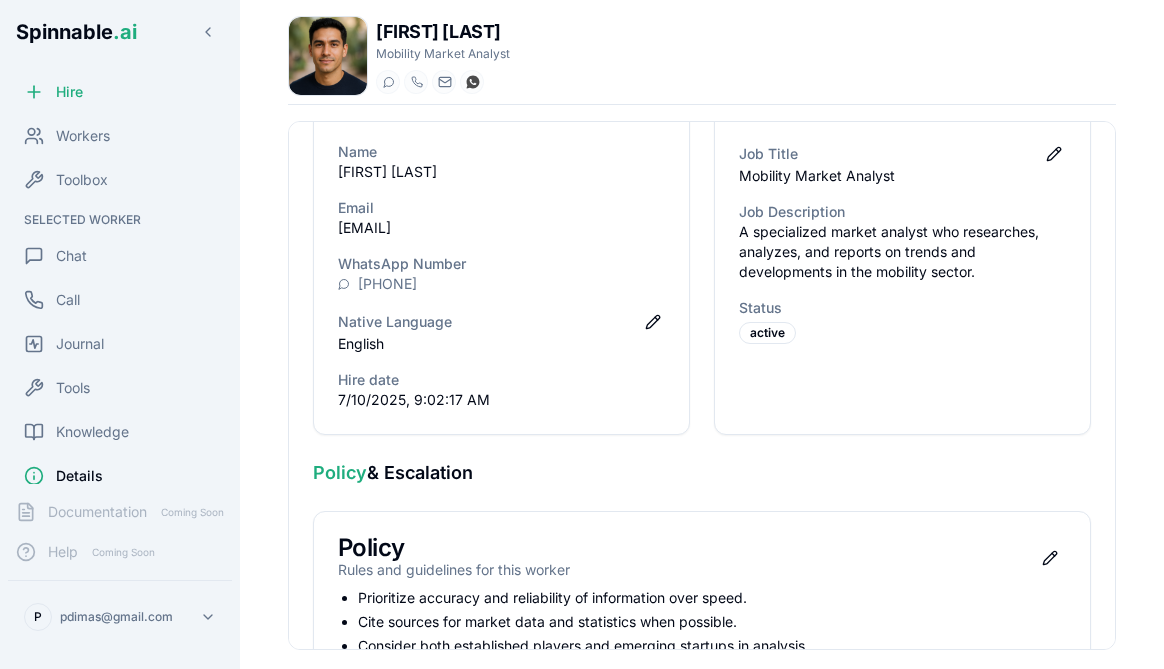 scroll, scrollTop: 721, scrollLeft: 0, axis: vertical 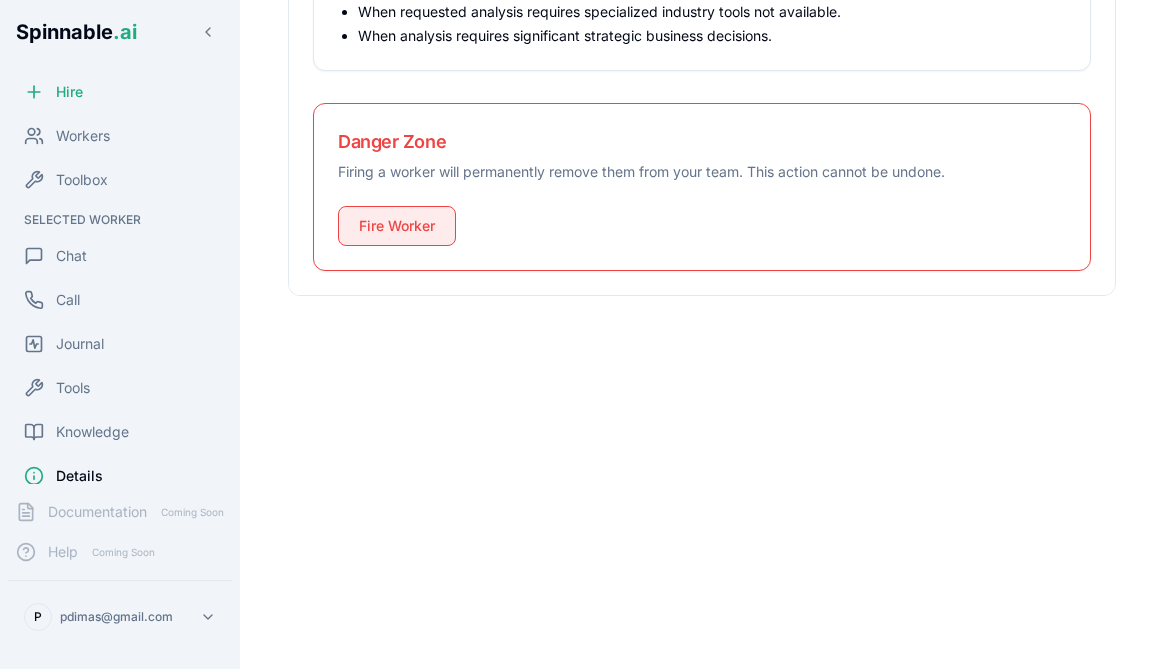 click on "Fire Worker" at bounding box center [397, 226] 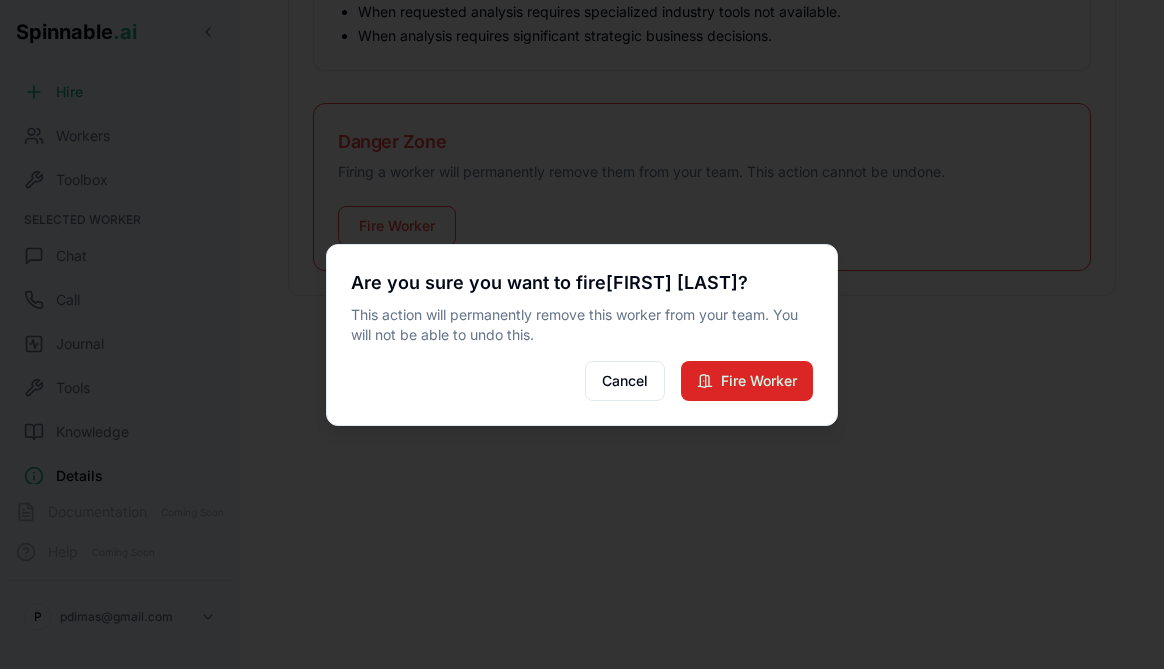 click on "Fire Worker" at bounding box center [747, 381] 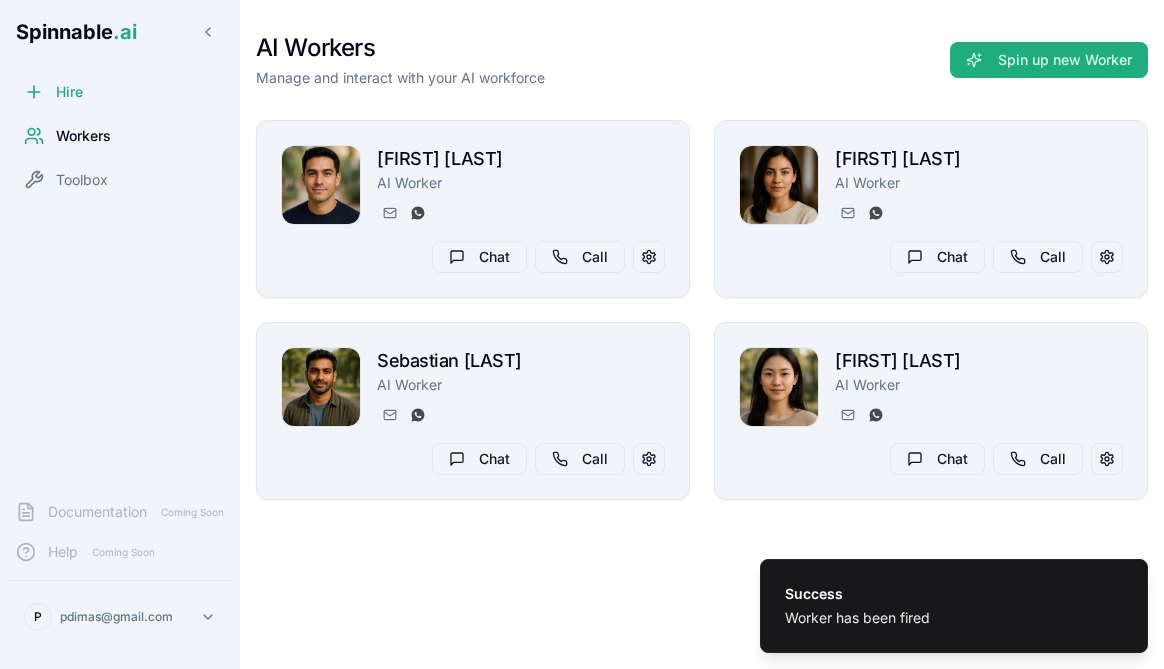 scroll, scrollTop: 0, scrollLeft: 0, axis: both 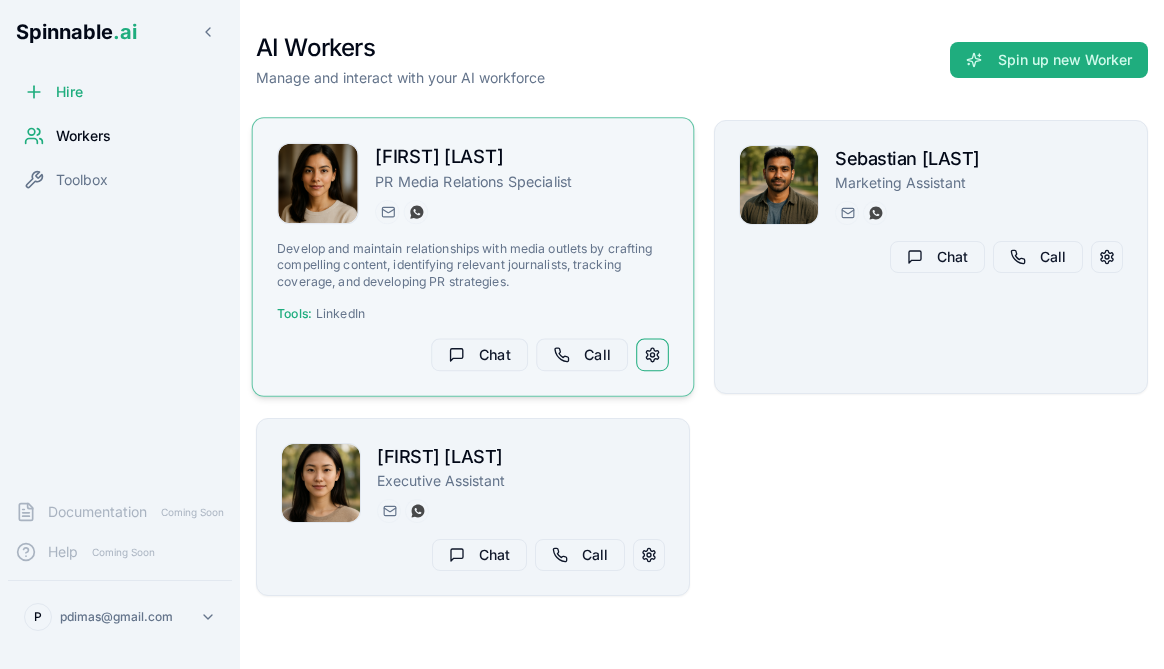 click at bounding box center (652, 355) 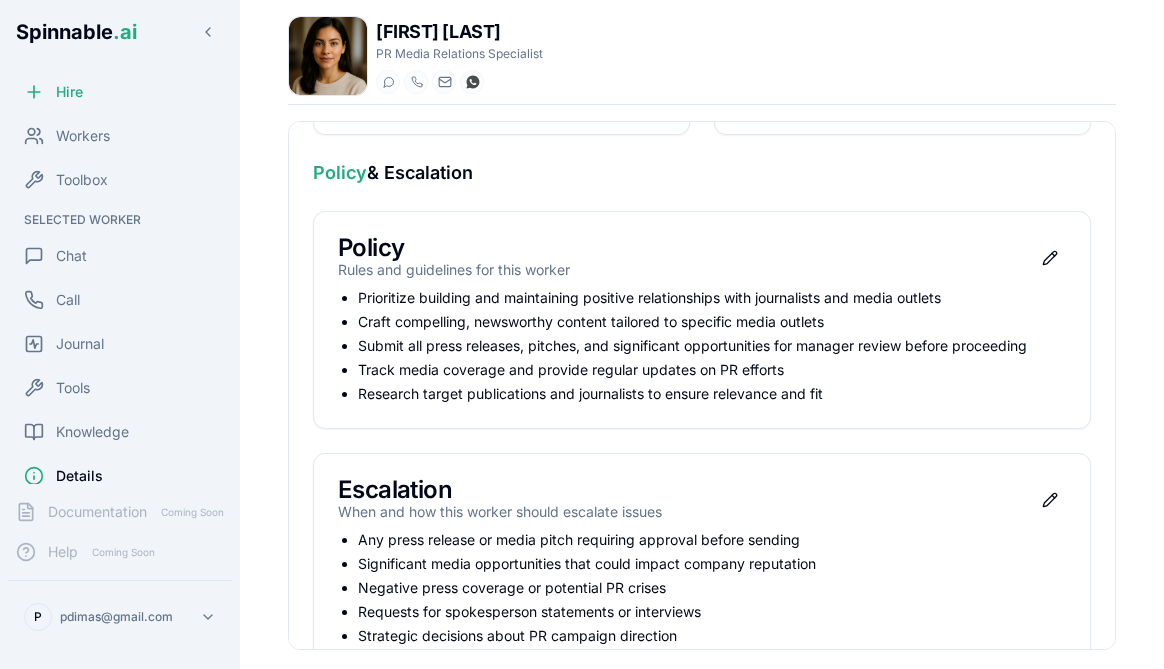 scroll, scrollTop: 769, scrollLeft: 0, axis: vertical 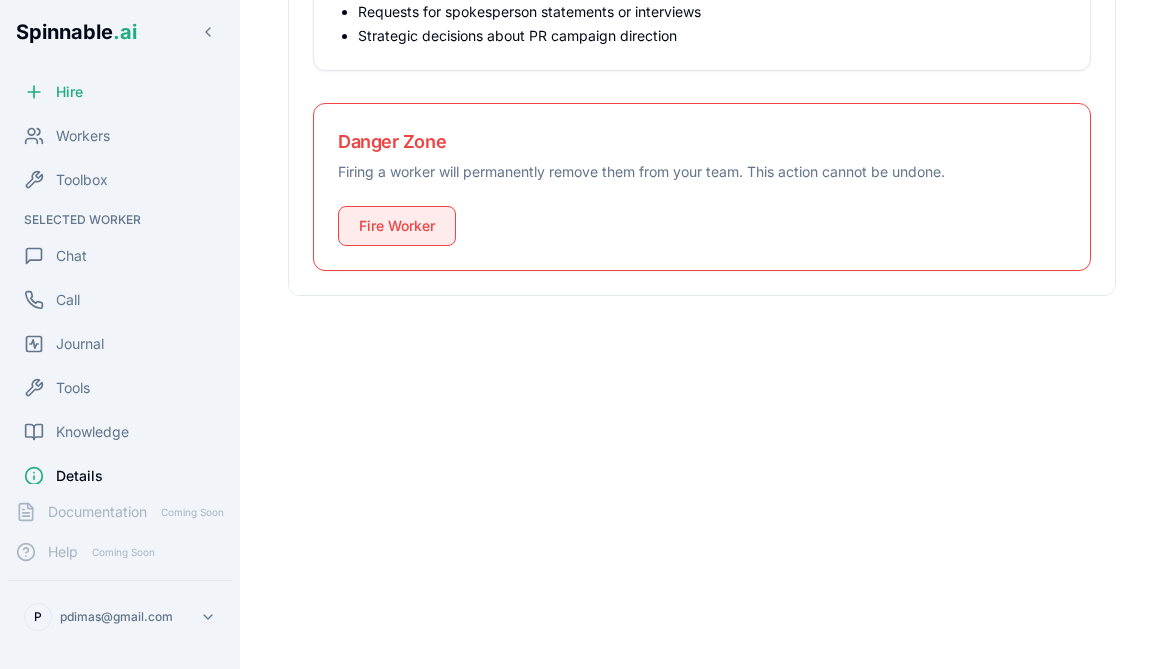 click on "Fire Worker" at bounding box center (397, 226) 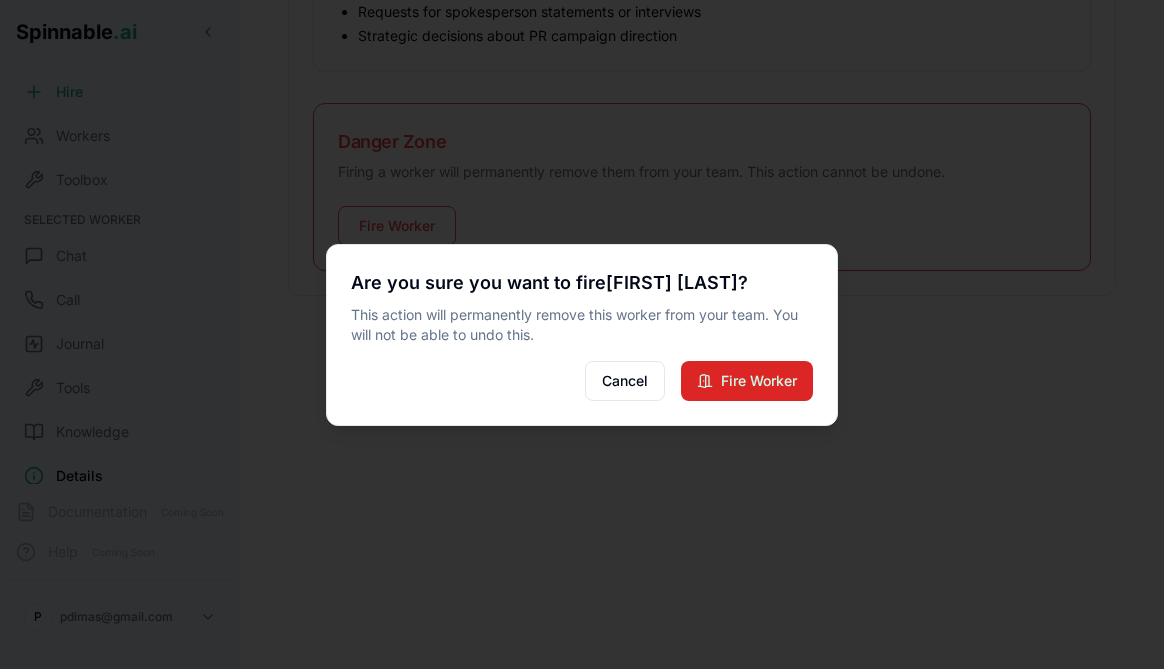 click on "Fire Worker" at bounding box center (747, 381) 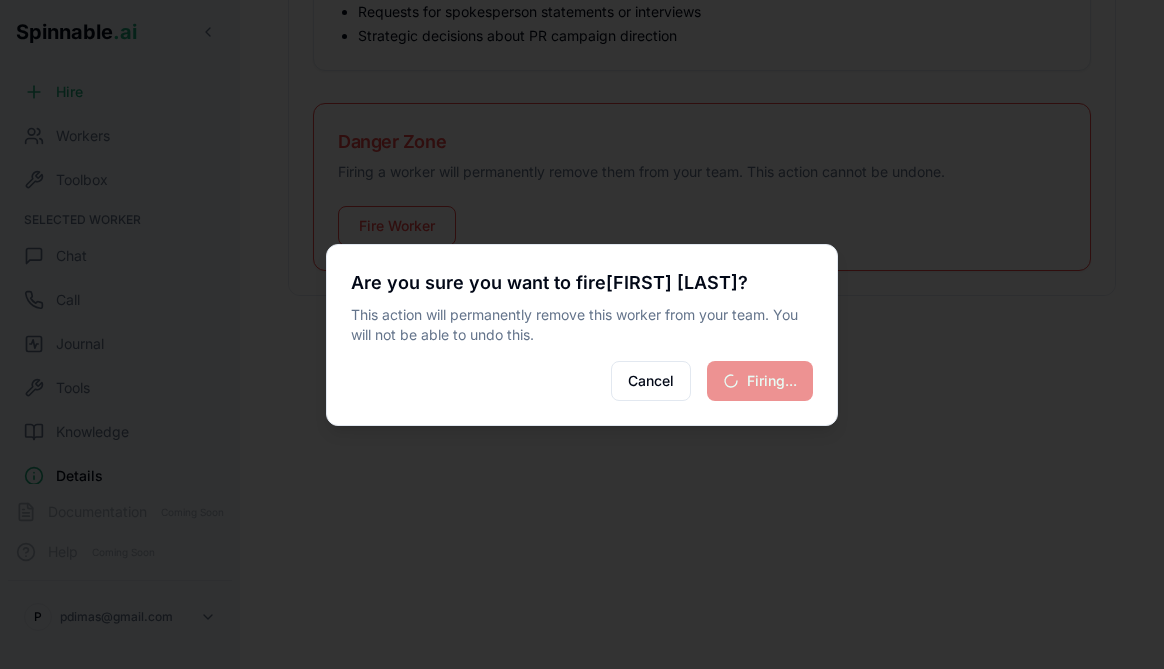 scroll, scrollTop: 0, scrollLeft: 0, axis: both 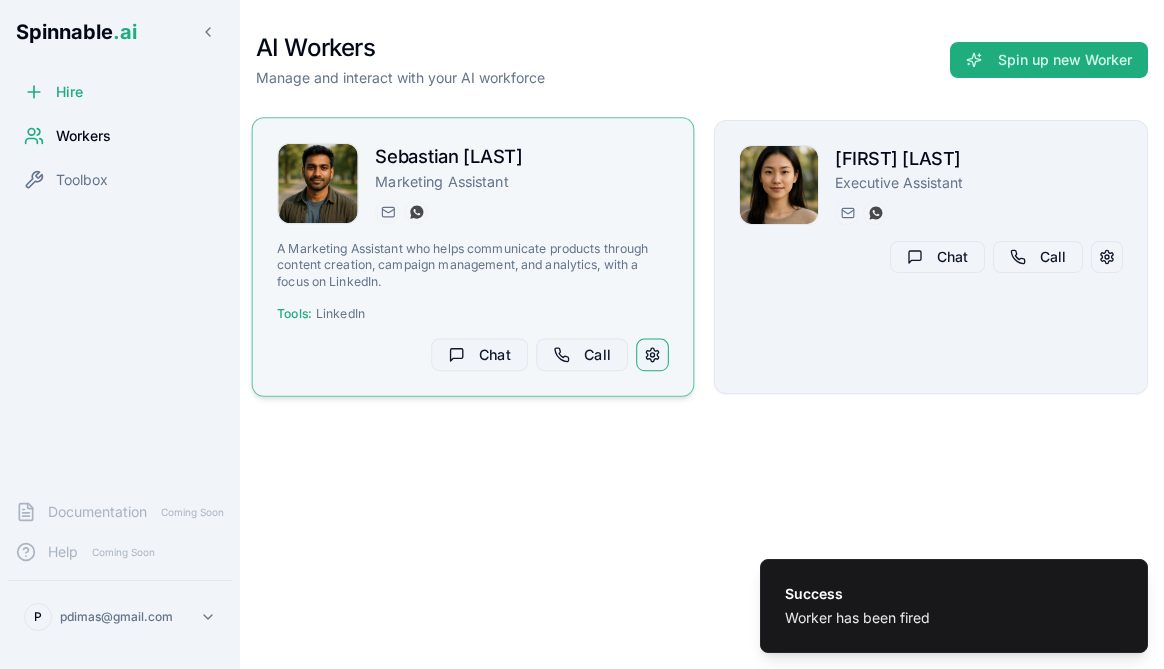 click at bounding box center [652, 355] 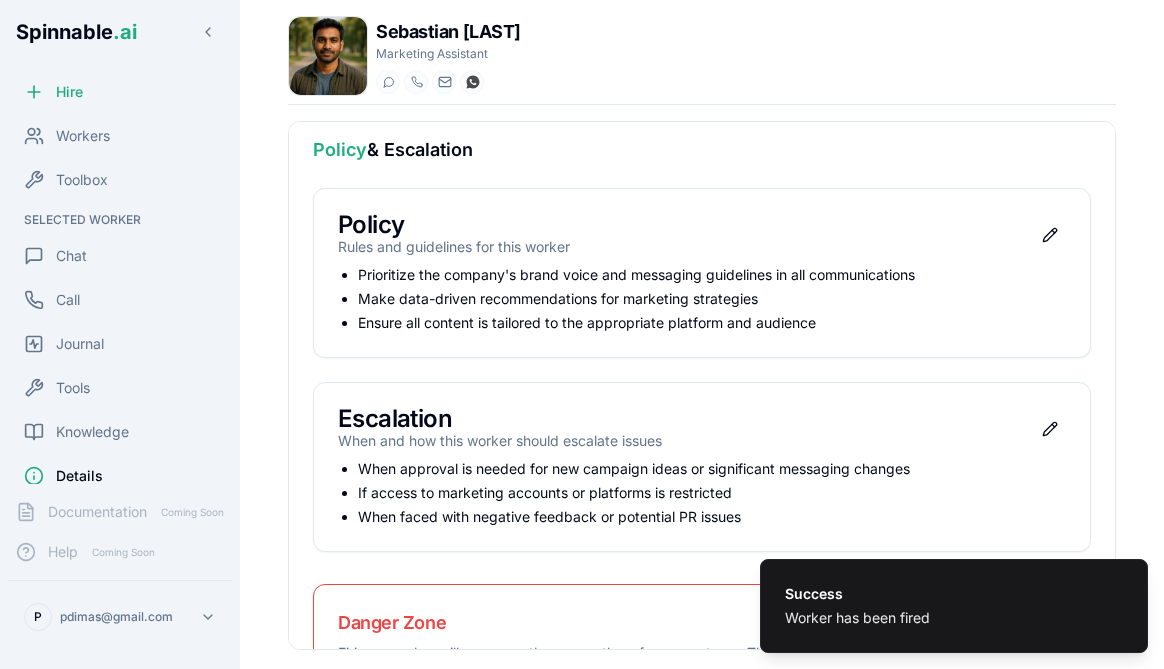 scroll, scrollTop: 673, scrollLeft: 0, axis: vertical 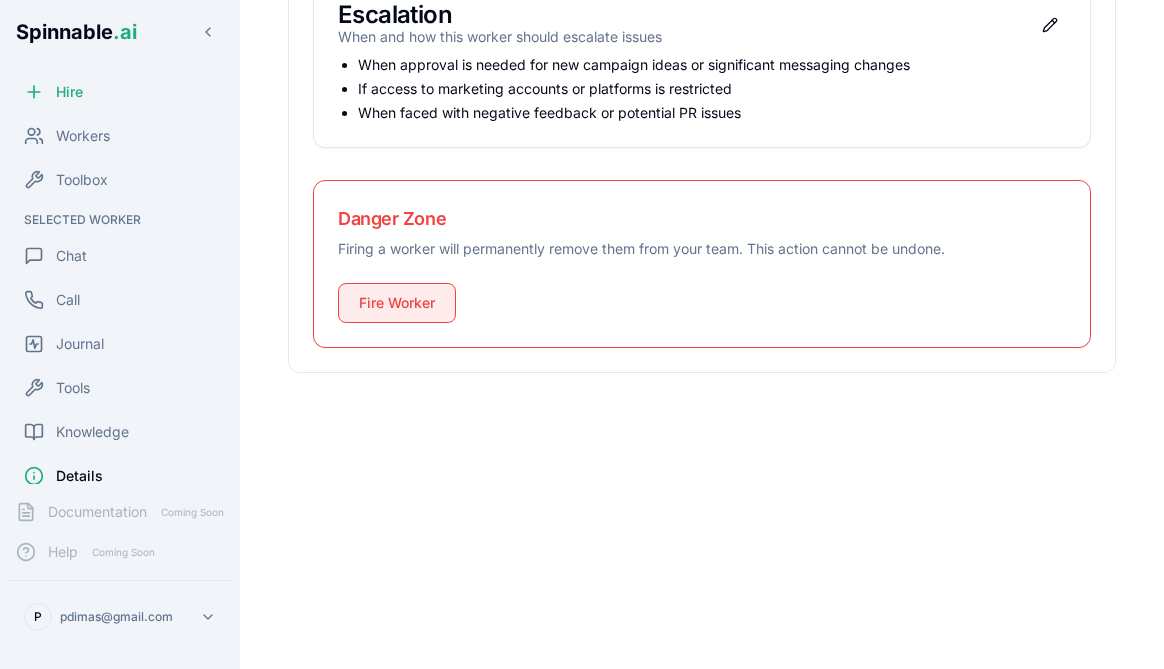 click on "Fire Worker" at bounding box center (397, 303) 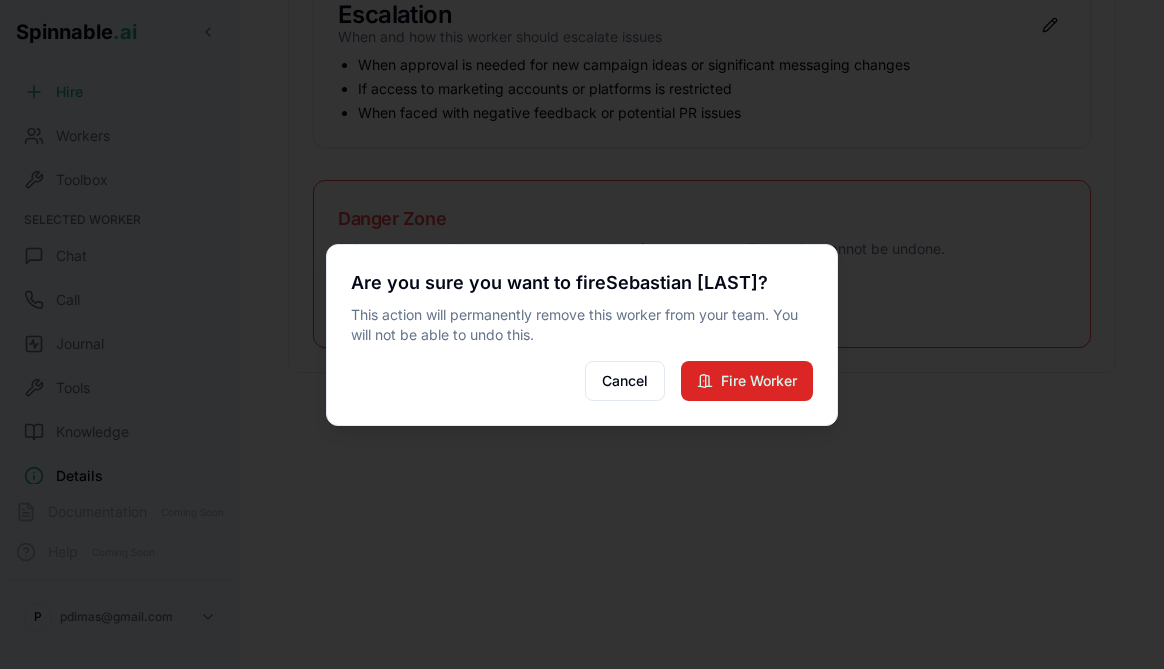 click on "Fire Worker" at bounding box center [747, 381] 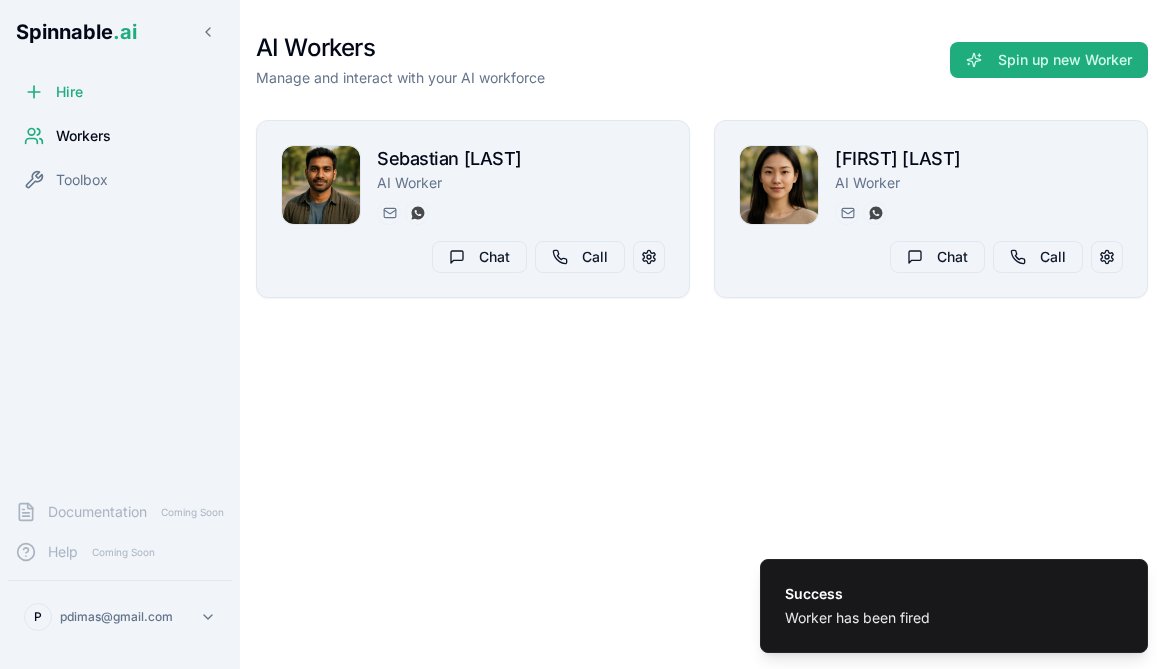 scroll, scrollTop: 0, scrollLeft: 0, axis: both 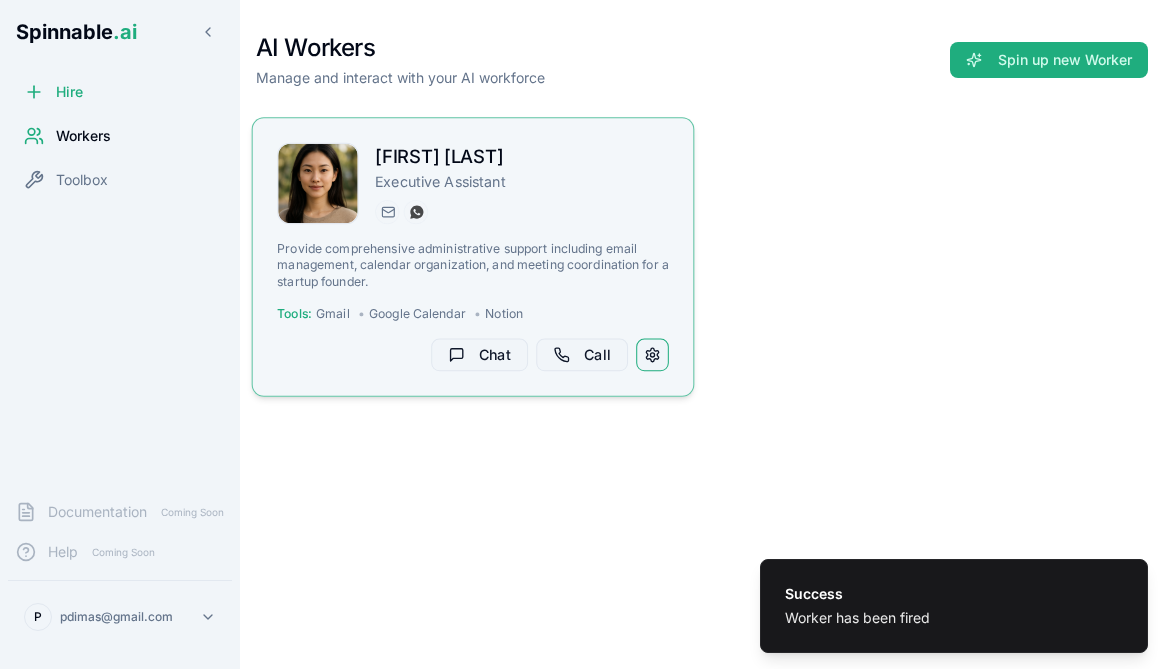 click at bounding box center (652, 355) 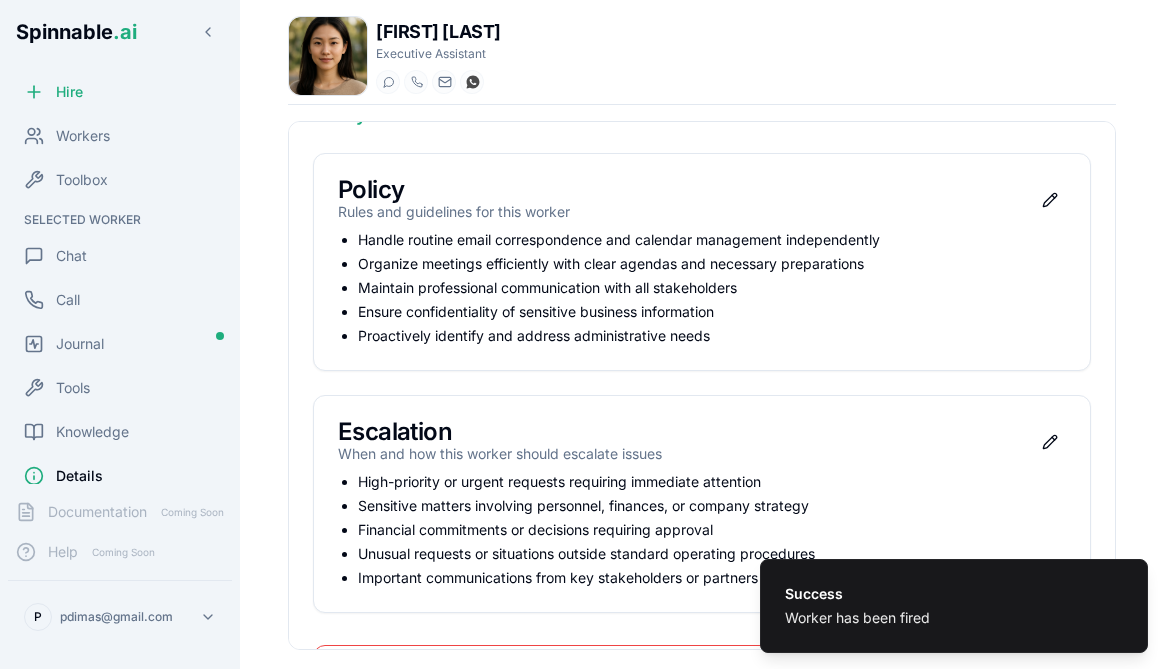 scroll, scrollTop: 769, scrollLeft: 0, axis: vertical 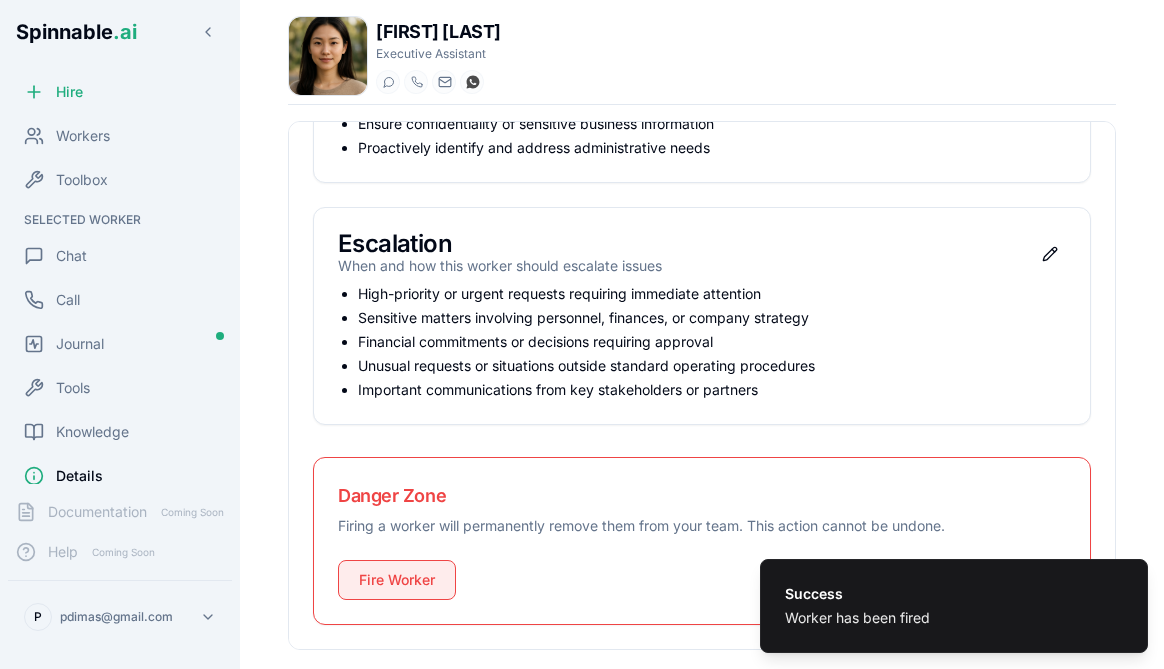 click on "Fire Worker" at bounding box center (397, 580) 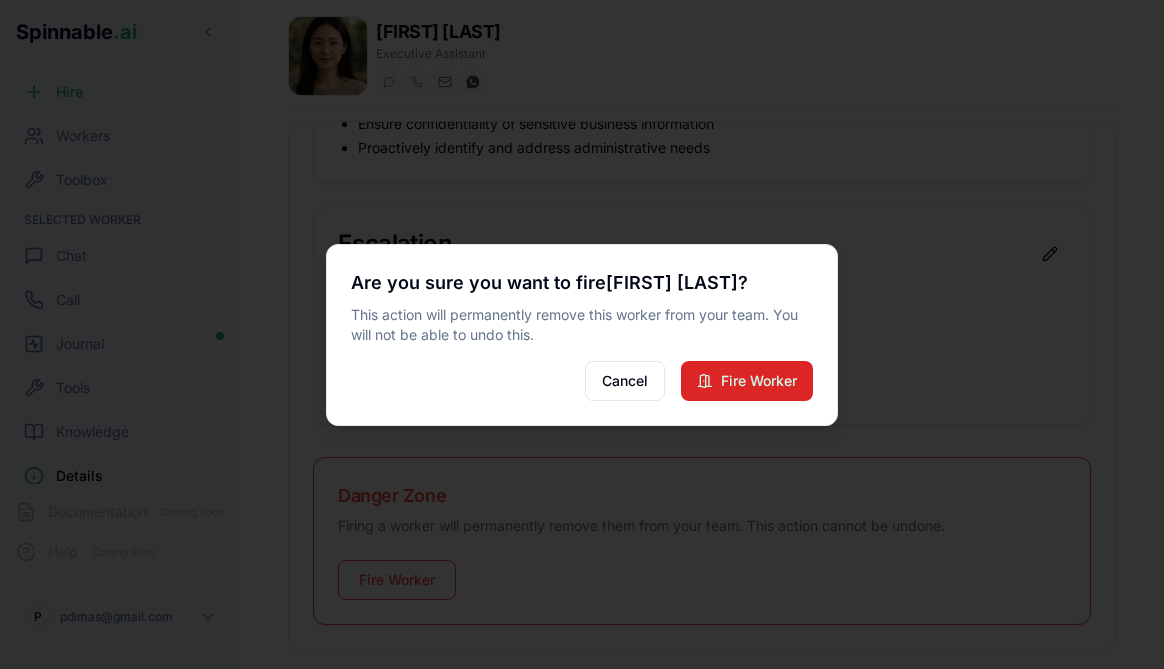 click on "Fire Worker" at bounding box center [747, 381] 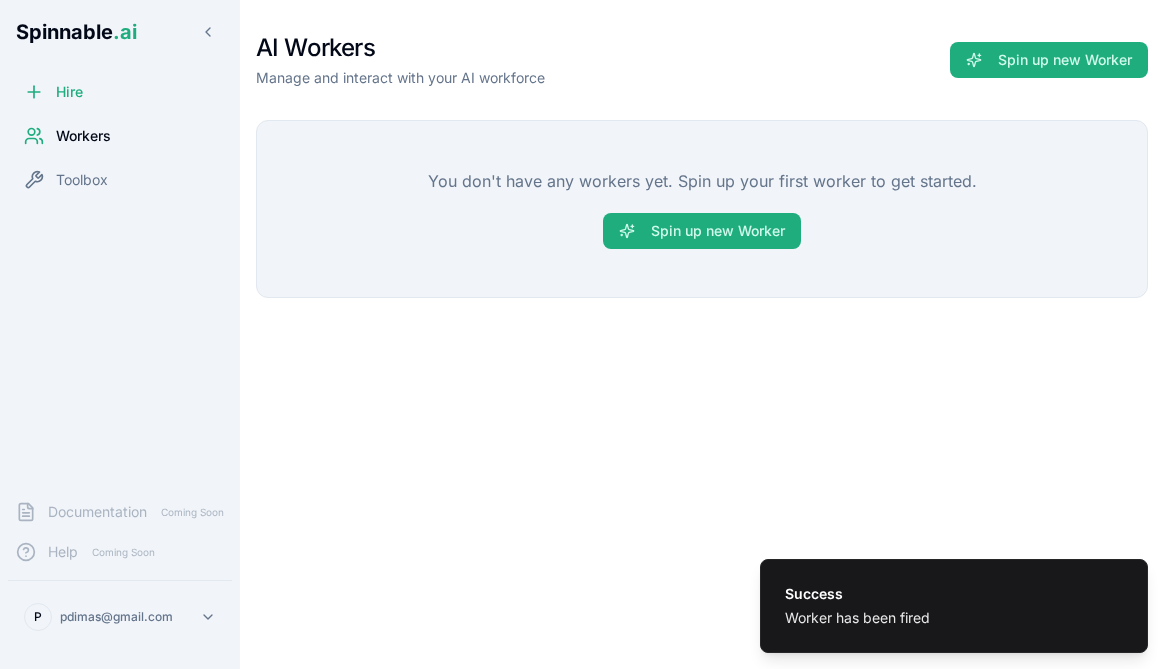 click on "AI Workers Manage and interact with your AI workforce Spin up new Worker You don't have any workers yet. Spin up your first worker to get started. Spin up new Worker" at bounding box center [702, 334] 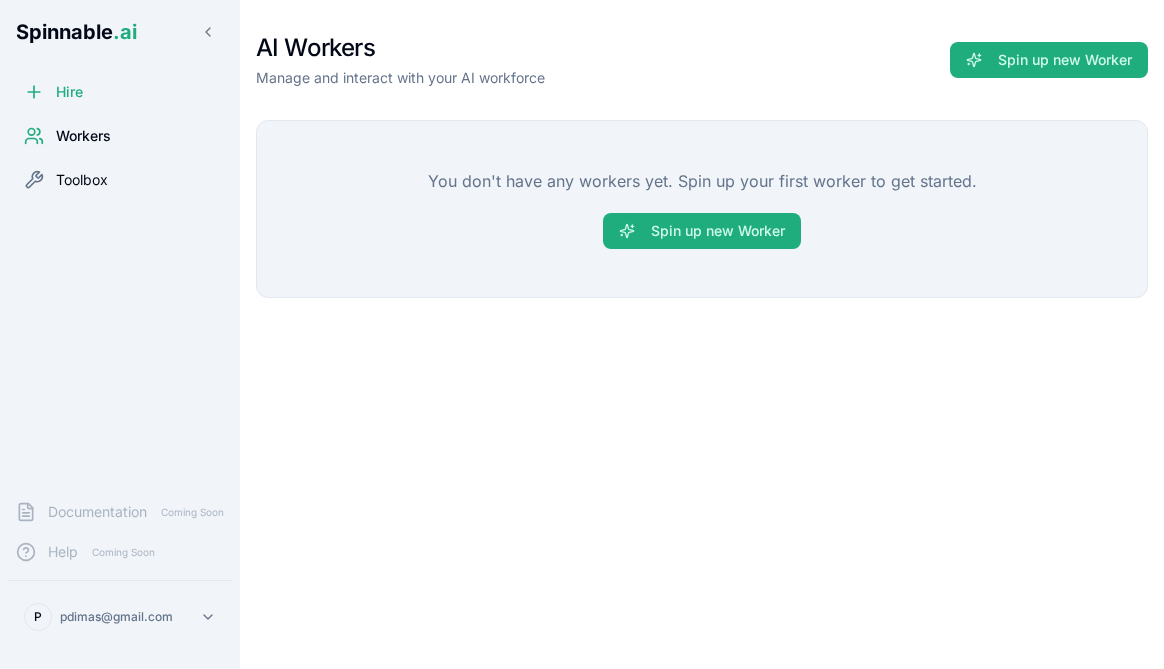 click on "Toolbox" at bounding box center [82, 180] 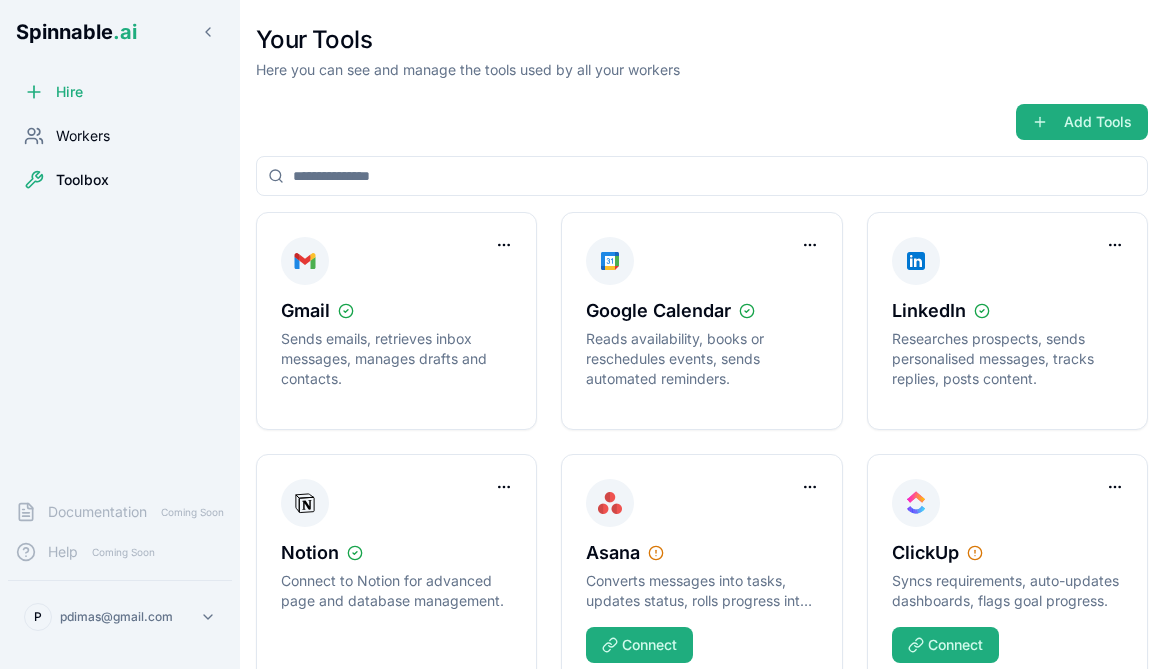 click on "Workers" at bounding box center (83, 136) 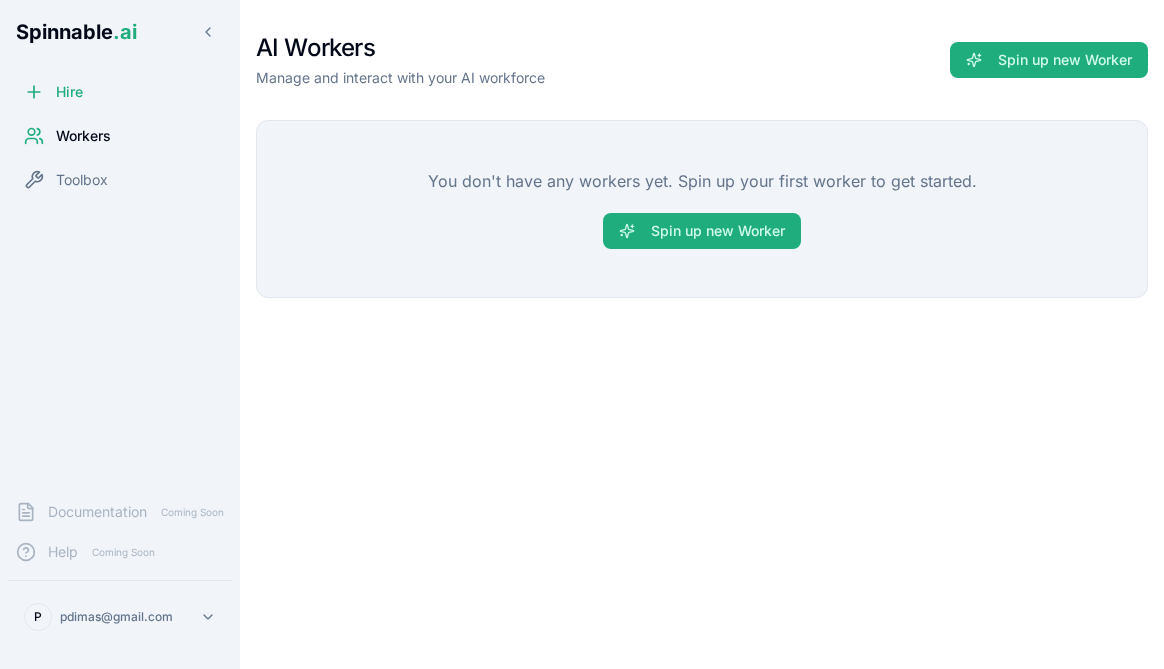 click on "AI Workers Manage and interact with your AI workforce Spin up new Worker You don't have any workers yet. Spin up your first worker to get started. Spin up new Worker" at bounding box center (702, 334) 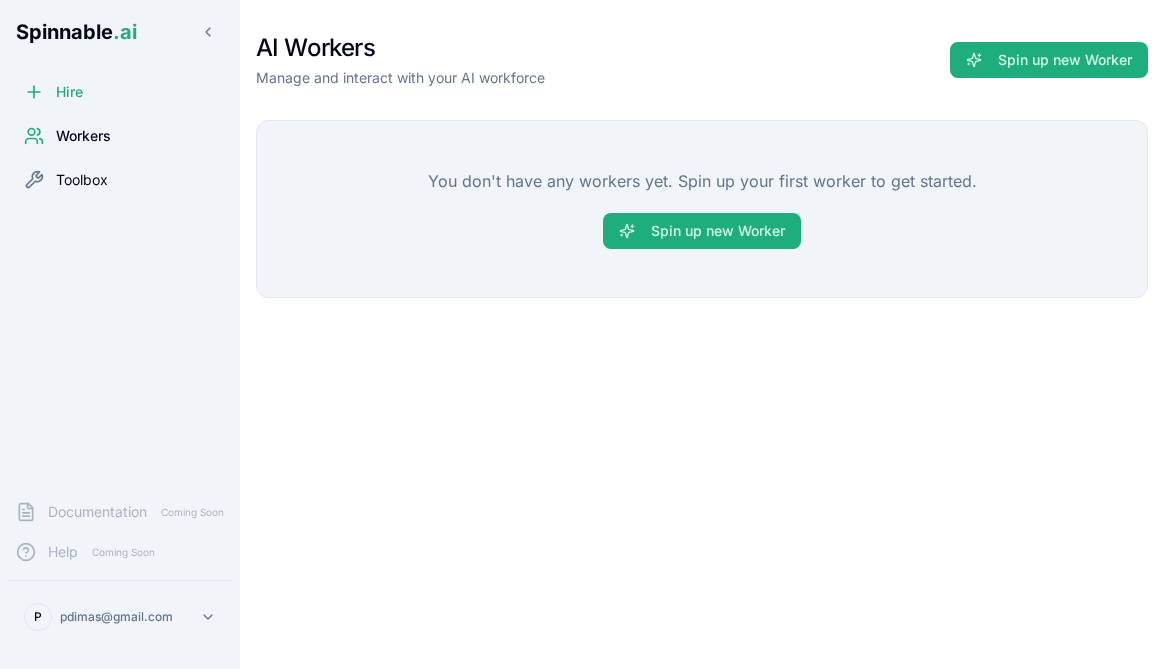 click on "Toolbox" at bounding box center (82, 180) 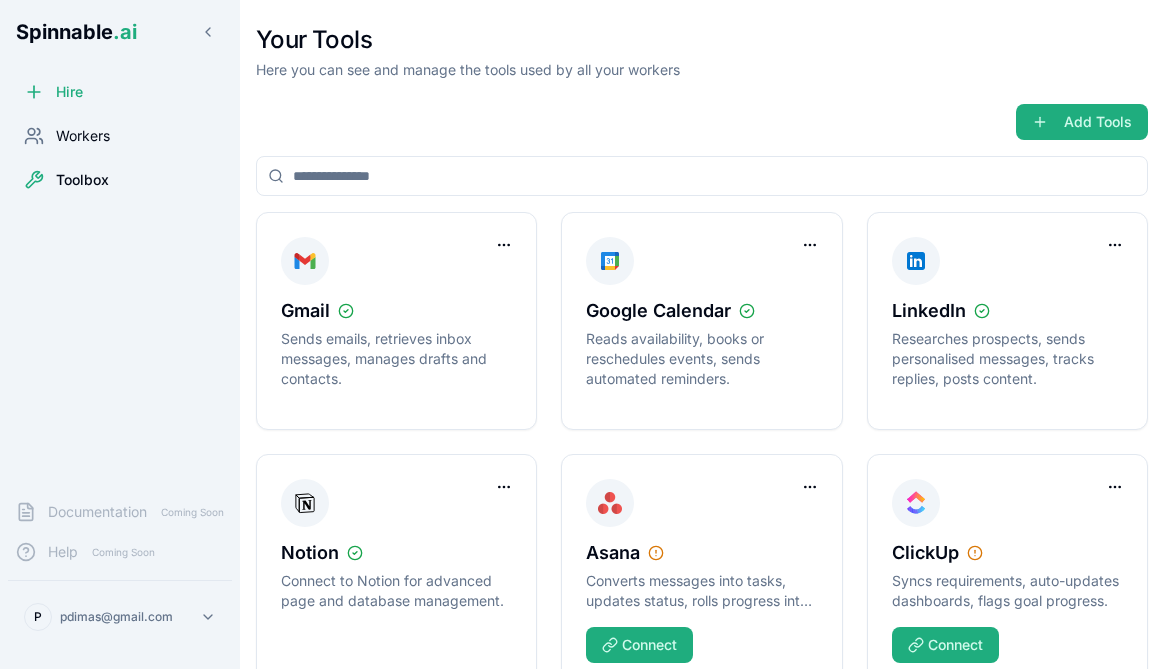 click on "Workers" at bounding box center (83, 136) 